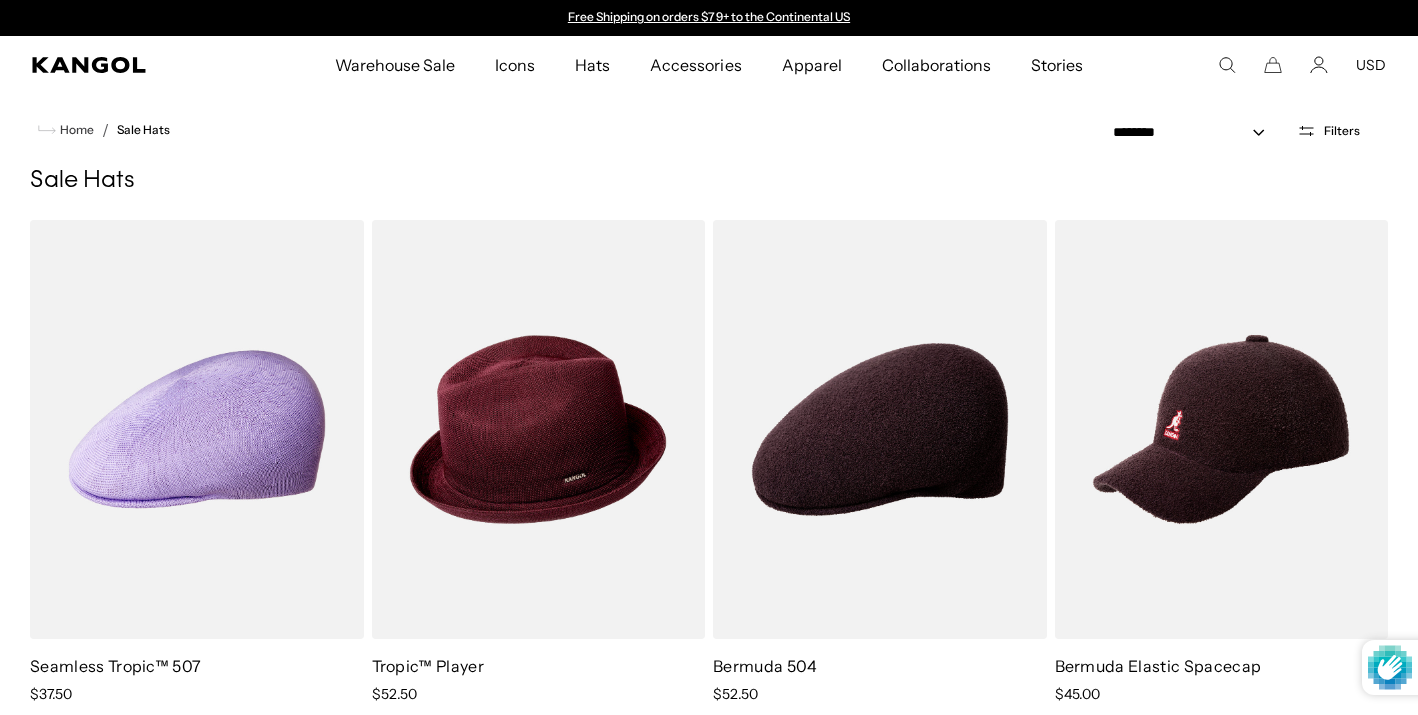 scroll, scrollTop: 0, scrollLeft: 0, axis: both 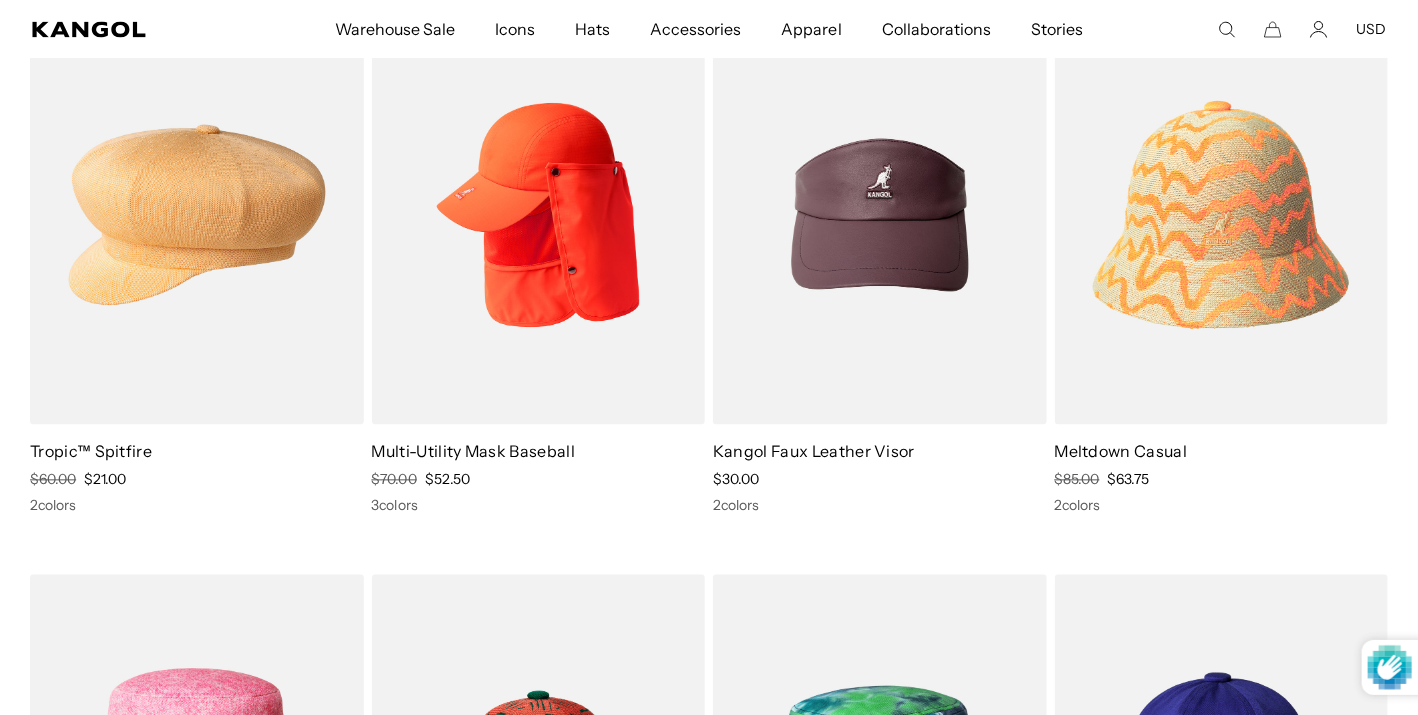 click at bounding box center (197, 214) 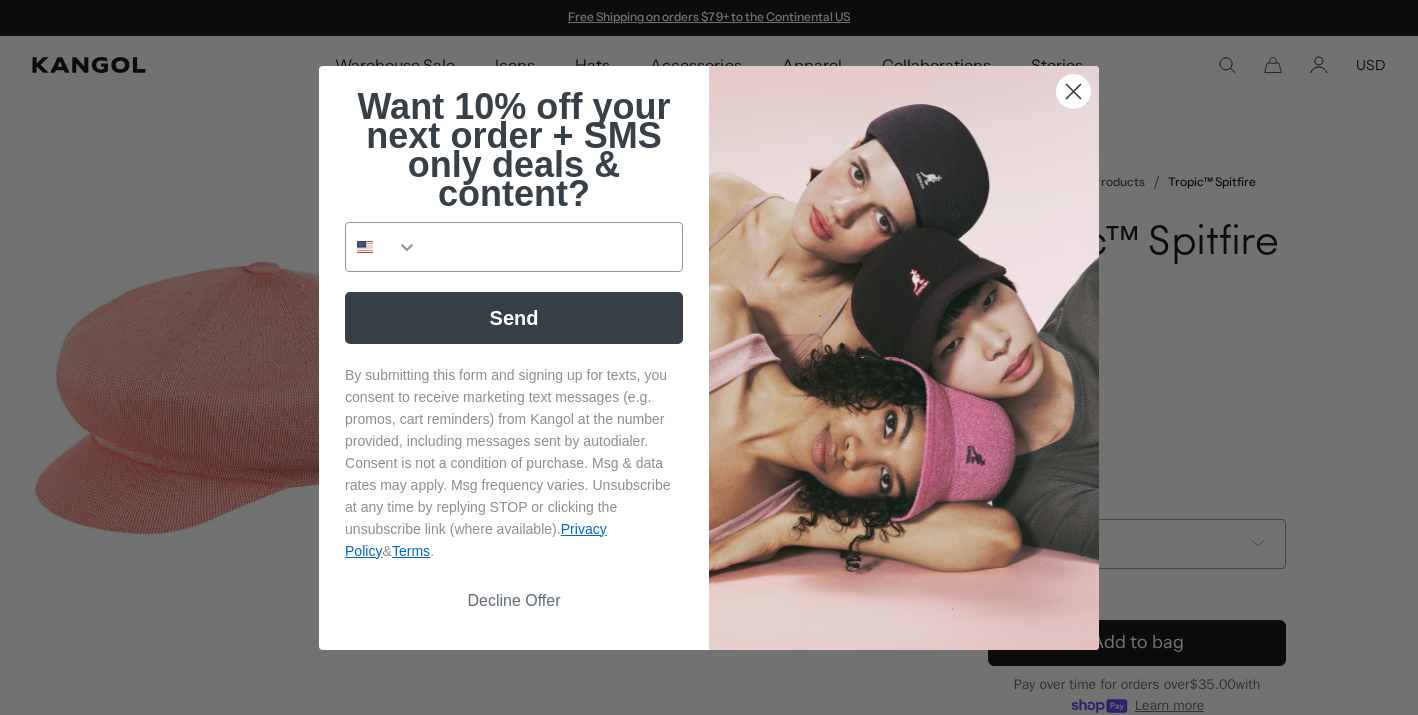 scroll, scrollTop: 0, scrollLeft: 0, axis: both 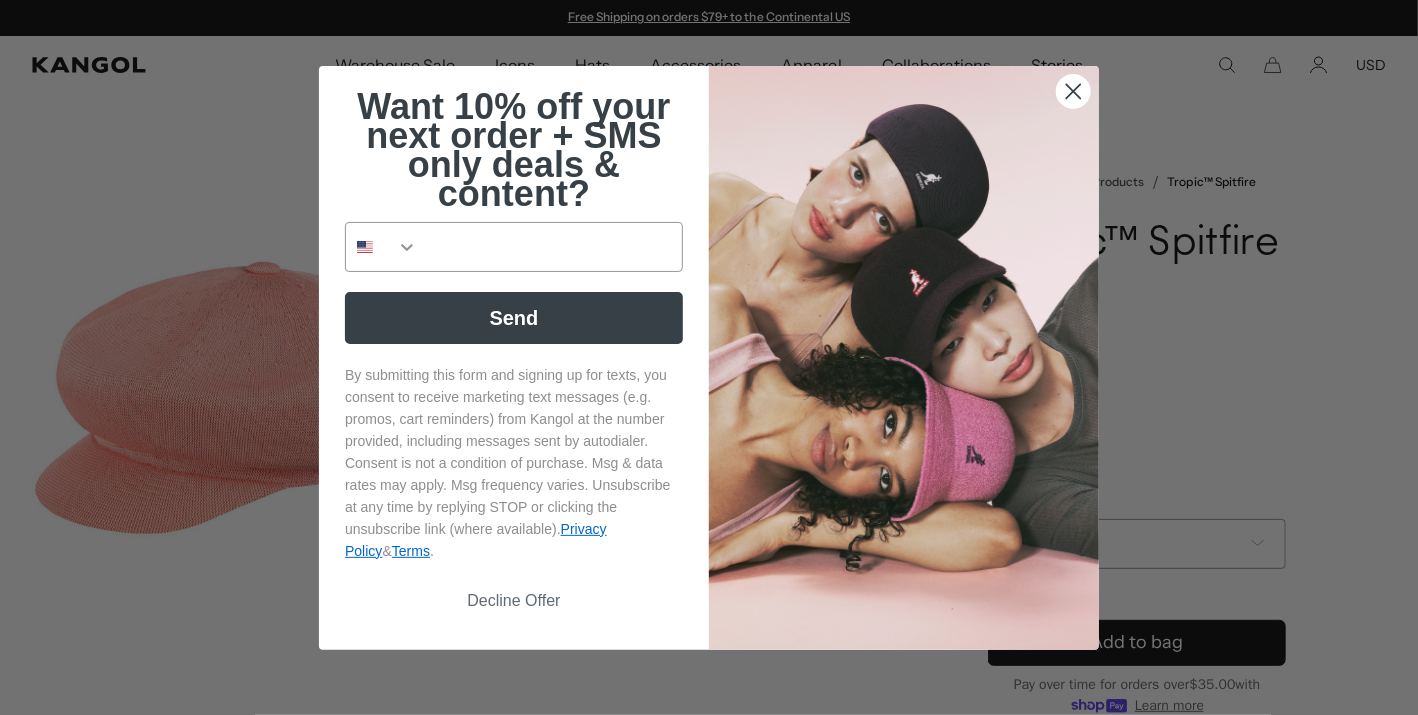 type on "**********" 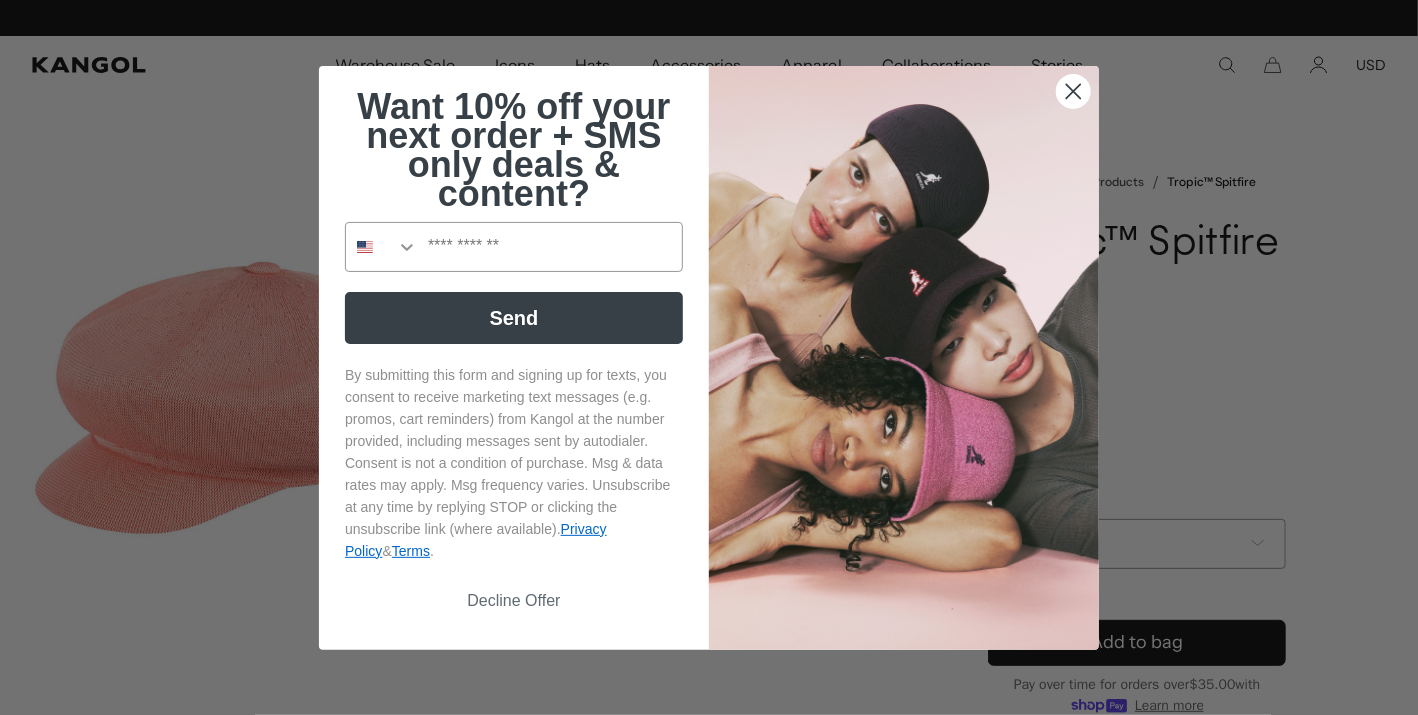 scroll, scrollTop: 0, scrollLeft: 412, axis: horizontal 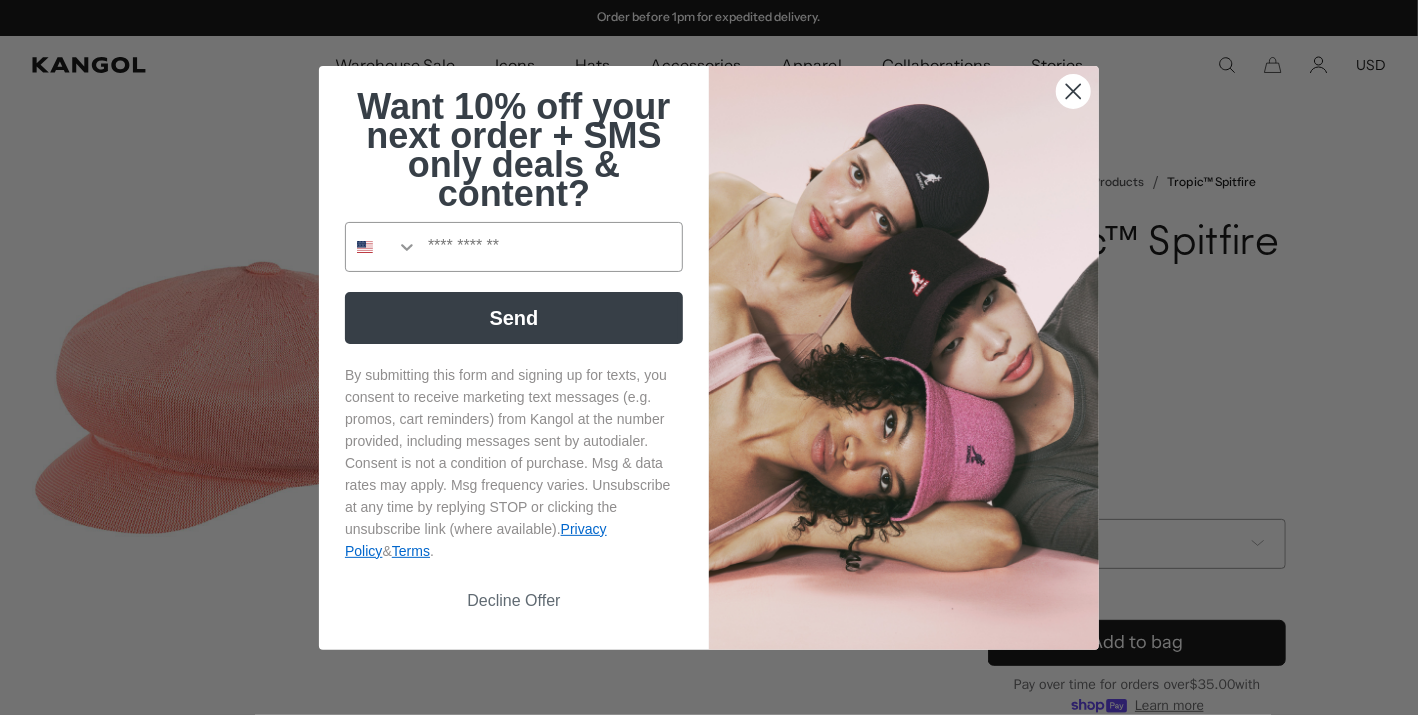 click 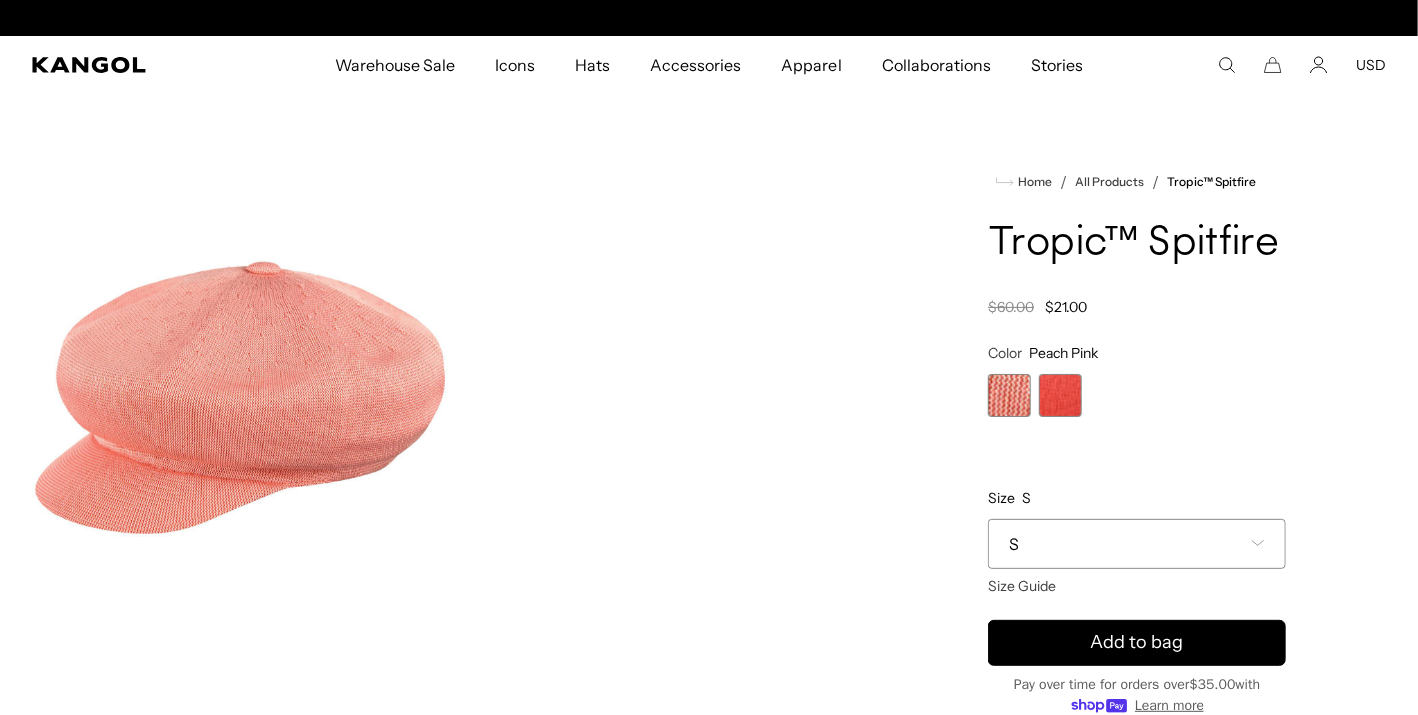 scroll, scrollTop: 0, scrollLeft: 0, axis: both 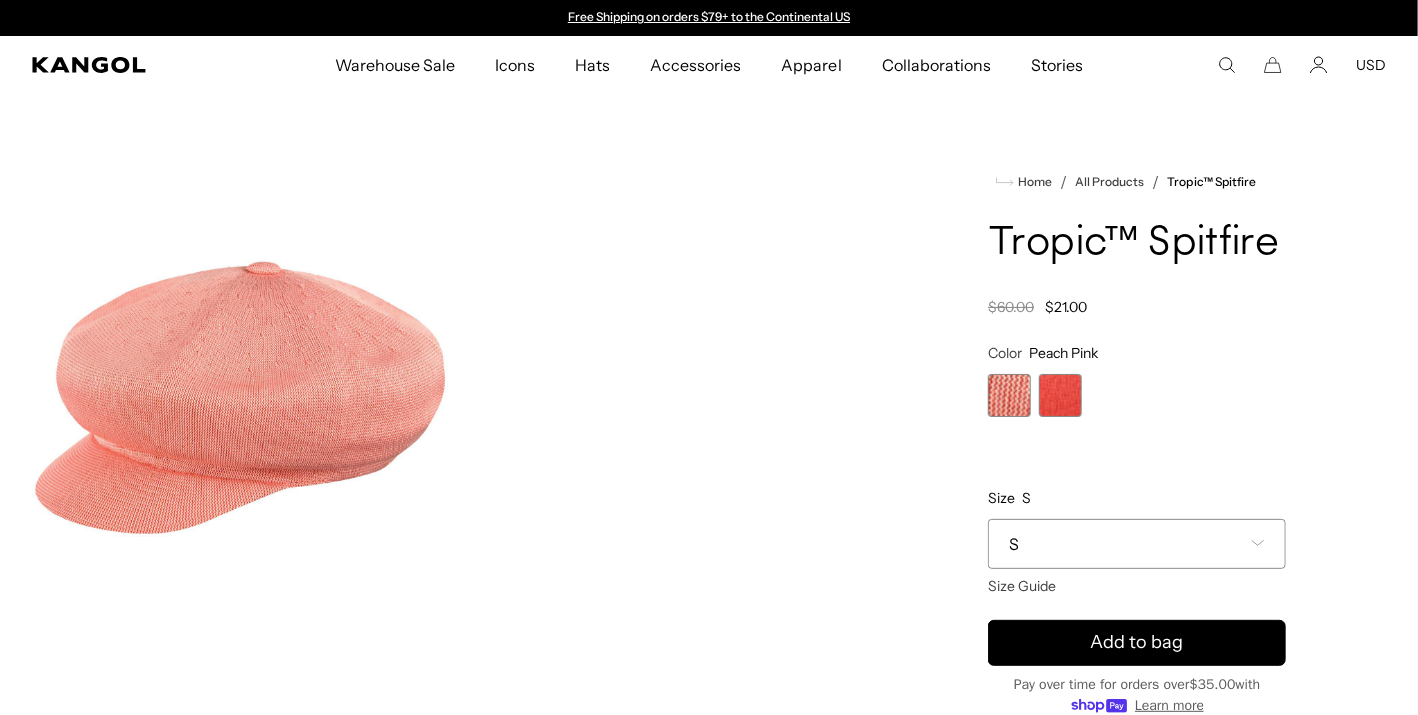 click 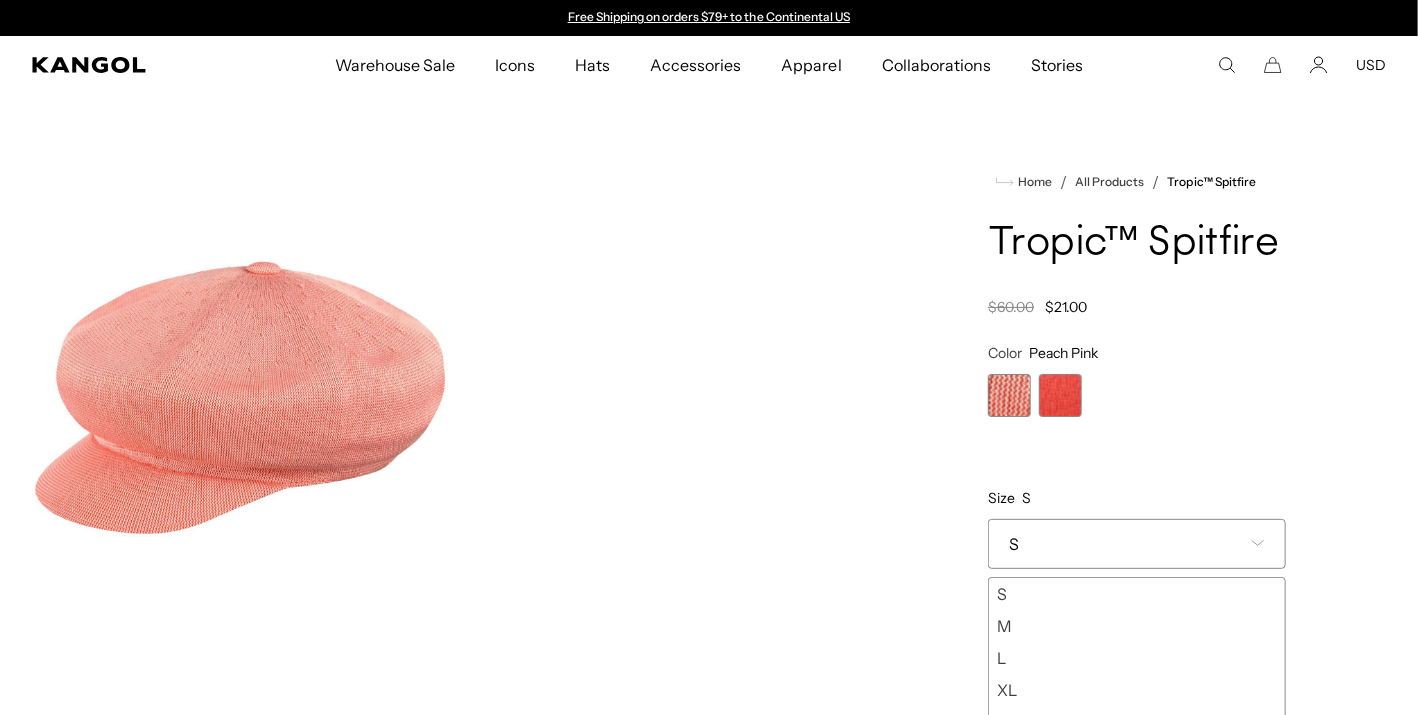 click on "XL" at bounding box center (1137, 690) 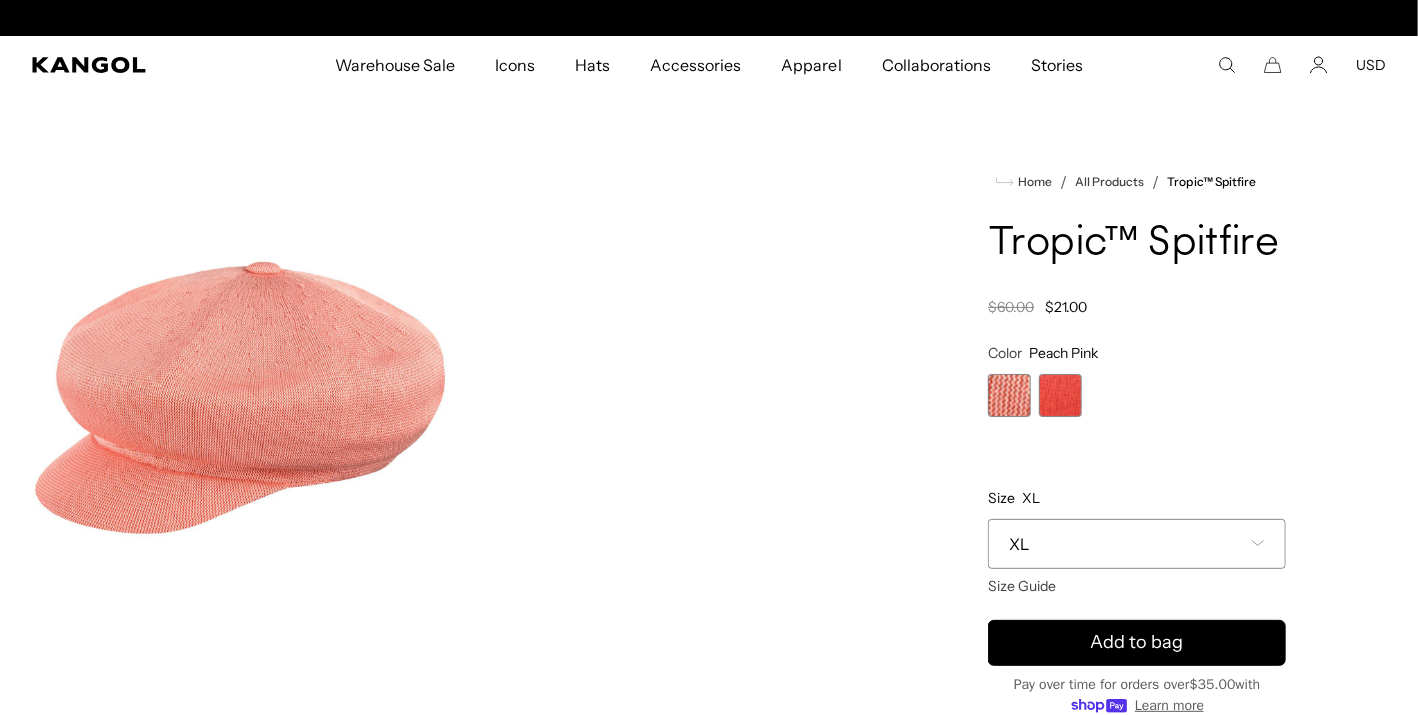 scroll, scrollTop: 0, scrollLeft: 412, axis: horizontal 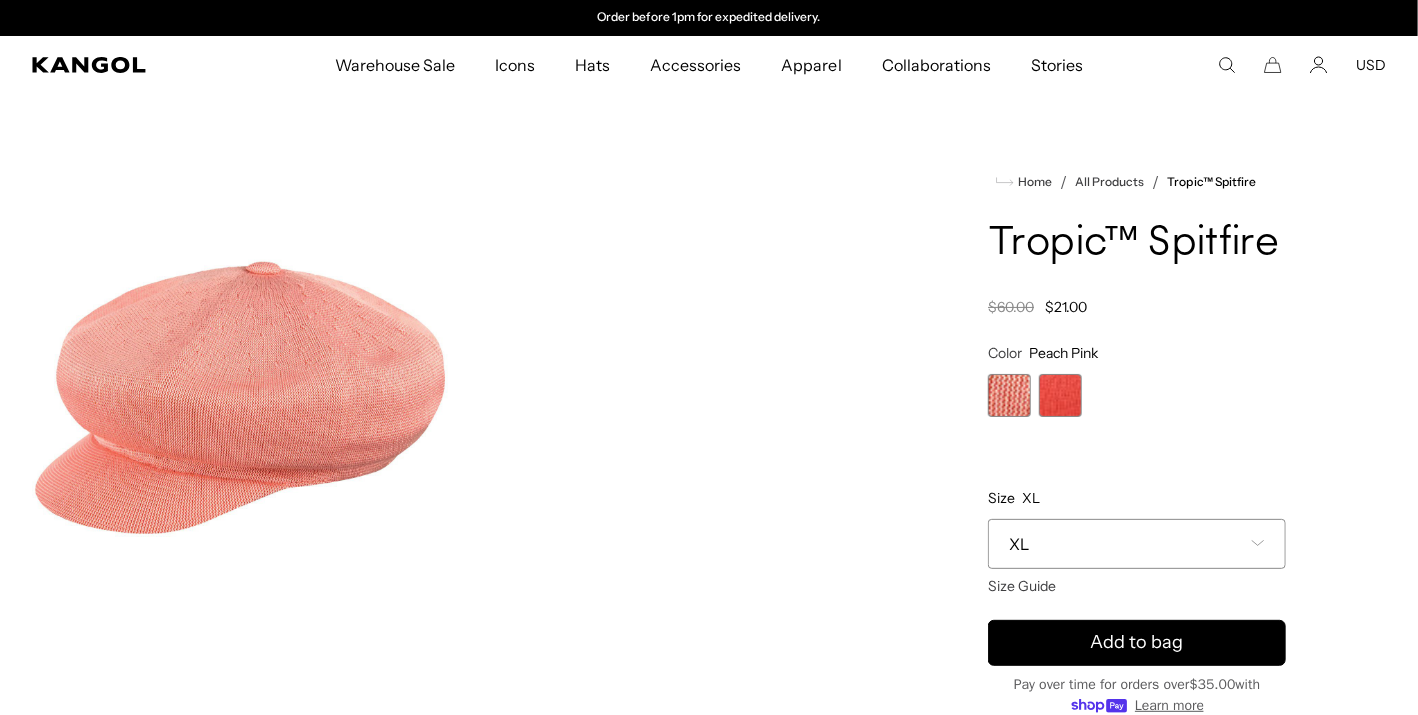 click at bounding box center [1009, 395] 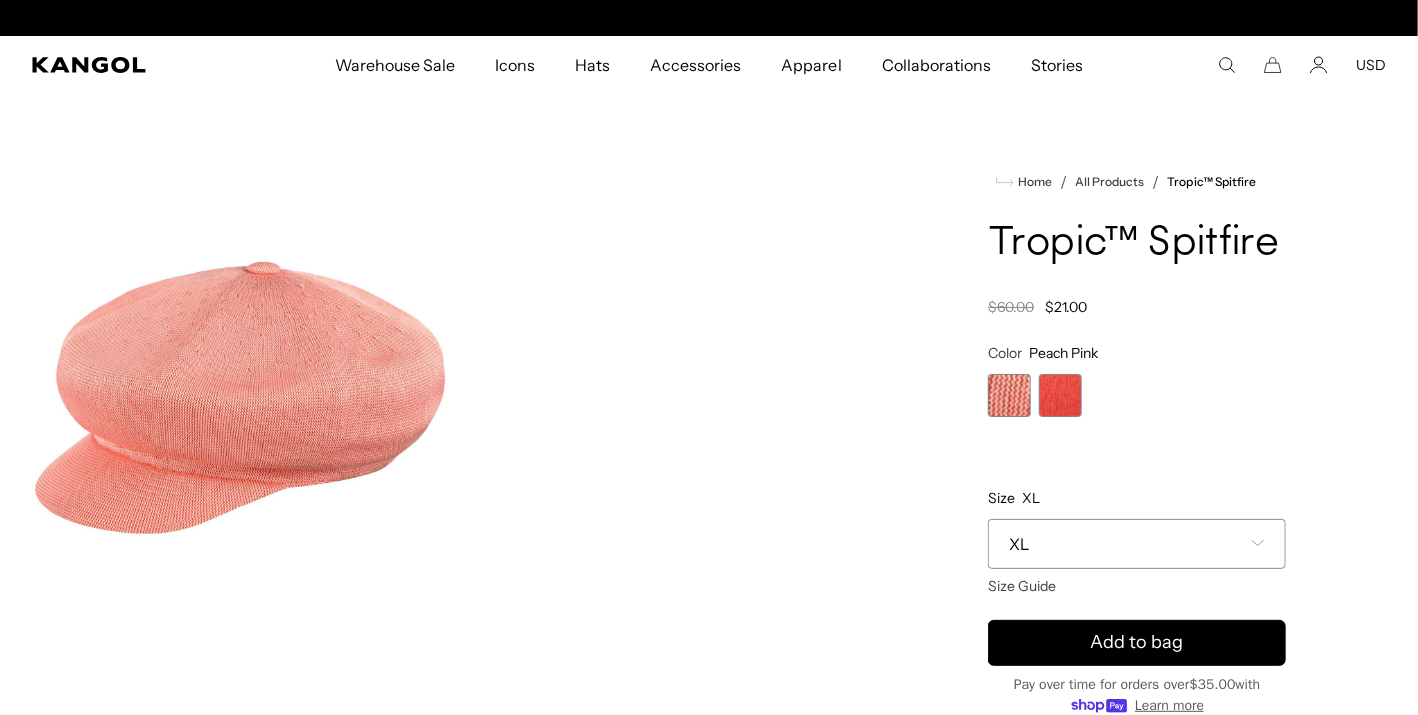 scroll, scrollTop: 0, scrollLeft: 0, axis: both 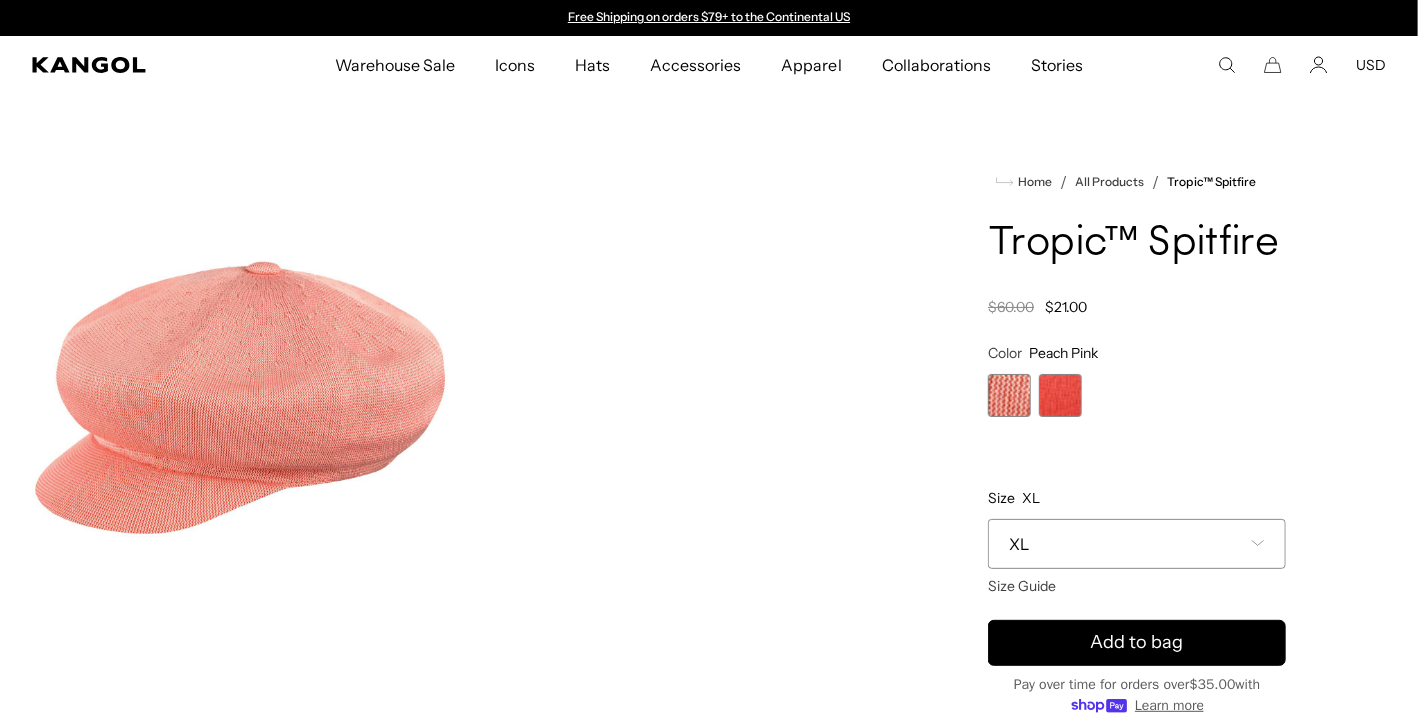 click at bounding box center [1060, 395] 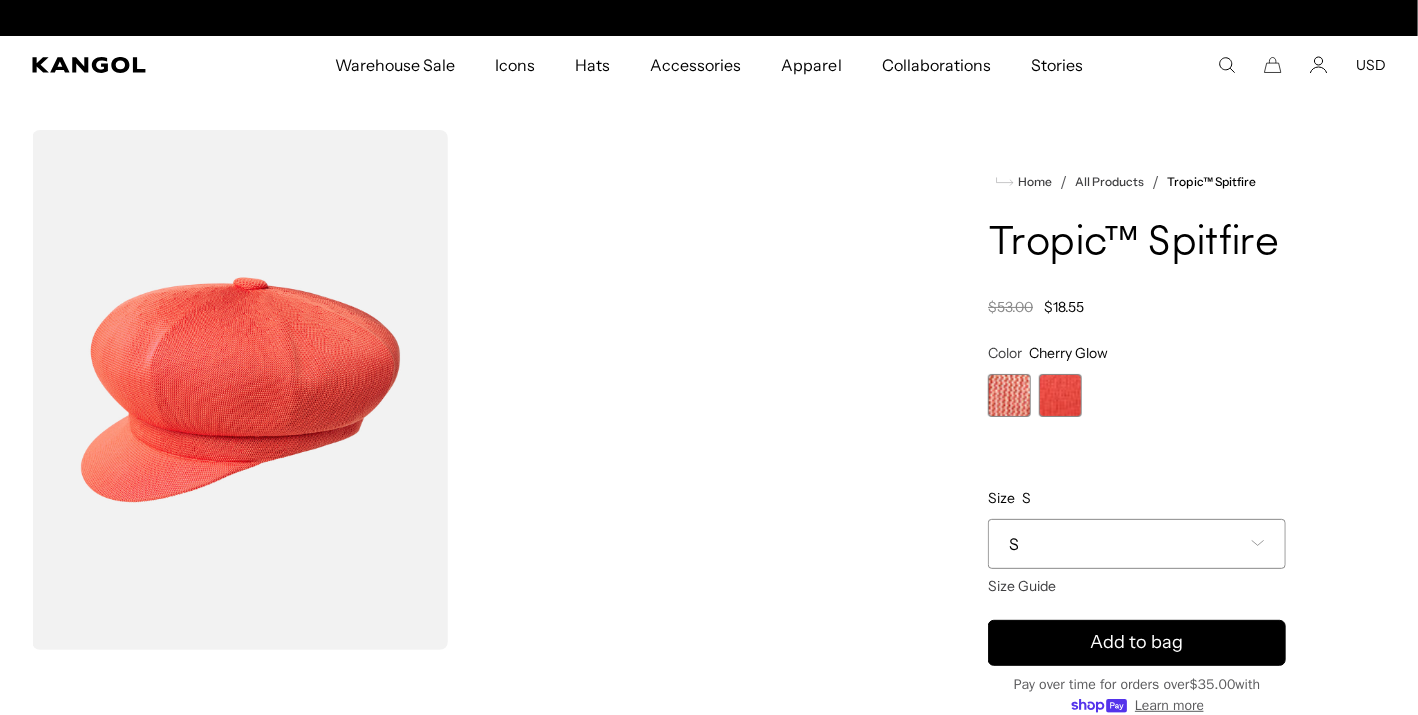 scroll, scrollTop: 0, scrollLeft: 412, axis: horizontal 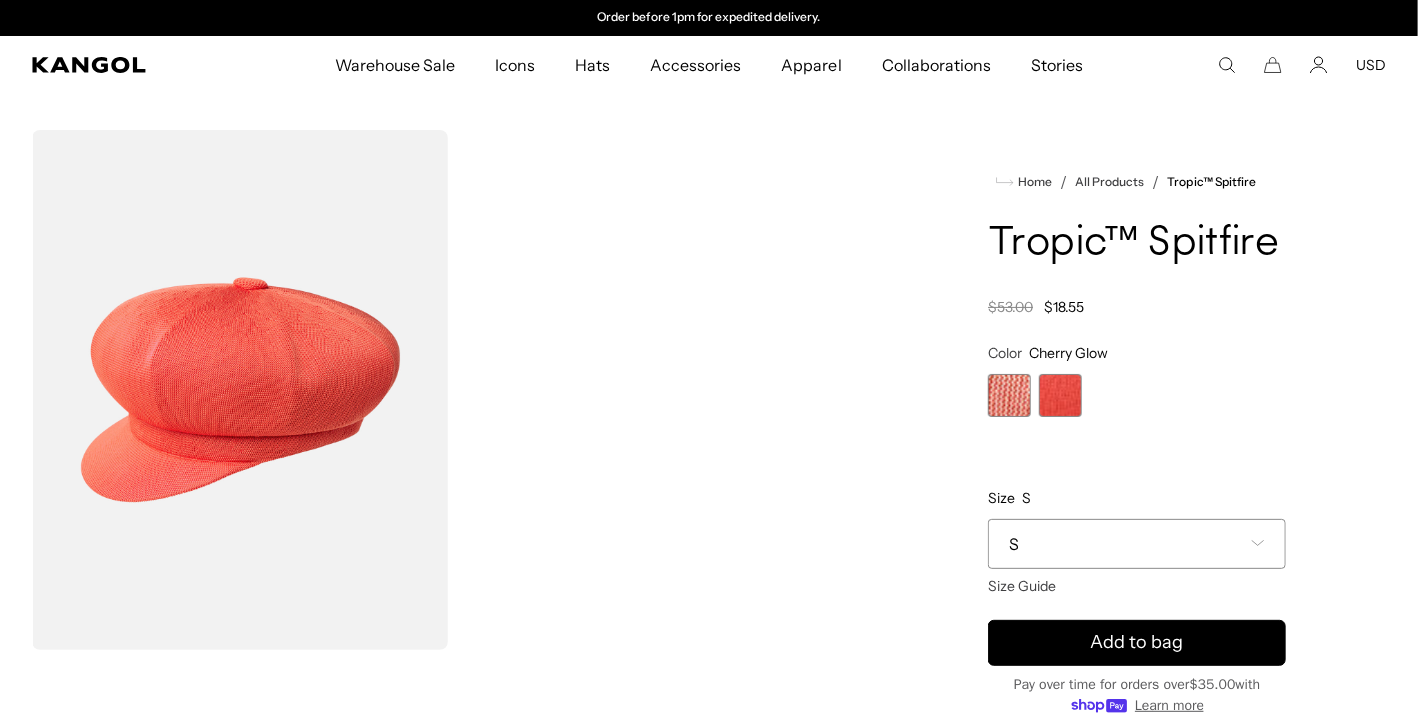 click at bounding box center (1009, 395) 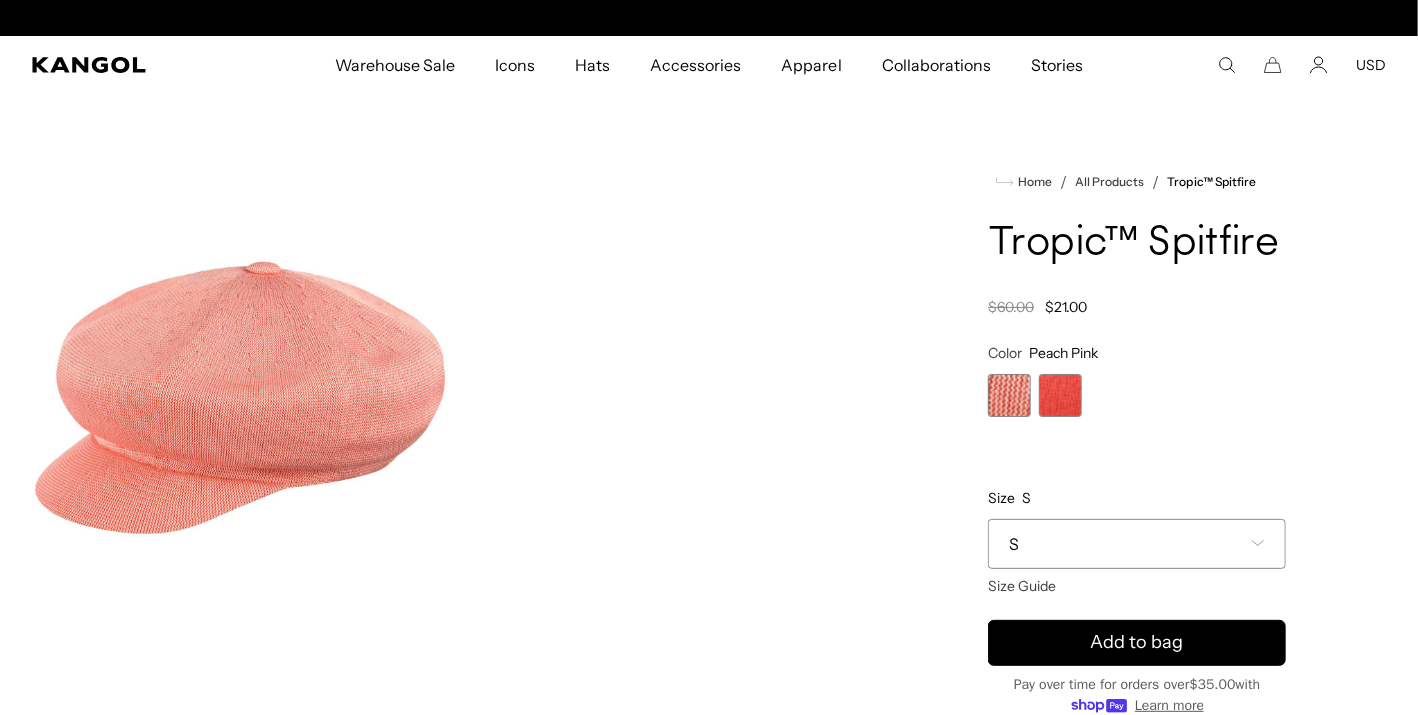 scroll, scrollTop: 0, scrollLeft: 0, axis: both 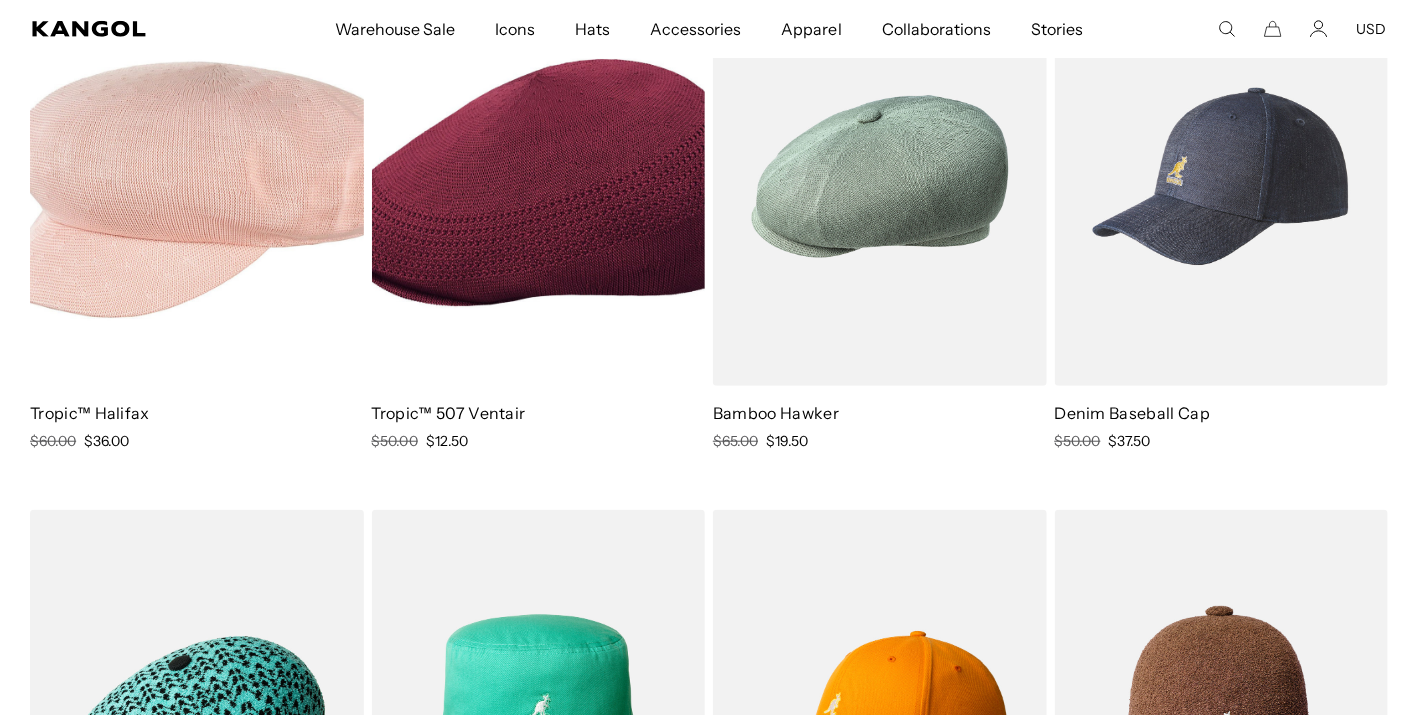 click at bounding box center (197, 176) 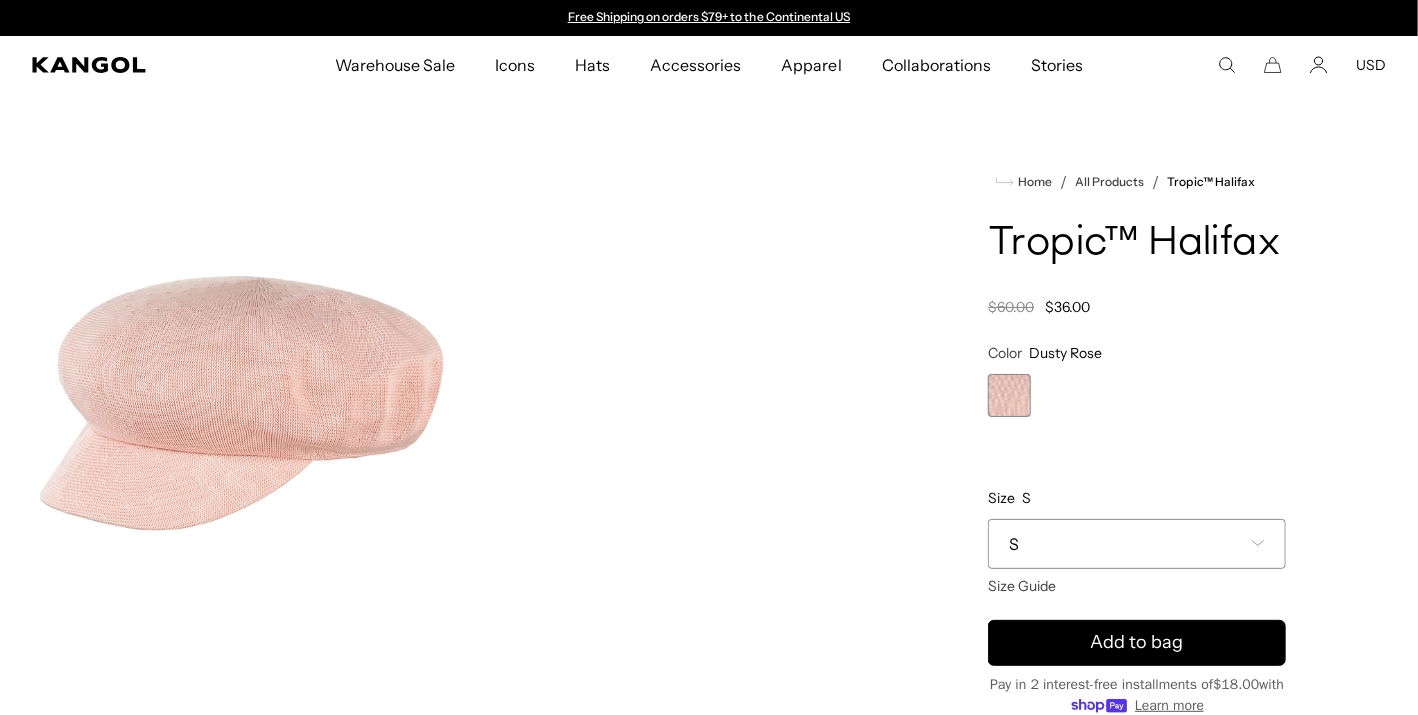 scroll, scrollTop: 0, scrollLeft: 0, axis: both 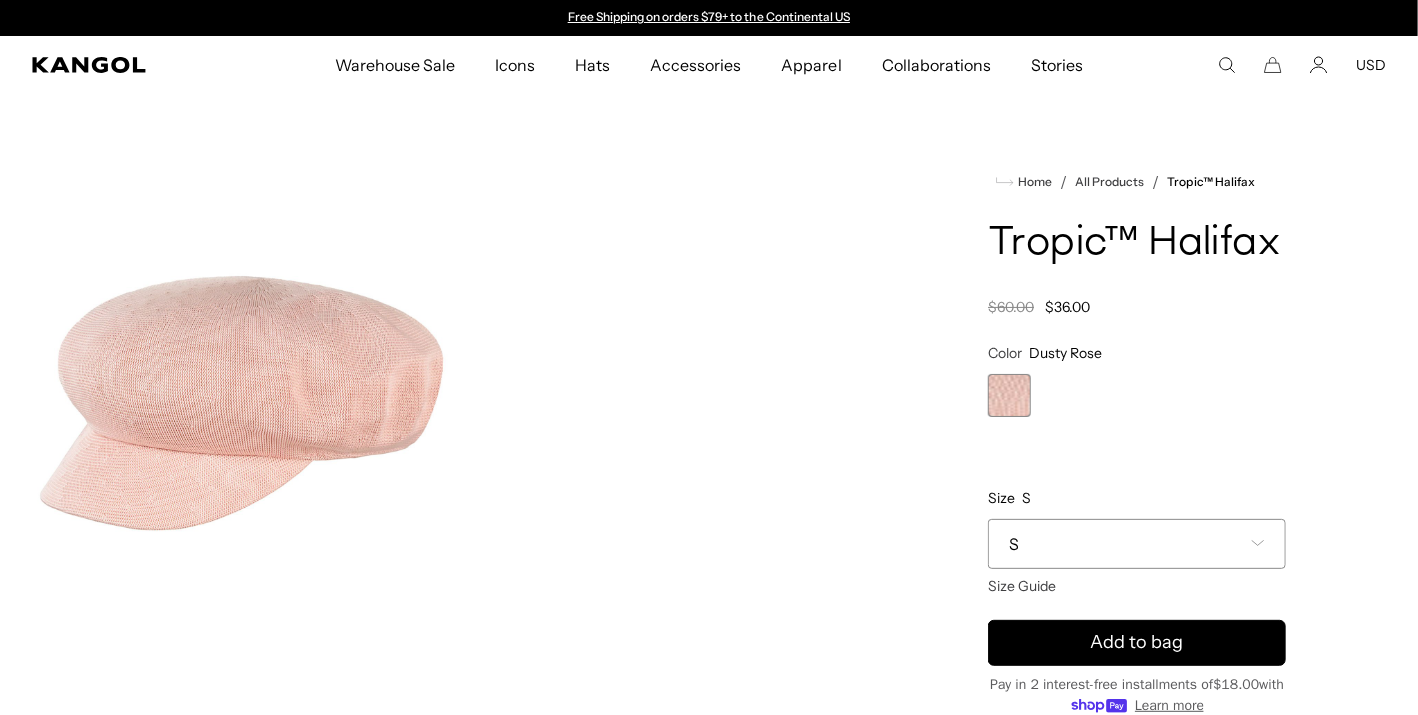 click on "S" at bounding box center [1137, 544] 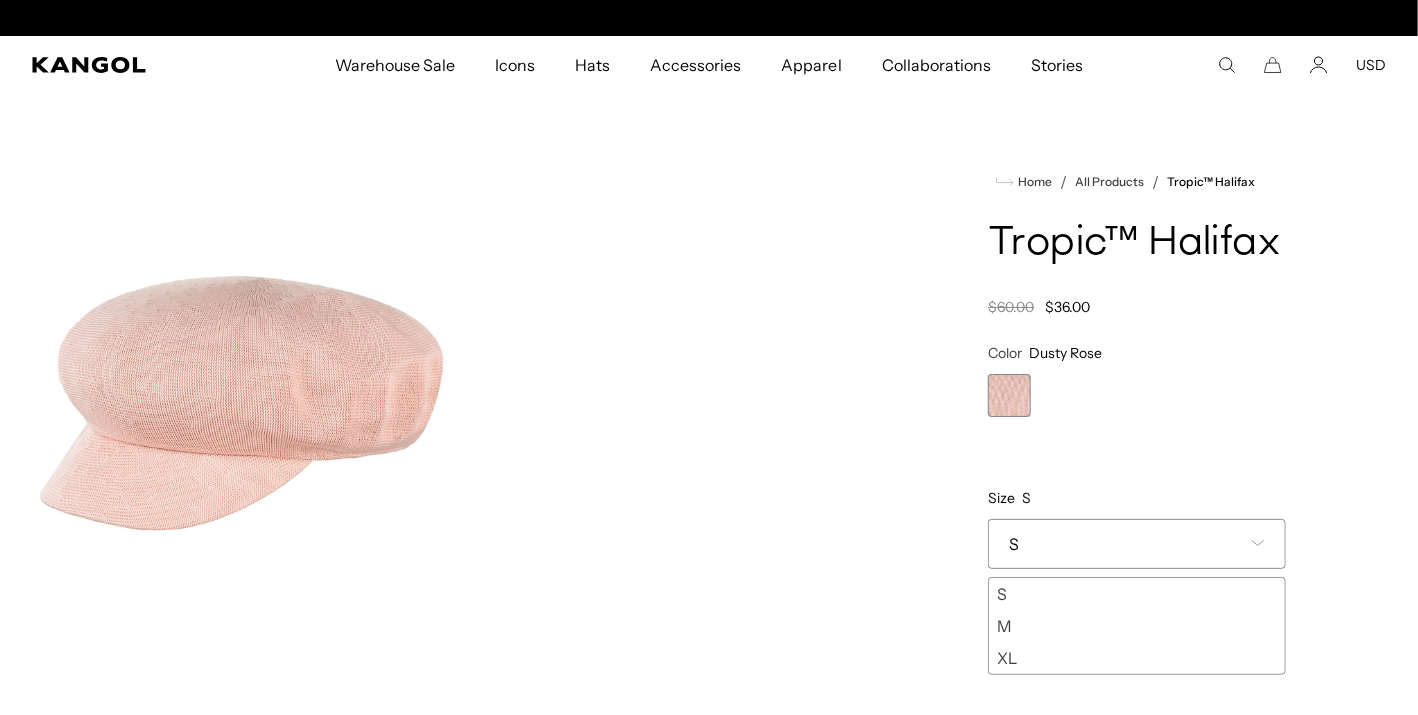 click on "XL" at bounding box center [1137, 658] 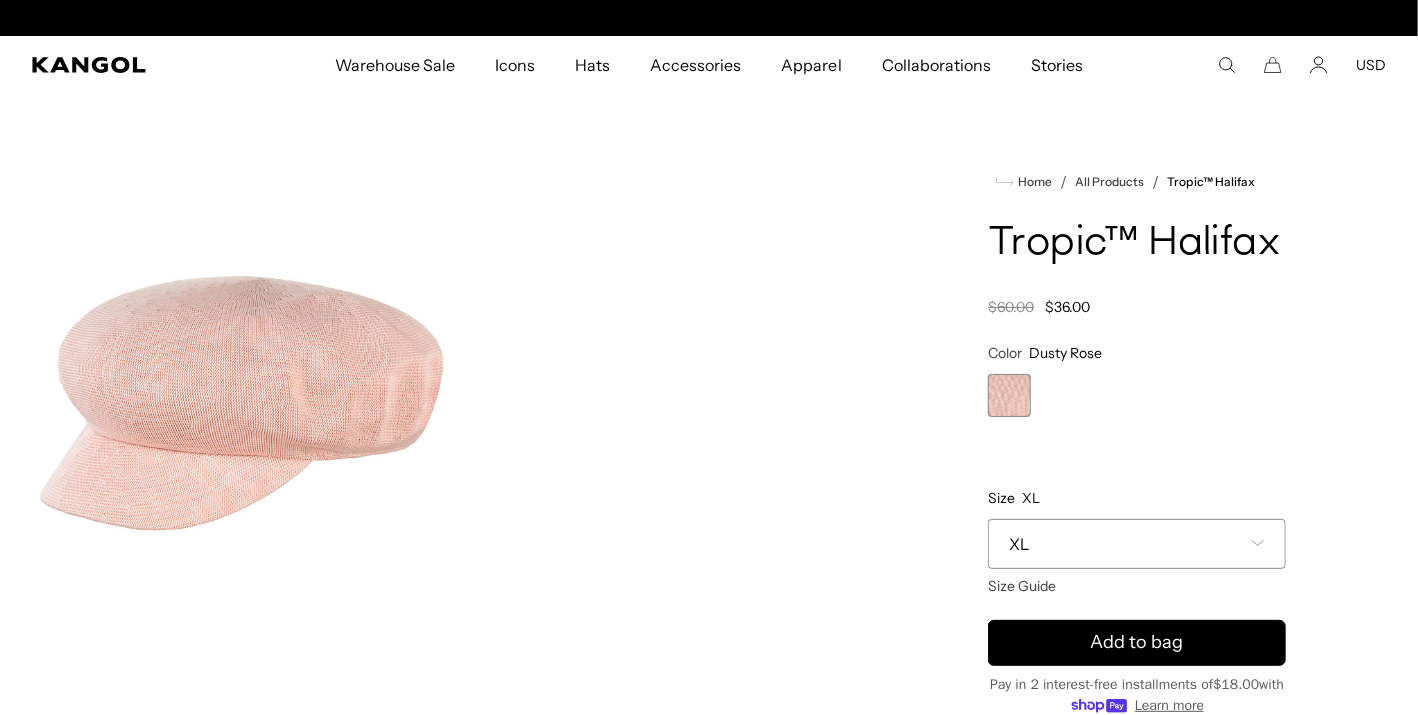 scroll, scrollTop: 0, scrollLeft: 412, axis: horizontal 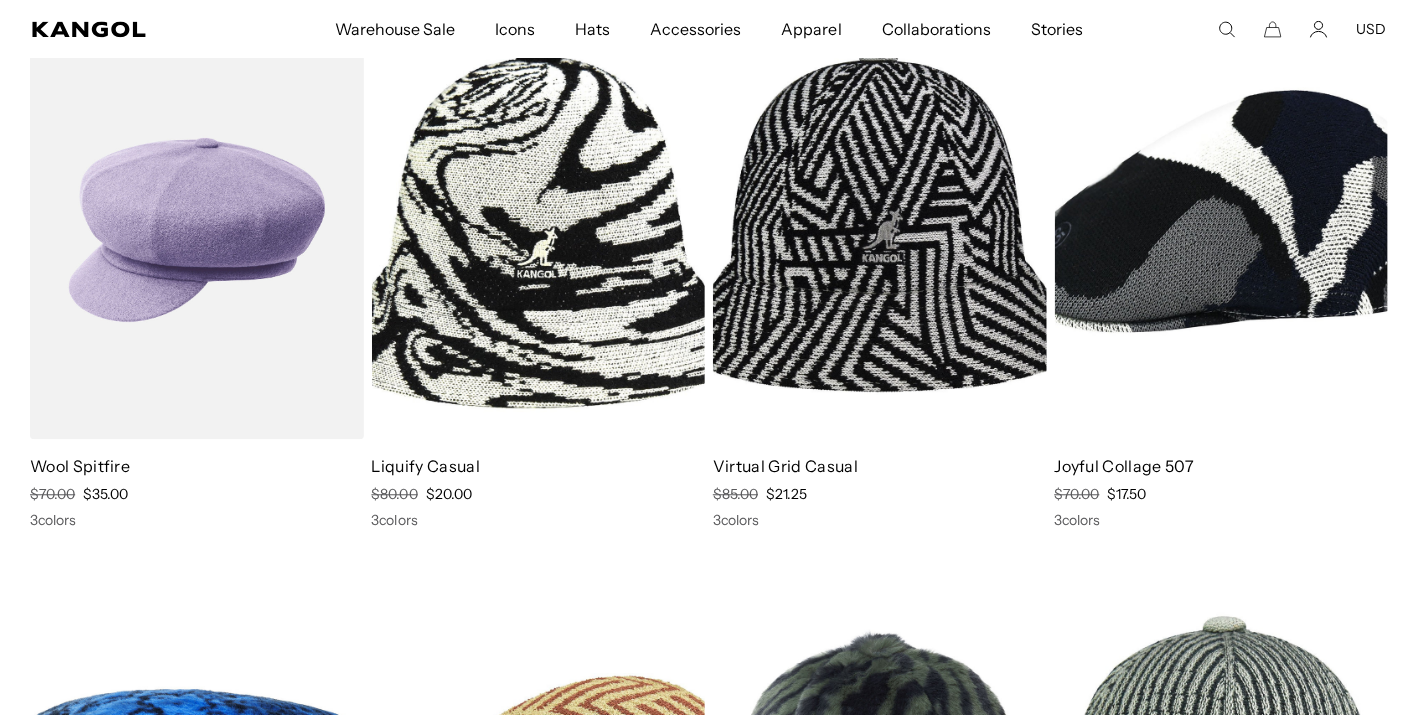 click at bounding box center (197, 229) 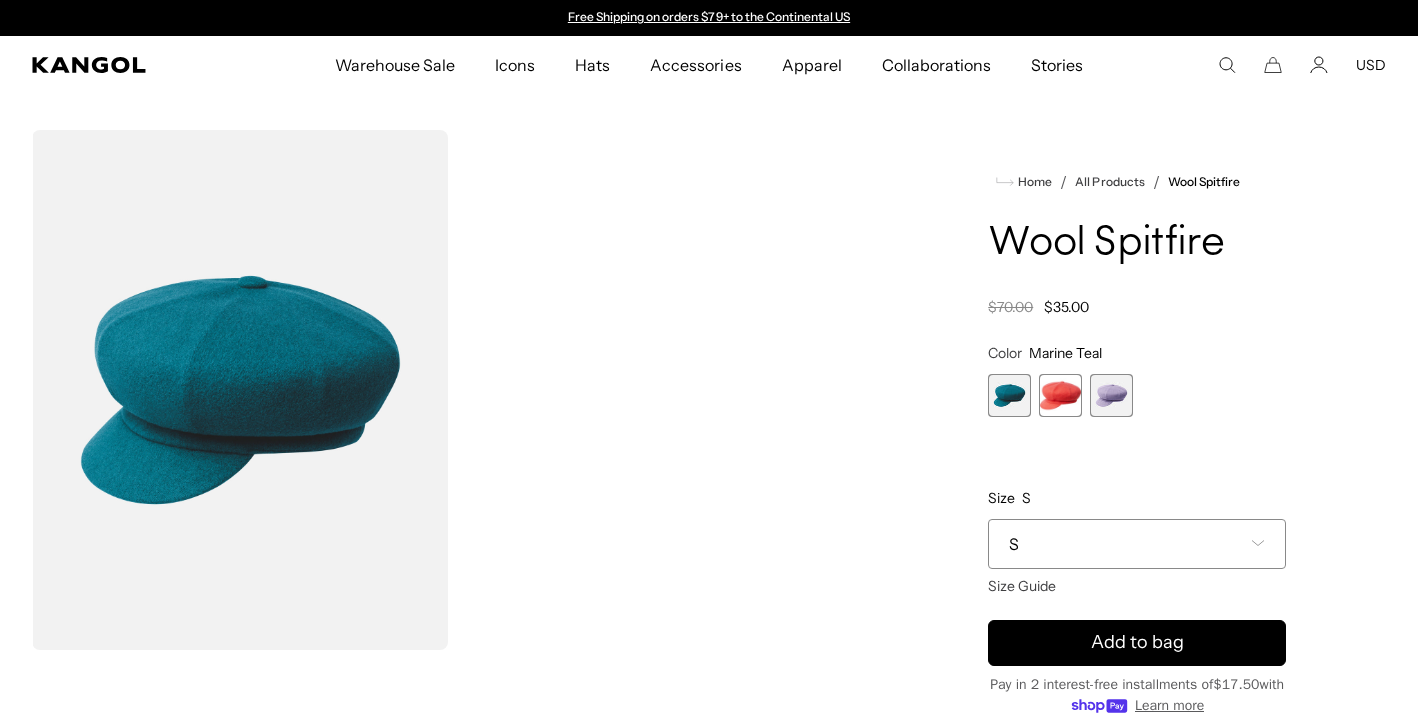 scroll, scrollTop: 0, scrollLeft: 0, axis: both 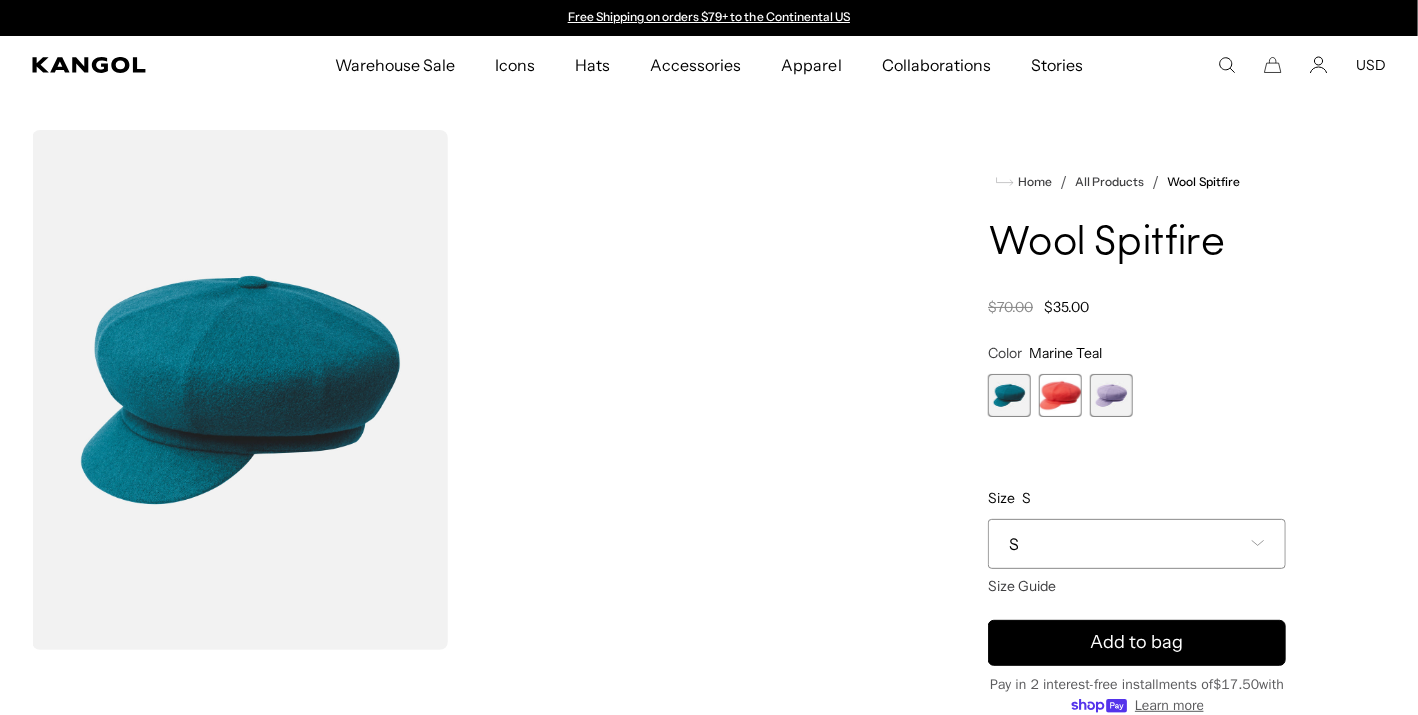 type on "**********" 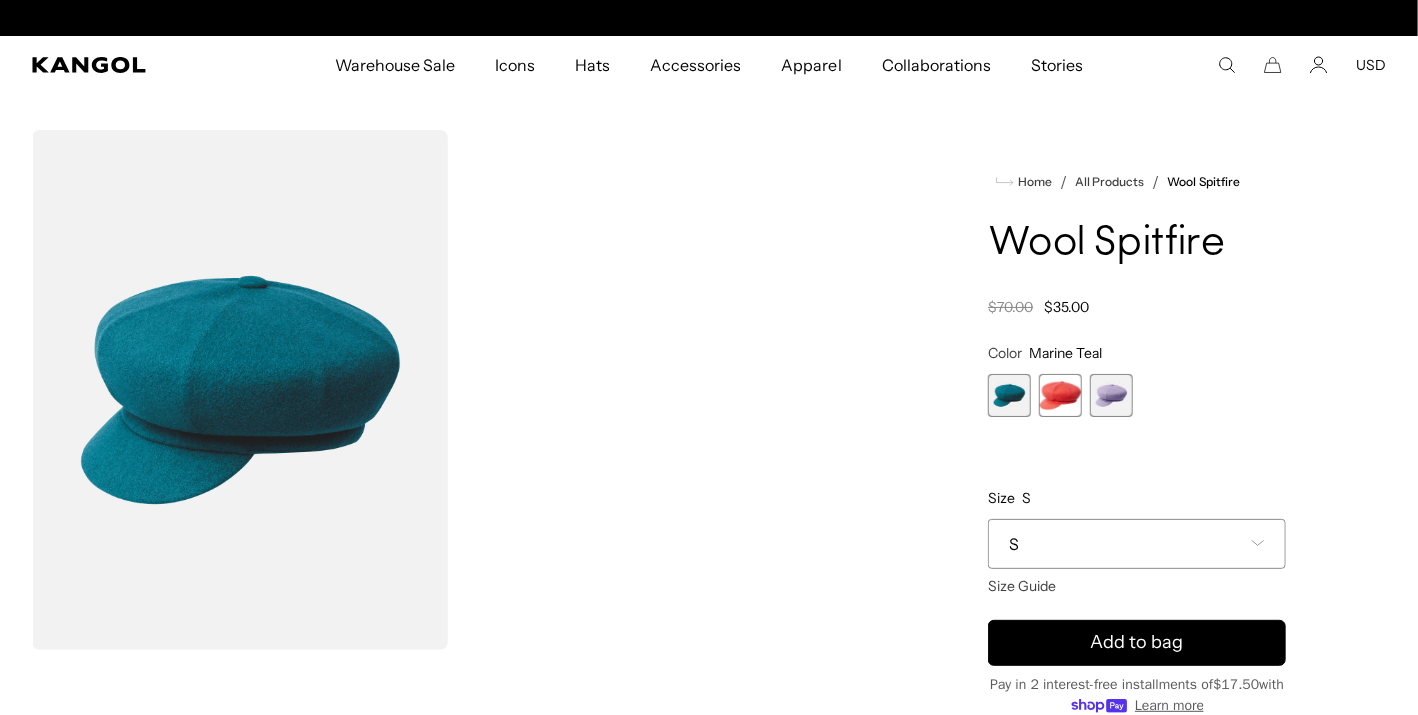 scroll, scrollTop: 0, scrollLeft: 412, axis: horizontal 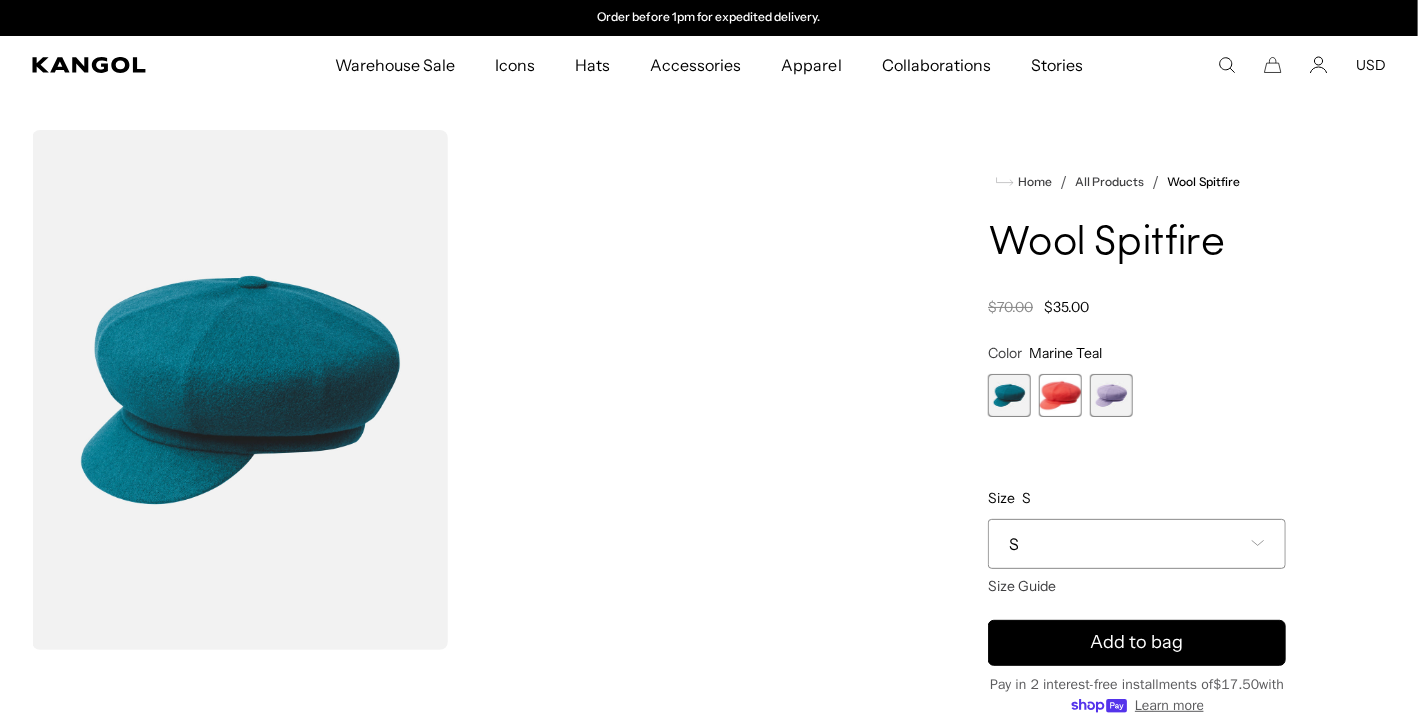 click on "S" at bounding box center (1137, 544) 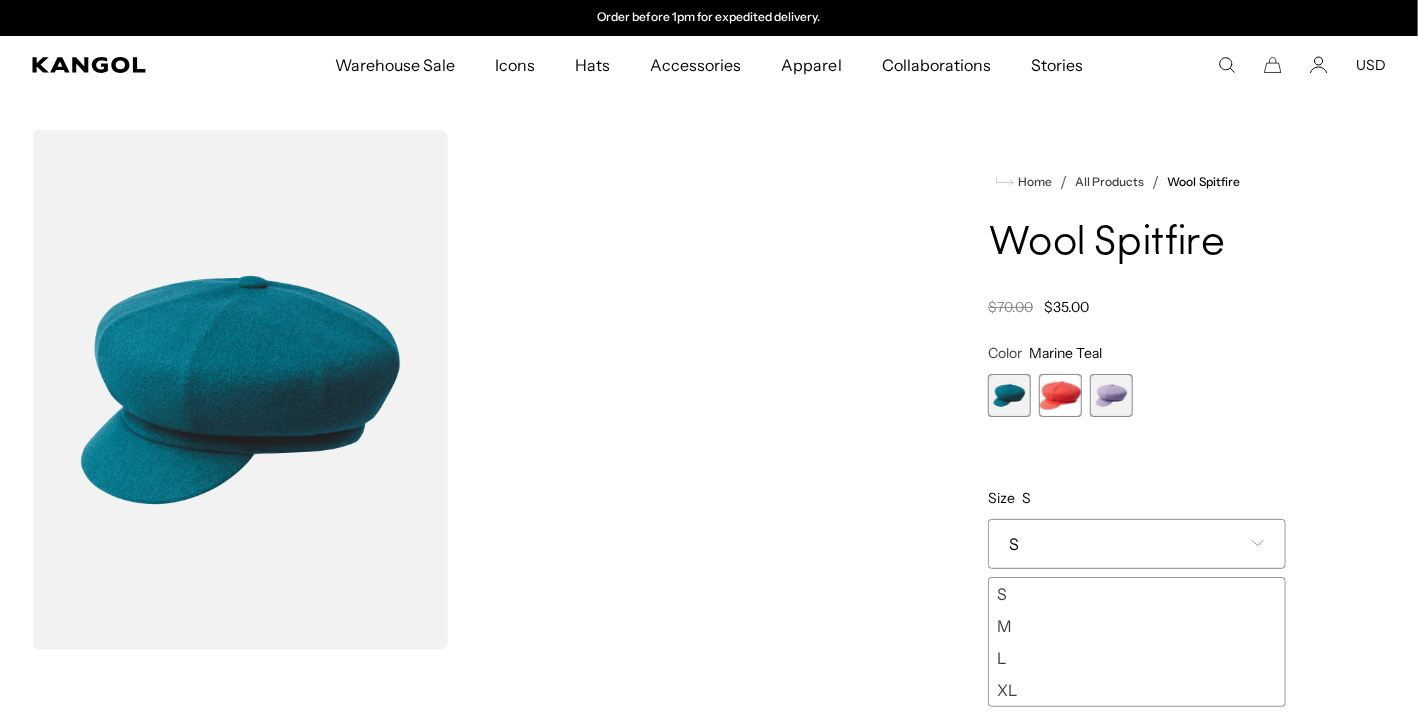 click on "XL" at bounding box center (1137, 690) 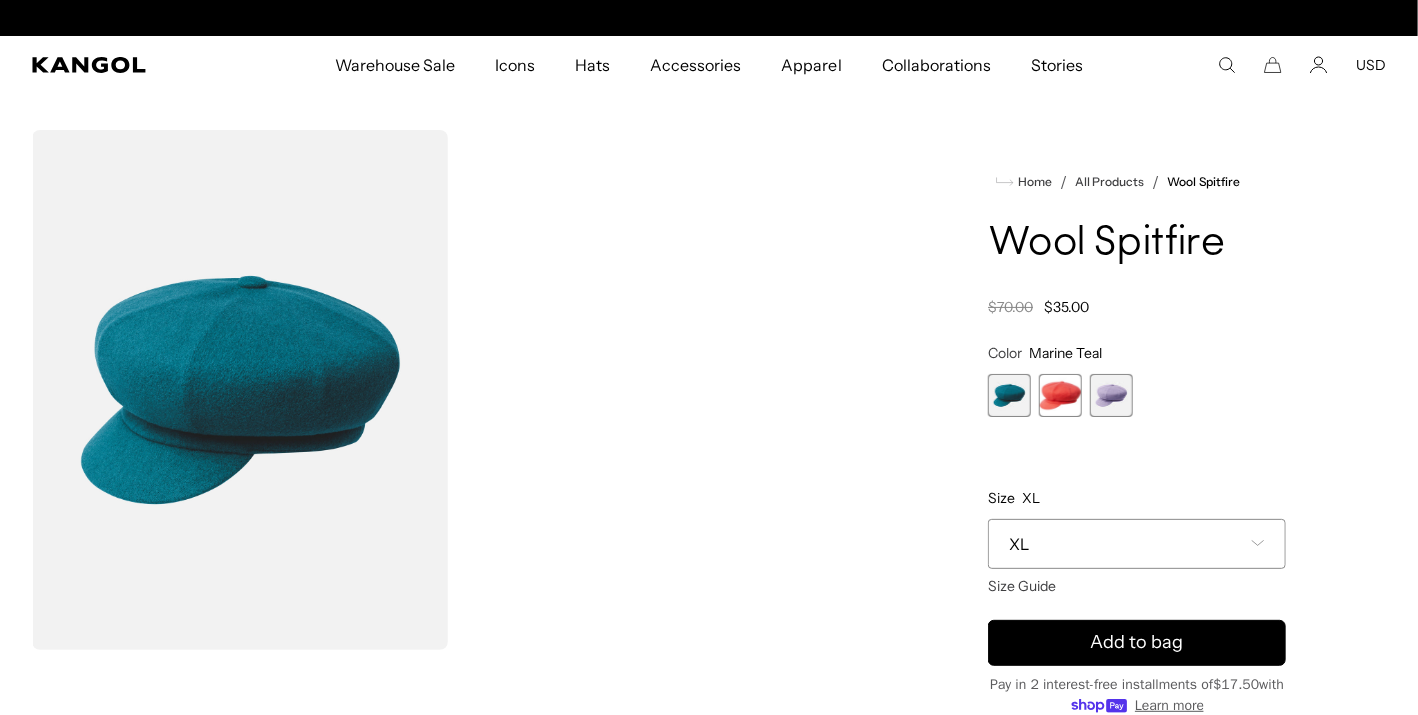 scroll, scrollTop: 0, scrollLeft: 0, axis: both 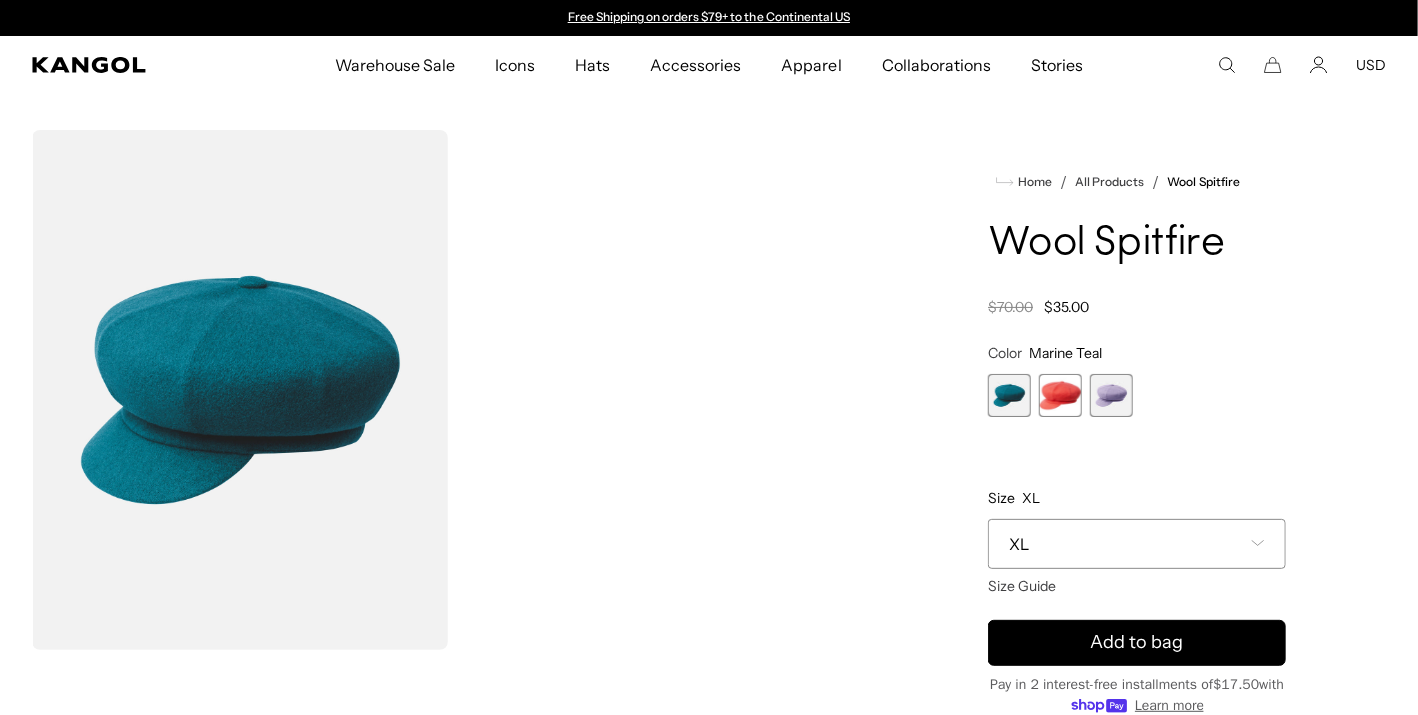 click at bounding box center [1009, 395] 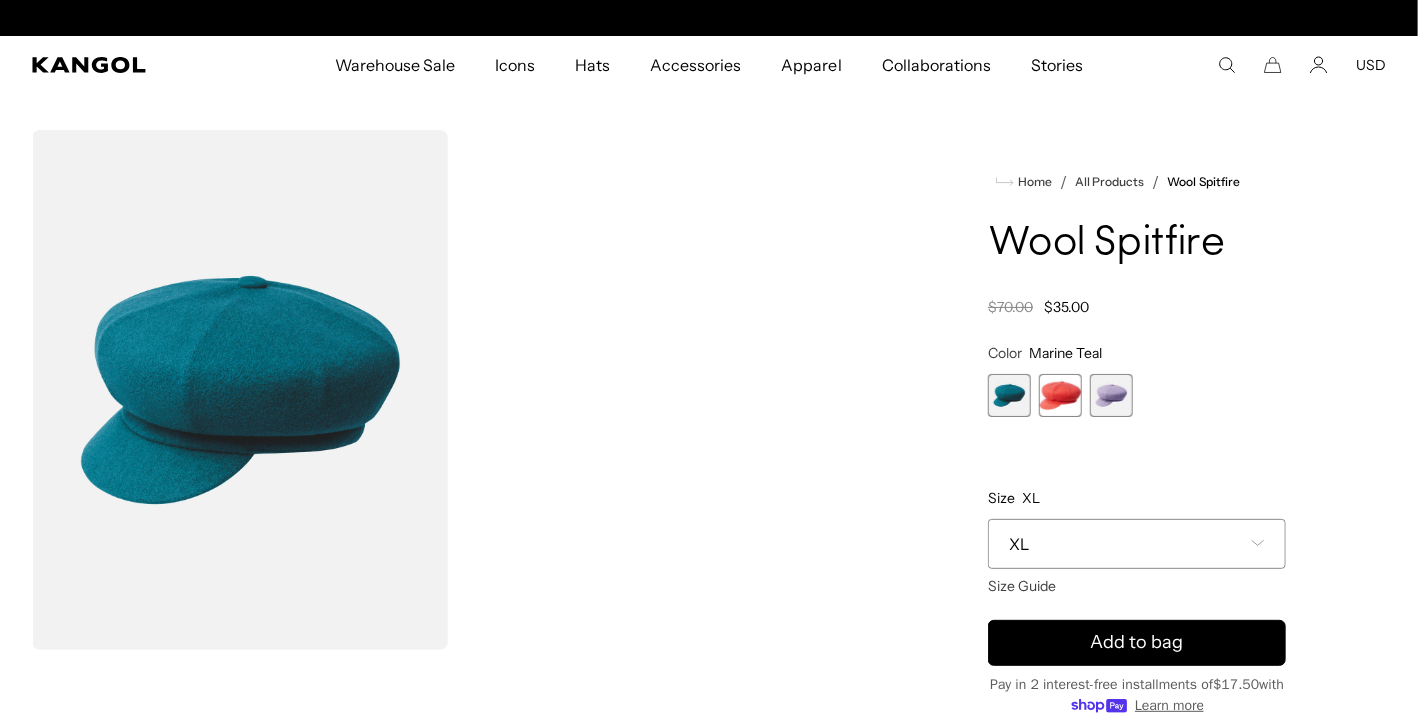 click at bounding box center (1060, 395) 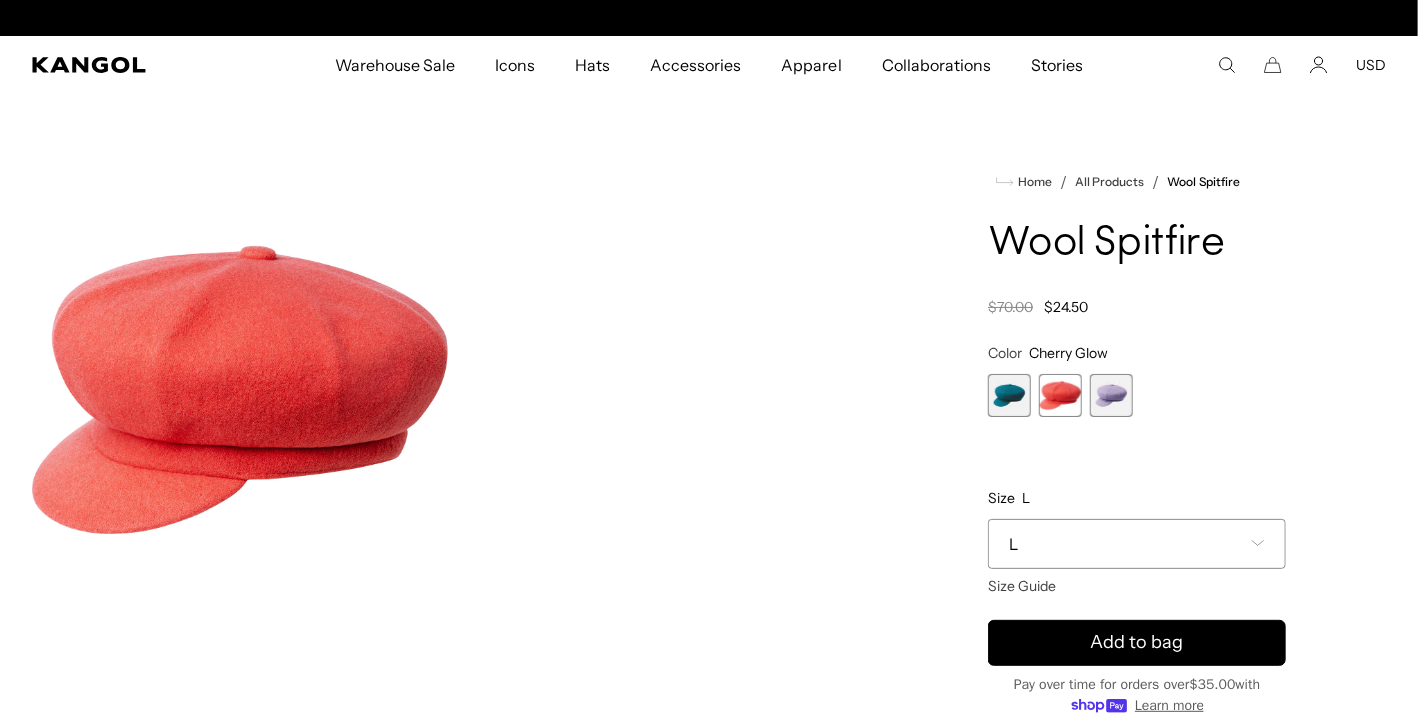 scroll, scrollTop: 0, scrollLeft: 0, axis: both 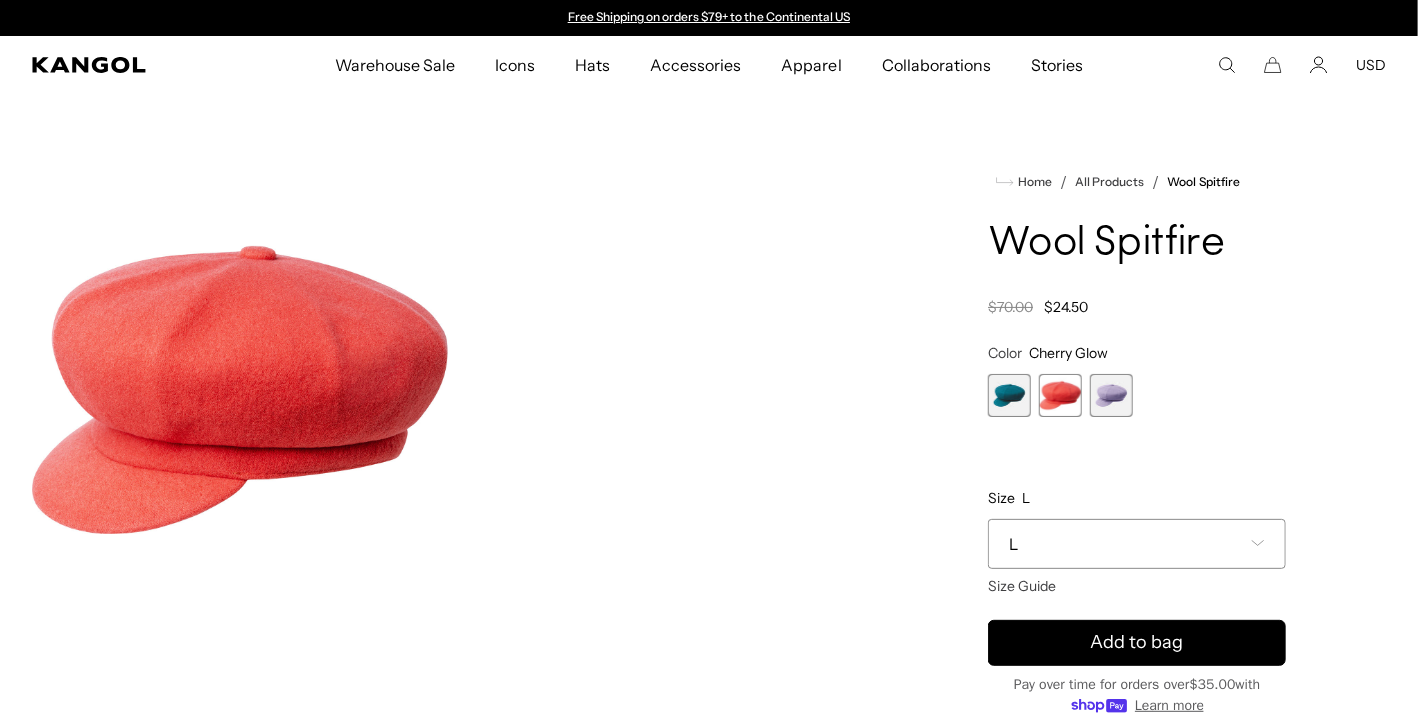 click at bounding box center [1111, 395] 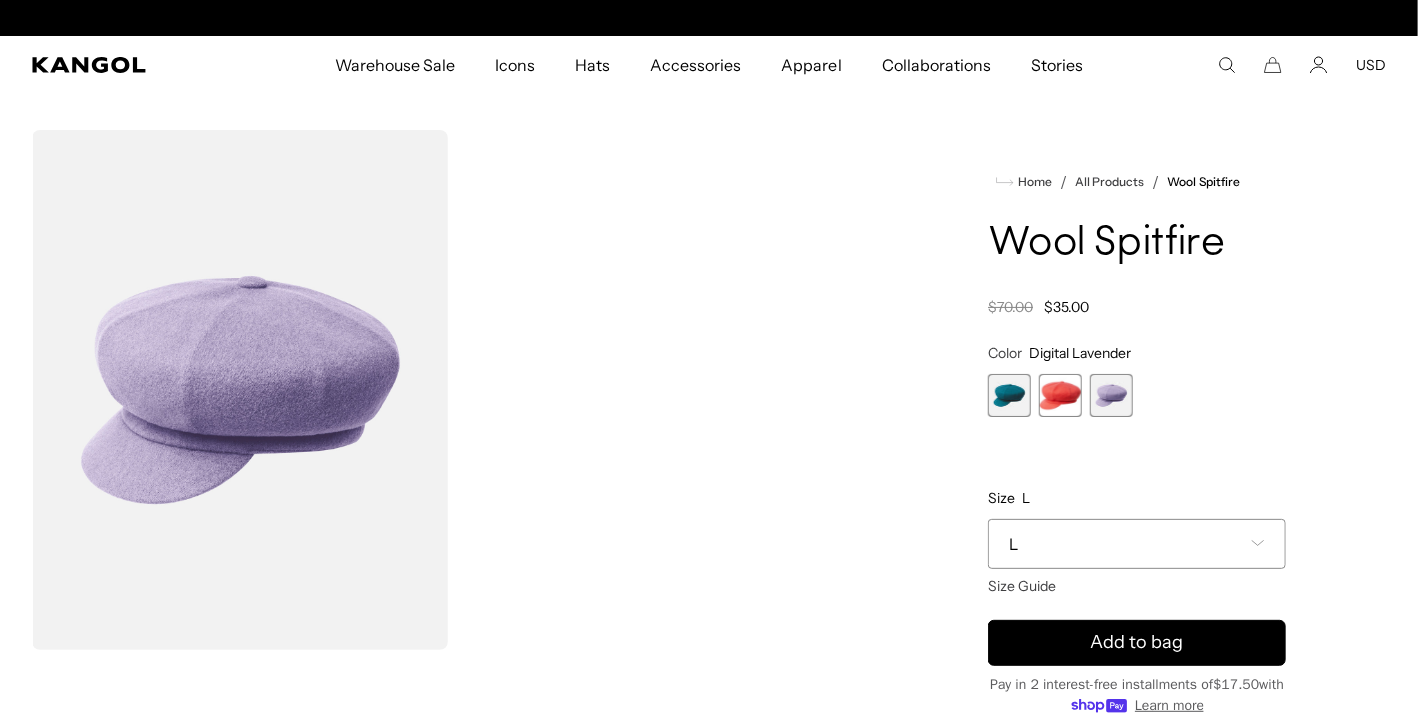 scroll, scrollTop: 0, scrollLeft: 412, axis: horizontal 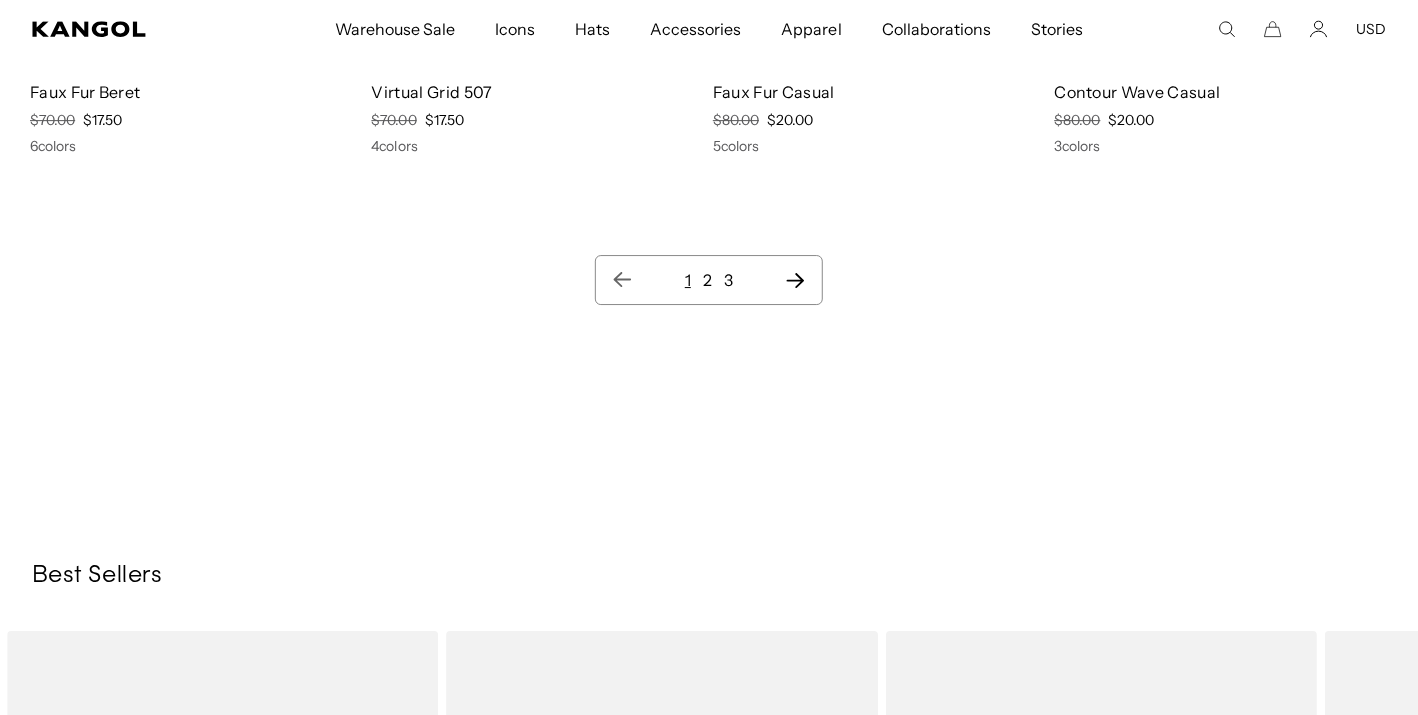 click on "2" at bounding box center [707, 280] 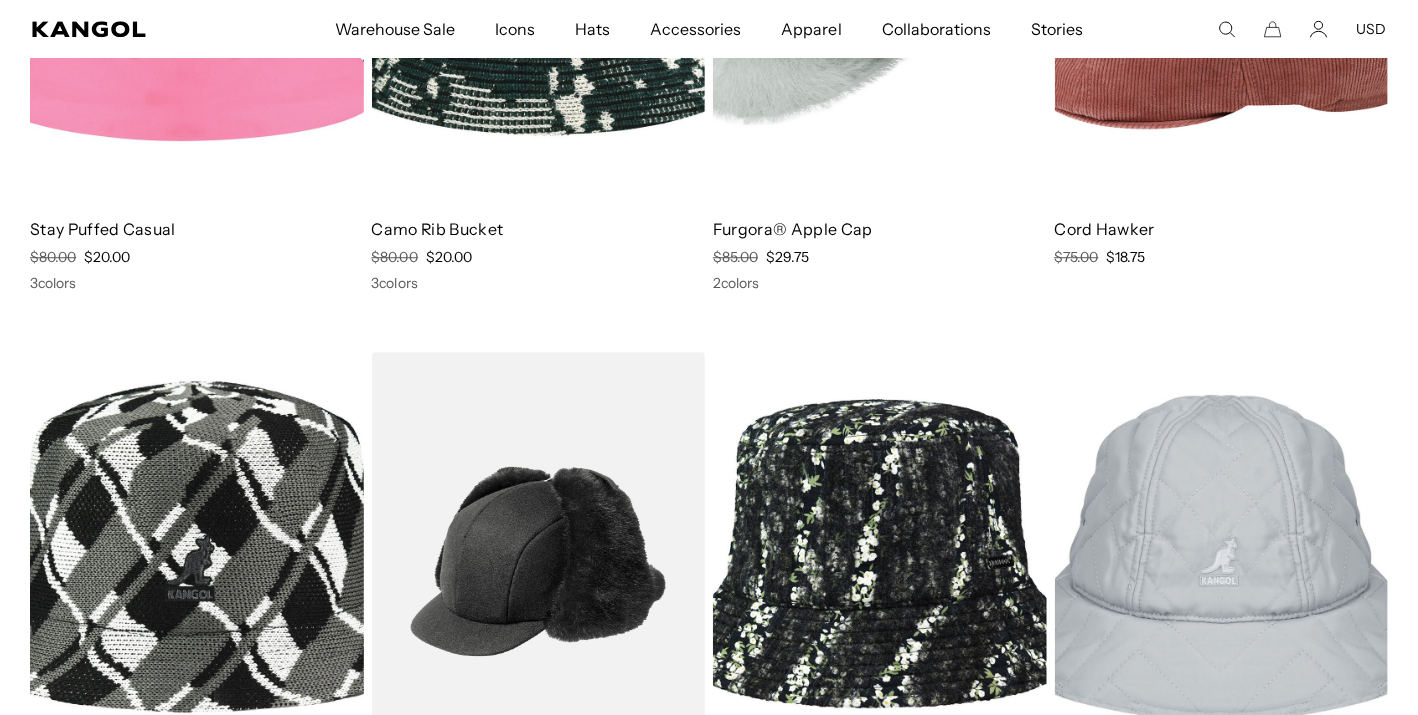 scroll, scrollTop: 0, scrollLeft: 0, axis: both 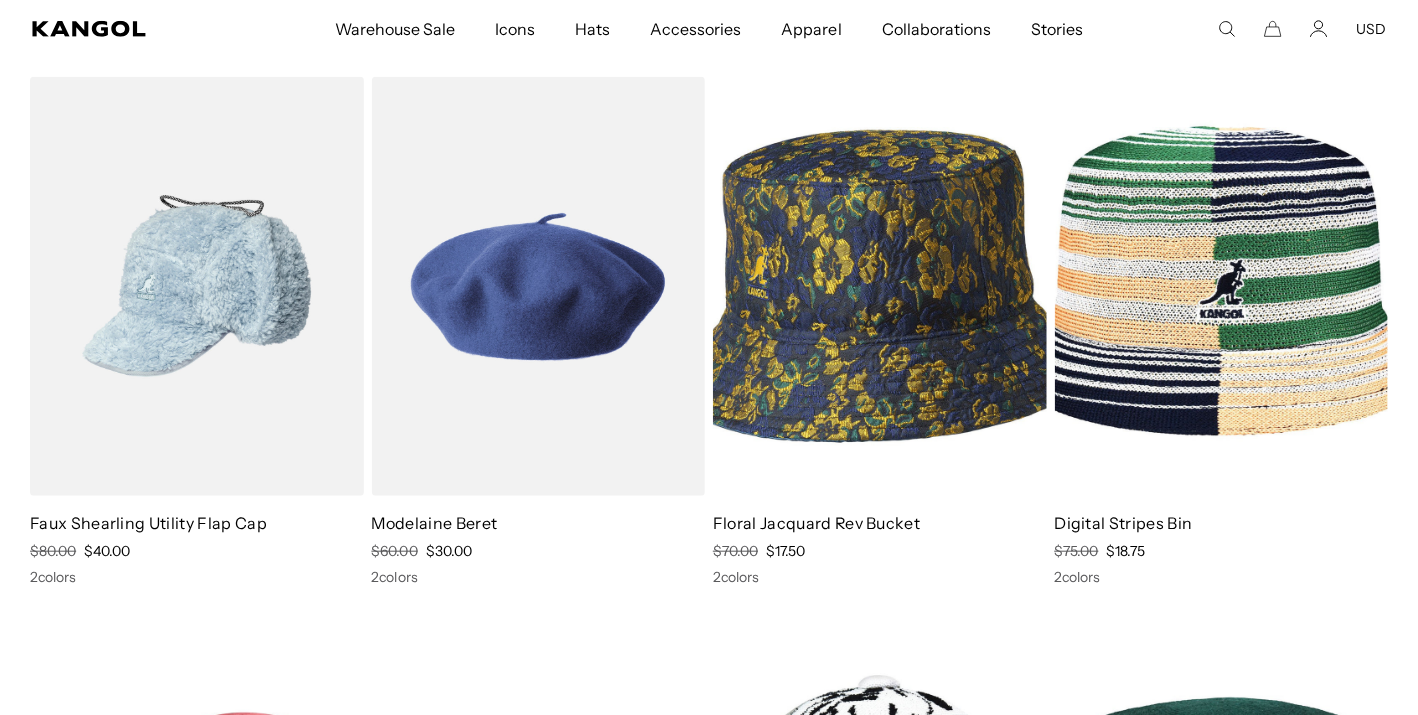 click at bounding box center [539, 286] 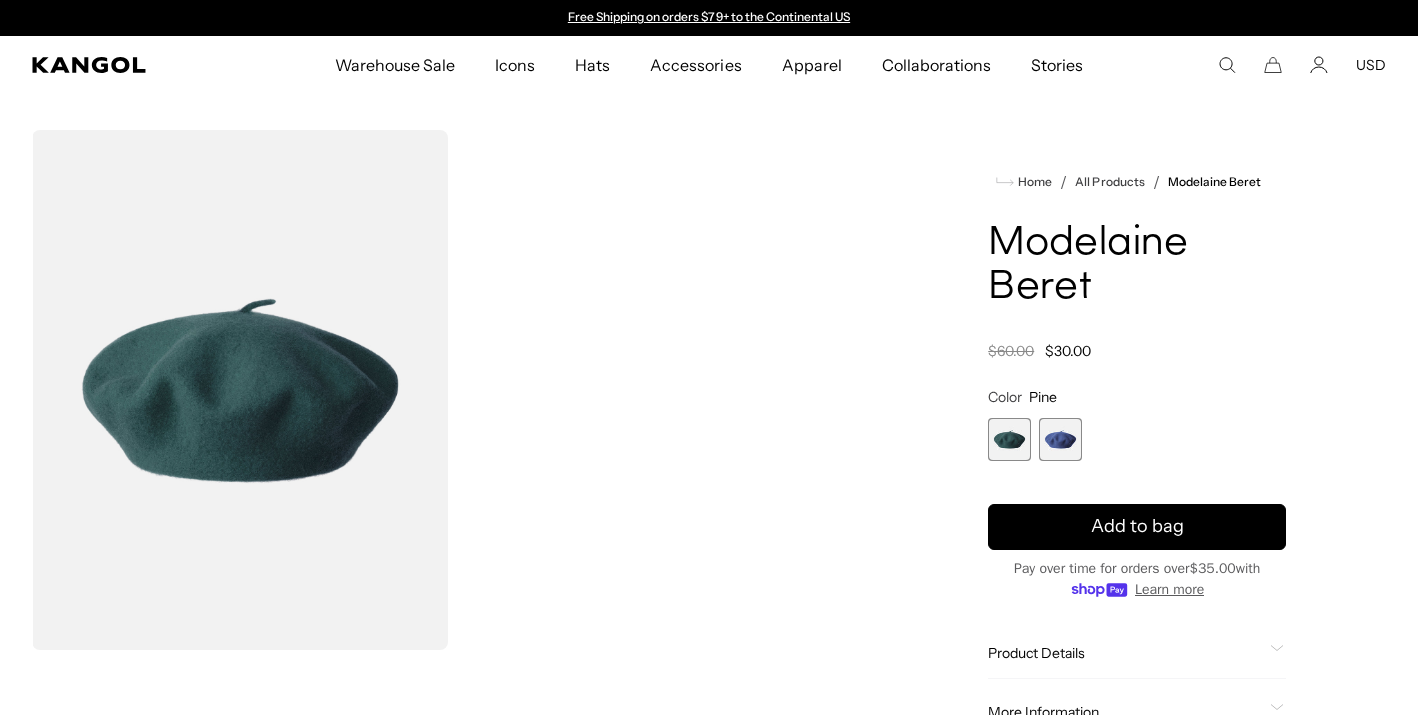 scroll, scrollTop: 0, scrollLeft: 0, axis: both 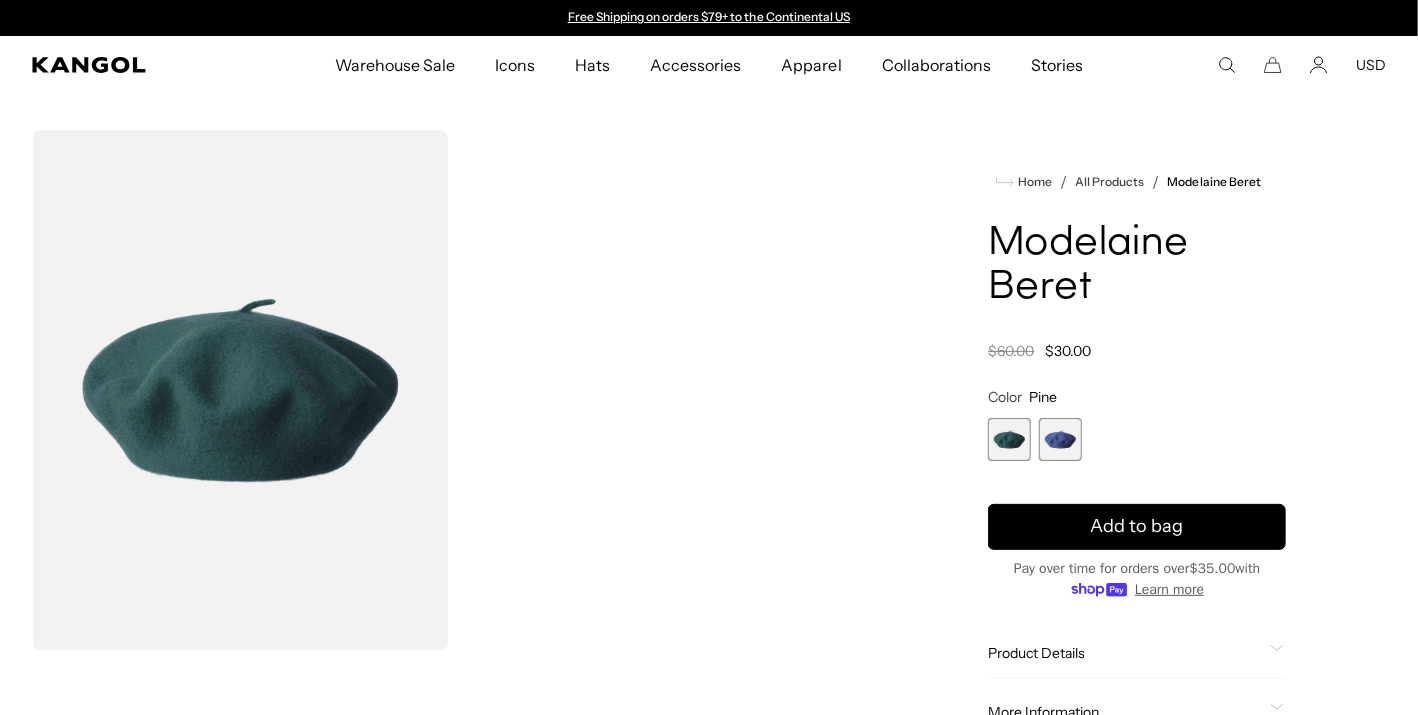 type on "**********" 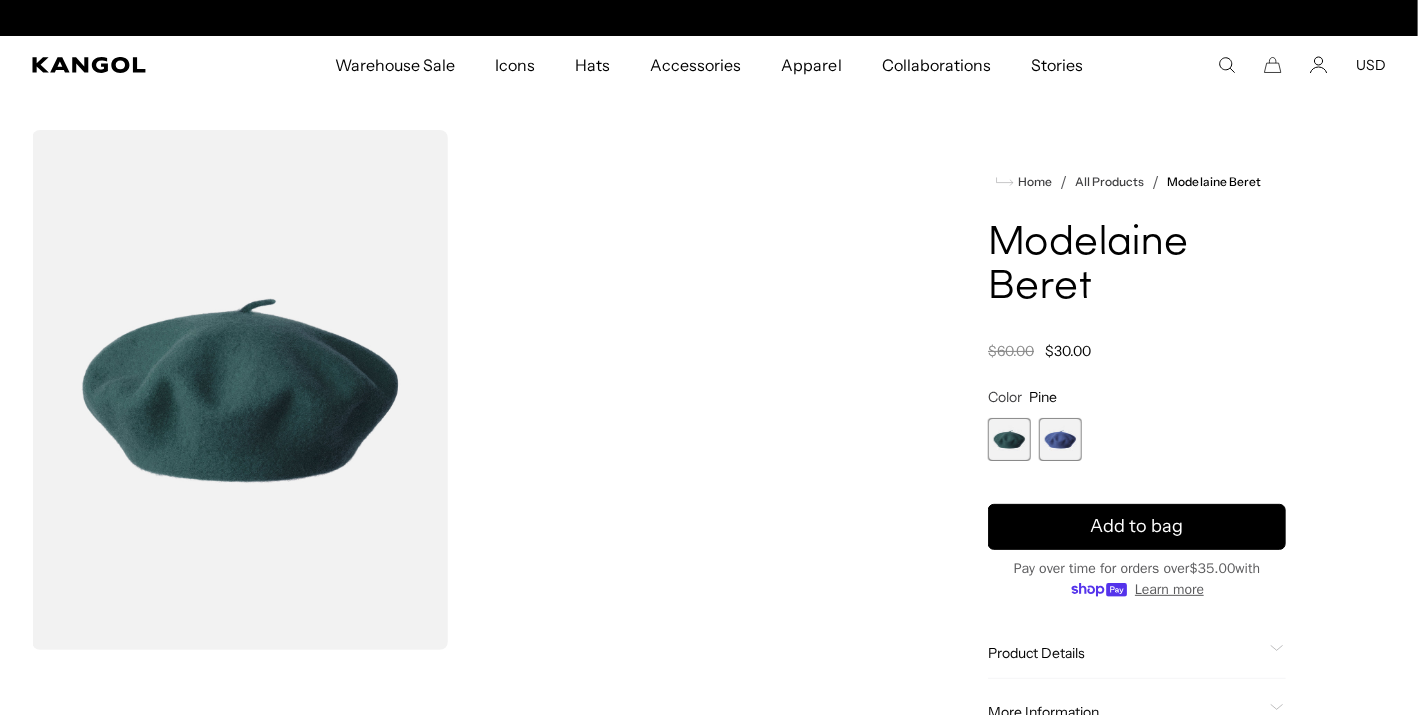 scroll, scrollTop: 0, scrollLeft: 412, axis: horizontal 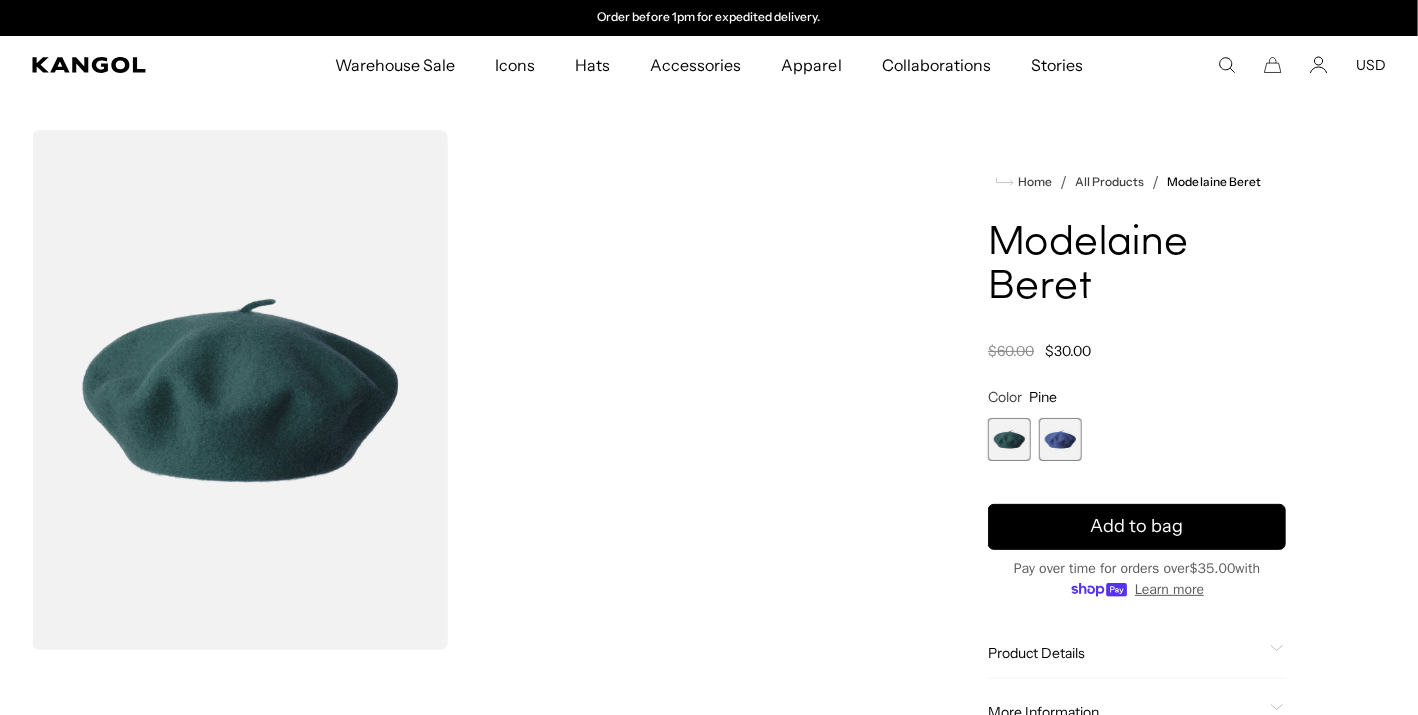click at bounding box center (1009, 439) 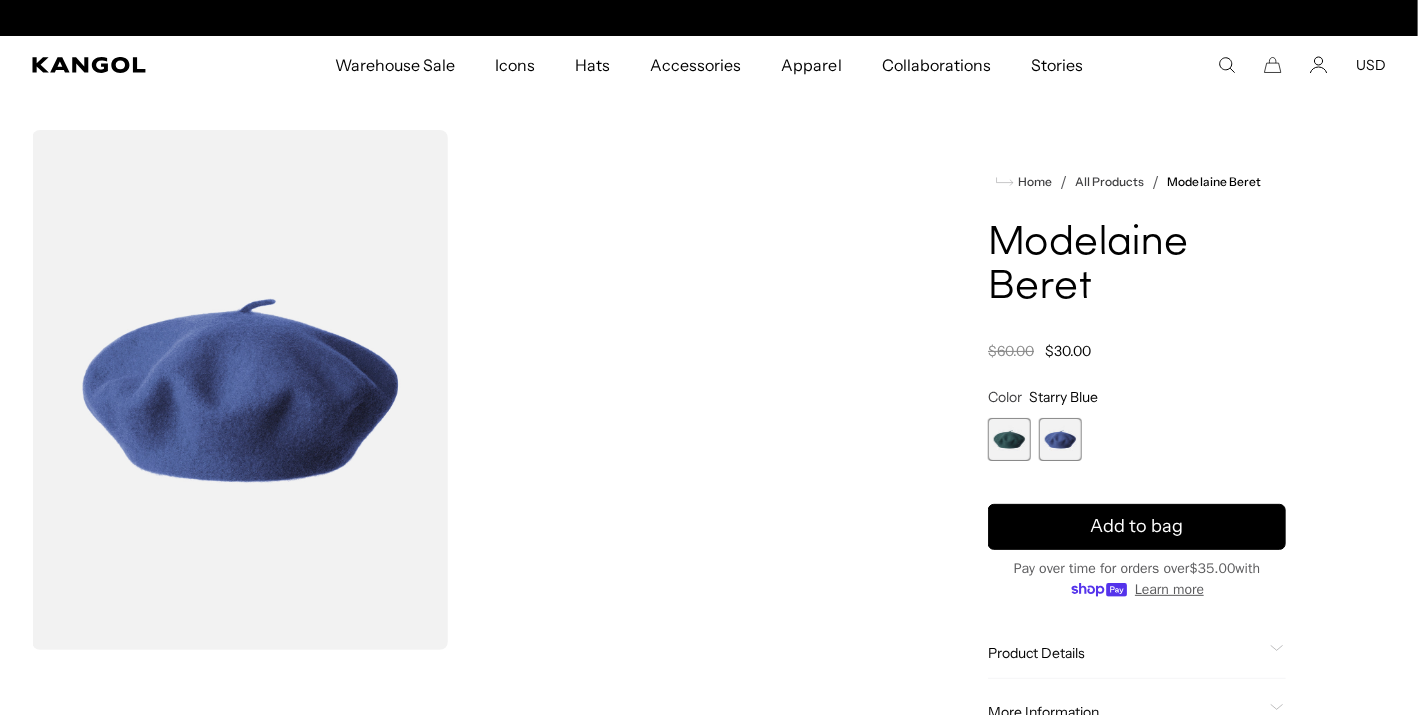 scroll, scrollTop: 0, scrollLeft: 412, axis: horizontal 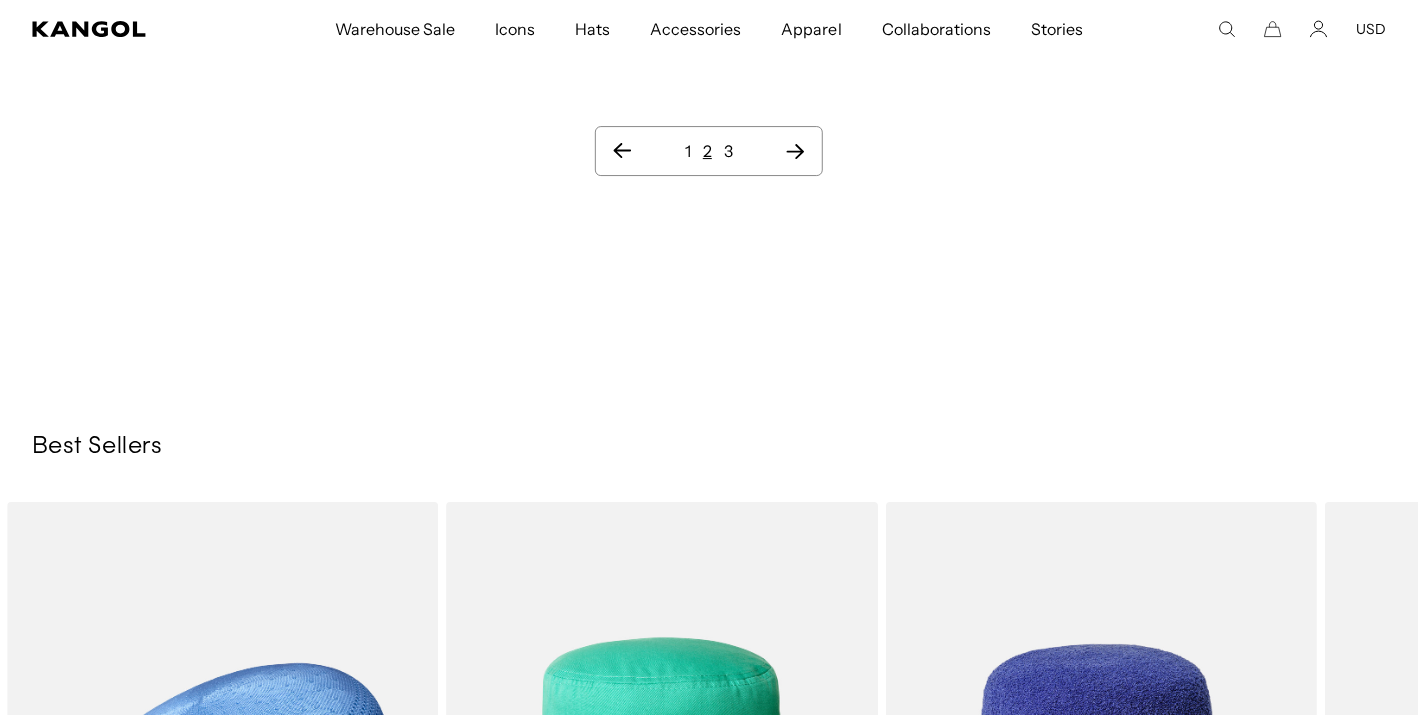 click on "3" at bounding box center (728, 151) 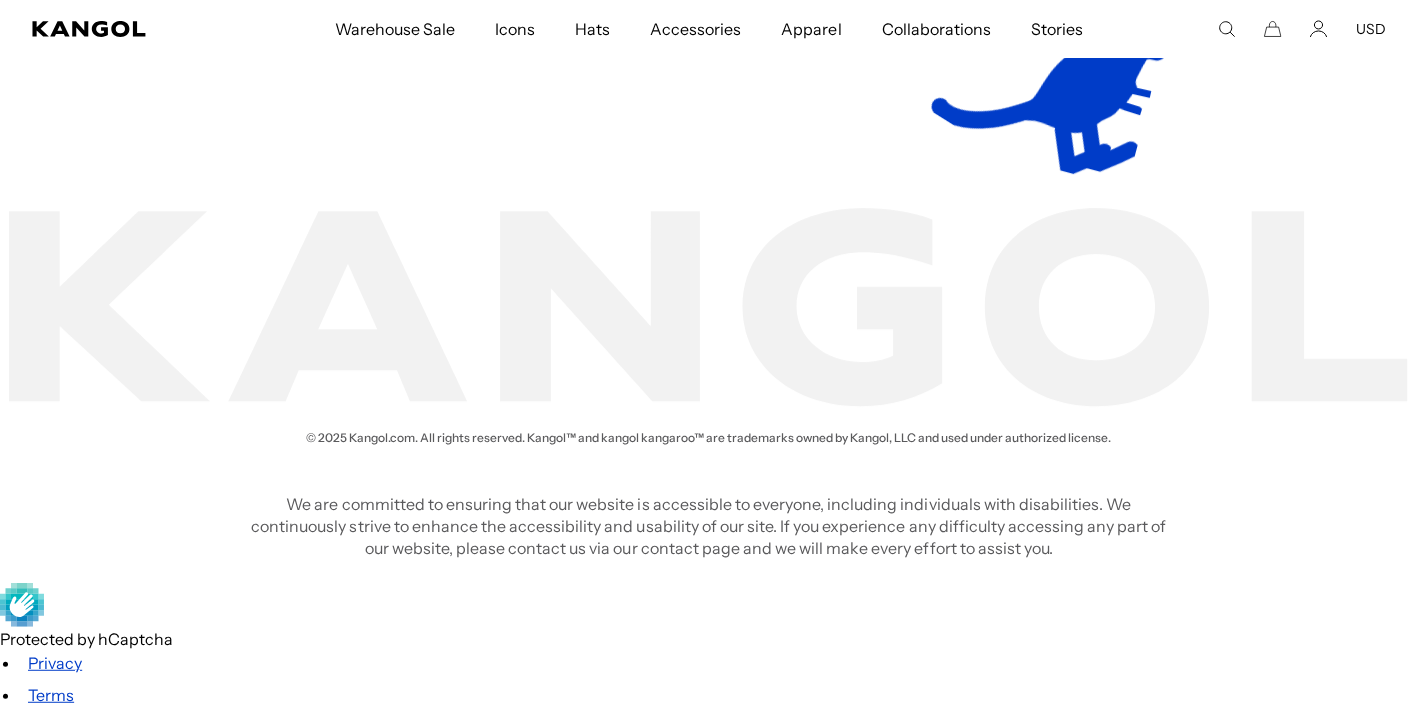 scroll, scrollTop: 0, scrollLeft: 0, axis: both 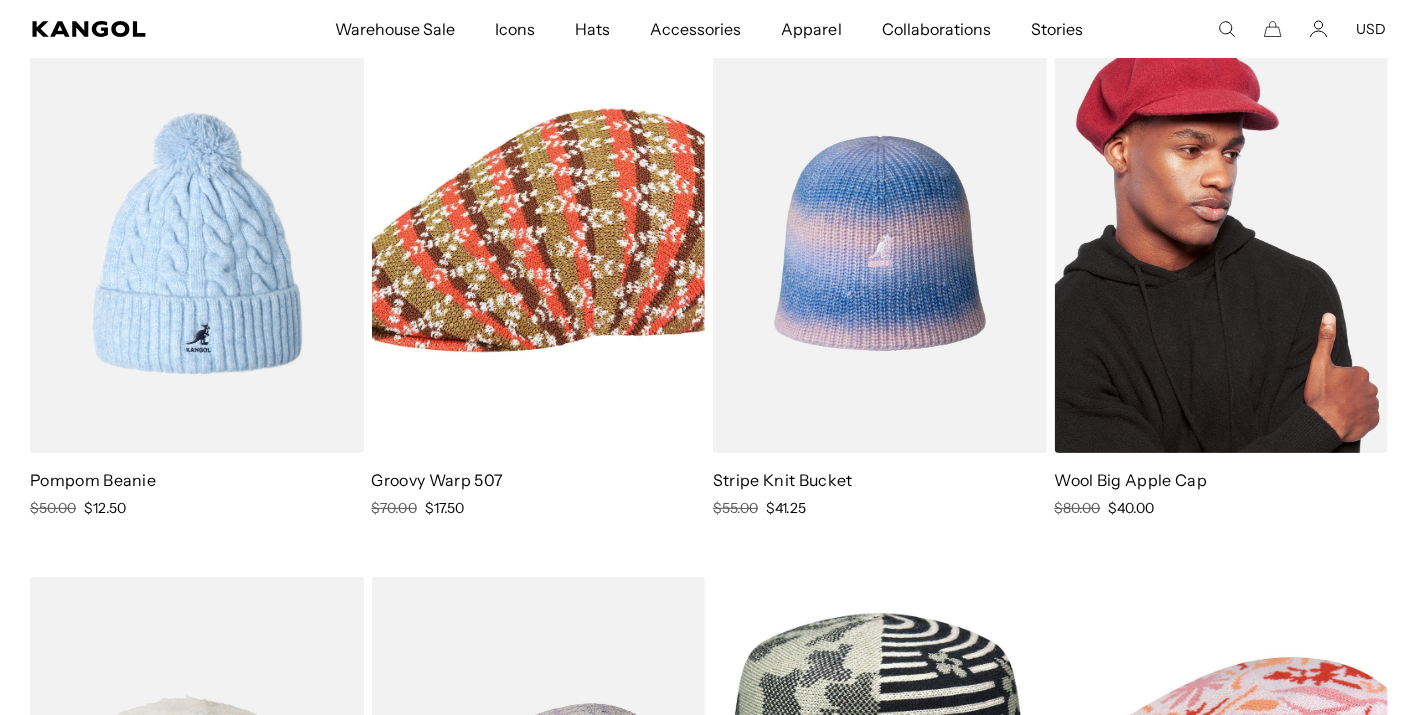 click at bounding box center [1222, 243] 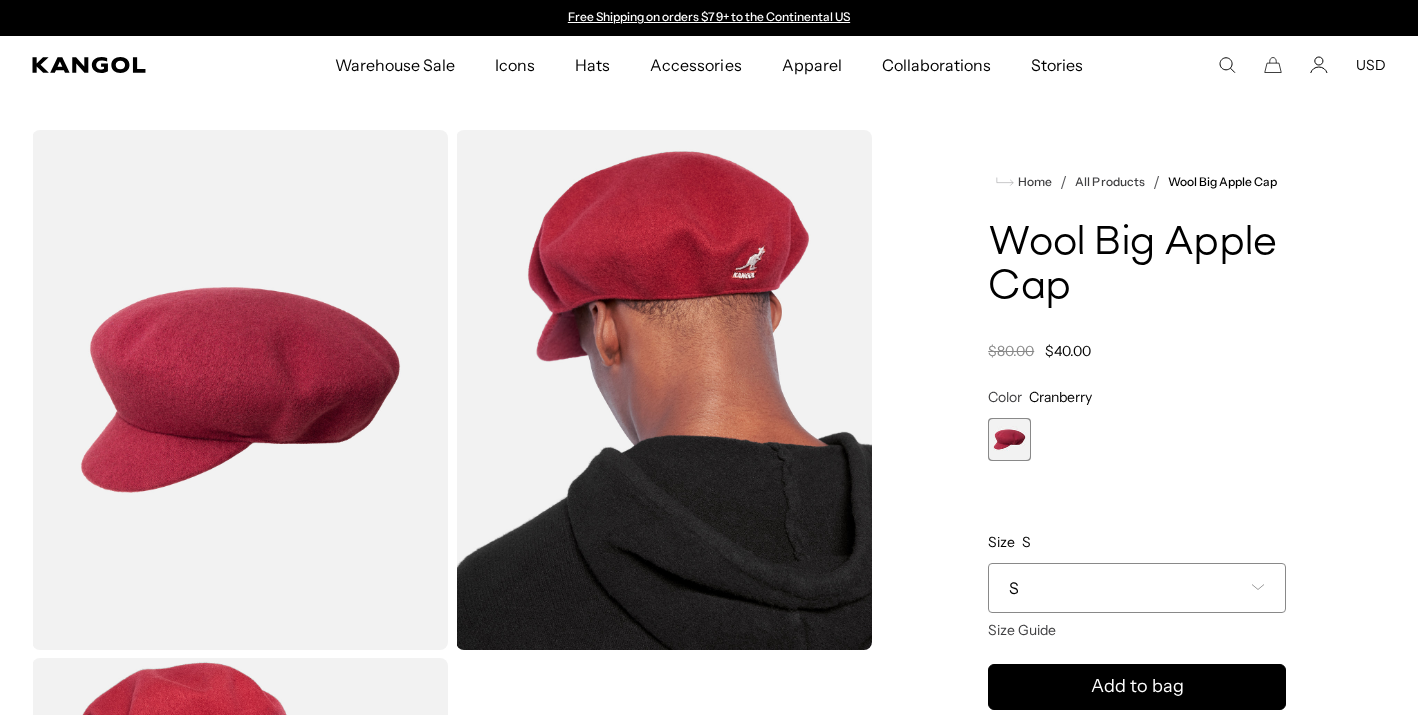 scroll, scrollTop: 0, scrollLeft: 0, axis: both 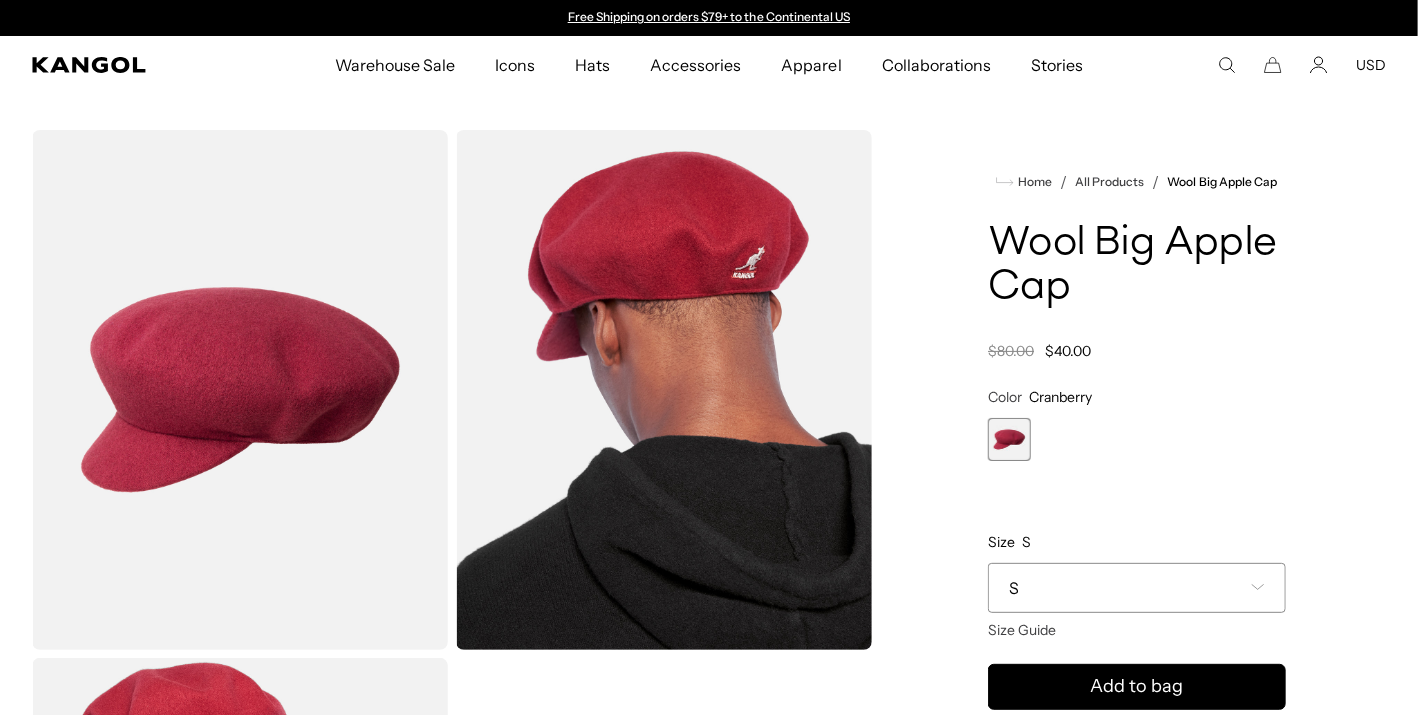 type on "**********" 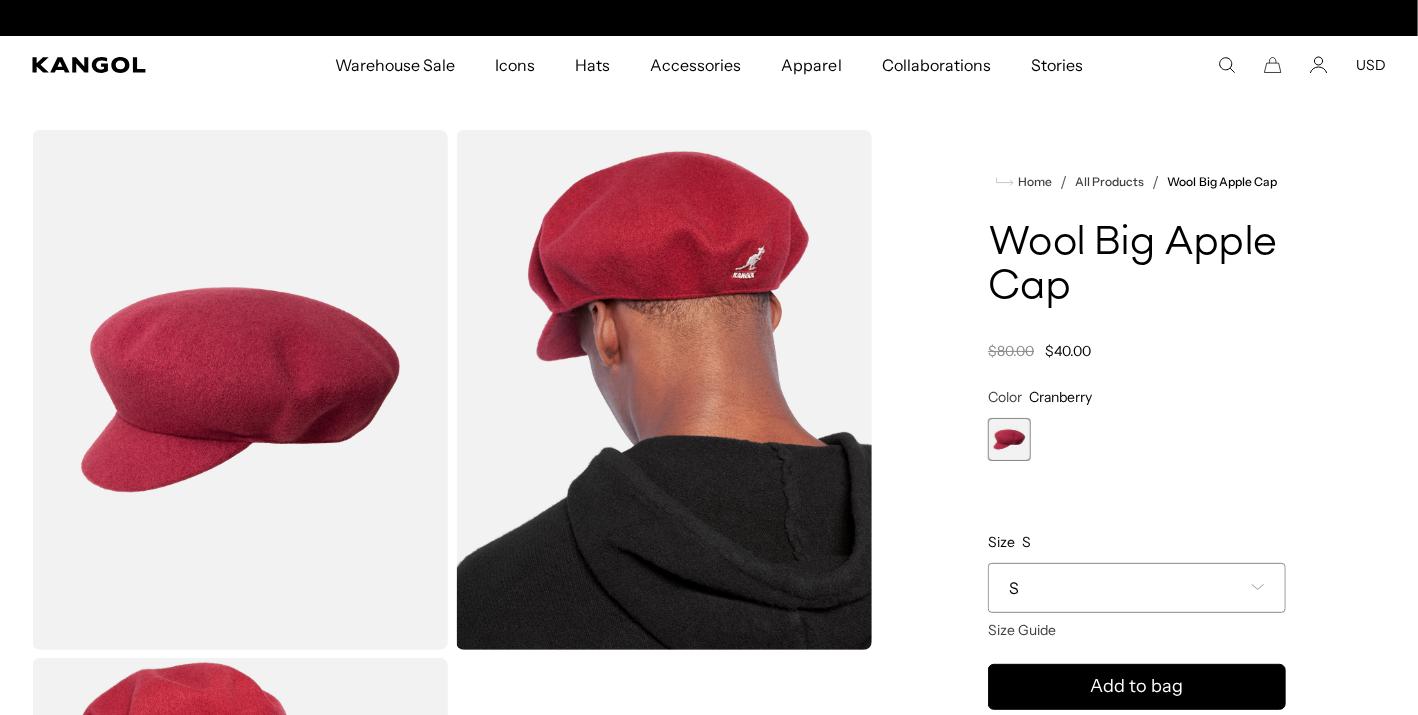 scroll, scrollTop: 0, scrollLeft: 412, axis: horizontal 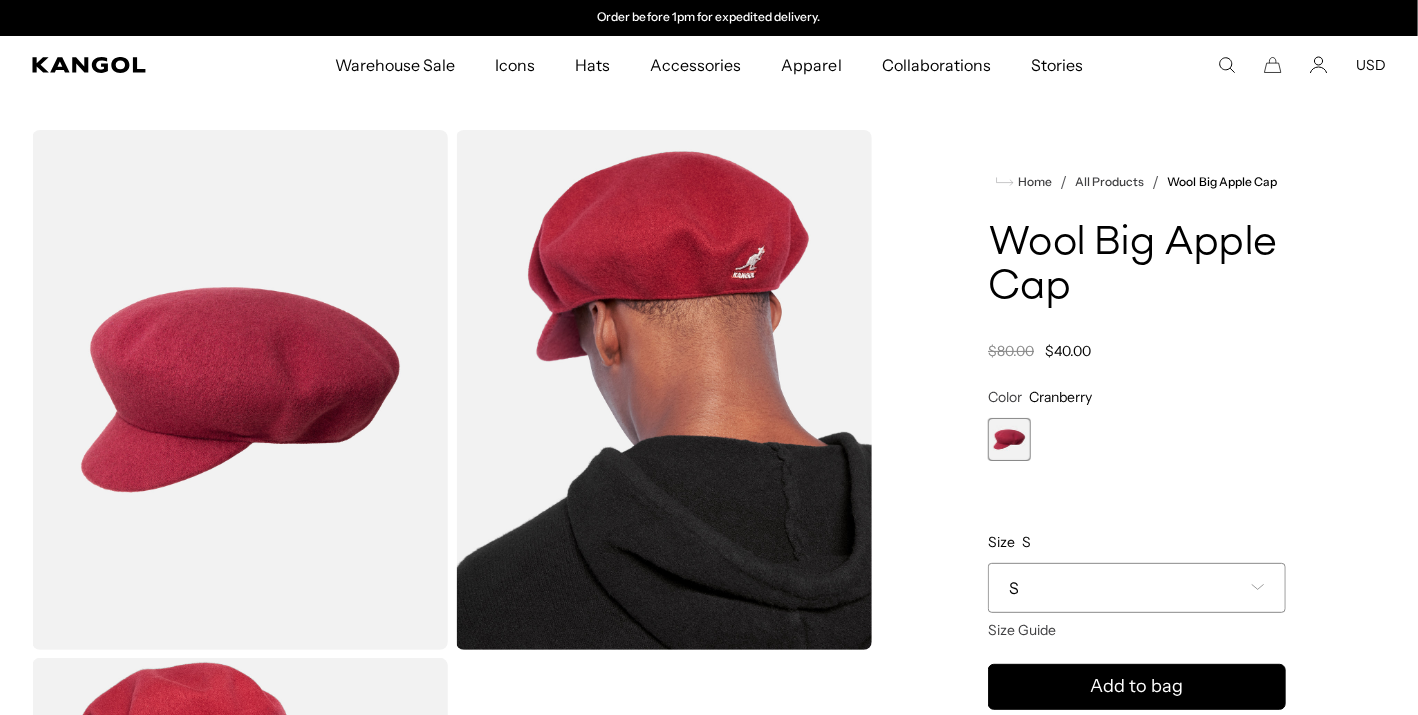 click on "S" at bounding box center [1137, 588] 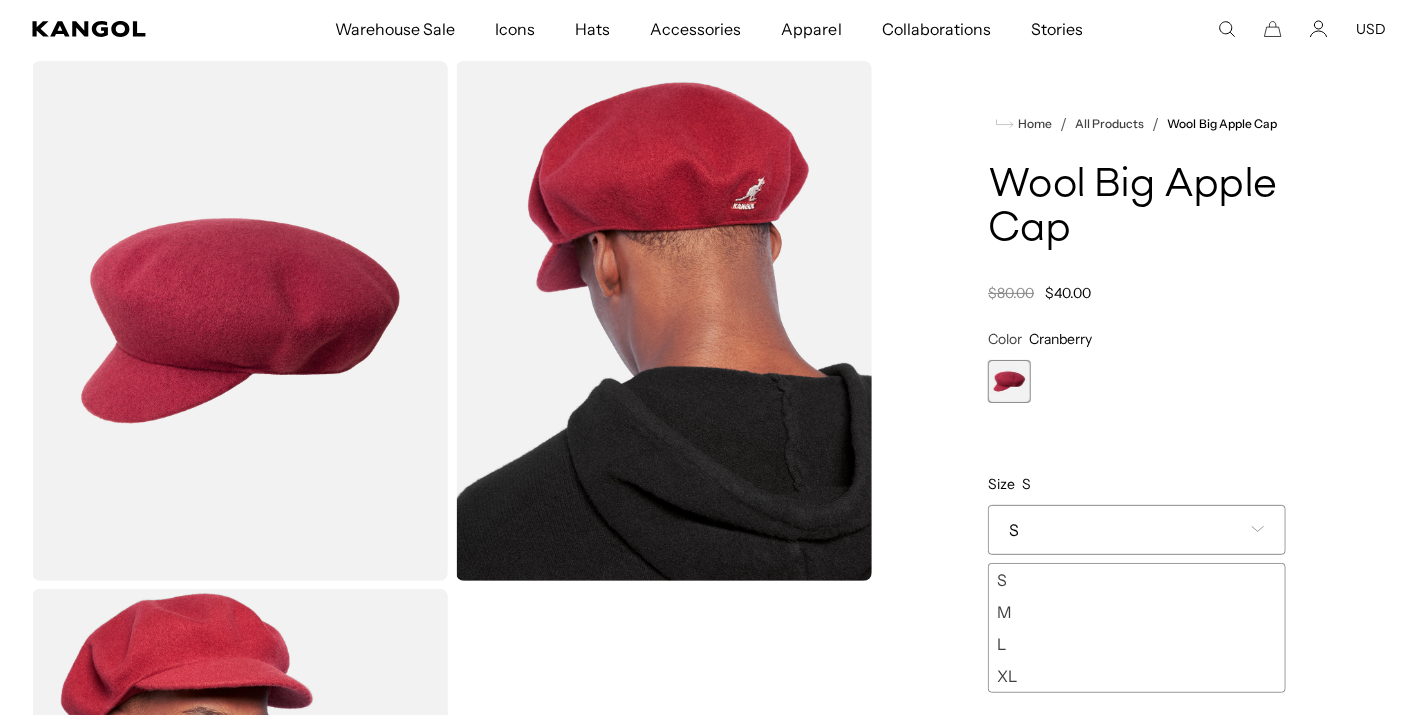 scroll, scrollTop: 233, scrollLeft: 0, axis: vertical 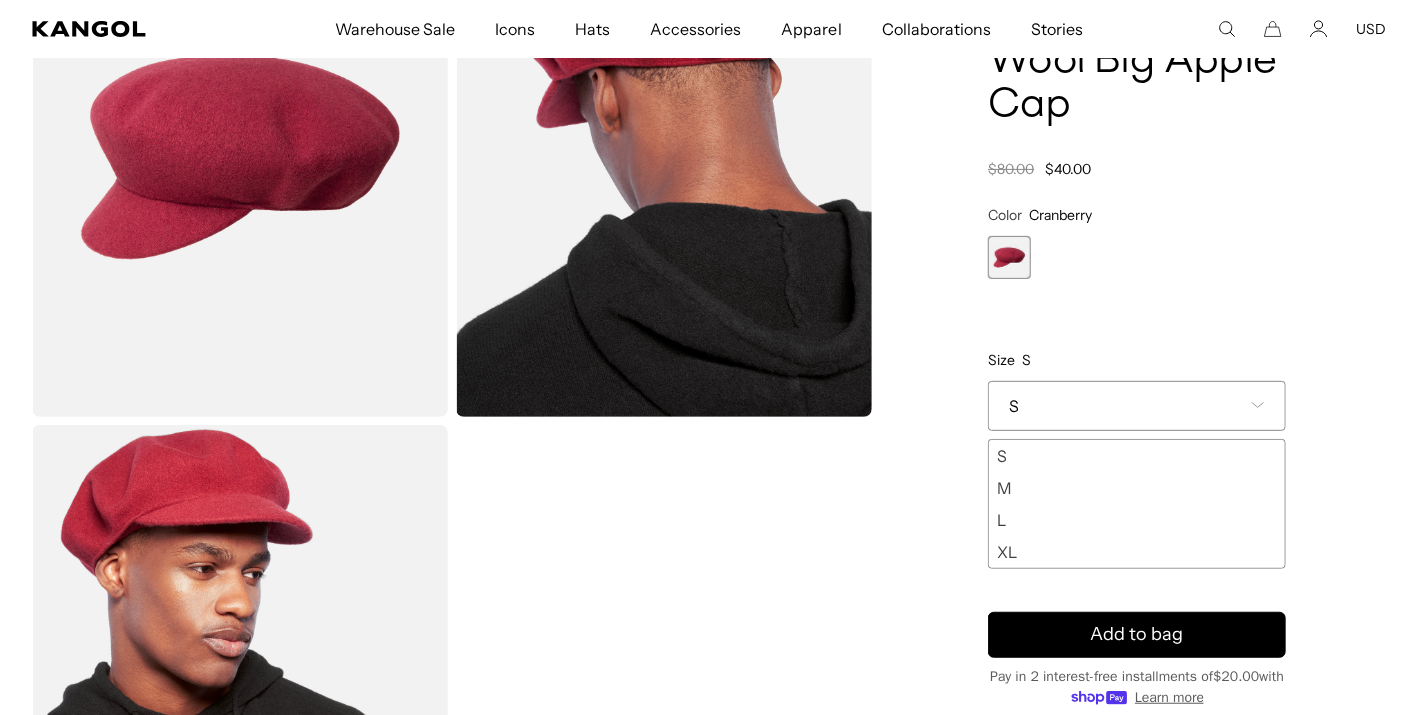 drag, startPoint x: 1020, startPoint y: 509, endPoint x: 1066, endPoint y: 520, distance: 47.296936 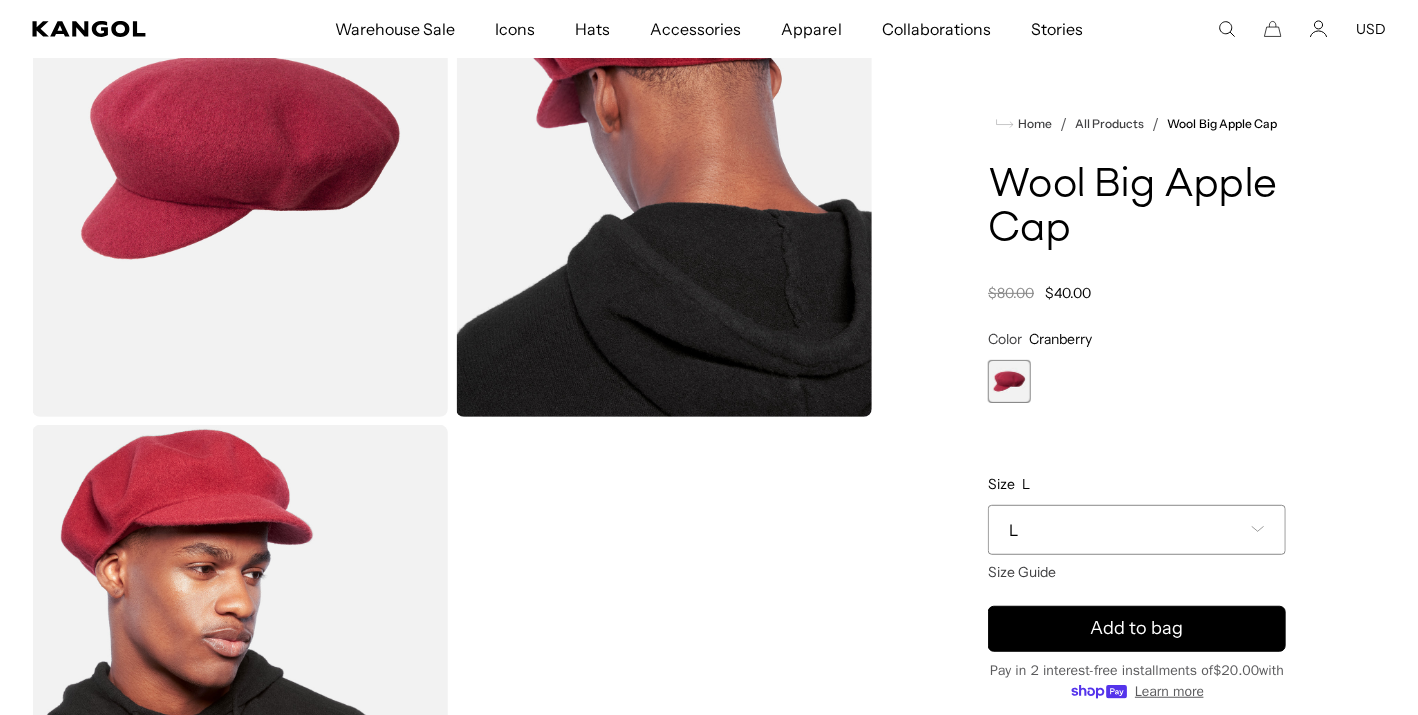 click on "L" at bounding box center (1137, 530) 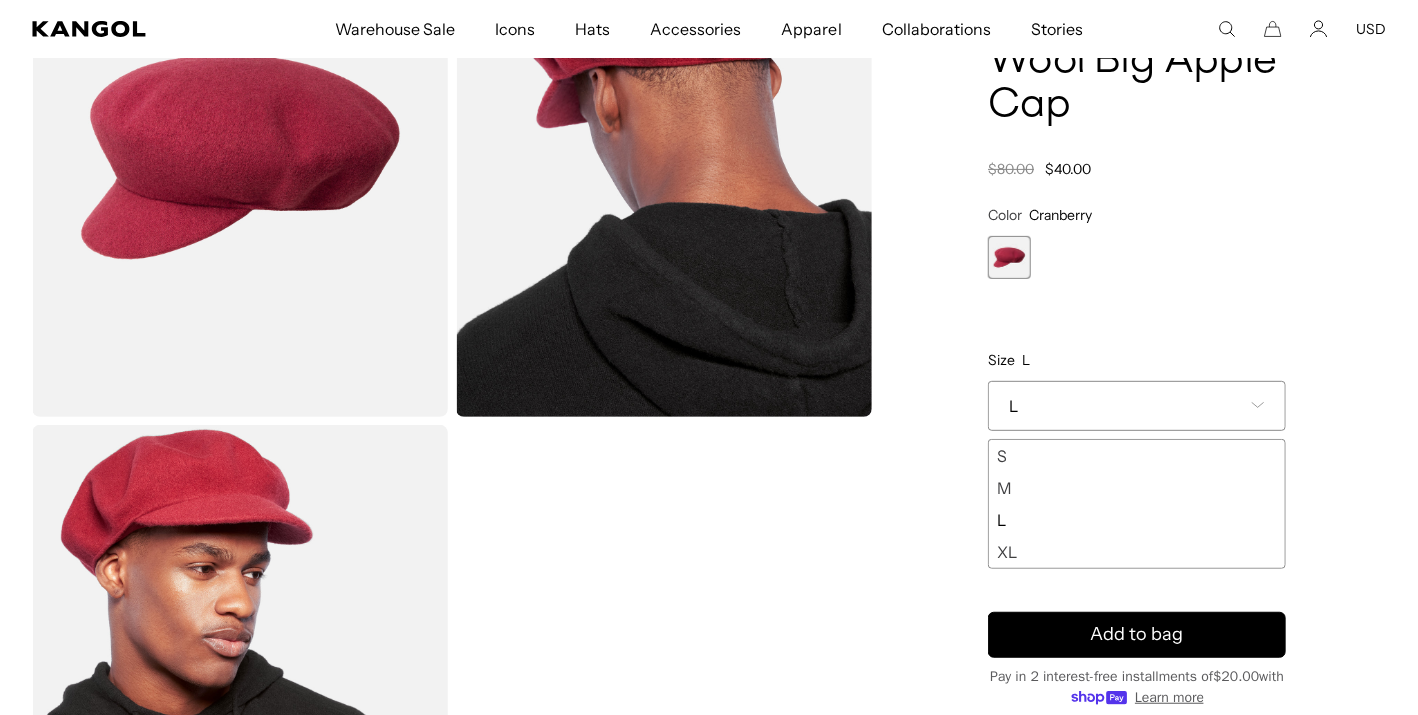 scroll, scrollTop: 0, scrollLeft: 0, axis: both 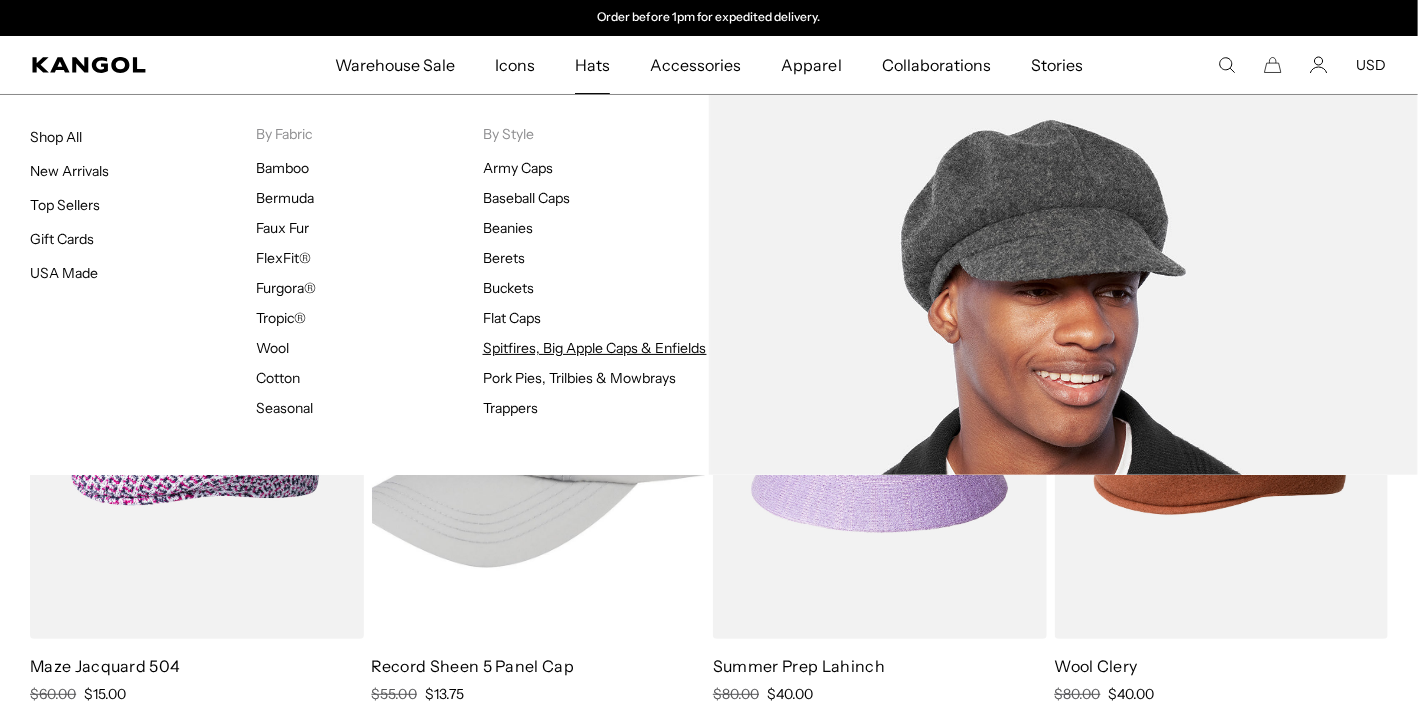 click on "Spitfires, Big Apple Caps & Enfields" at bounding box center (595, 348) 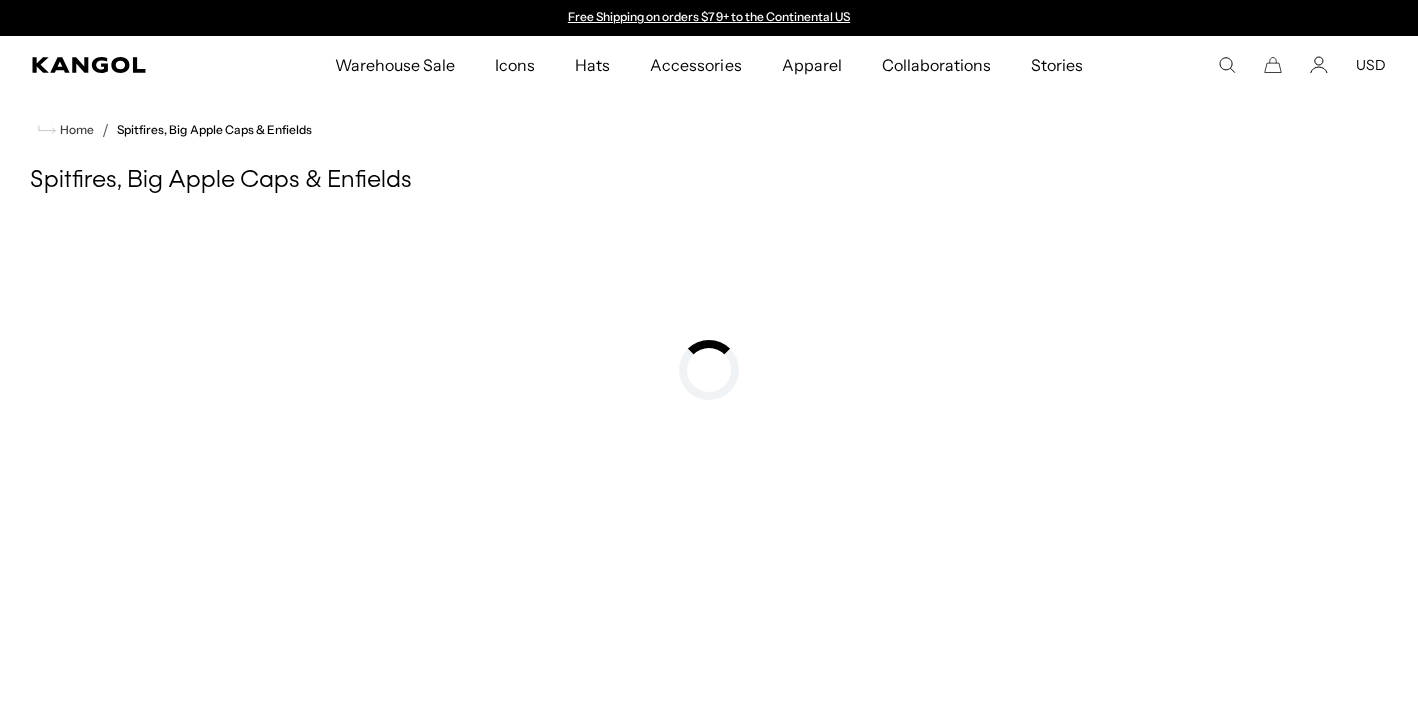 scroll, scrollTop: 0, scrollLeft: 0, axis: both 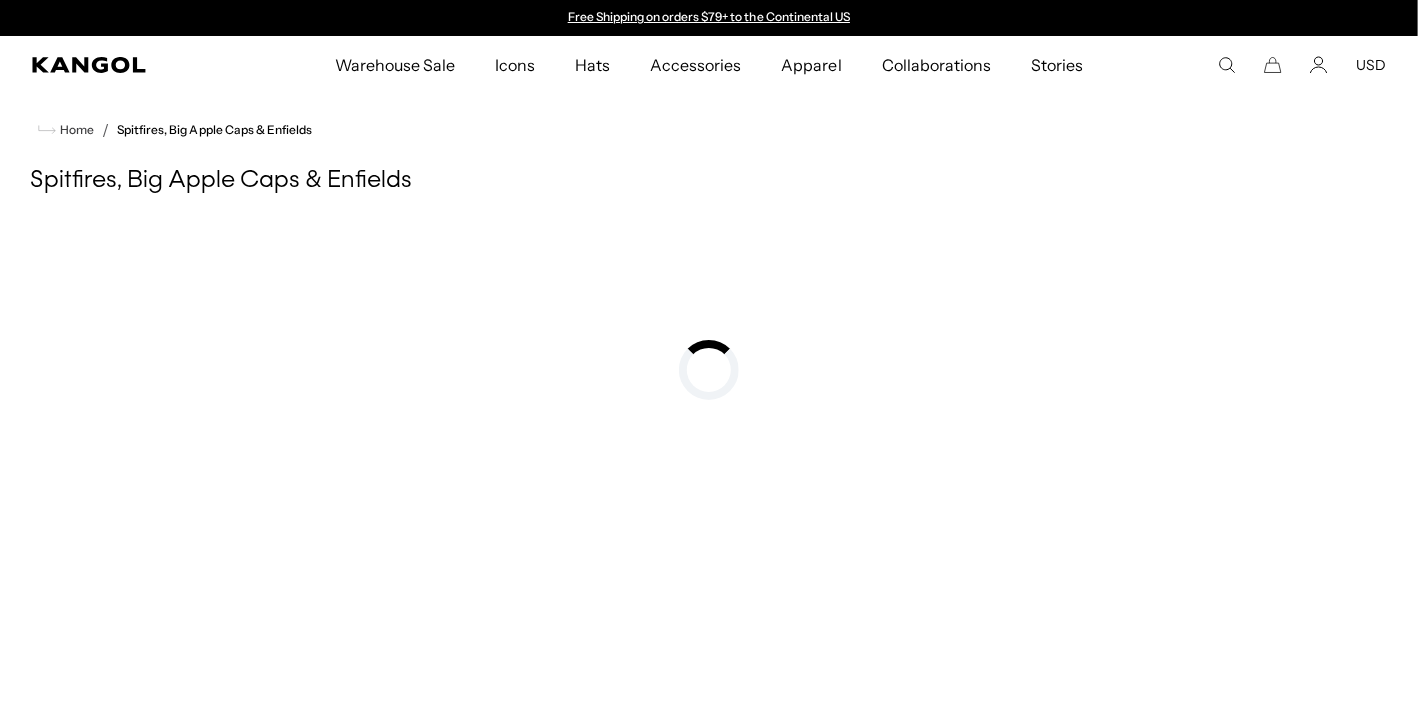 type on "**********" 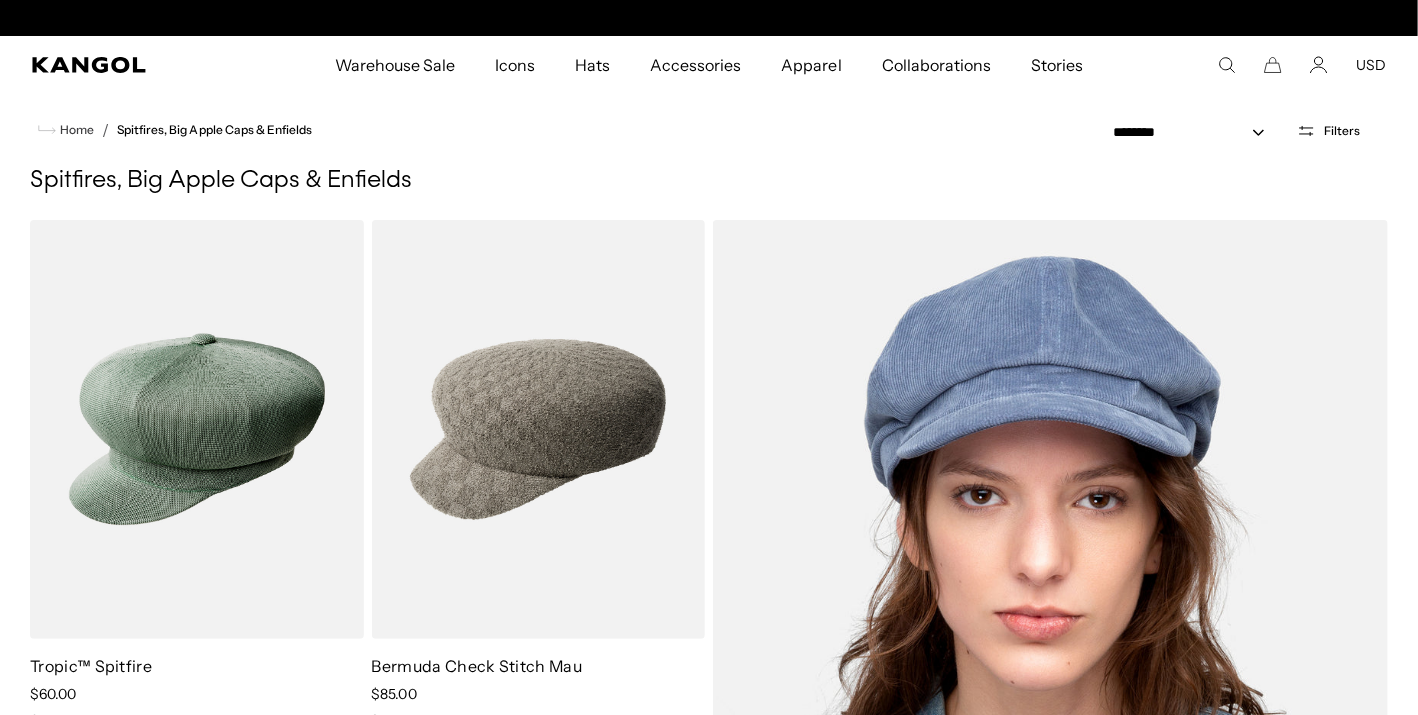 scroll, scrollTop: 0, scrollLeft: 412, axis: horizontal 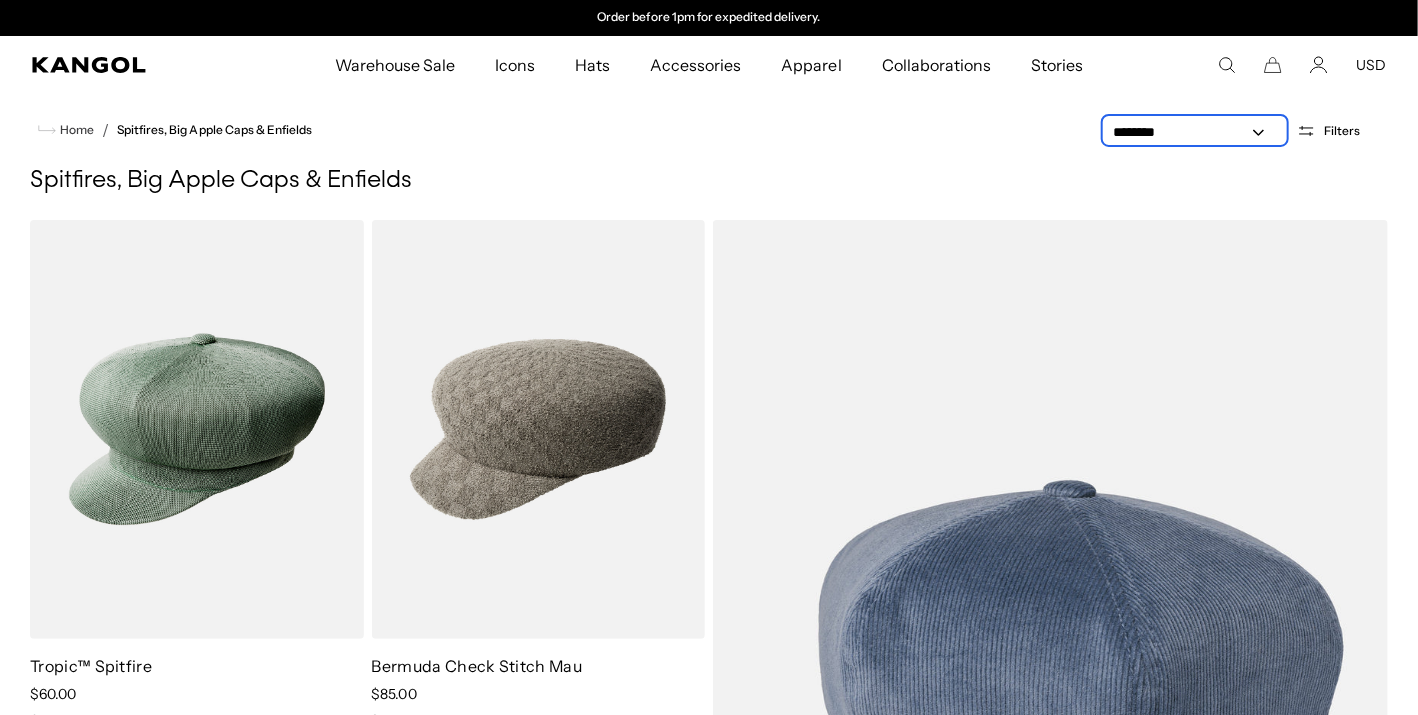 click on "**********" at bounding box center (1195, 132) 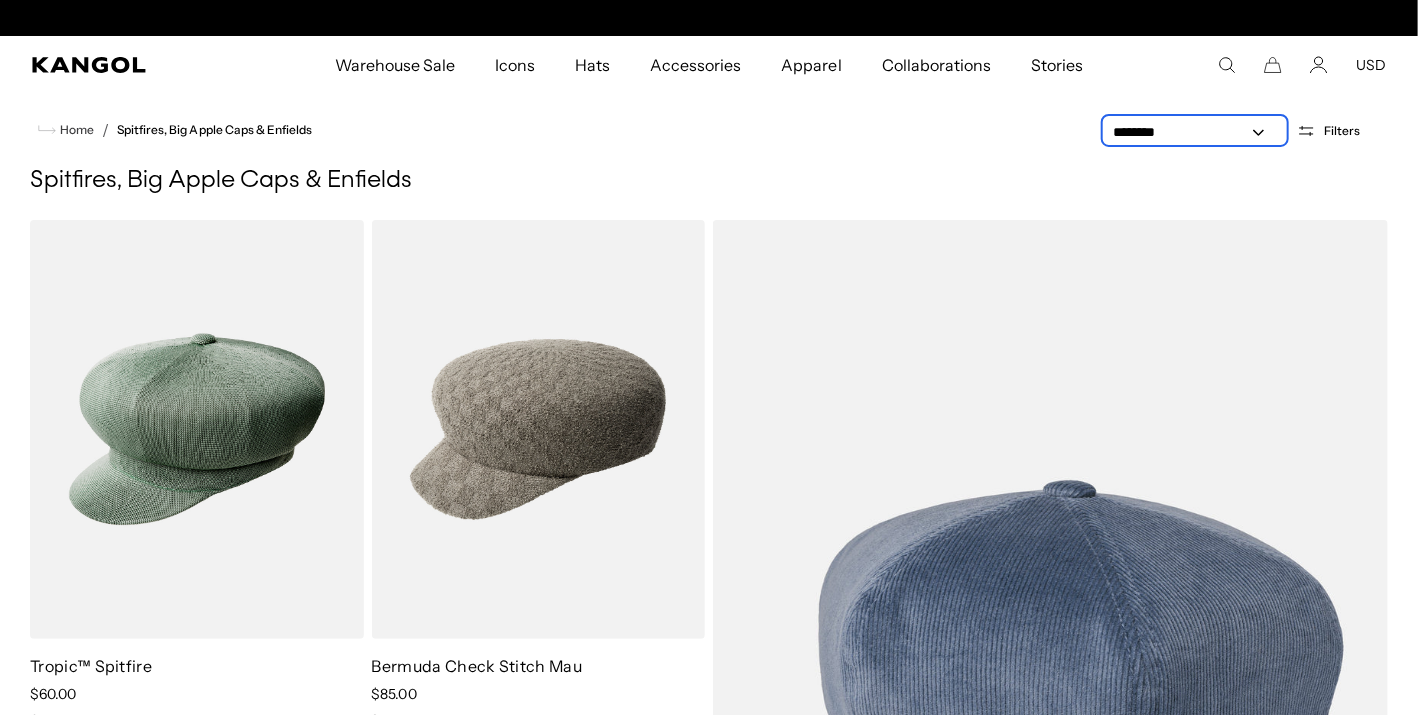 scroll, scrollTop: 0, scrollLeft: 0, axis: both 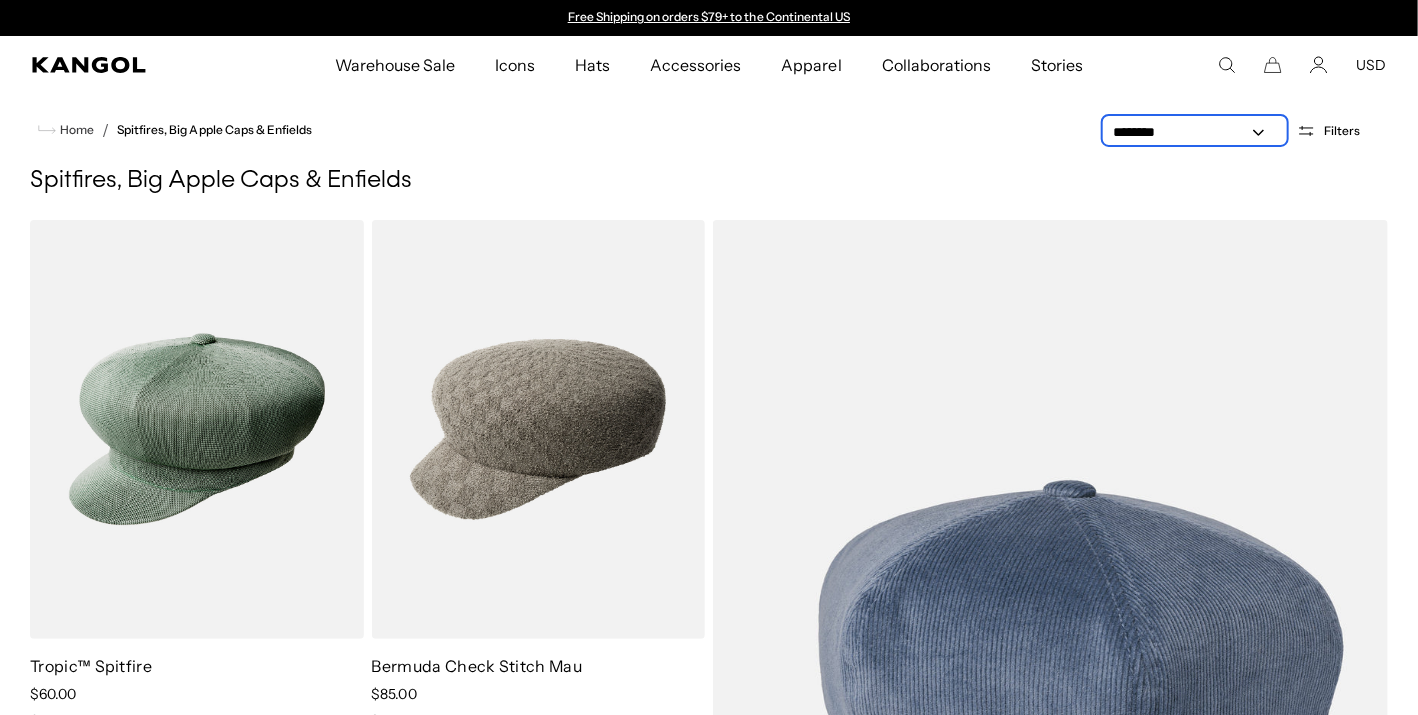 select on "*****" 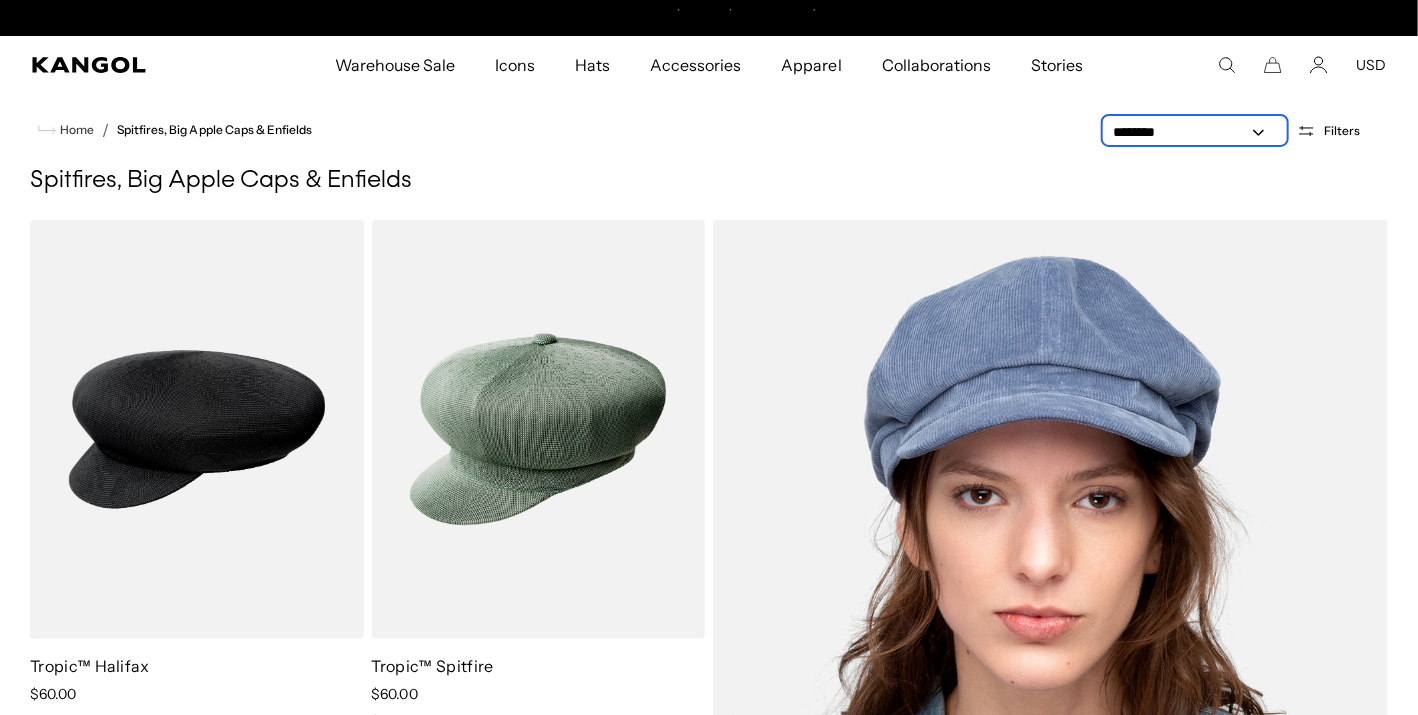 scroll, scrollTop: 0, scrollLeft: 0, axis: both 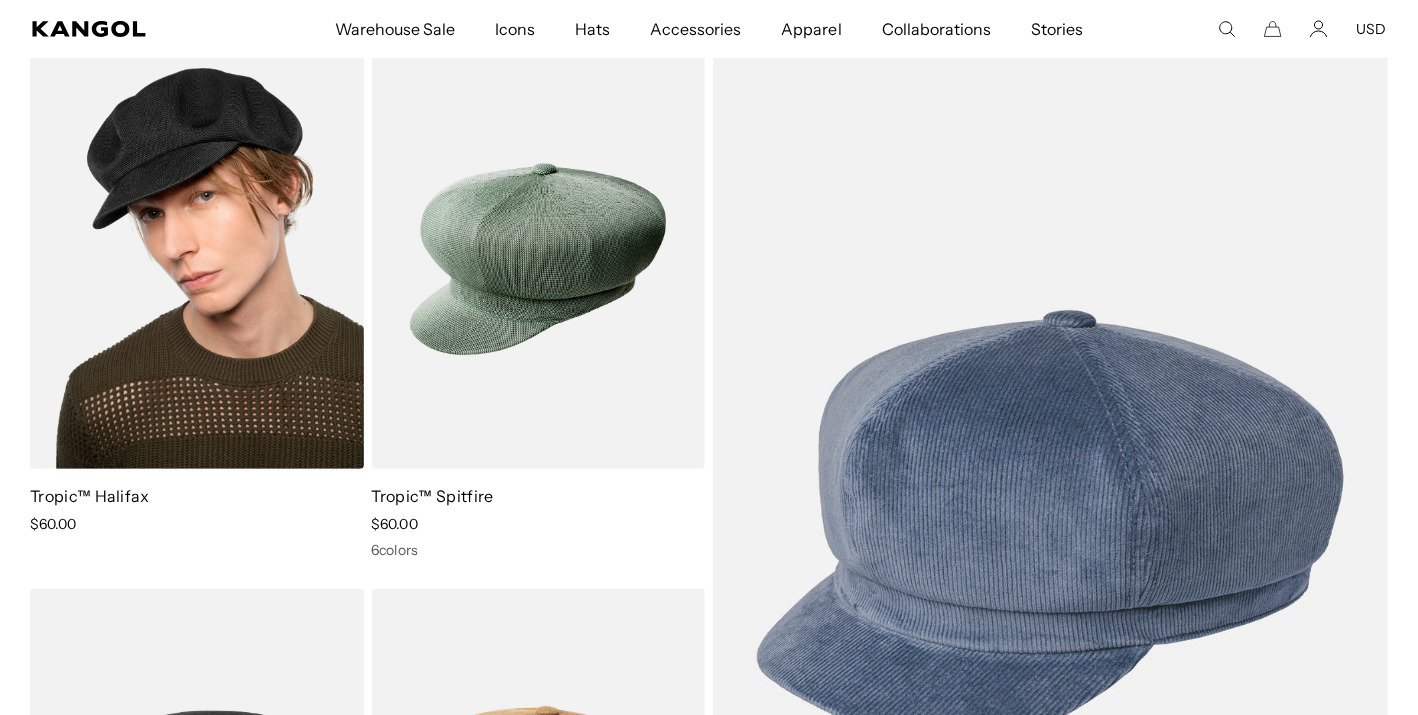 click at bounding box center (197, 259) 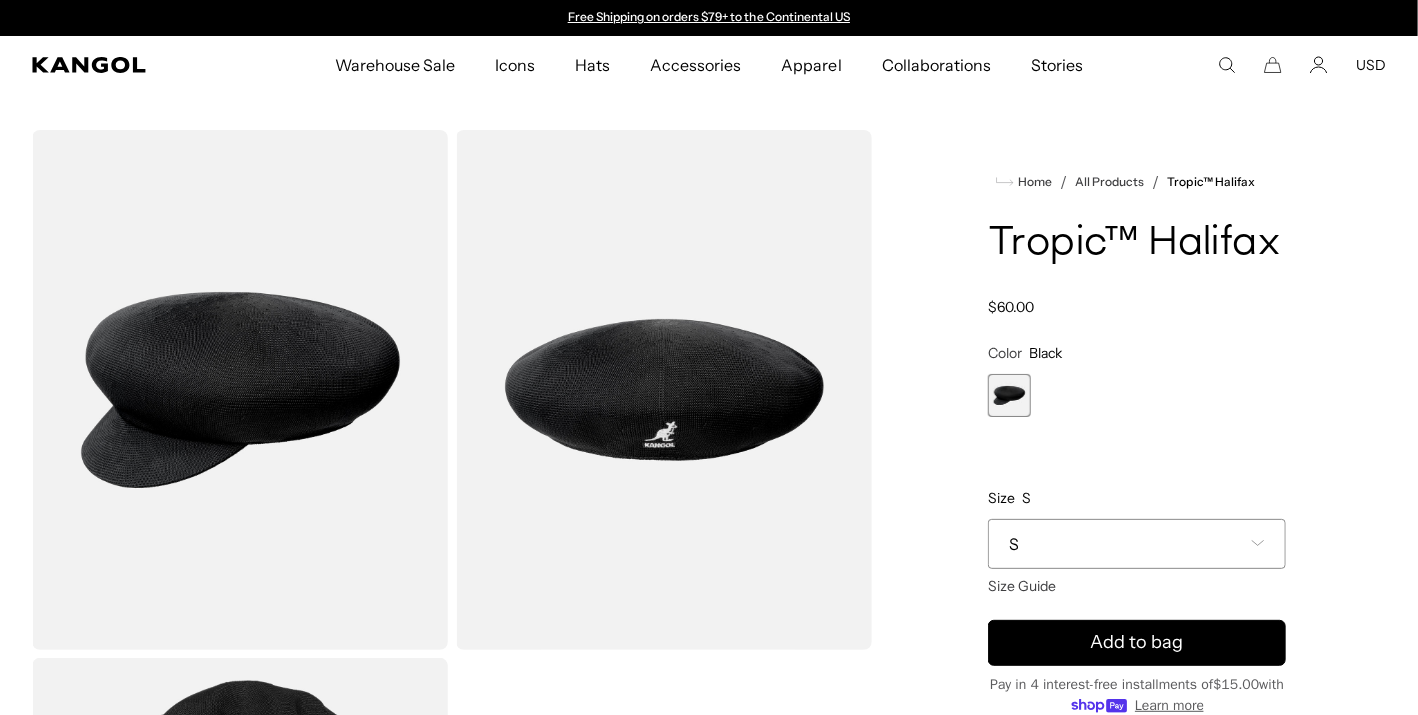 scroll, scrollTop: 0, scrollLeft: 0, axis: both 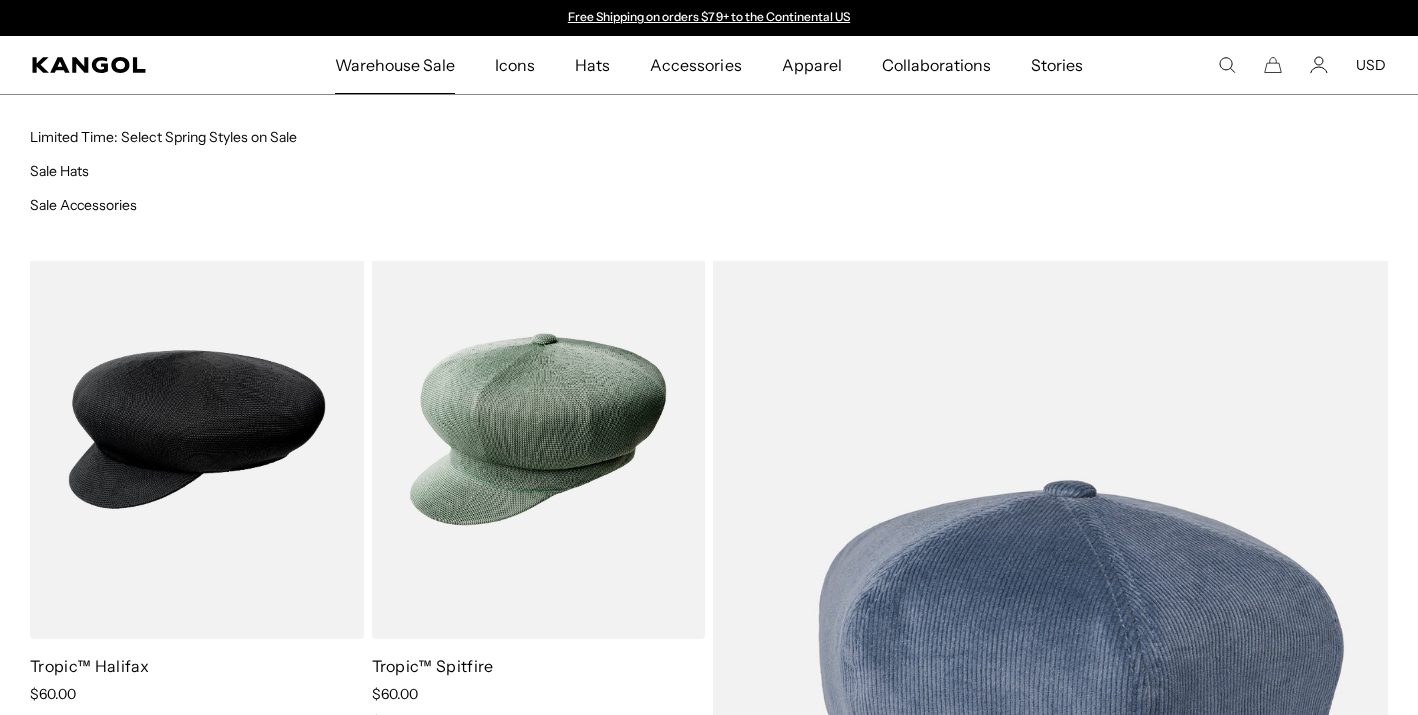 select on "*****" 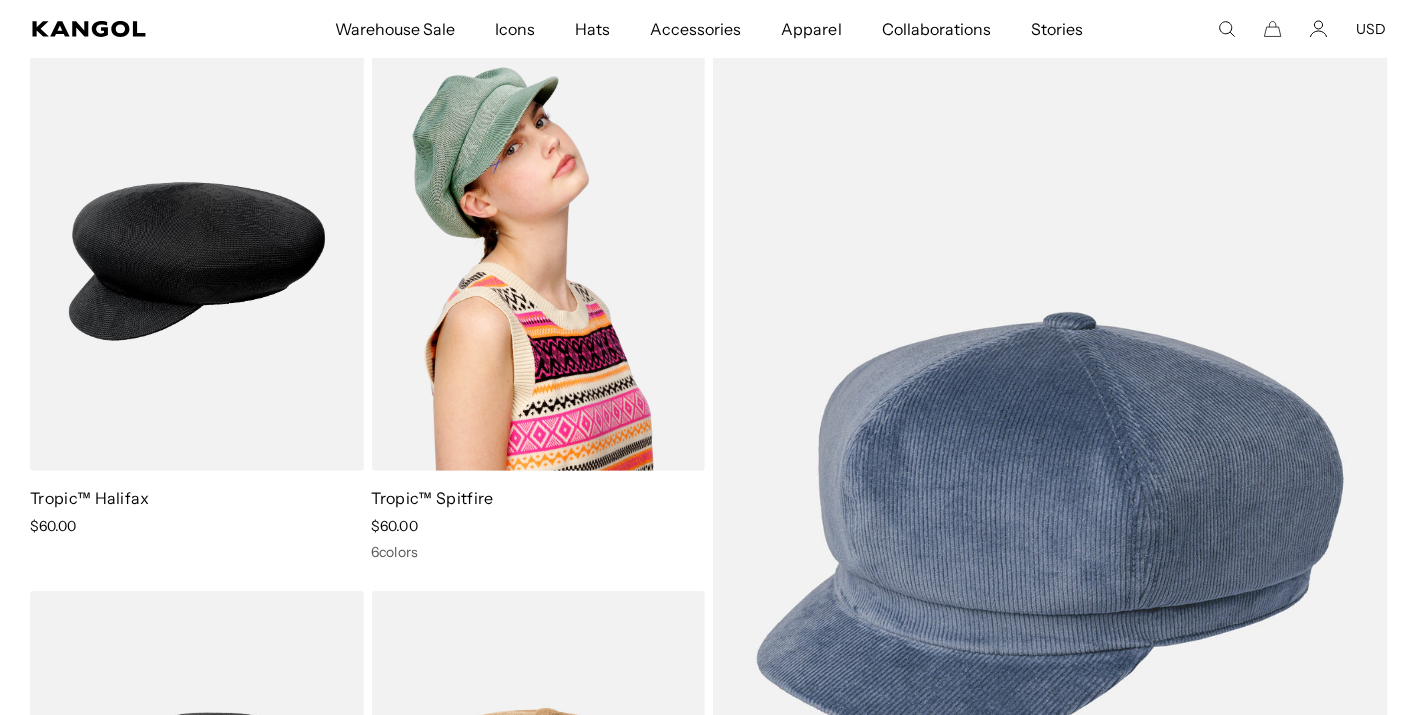 scroll, scrollTop: 0, scrollLeft: 0, axis: both 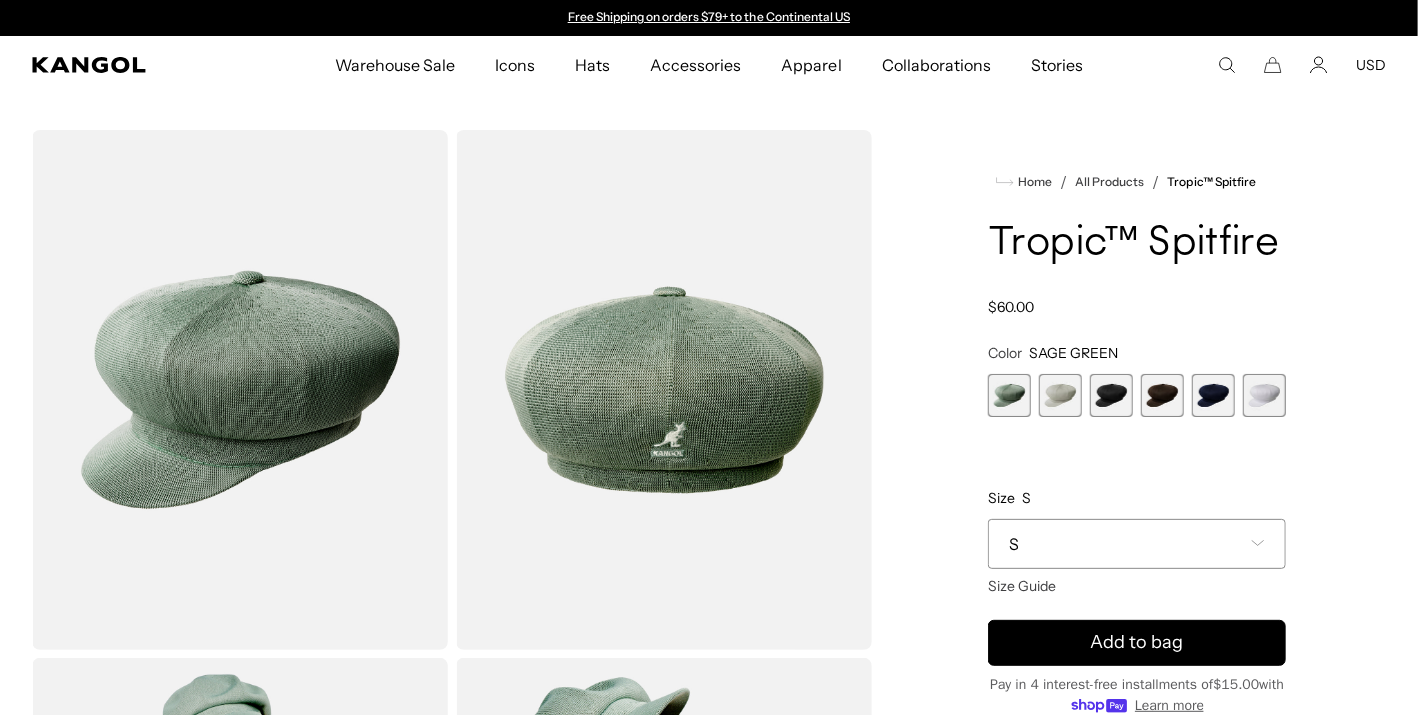 type on "**********" 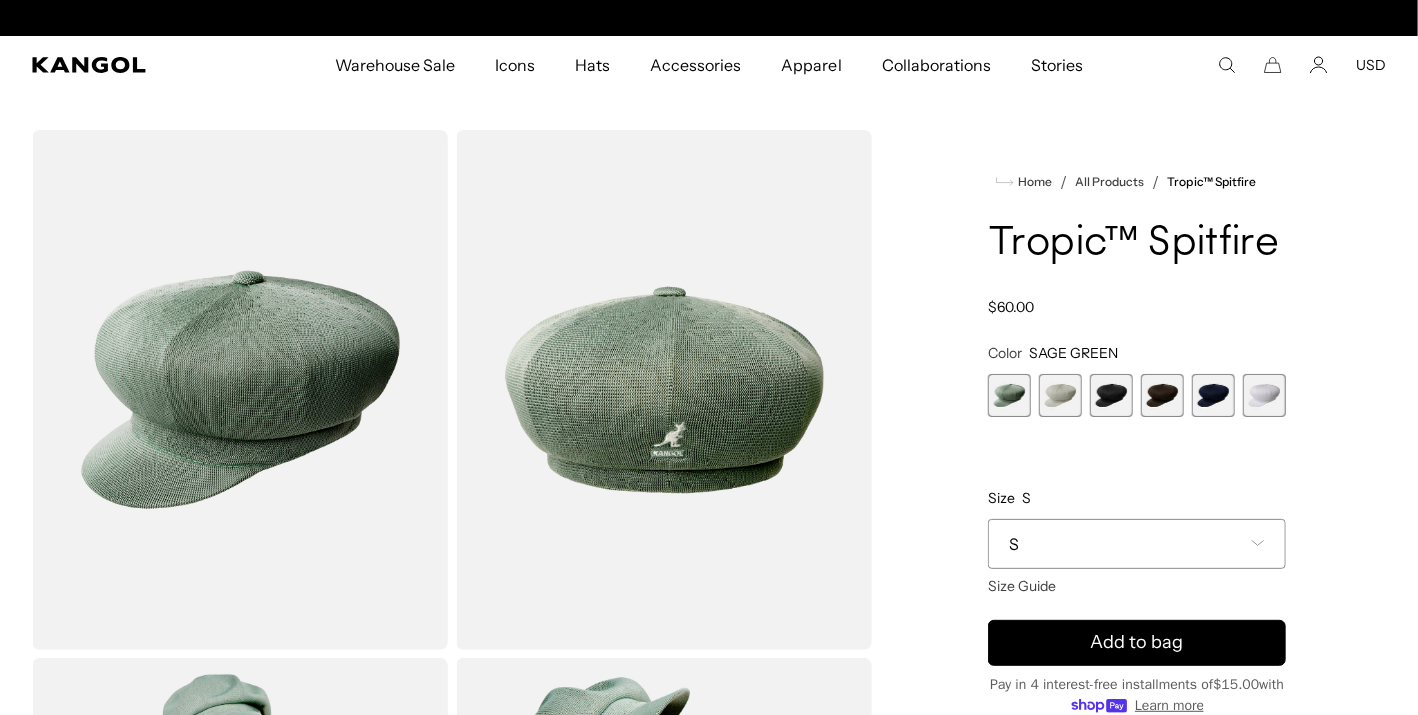 scroll, scrollTop: 0, scrollLeft: 412, axis: horizontal 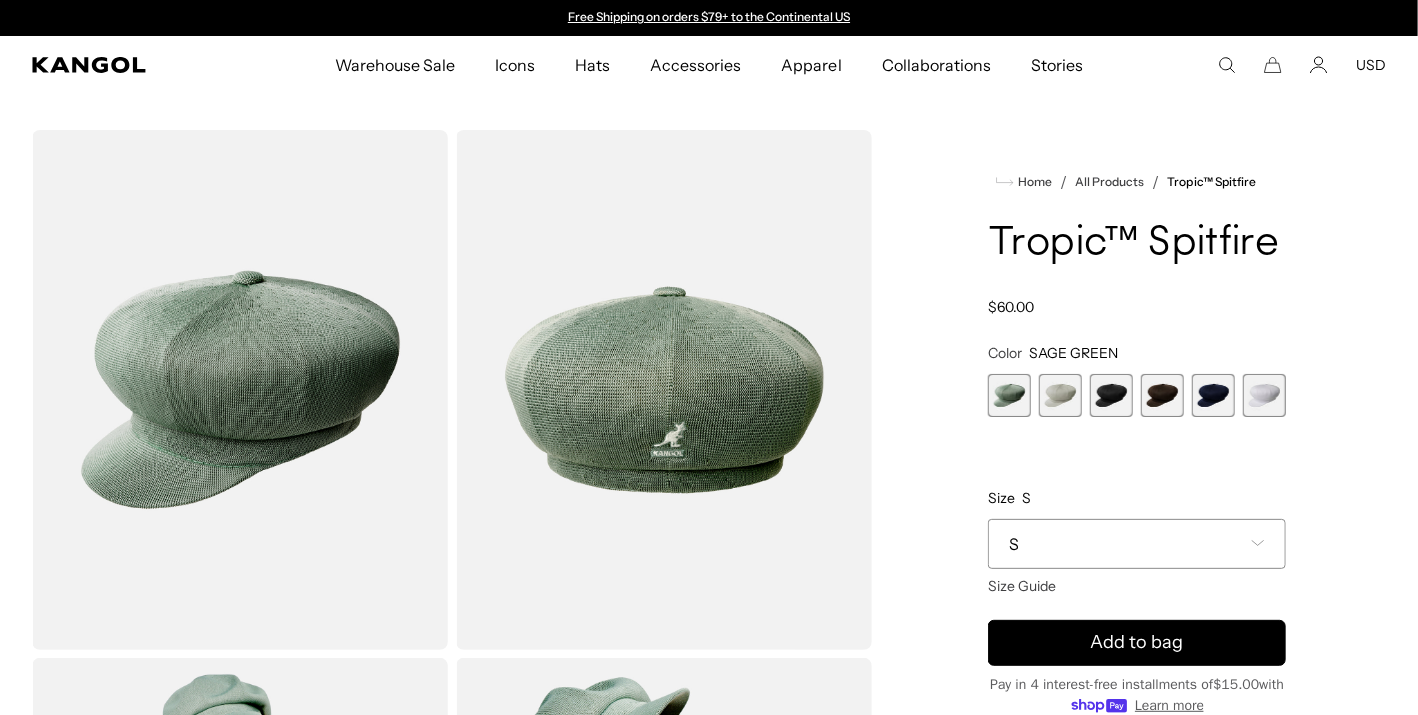 click at bounding box center [1060, 395] 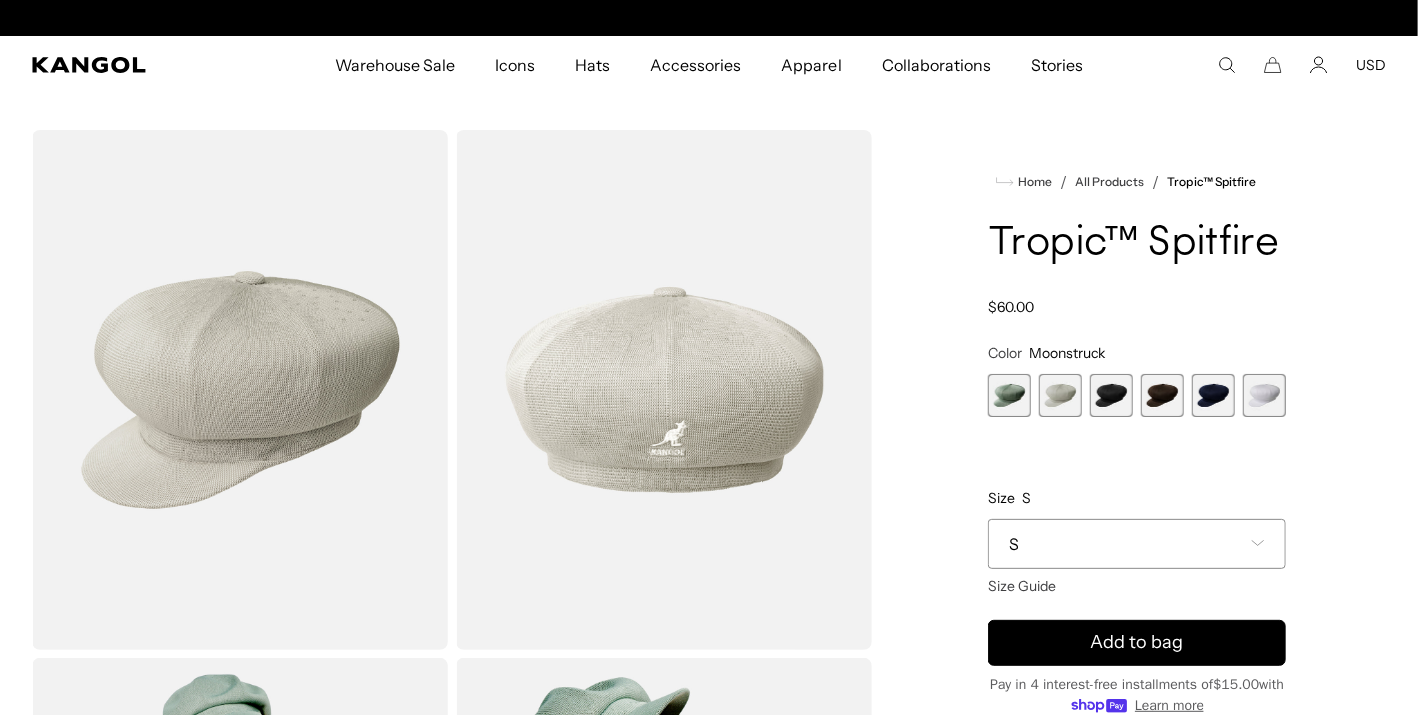 scroll, scrollTop: 0, scrollLeft: 412, axis: horizontal 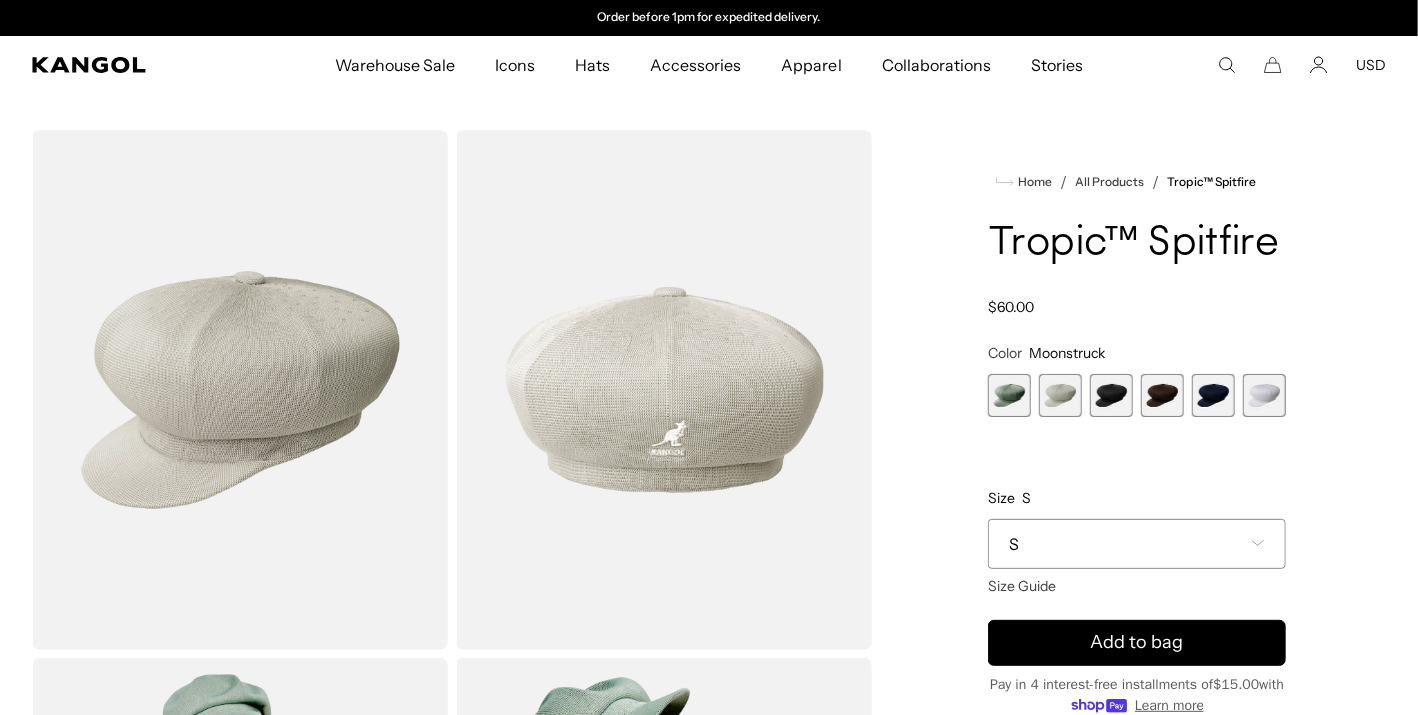 click at bounding box center [1111, 395] 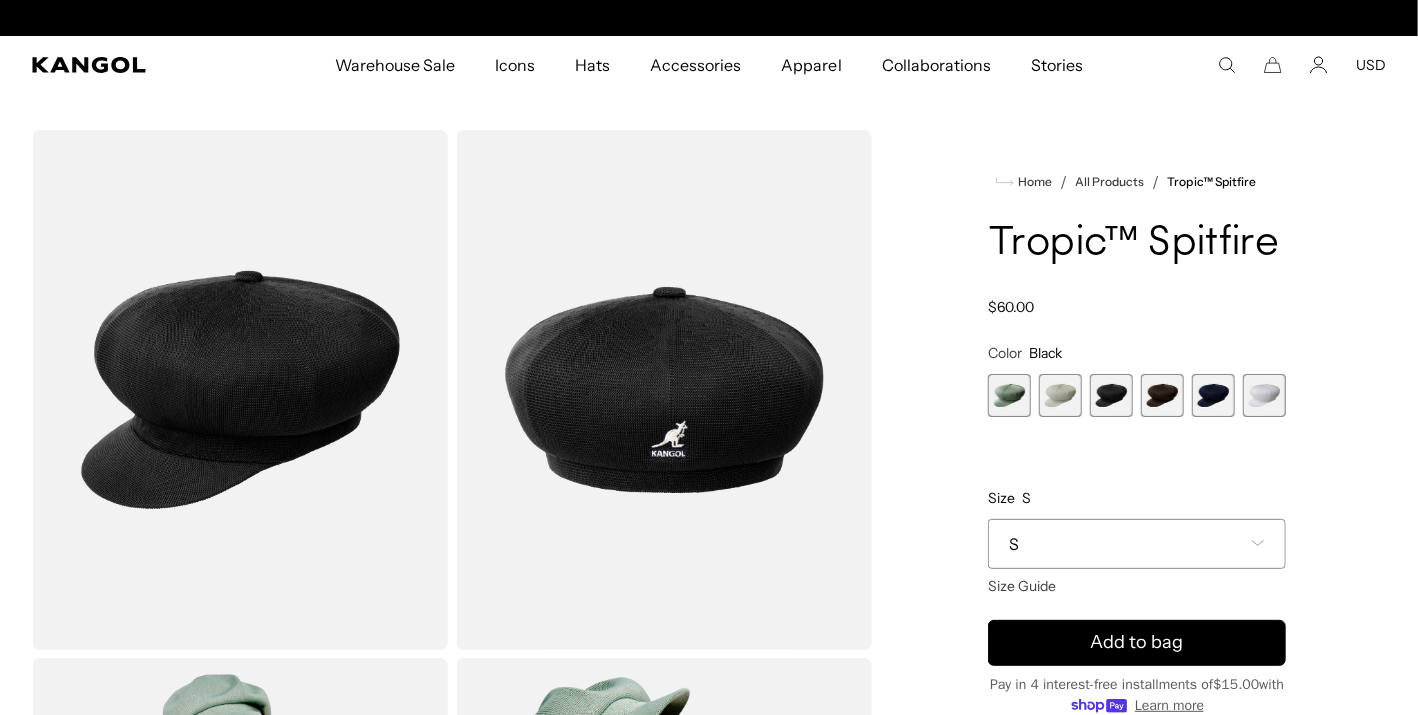 scroll, scrollTop: 0, scrollLeft: 0, axis: both 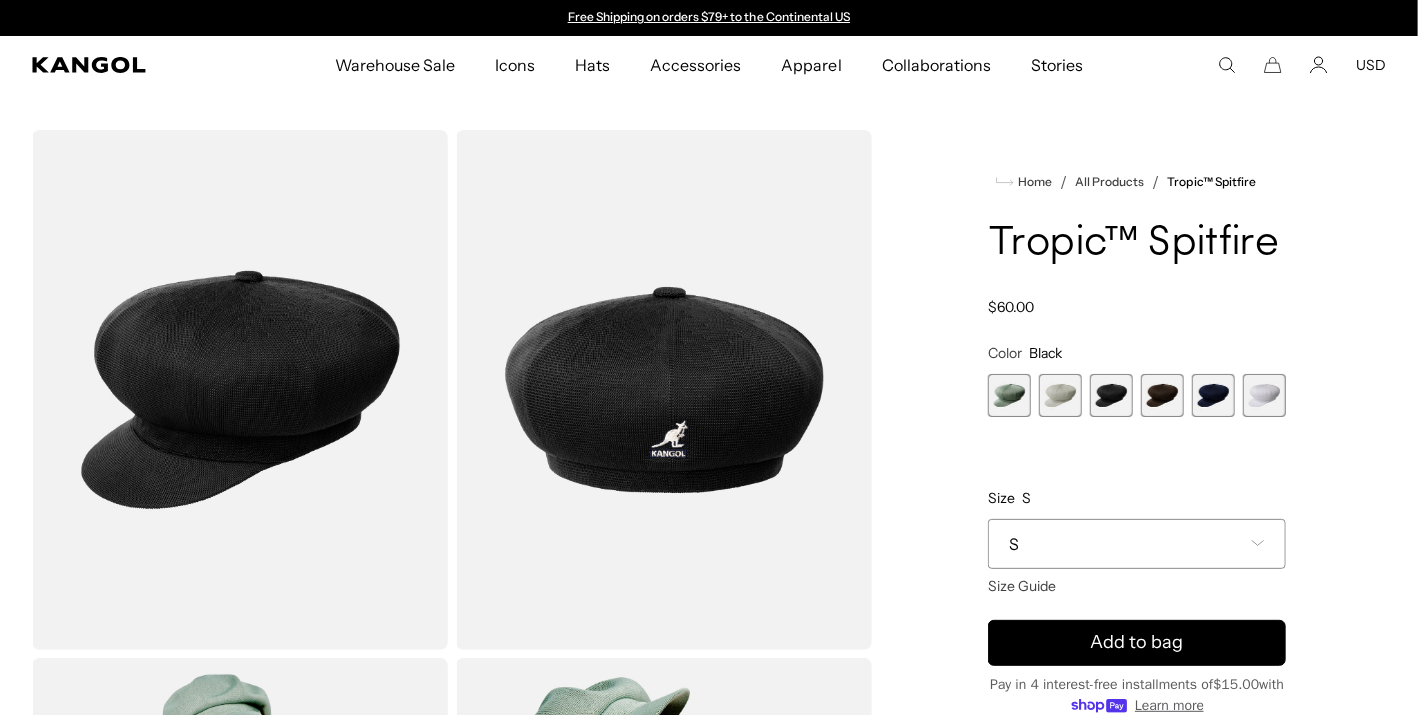 click at bounding box center (1162, 395) 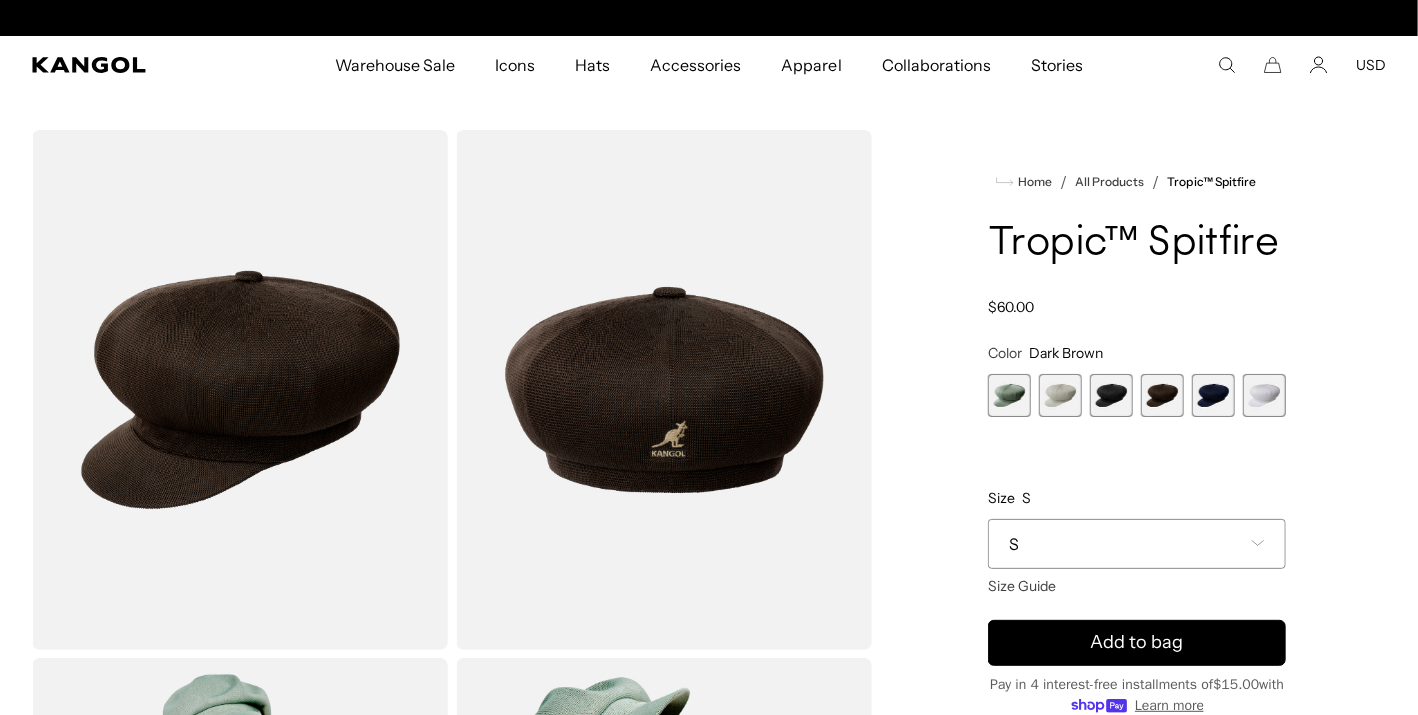 scroll, scrollTop: 0, scrollLeft: 412, axis: horizontal 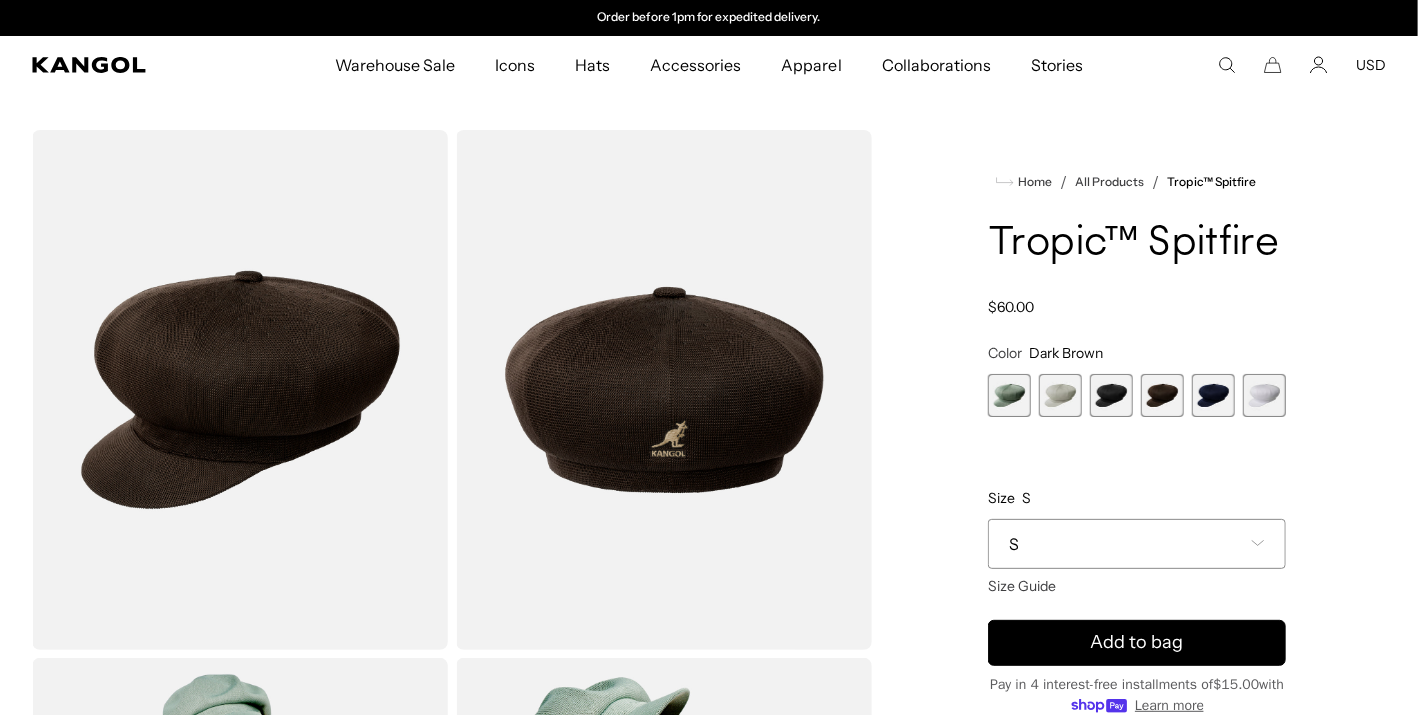 click at bounding box center [1213, 395] 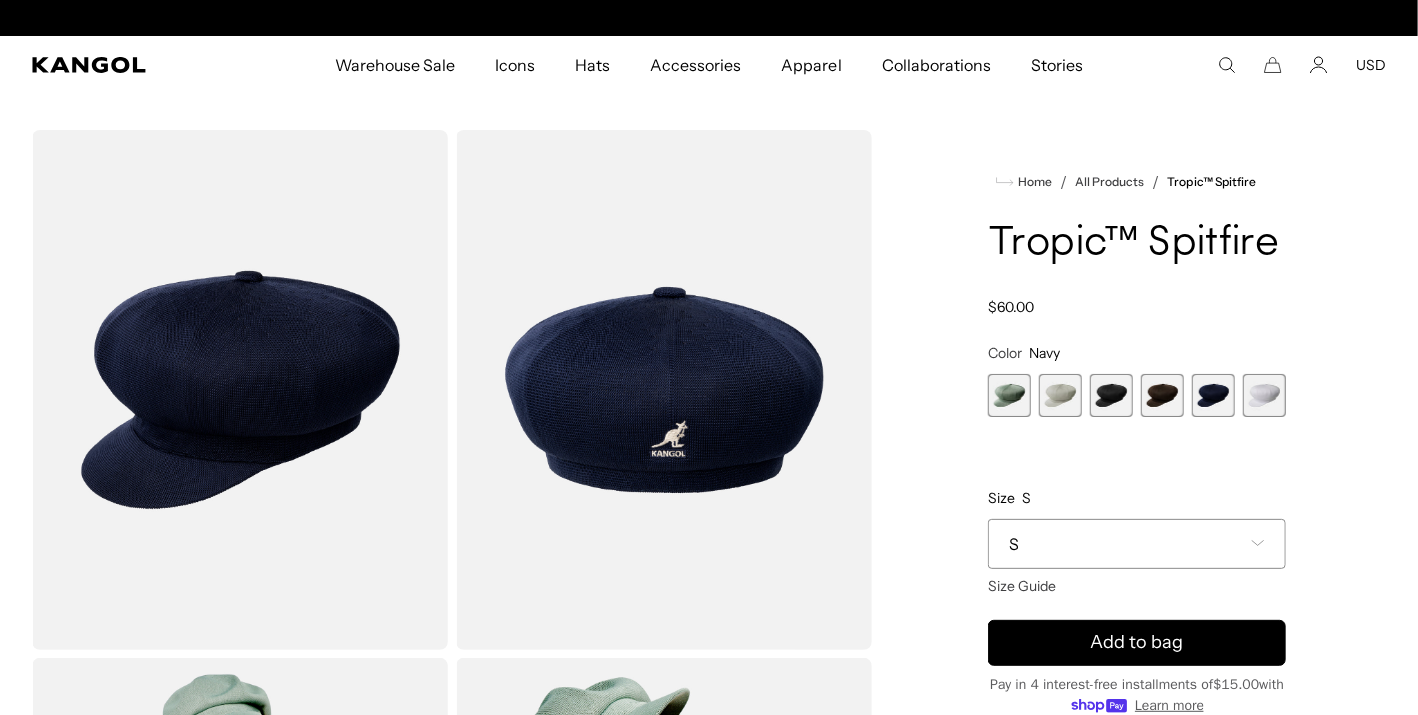 scroll, scrollTop: 0, scrollLeft: 412, axis: horizontal 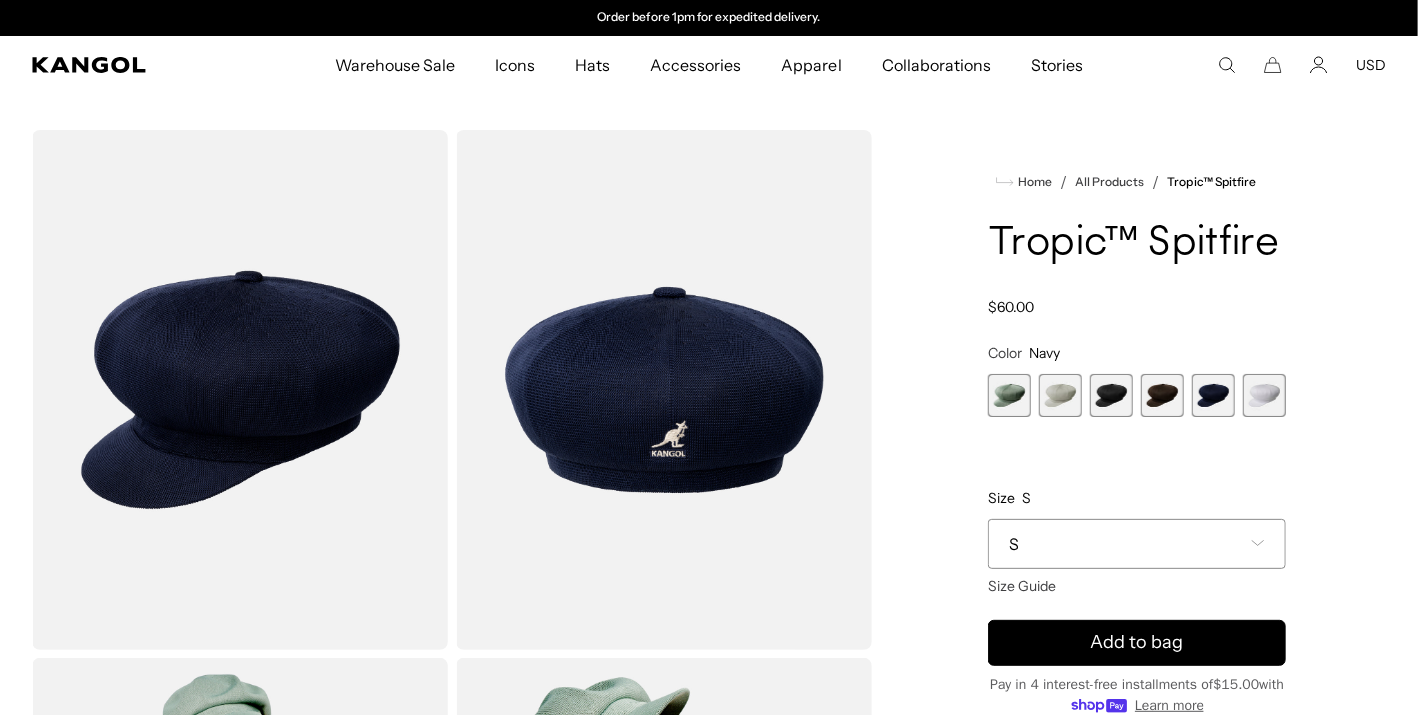 click at bounding box center [1264, 395] 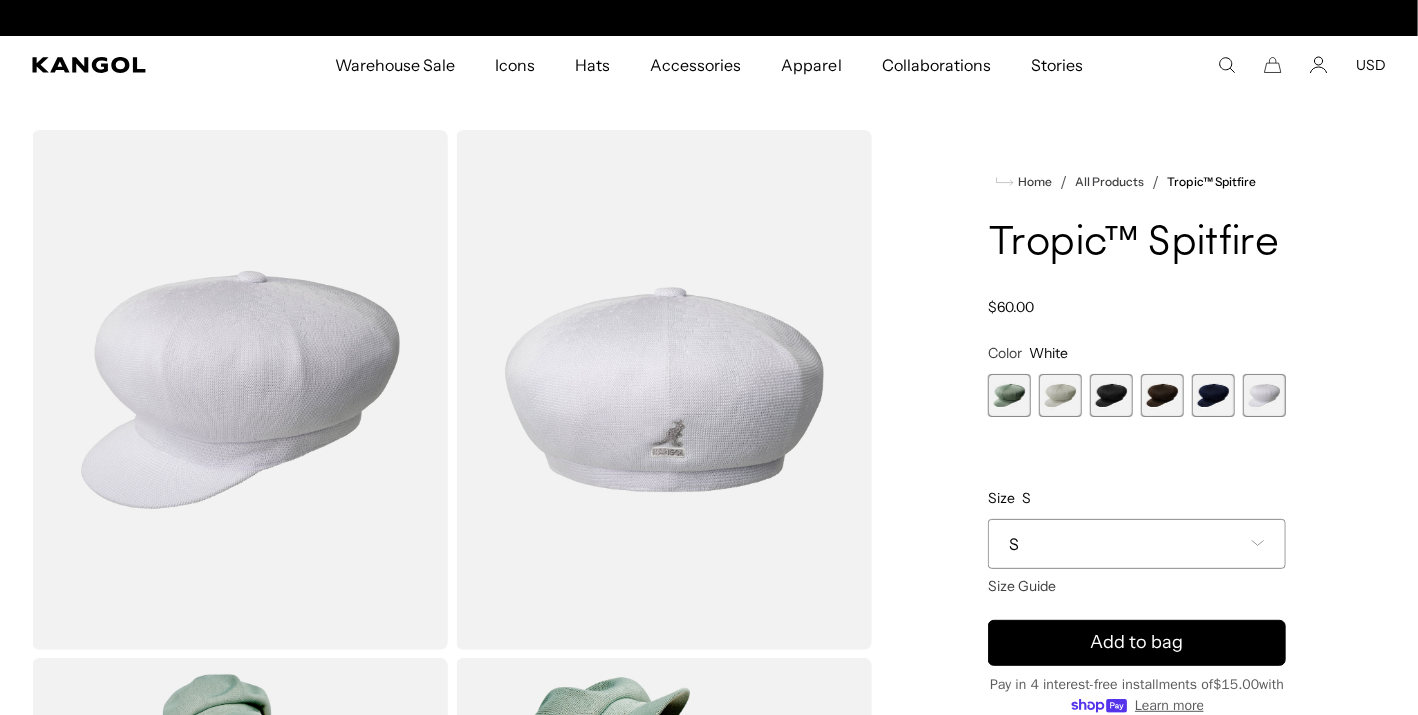 scroll, scrollTop: 0, scrollLeft: 412, axis: horizontal 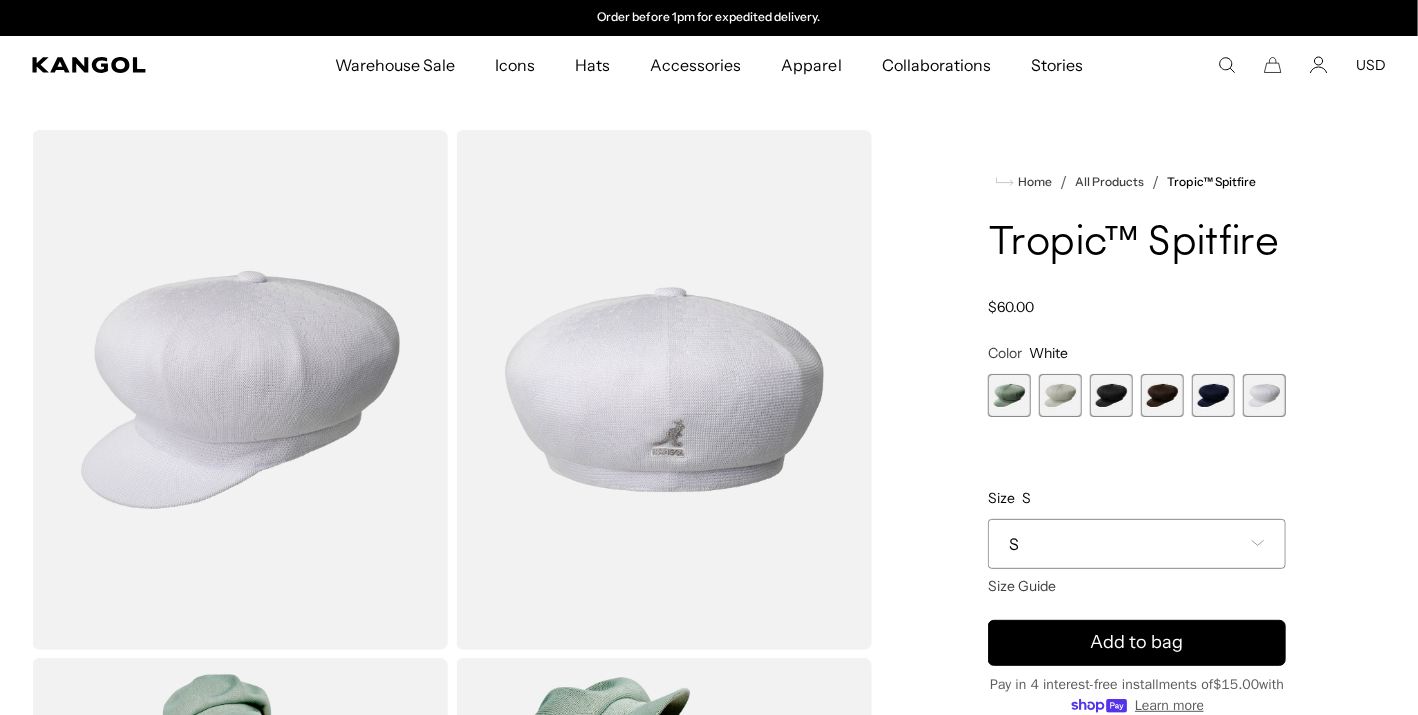 click at bounding box center (1009, 395) 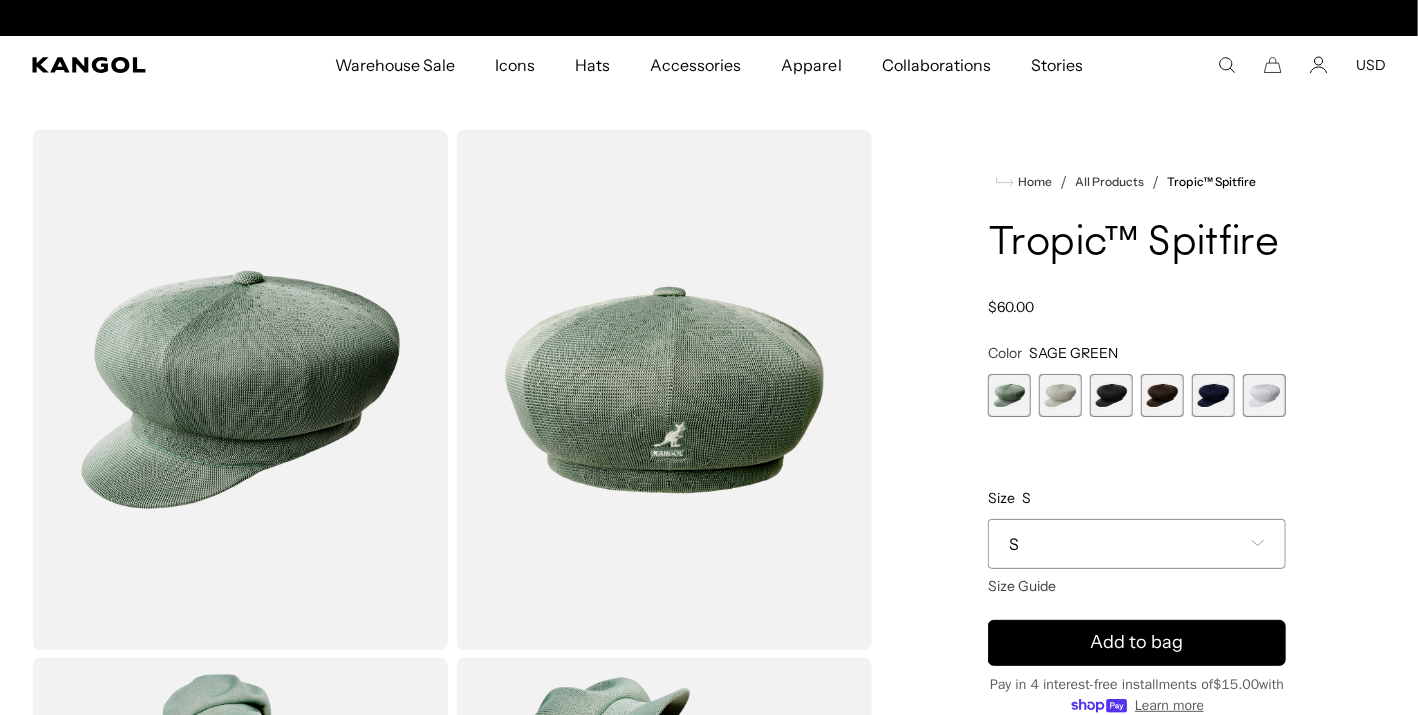 scroll, scrollTop: 0, scrollLeft: 412, axis: horizontal 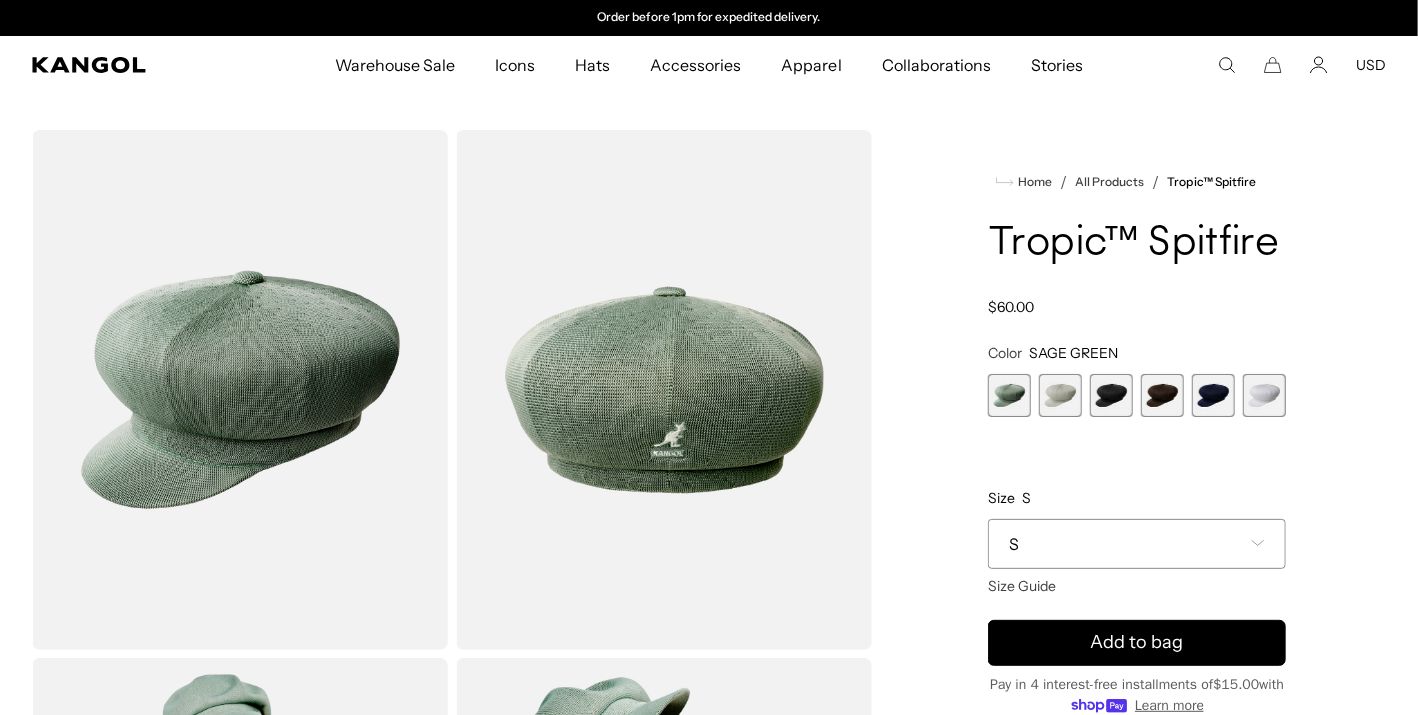 click on "S" at bounding box center [1137, 544] 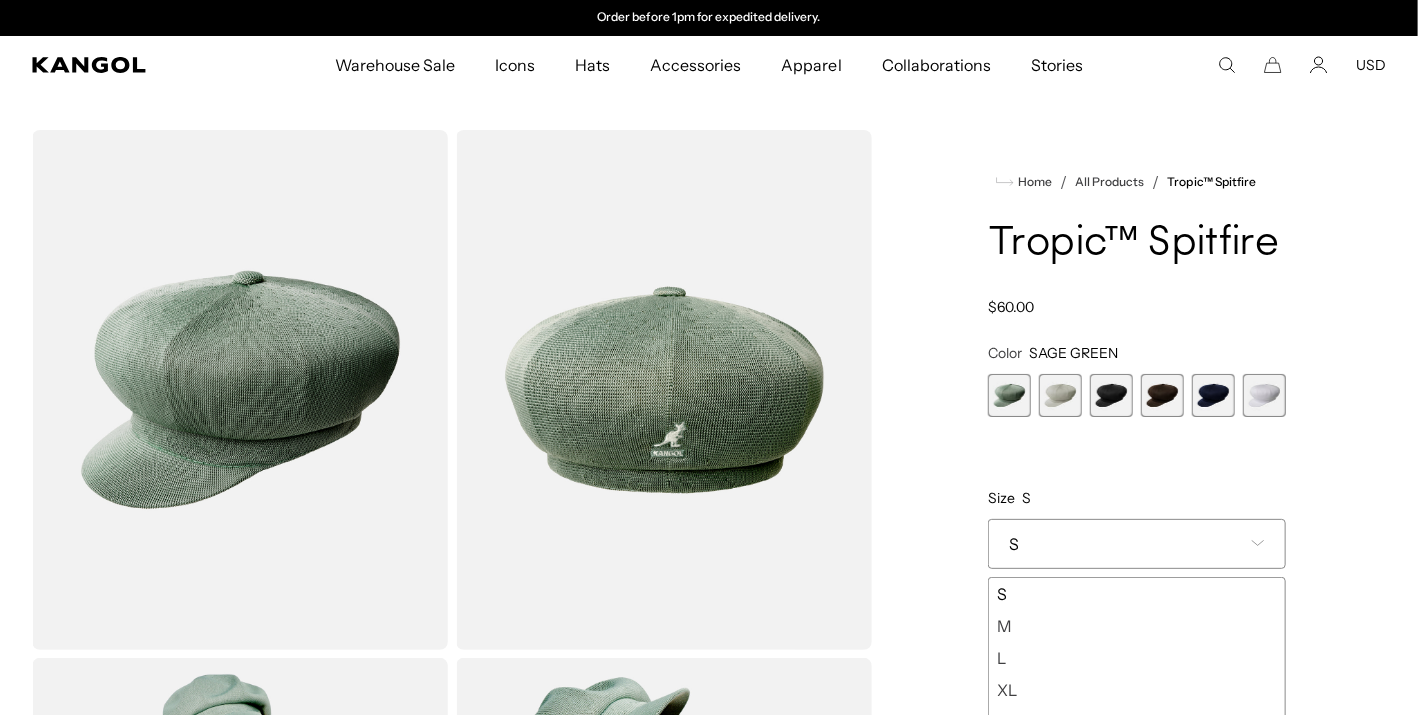 click on "XL" at bounding box center (1137, 690) 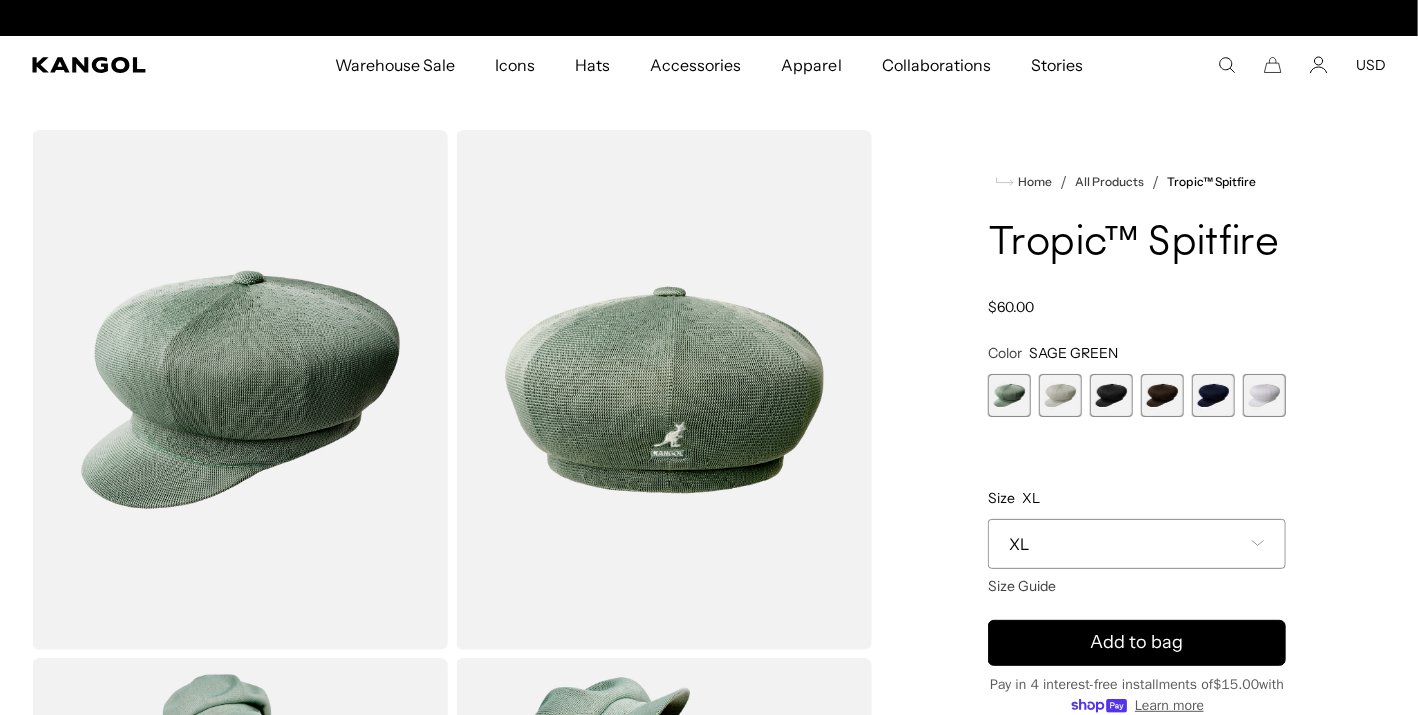 scroll, scrollTop: 0, scrollLeft: 0, axis: both 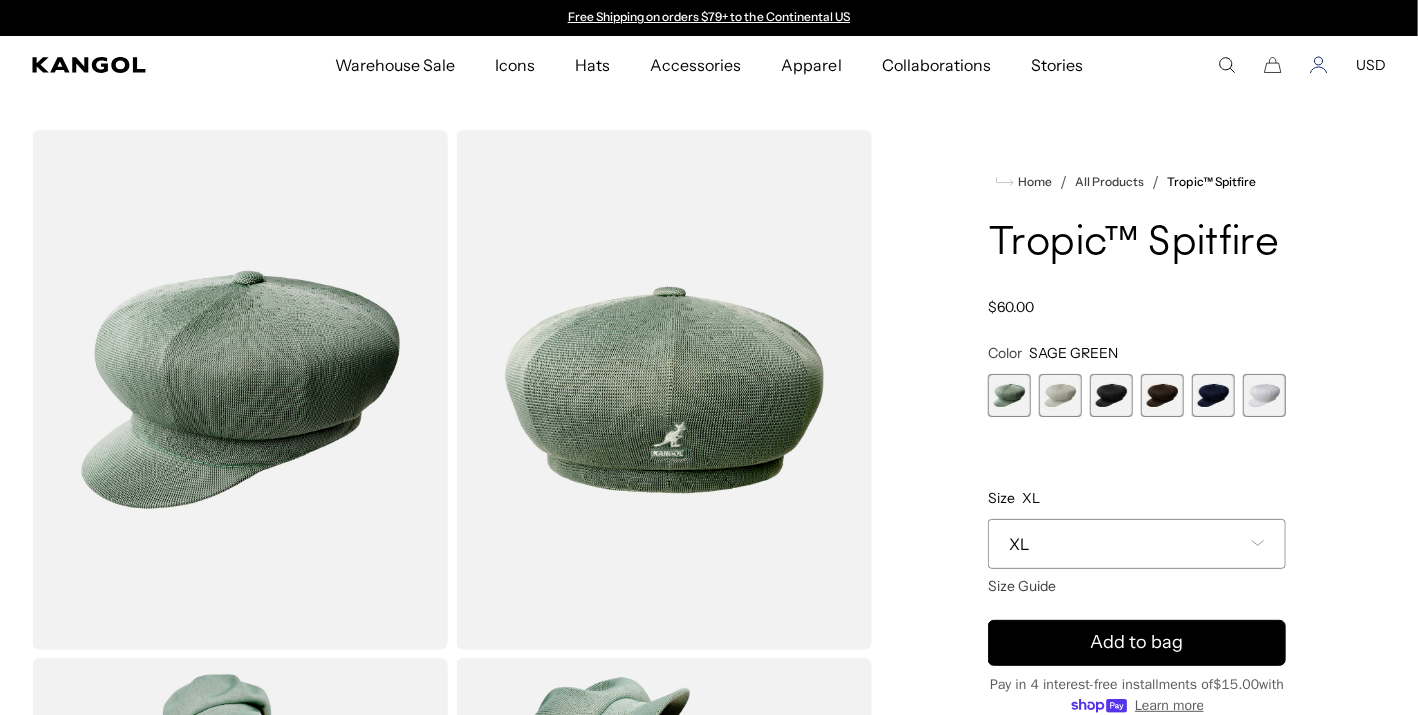 click 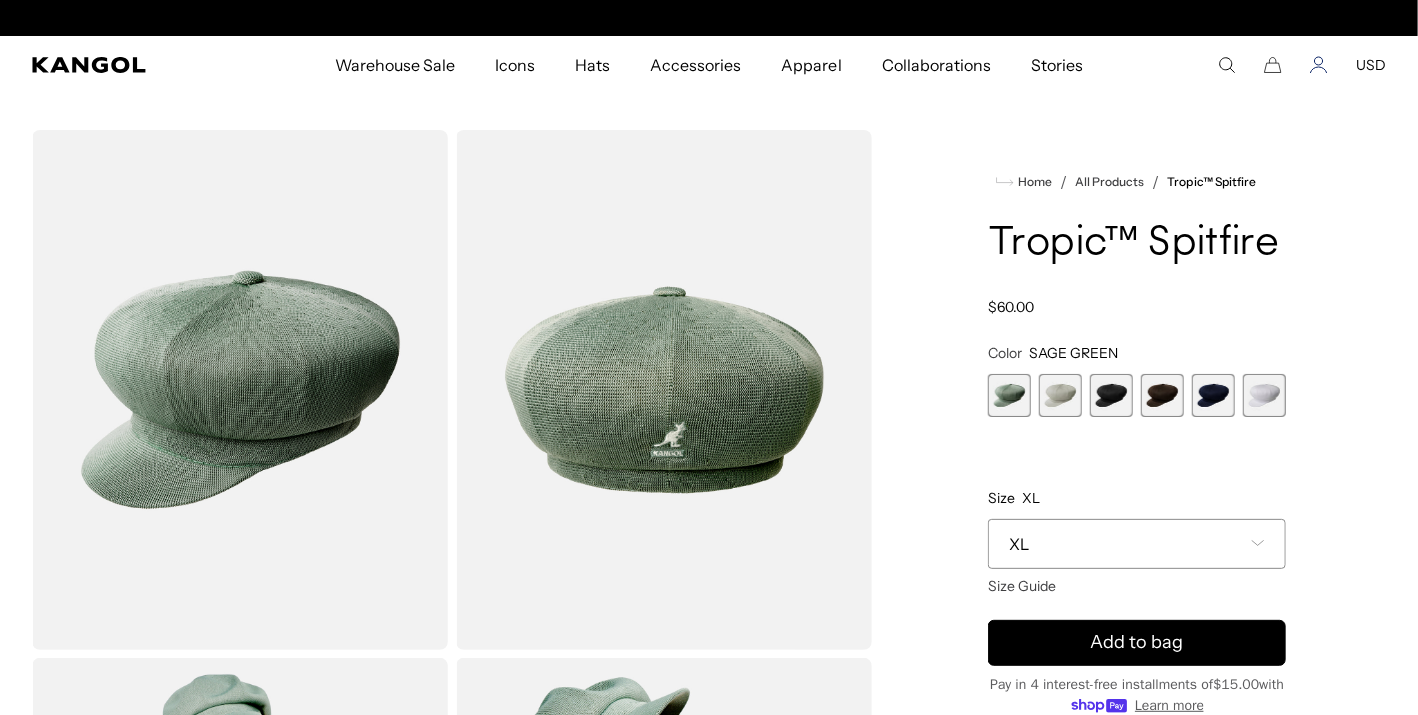 scroll, scrollTop: 0, scrollLeft: 412, axis: horizontal 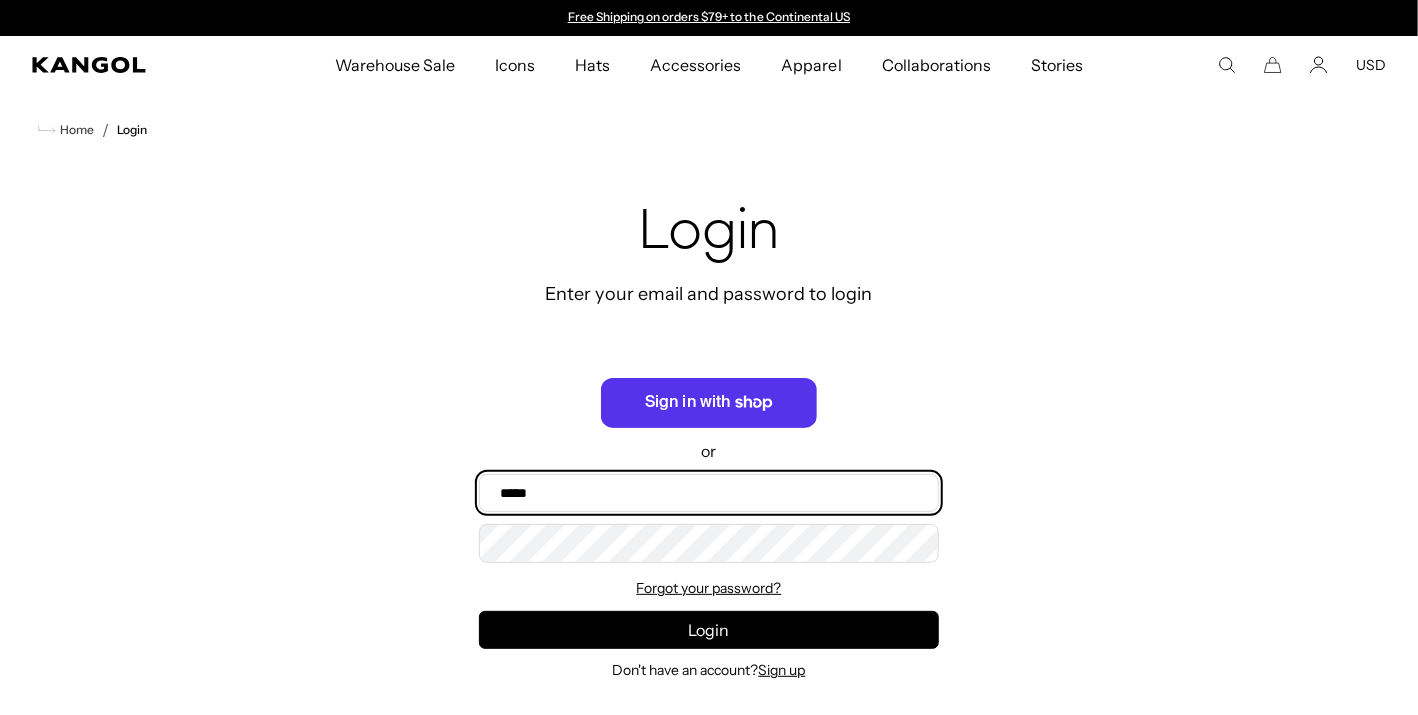 type on "**********" 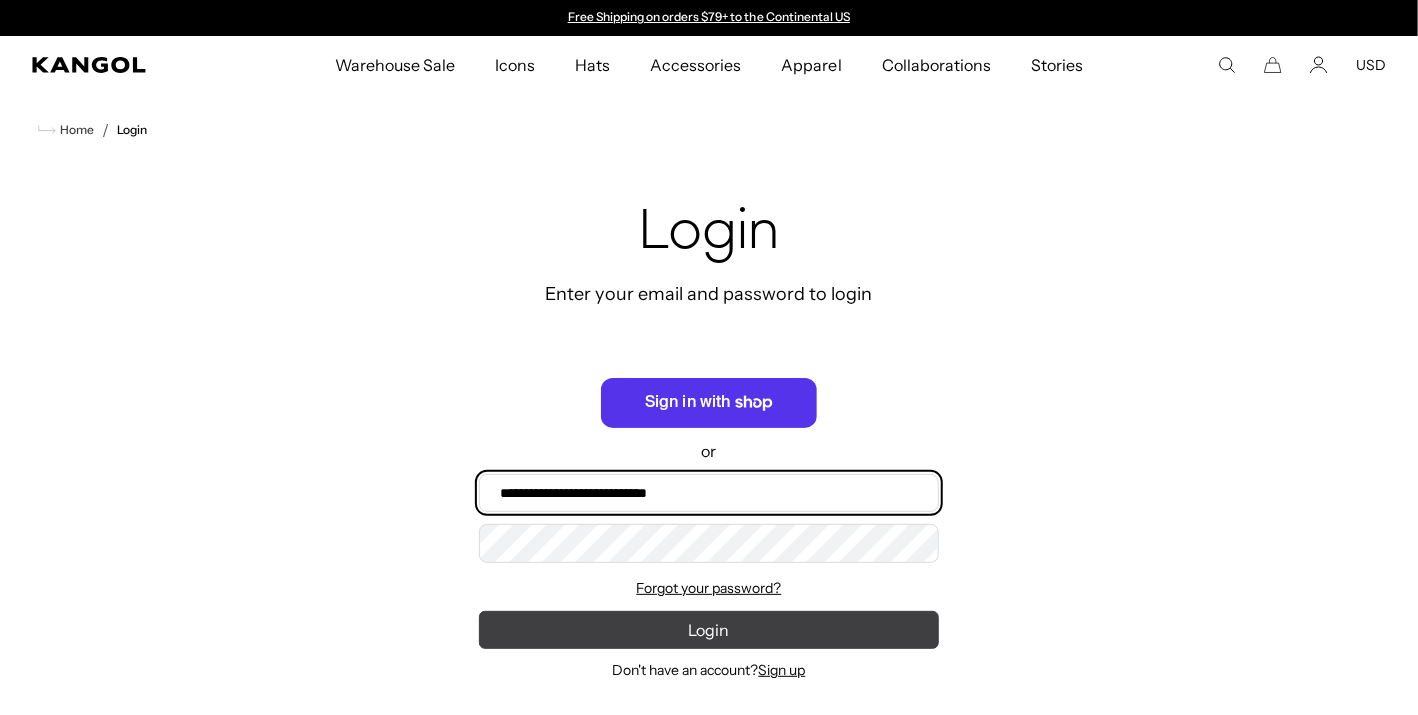scroll, scrollTop: 0, scrollLeft: 0, axis: both 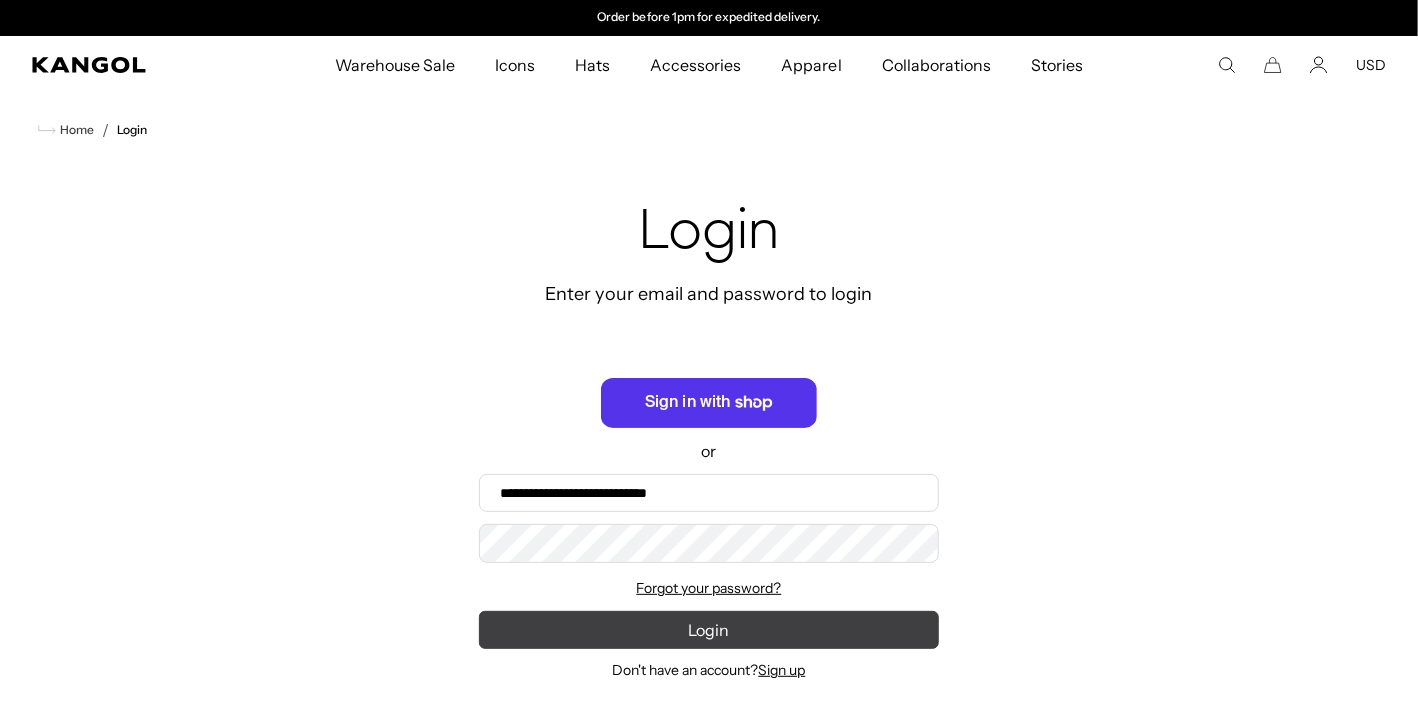 click on "Login" at bounding box center [709, 630] 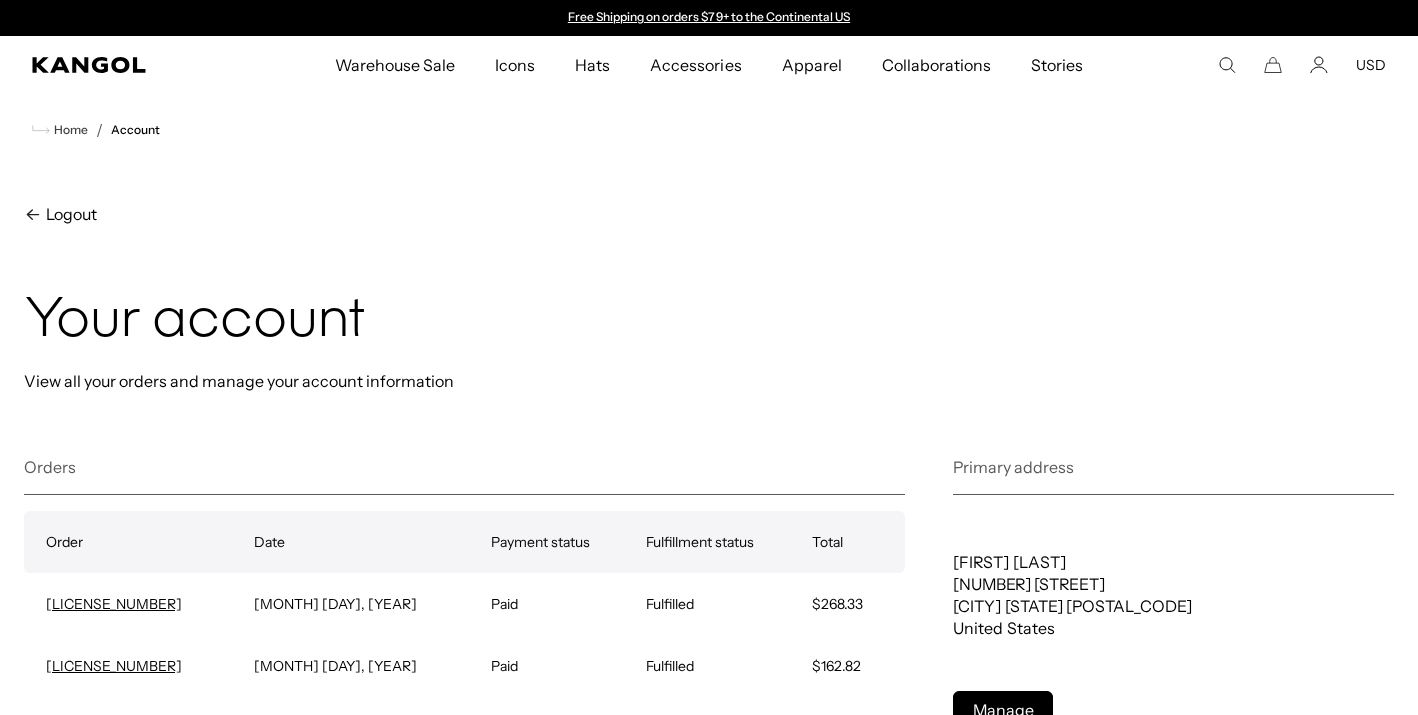 scroll, scrollTop: 0, scrollLeft: 0, axis: both 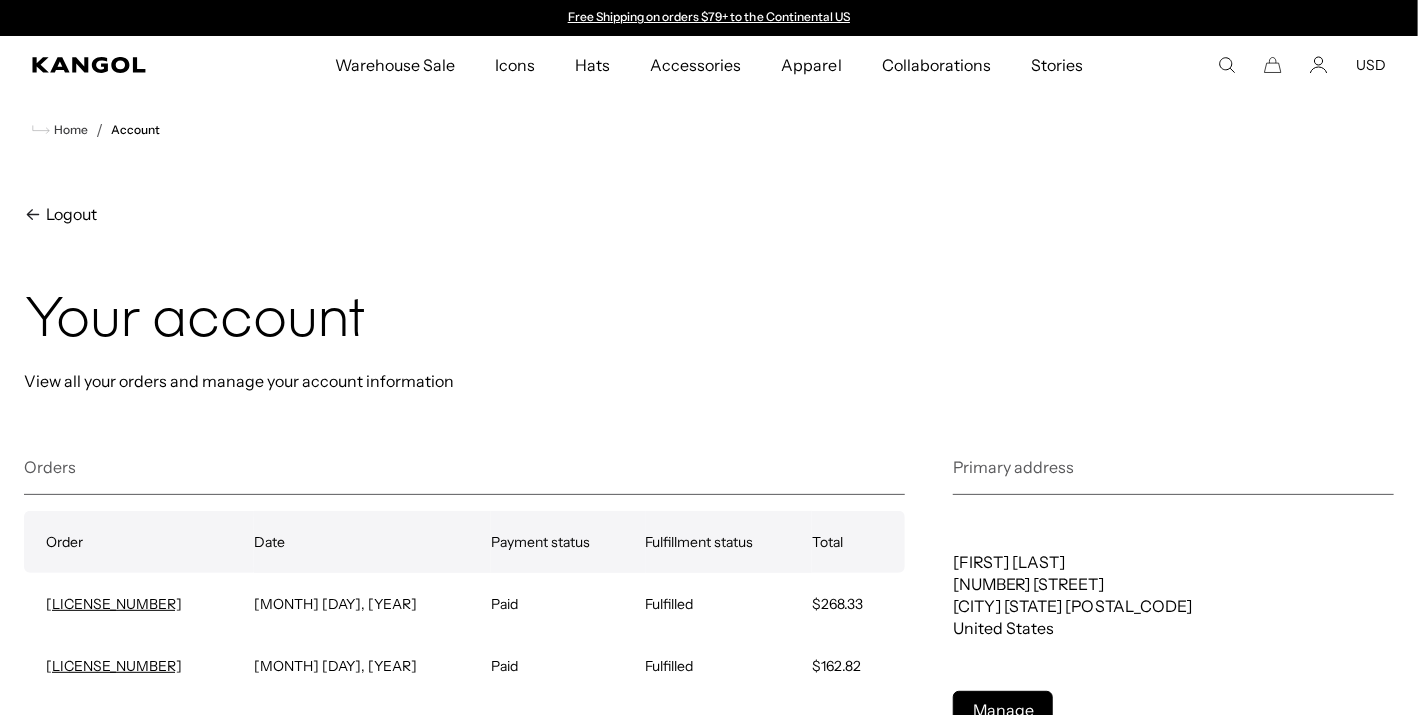 type on "**********" 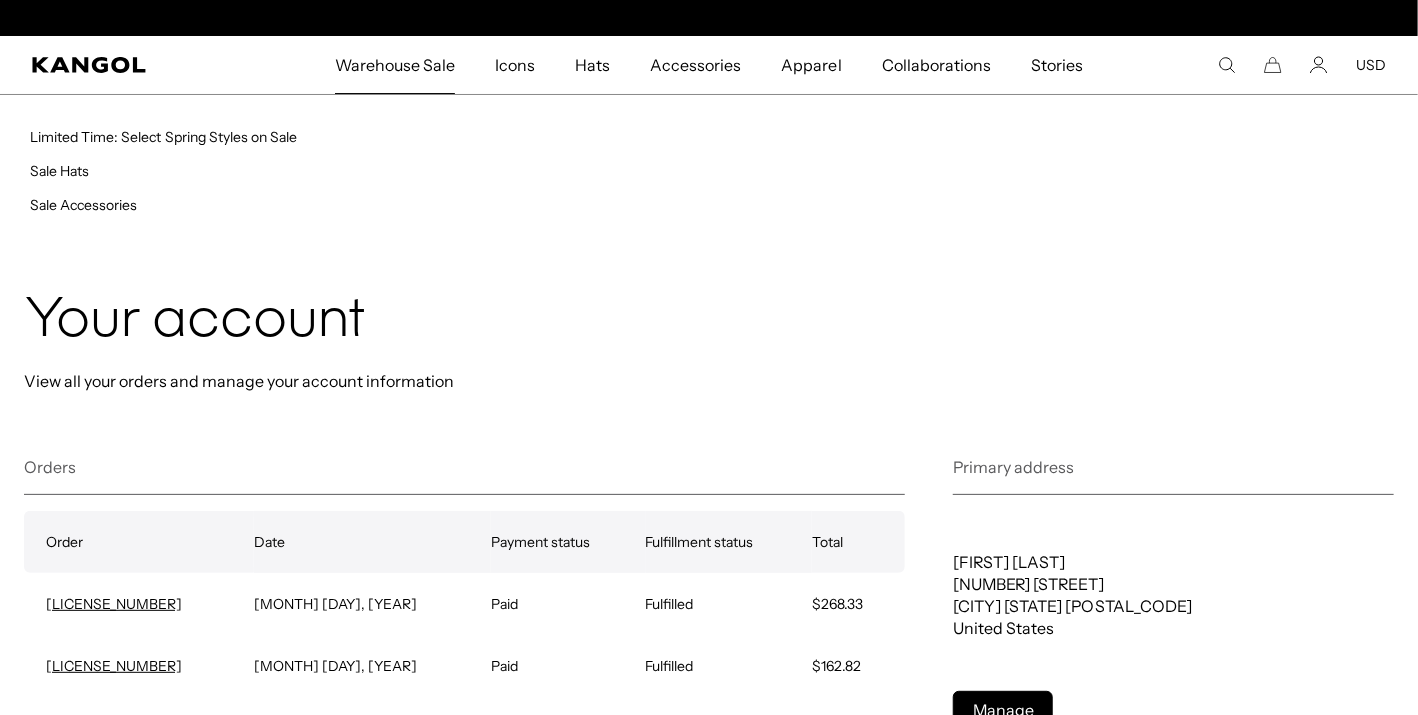 scroll, scrollTop: 0, scrollLeft: 0, axis: both 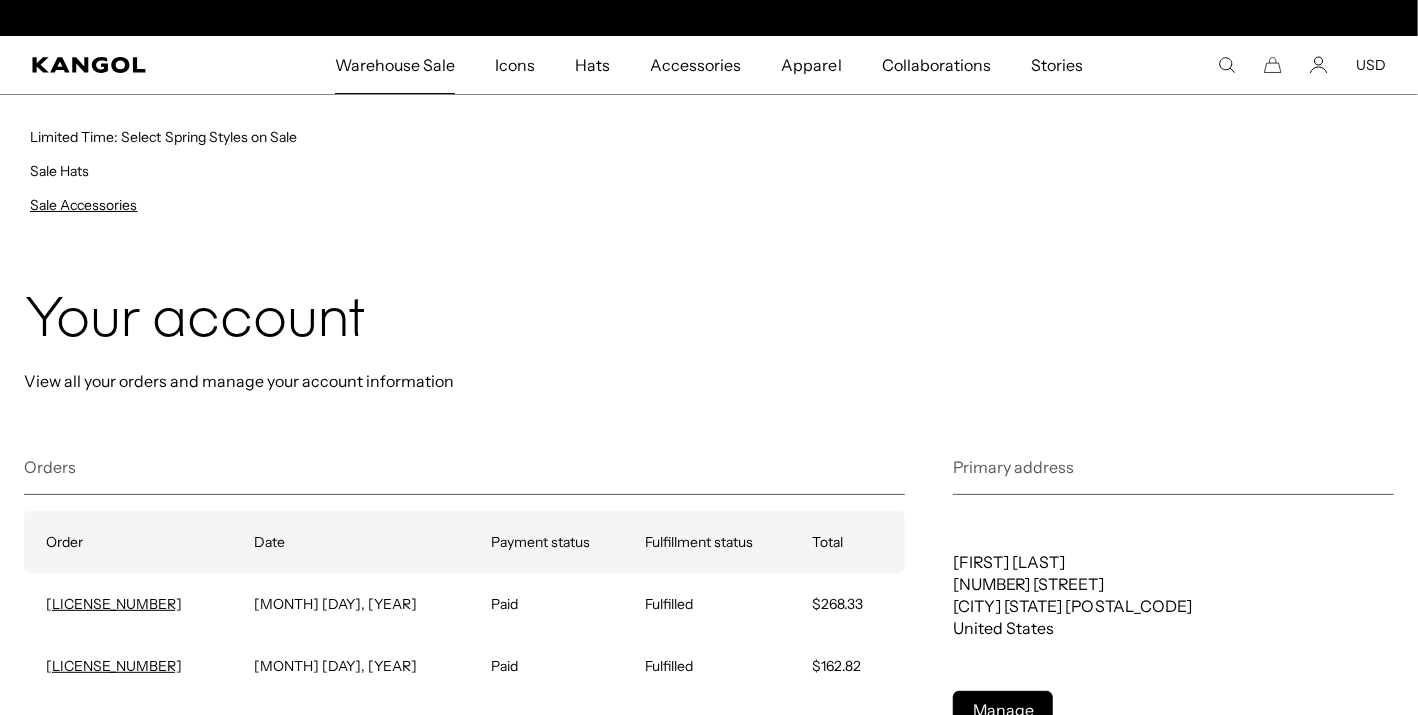 click on "Sale Accessories" at bounding box center (83, 205) 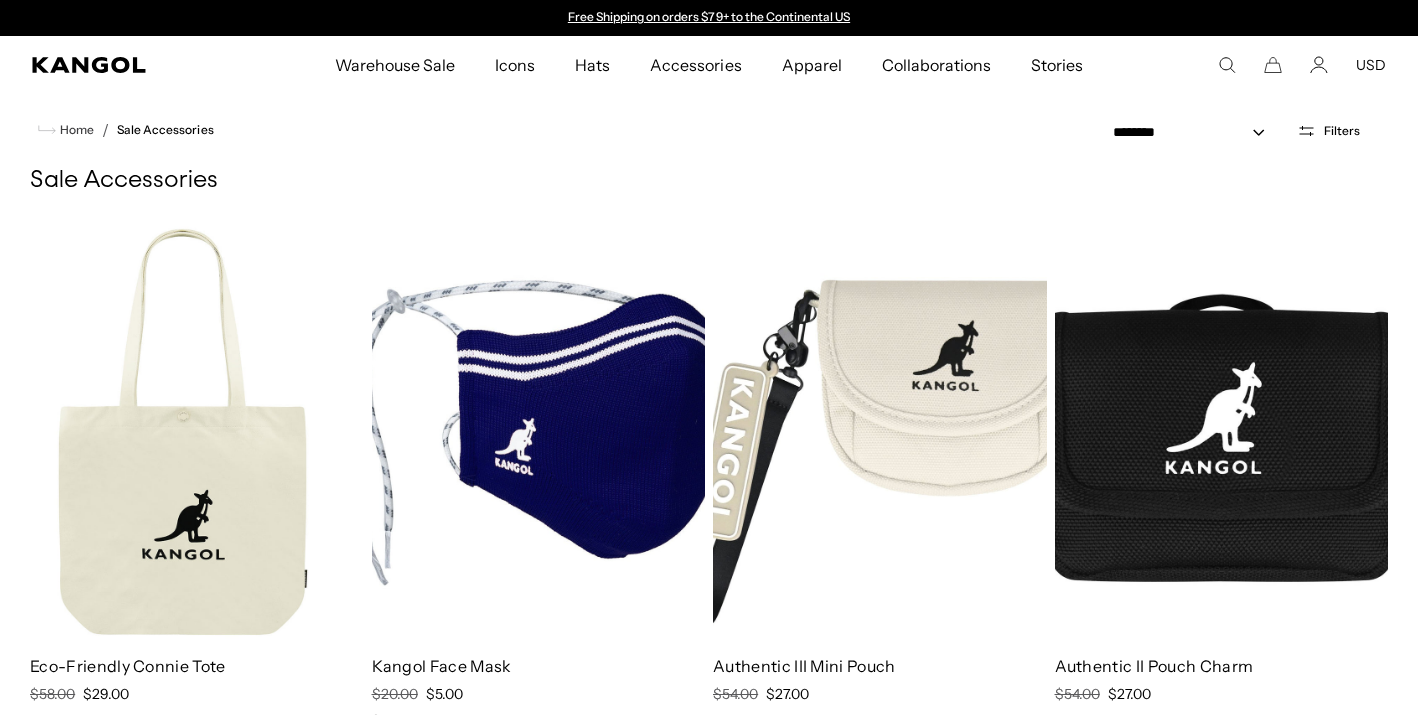 scroll, scrollTop: 0, scrollLeft: 0, axis: both 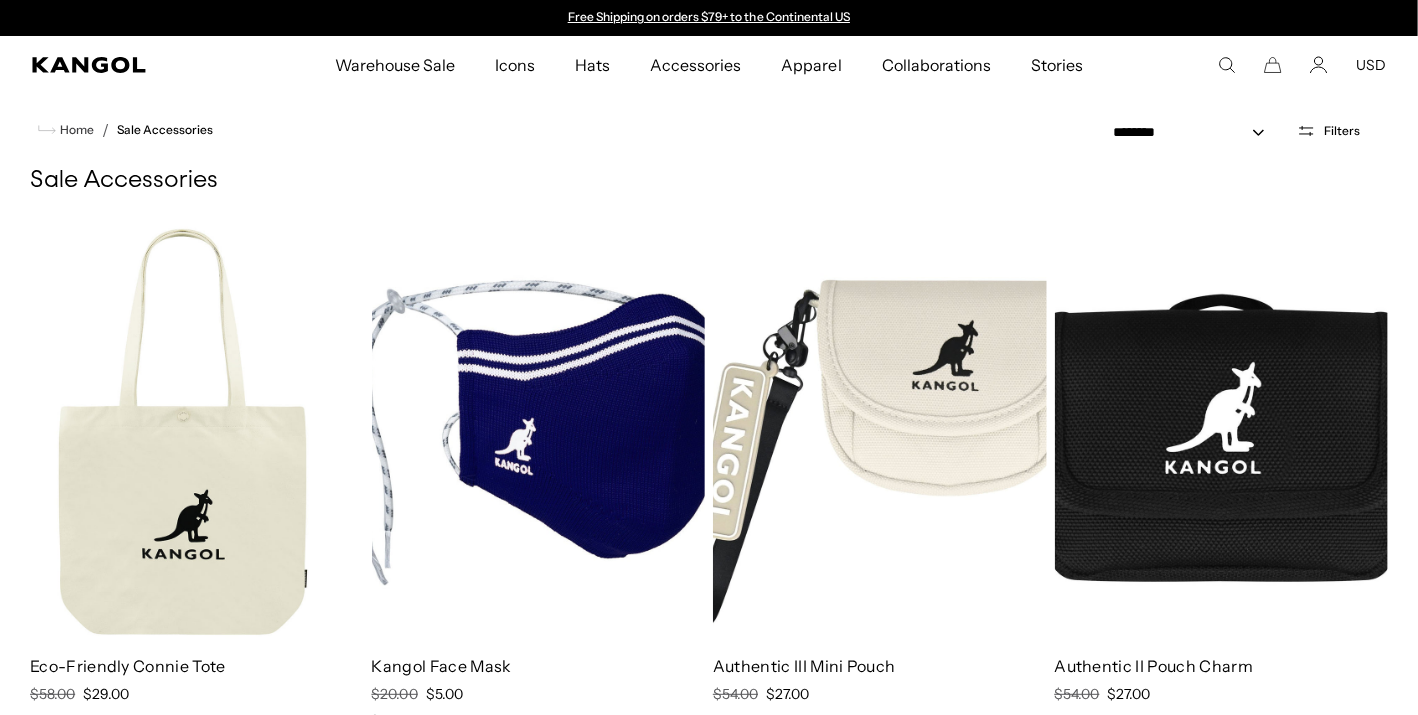 type on "**********" 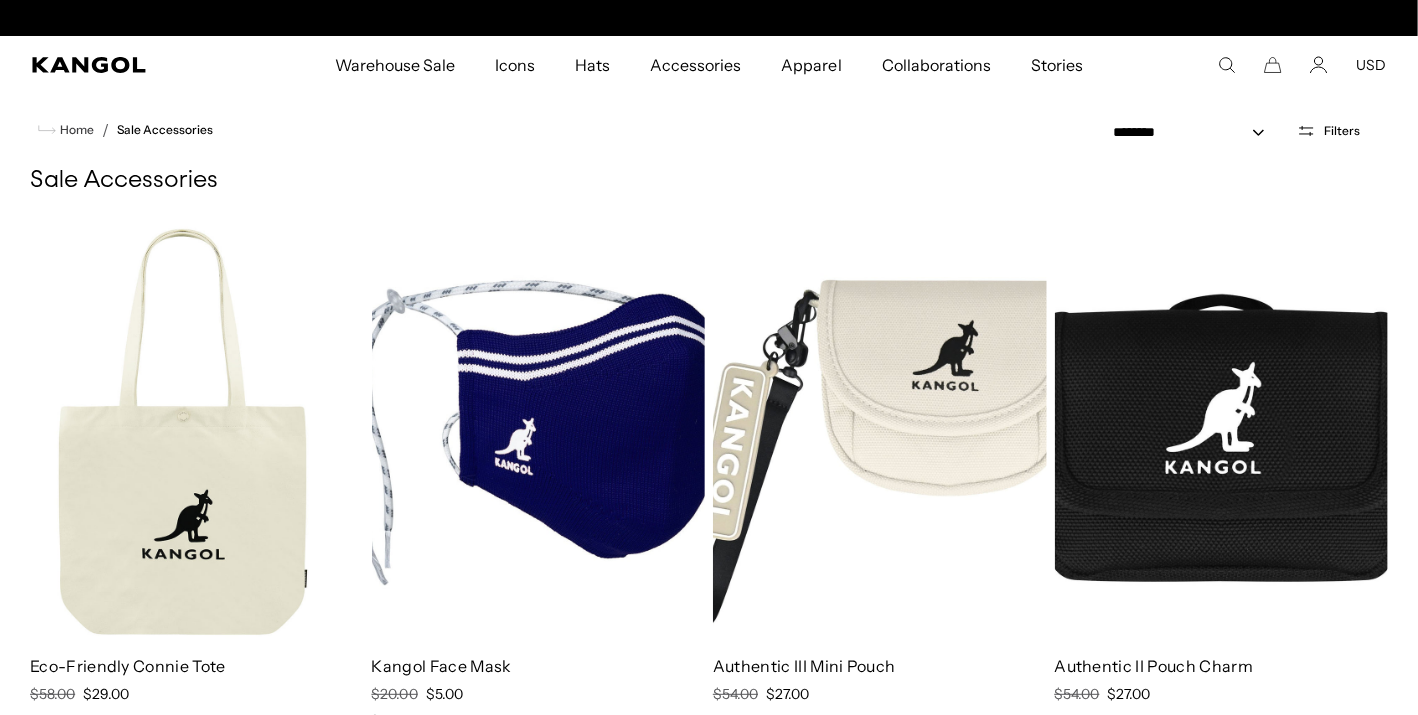 scroll, scrollTop: 0, scrollLeft: 412, axis: horizontal 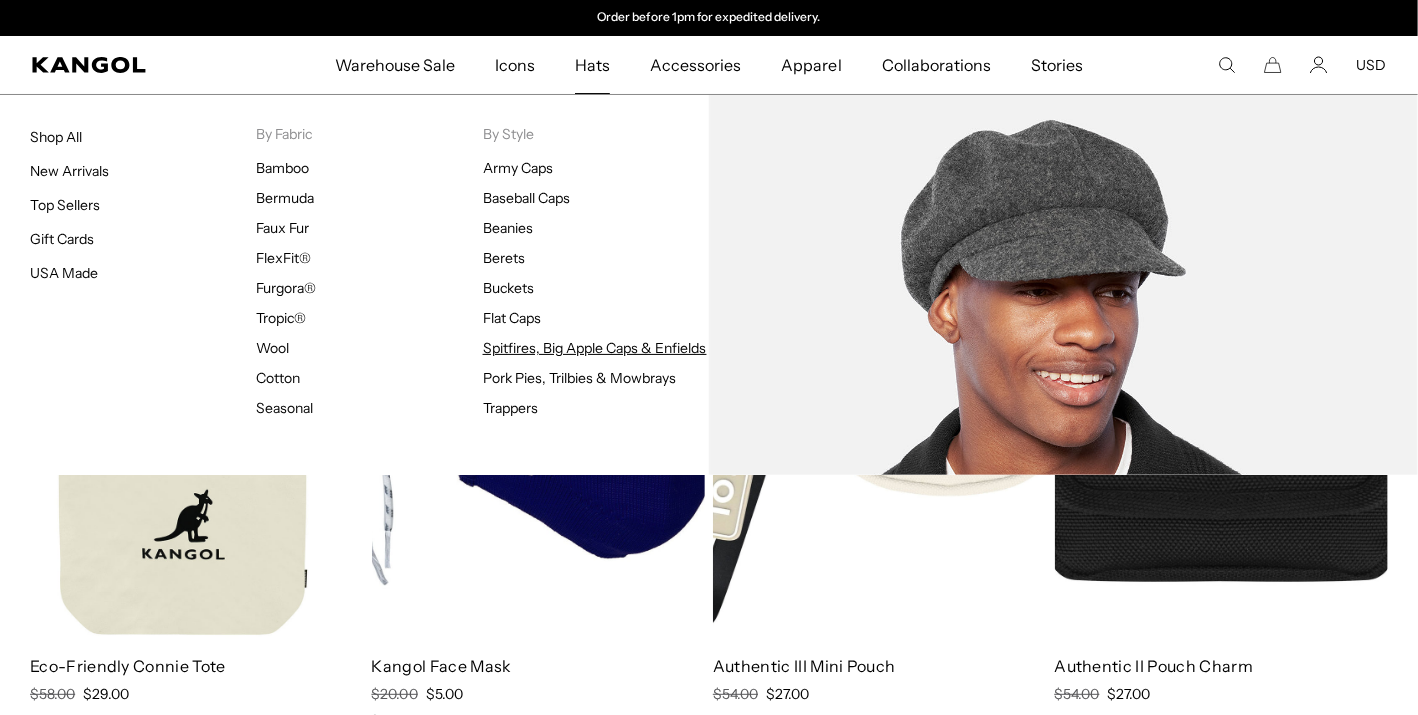 click on "Spitfires, Big Apple Caps & Enfields" at bounding box center (595, 348) 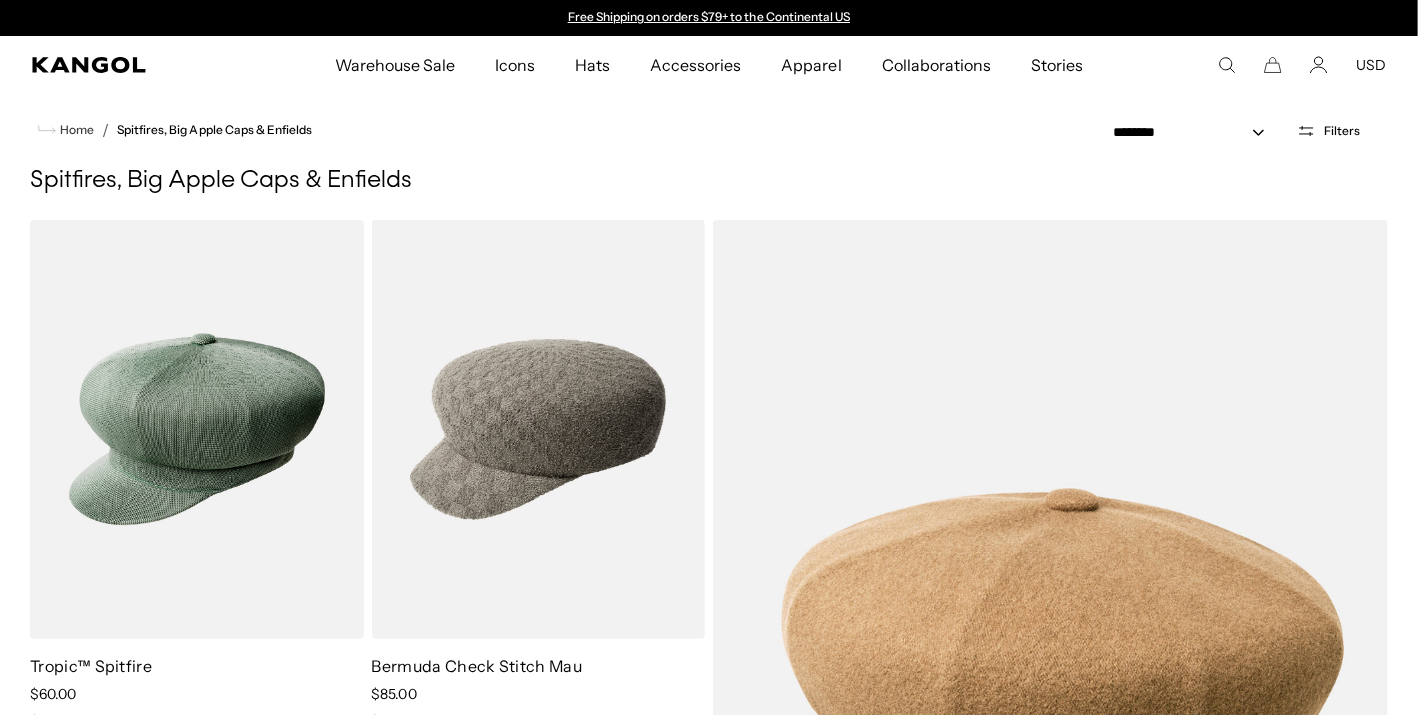 scroll, scrollTop: 0, scrollLeft: 0, axis: both 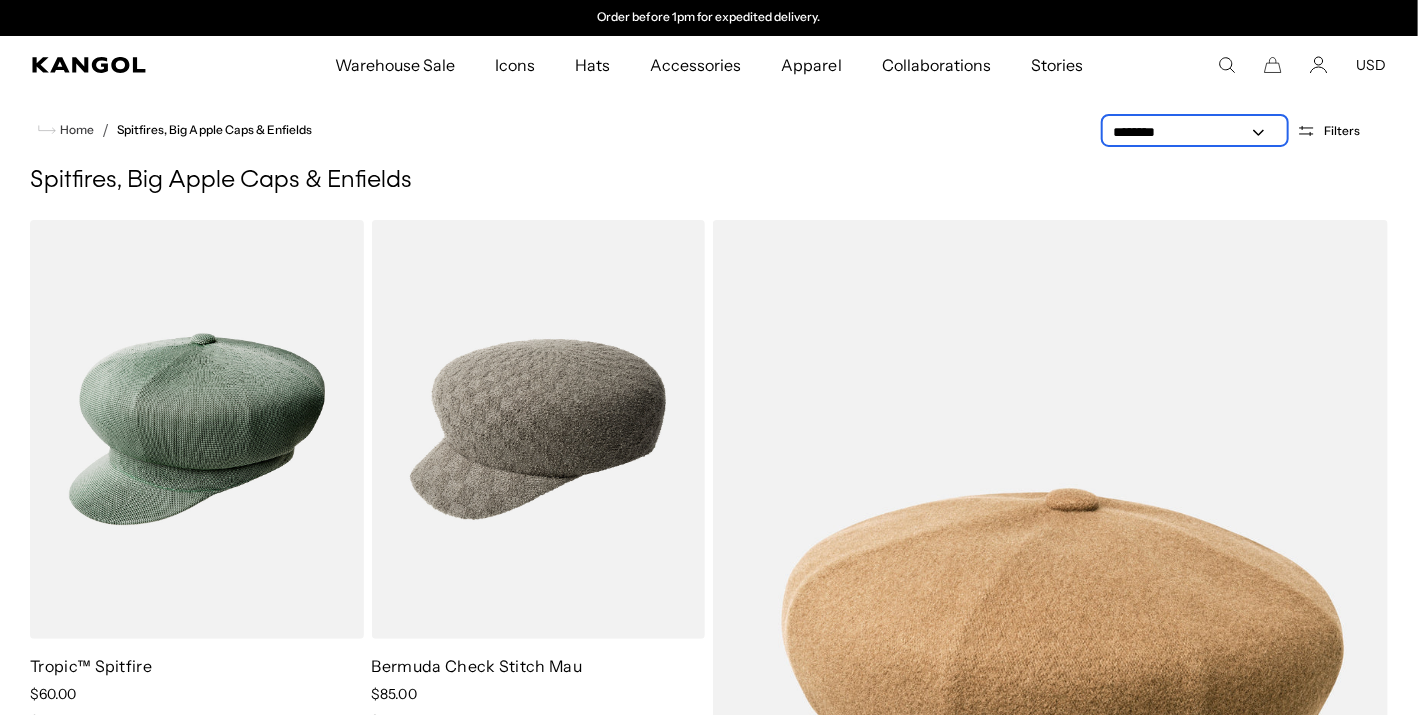 click on "**********" at bounding box center [1195, 132] 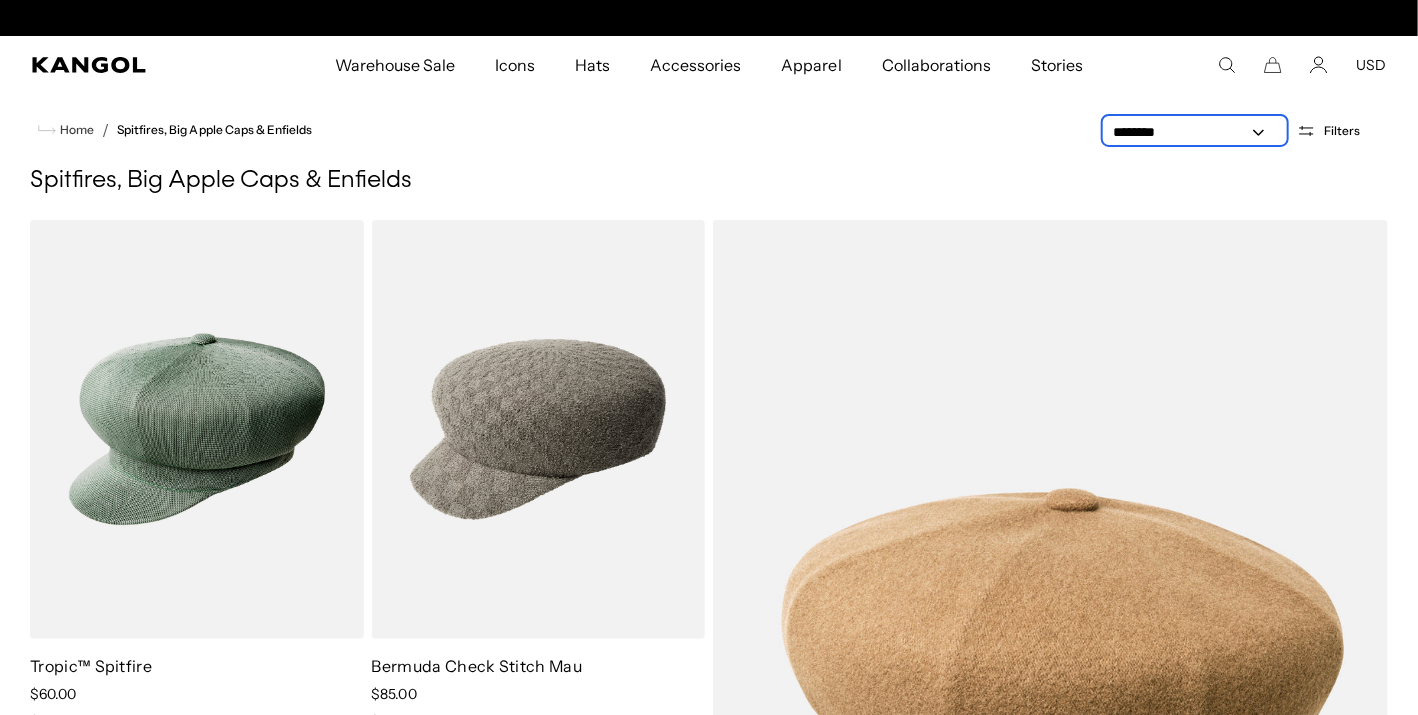 scroll, scrollTop: 0, scrollLeft: 0, axis: both 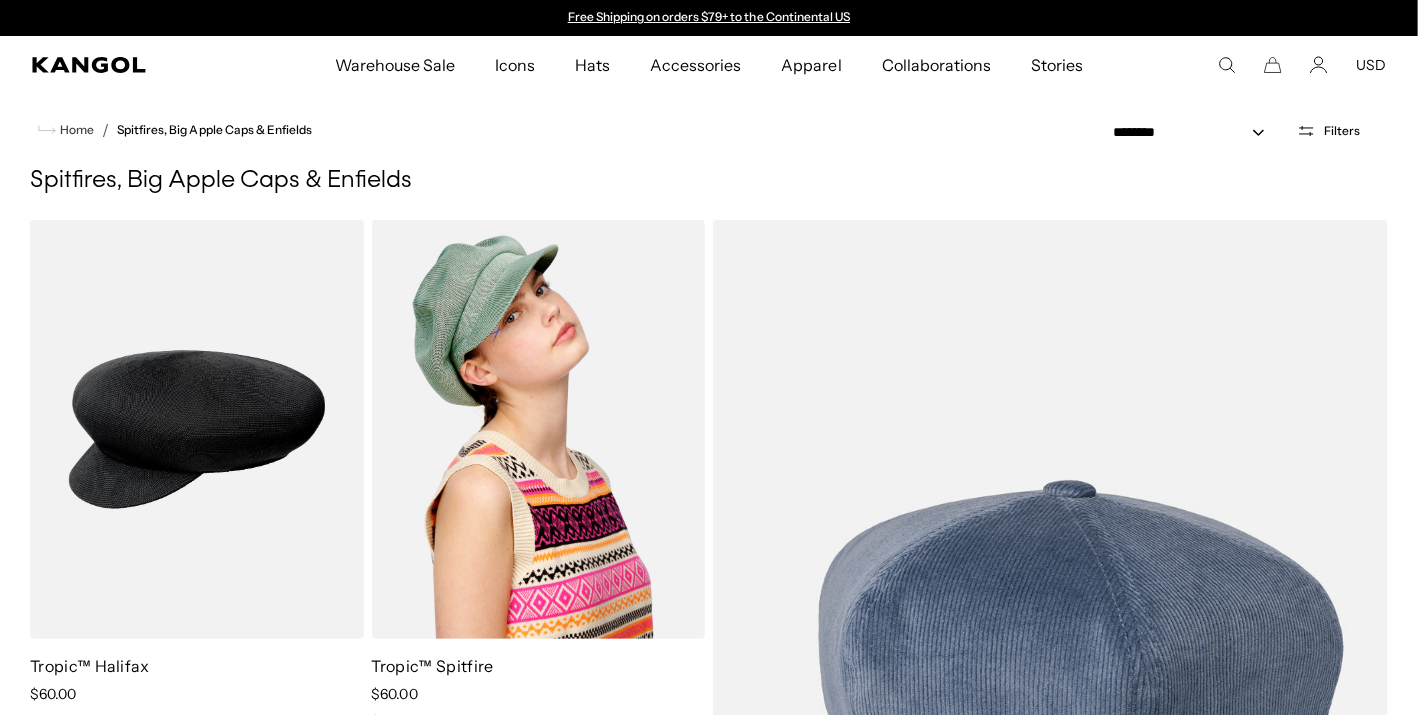 click at bounding box center (539, 429) 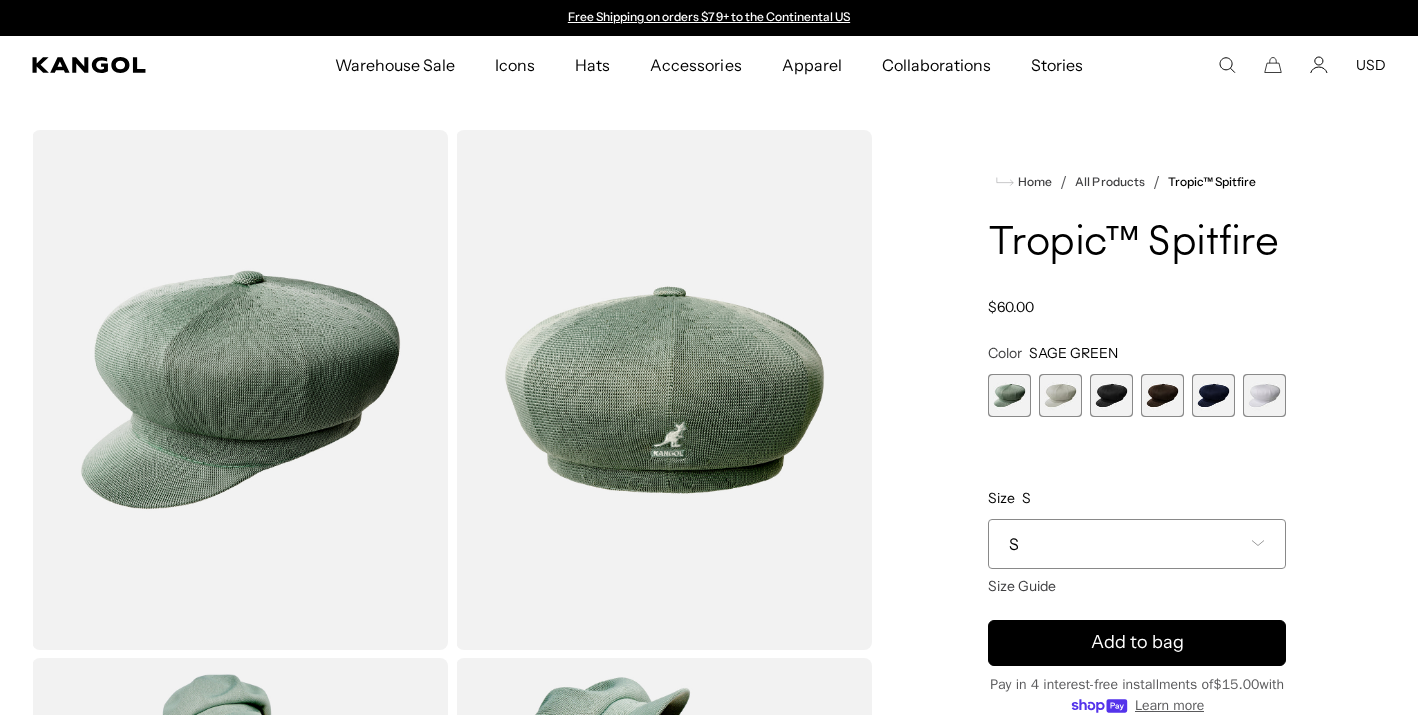 scroll, scrollTop: 0, scrollLeft: 0, axis: both 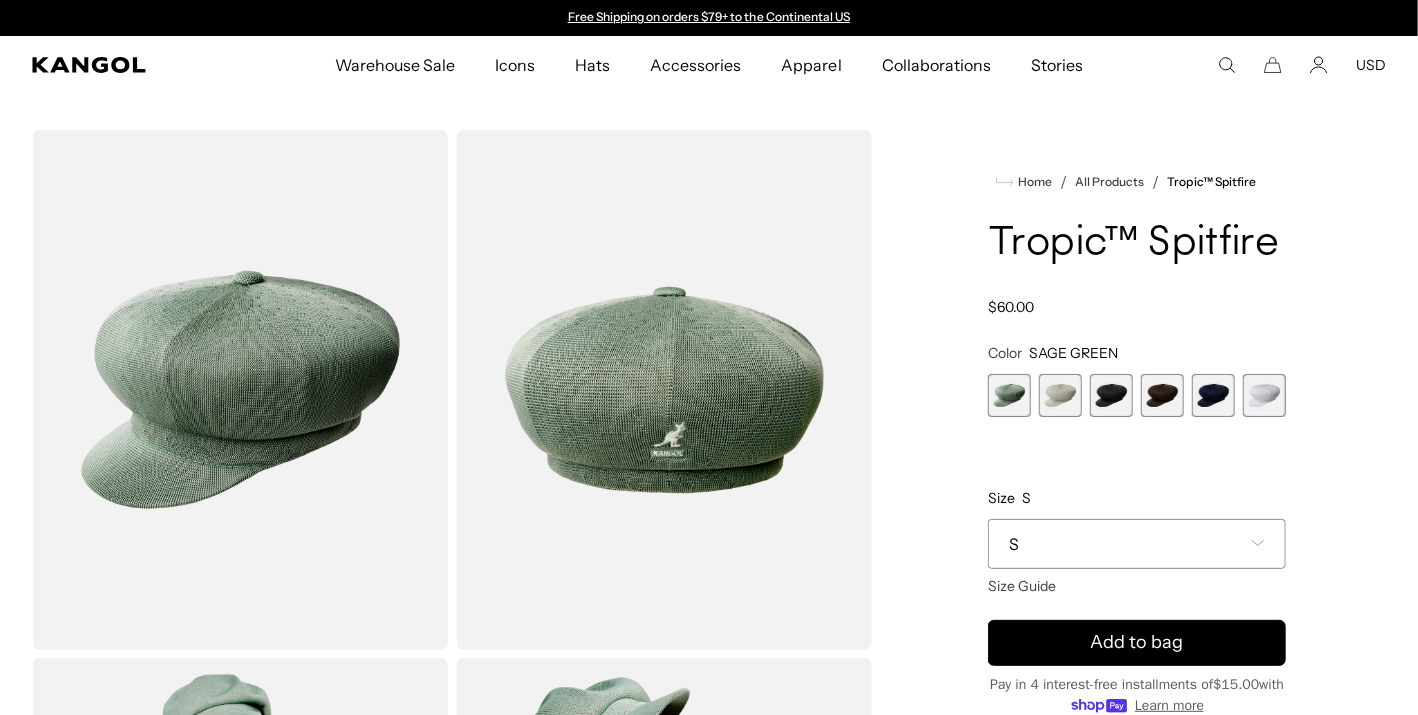 type on "**********" 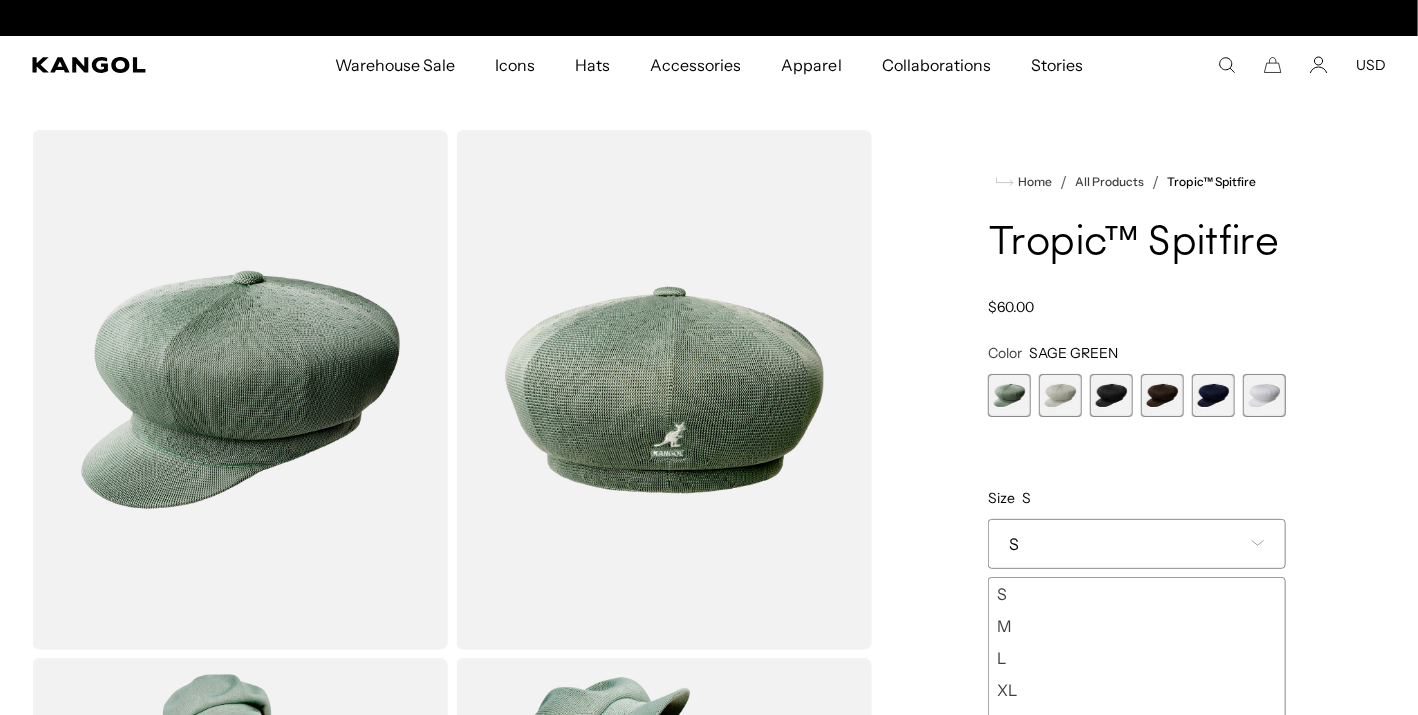 scroll, scrollTop: 0, scrollLeft: 412, axis: horizontal 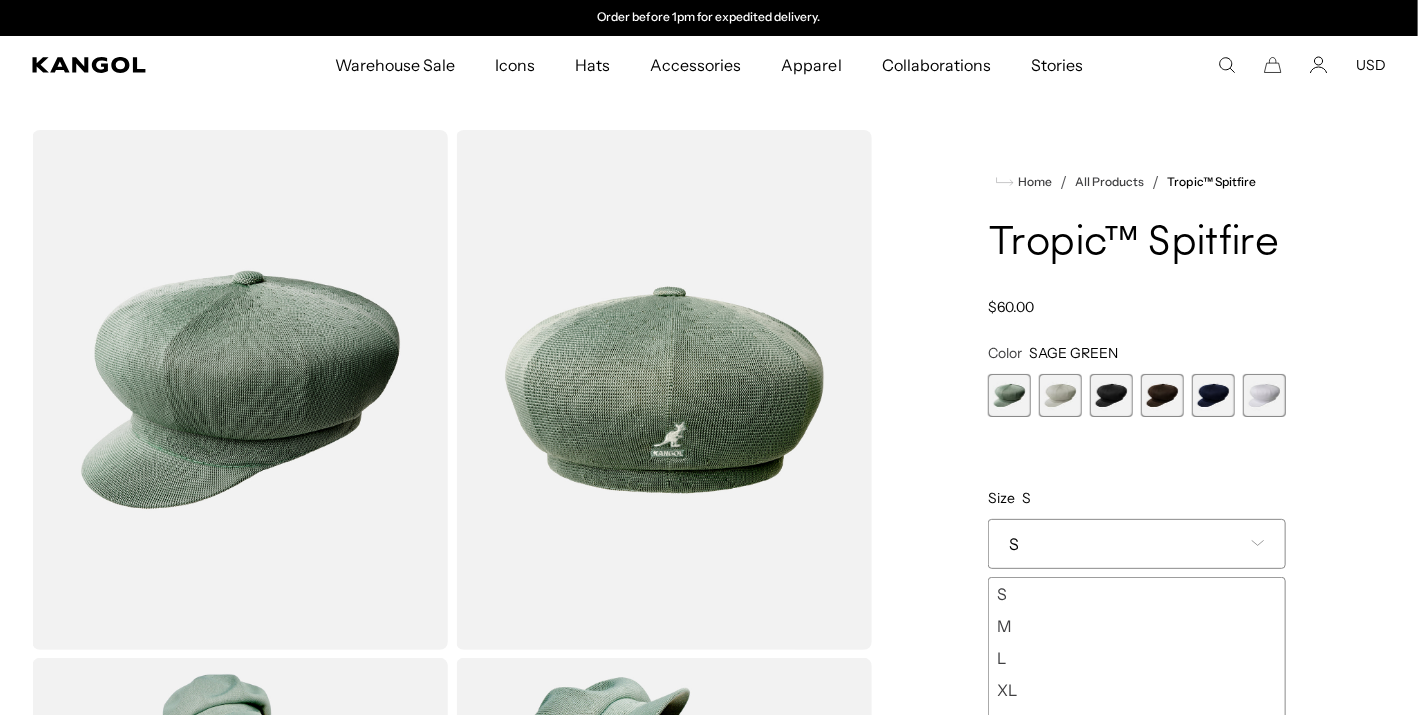 click on "XL" at bounding box center [1137, 690] 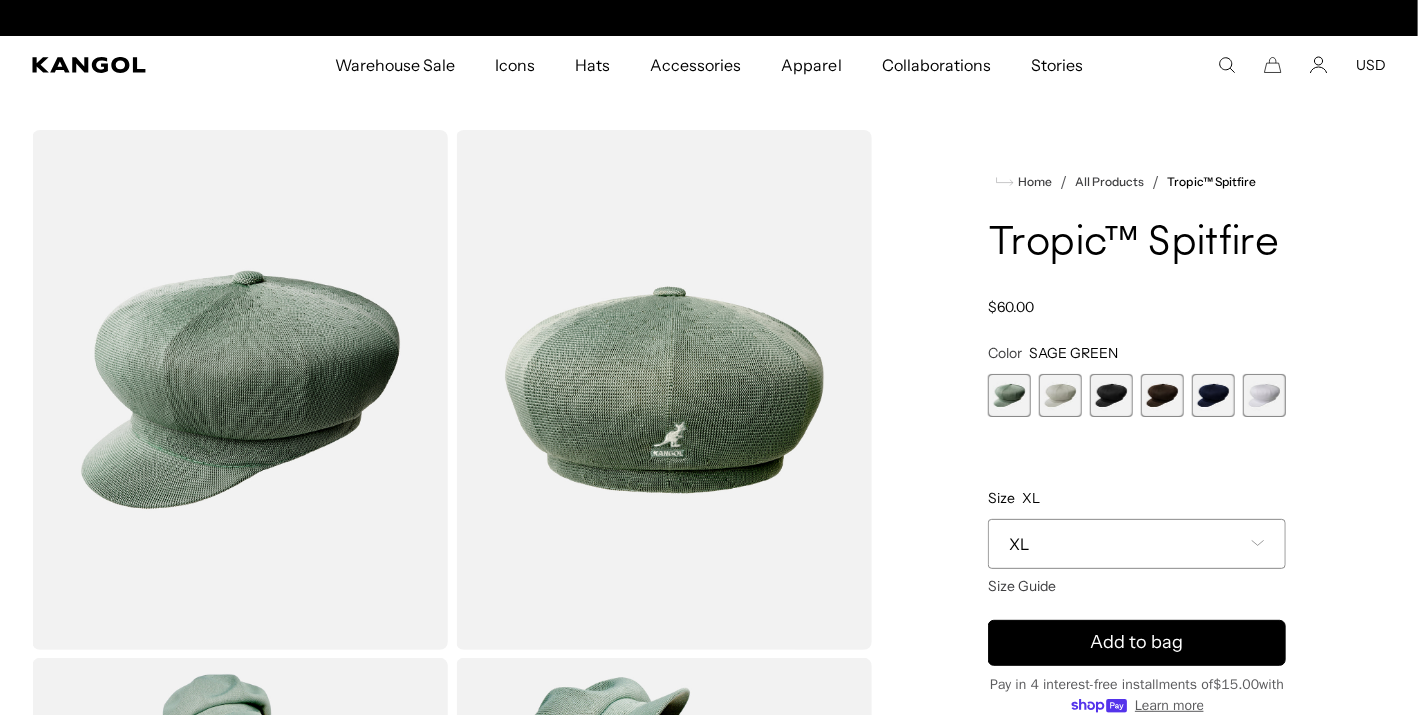 scroll, scrollTop: 0, scrollLeft: 0, axis: both 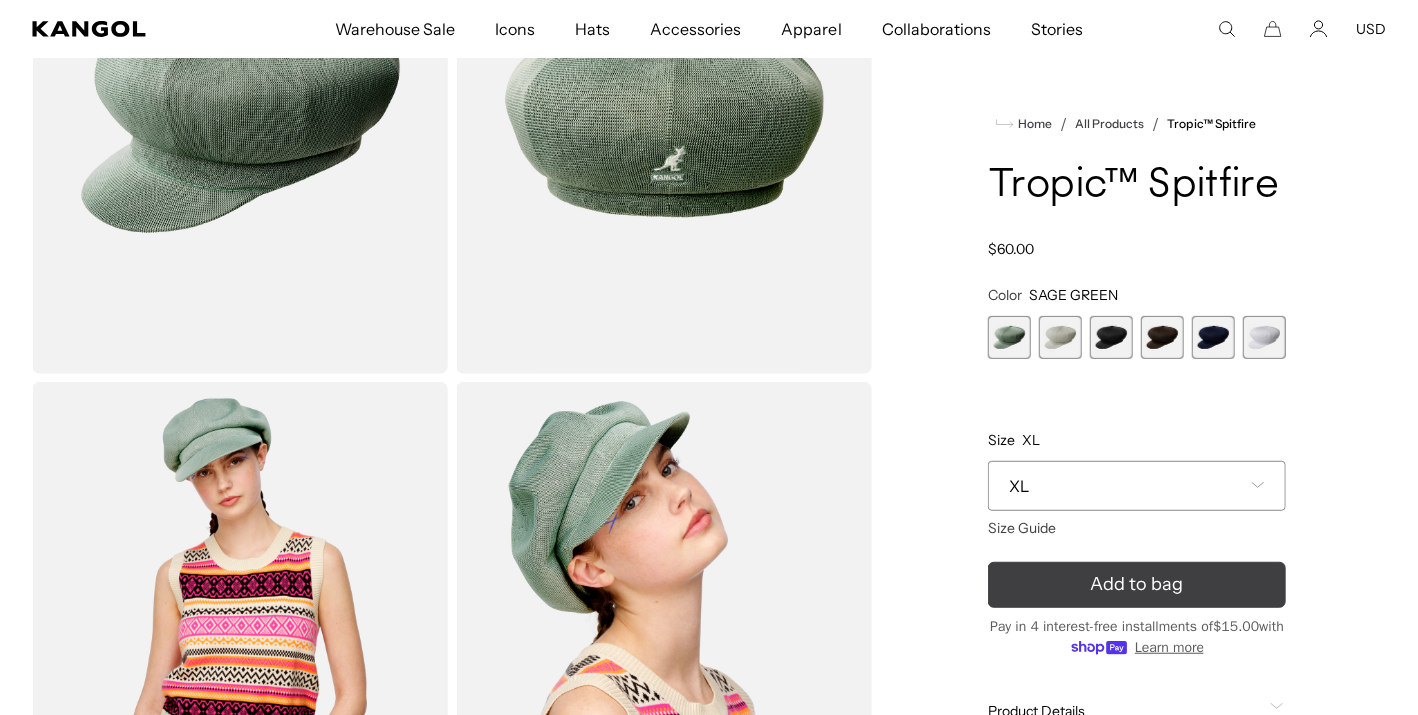 click 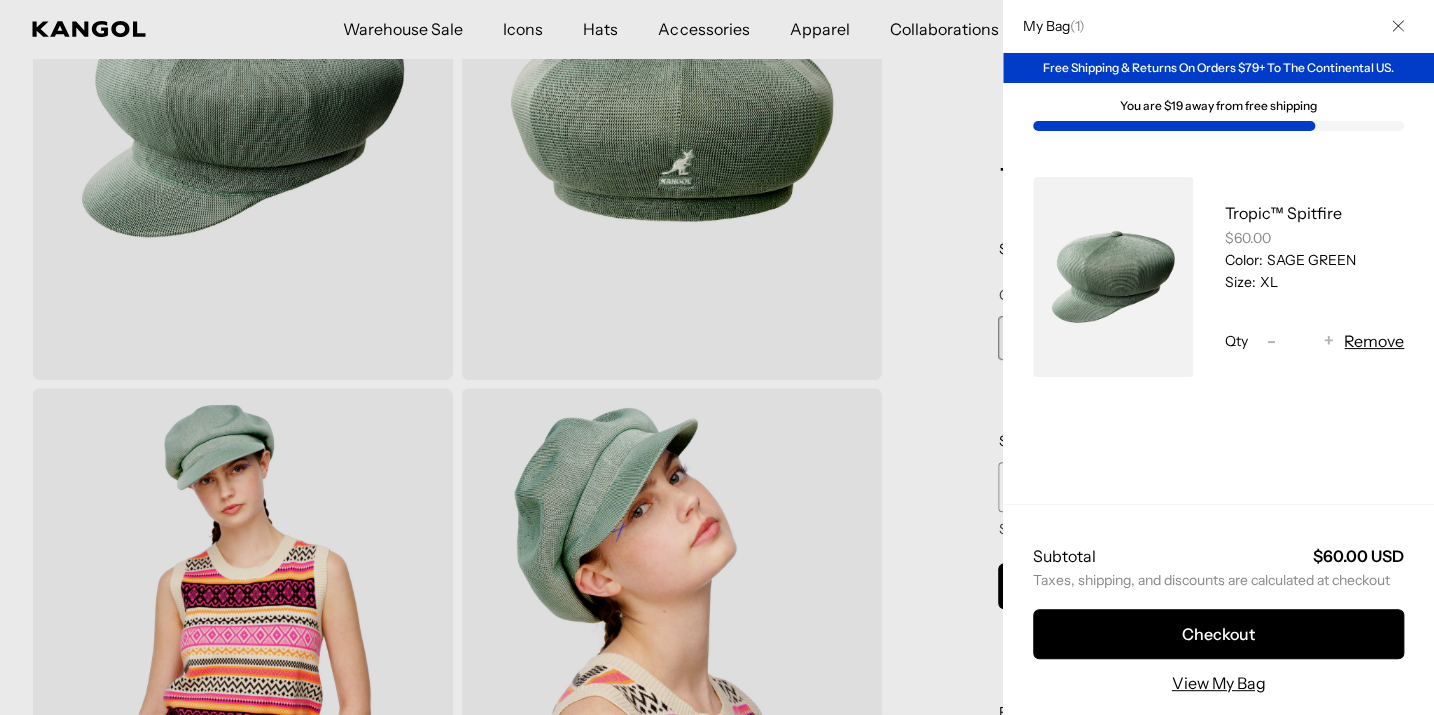scroll, scrollTop: 0, scrollLeft: 412, axis: horizontal 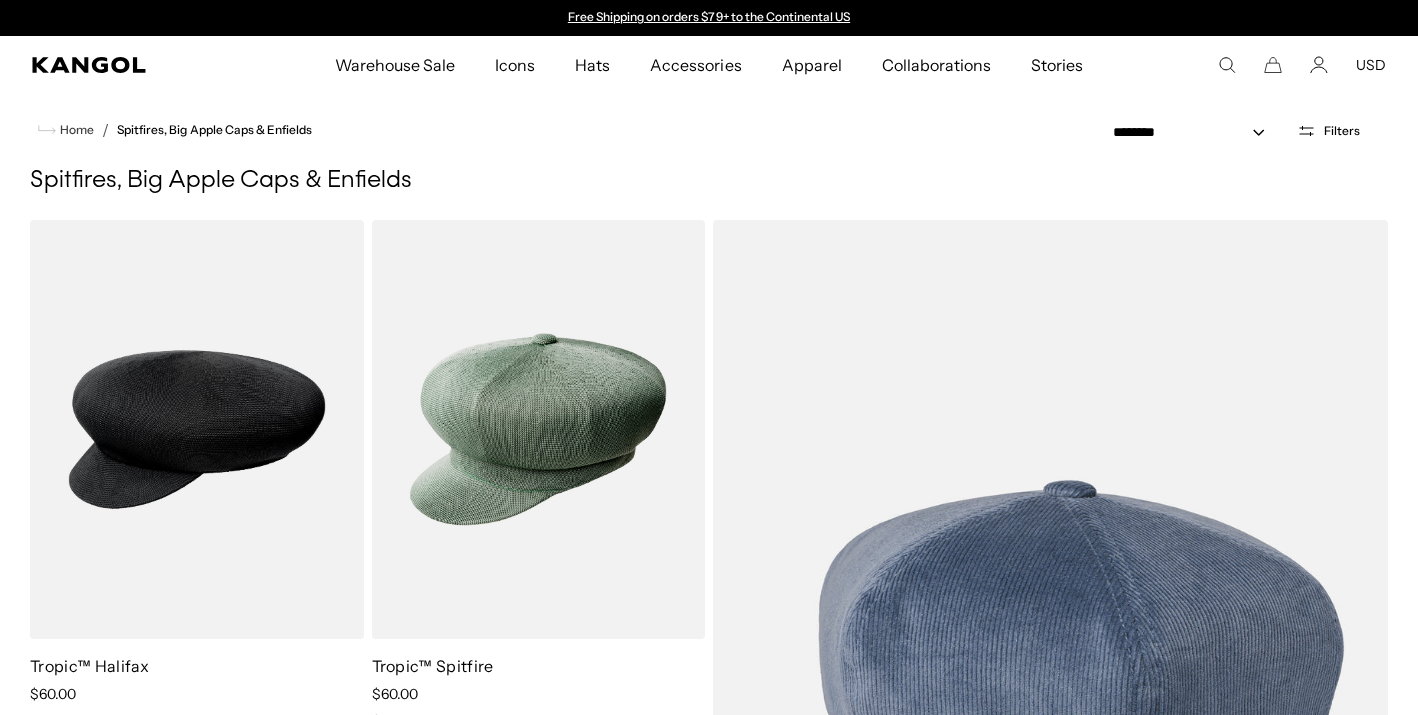 select on "*****" 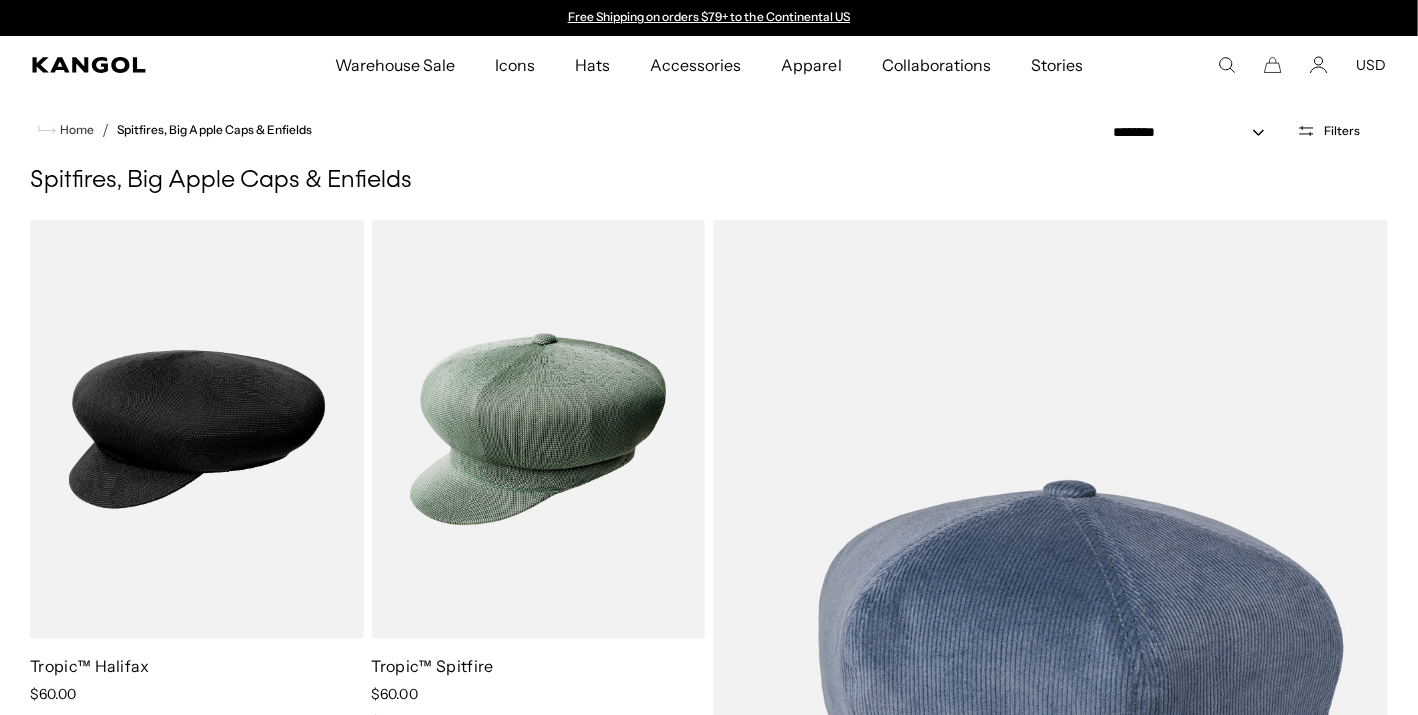 scroll, scrollTop: 0, scrollLeft: 0, axis: both 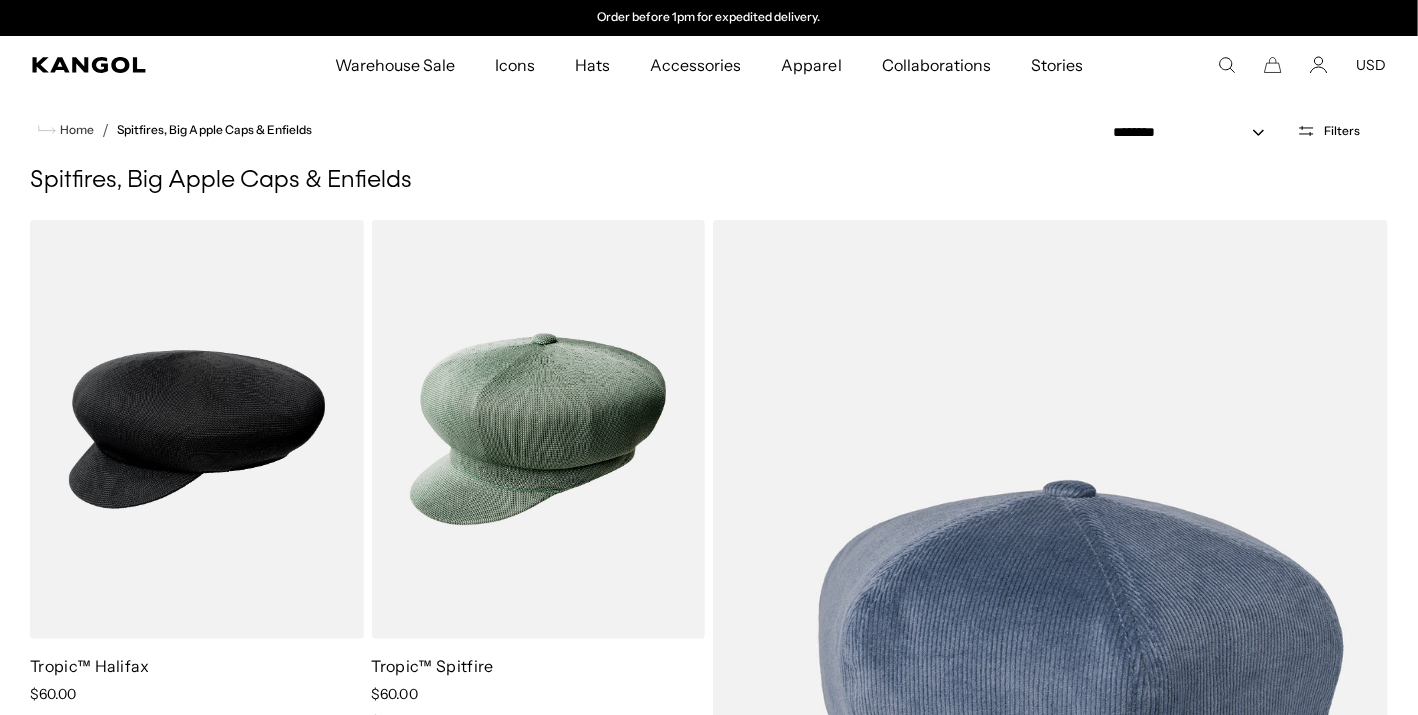 drag, startPoint x: 1428, startPoint y: 67, endPoint x: 655, endPoint y: 147, distance: 777.12866 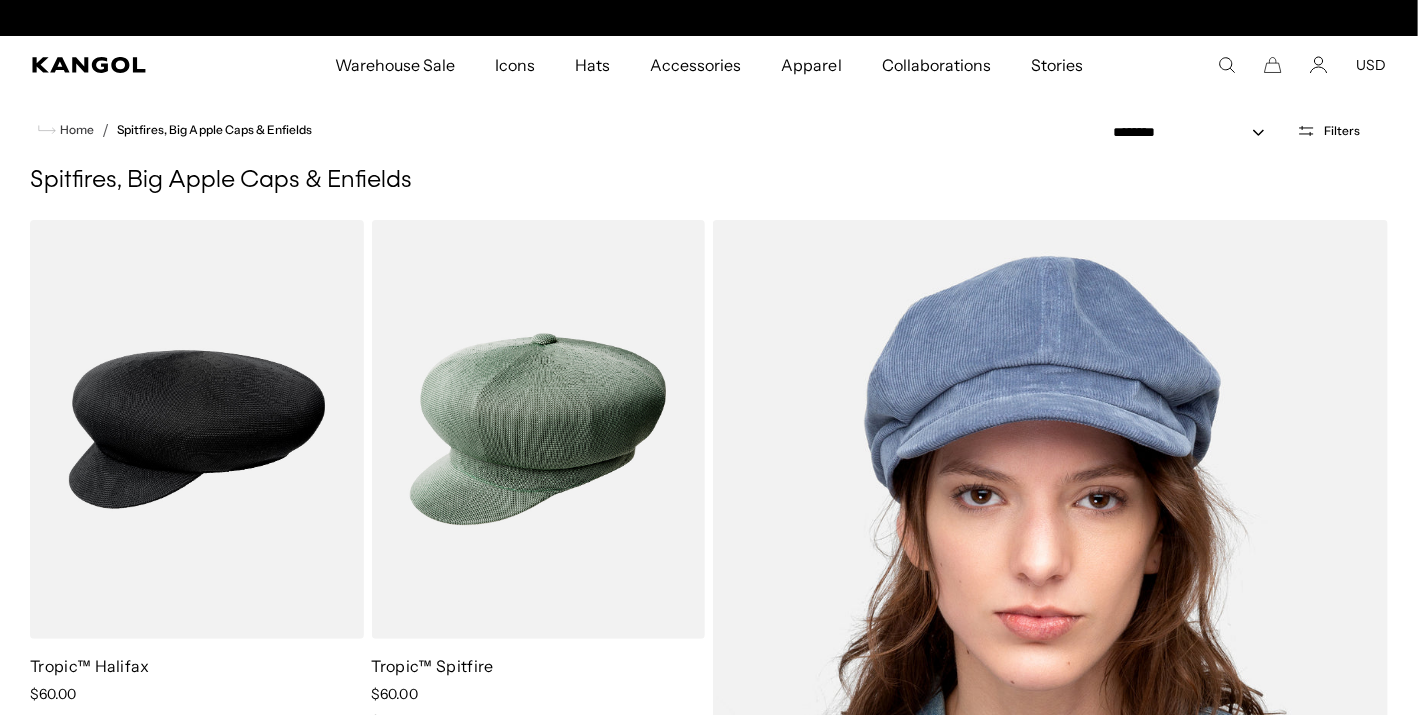 scroll, scrollTop: 0, scrollLeft: 0, axis: both 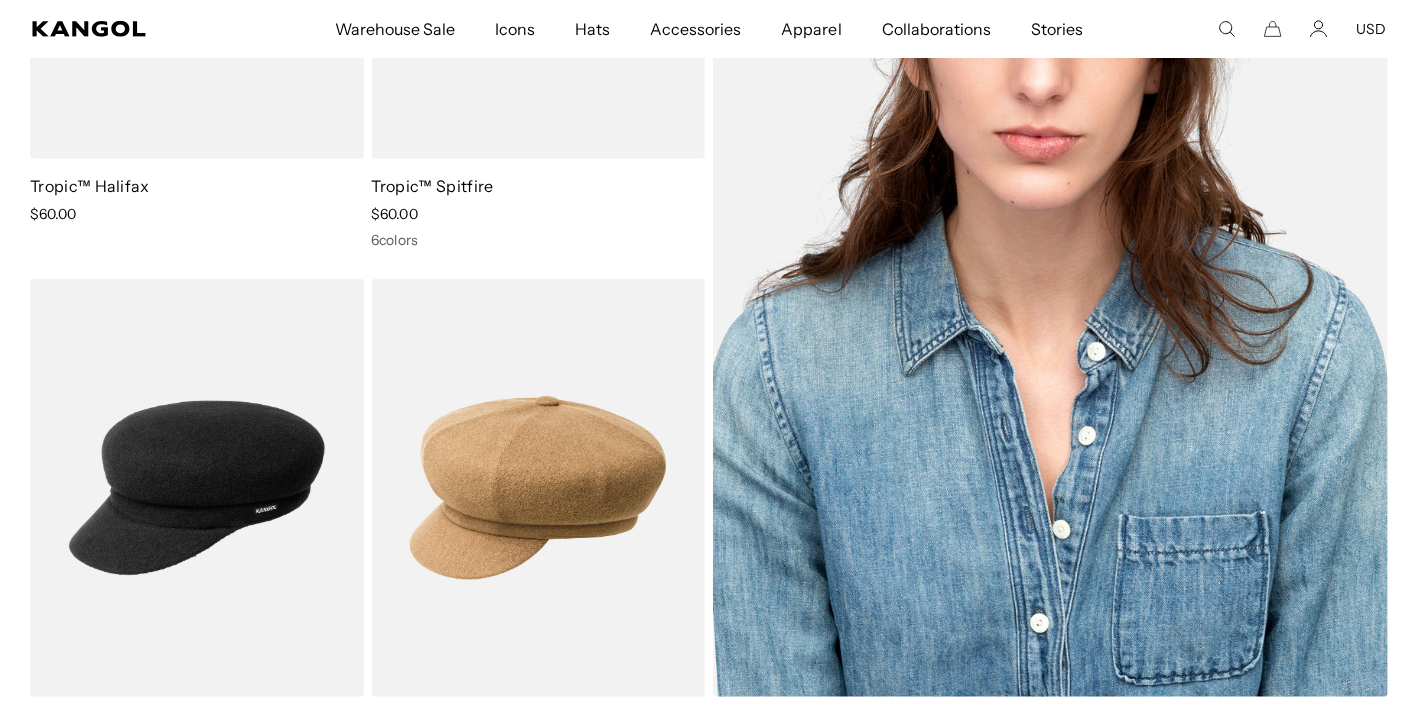 click at bounding box center [1050, 218] 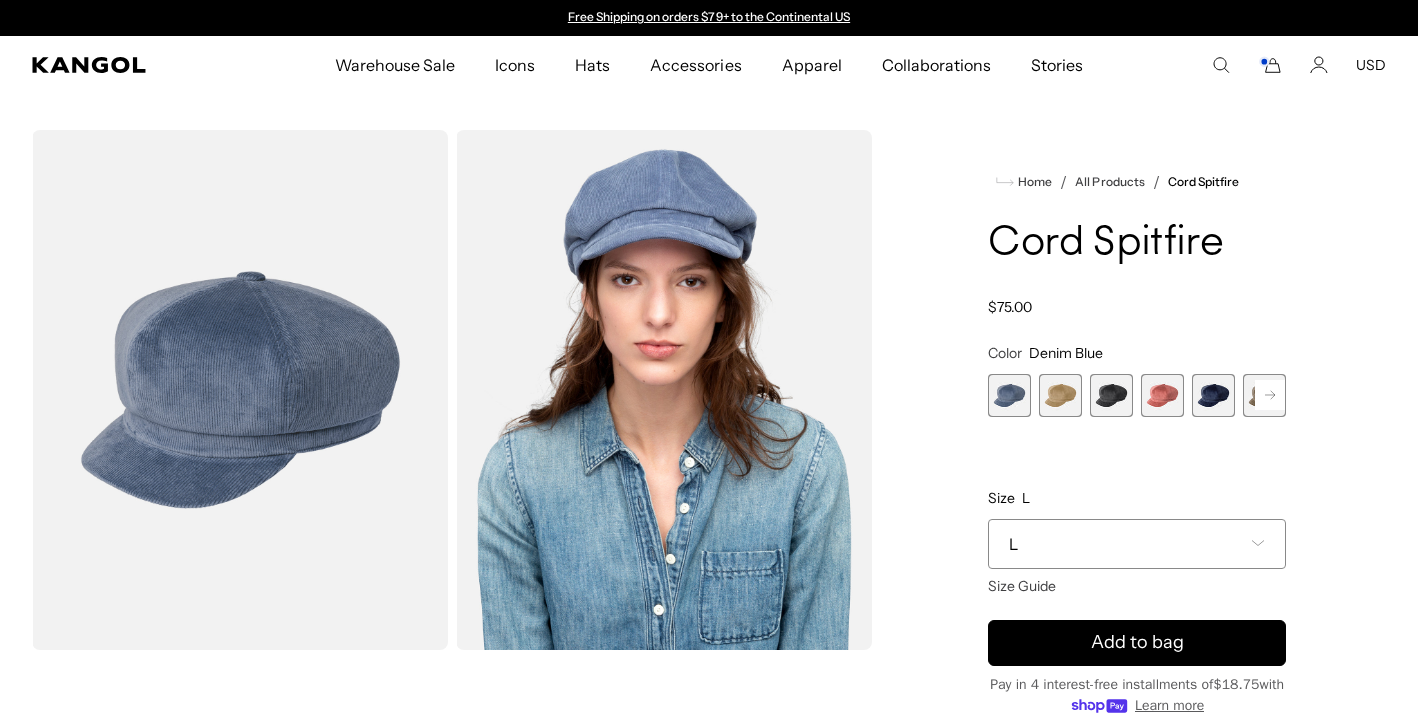 scroll, scrollTop: 0, scrollLeft: 0, axis: both 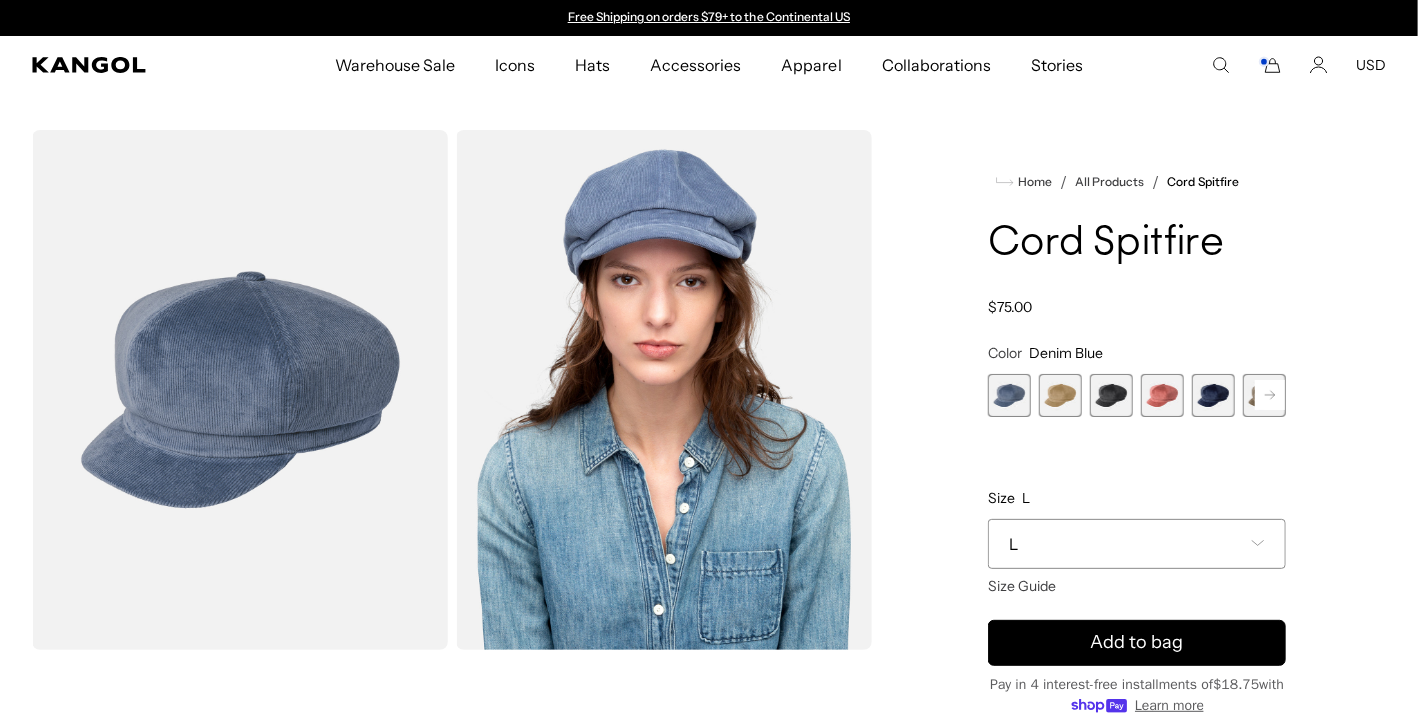 type on "**********" 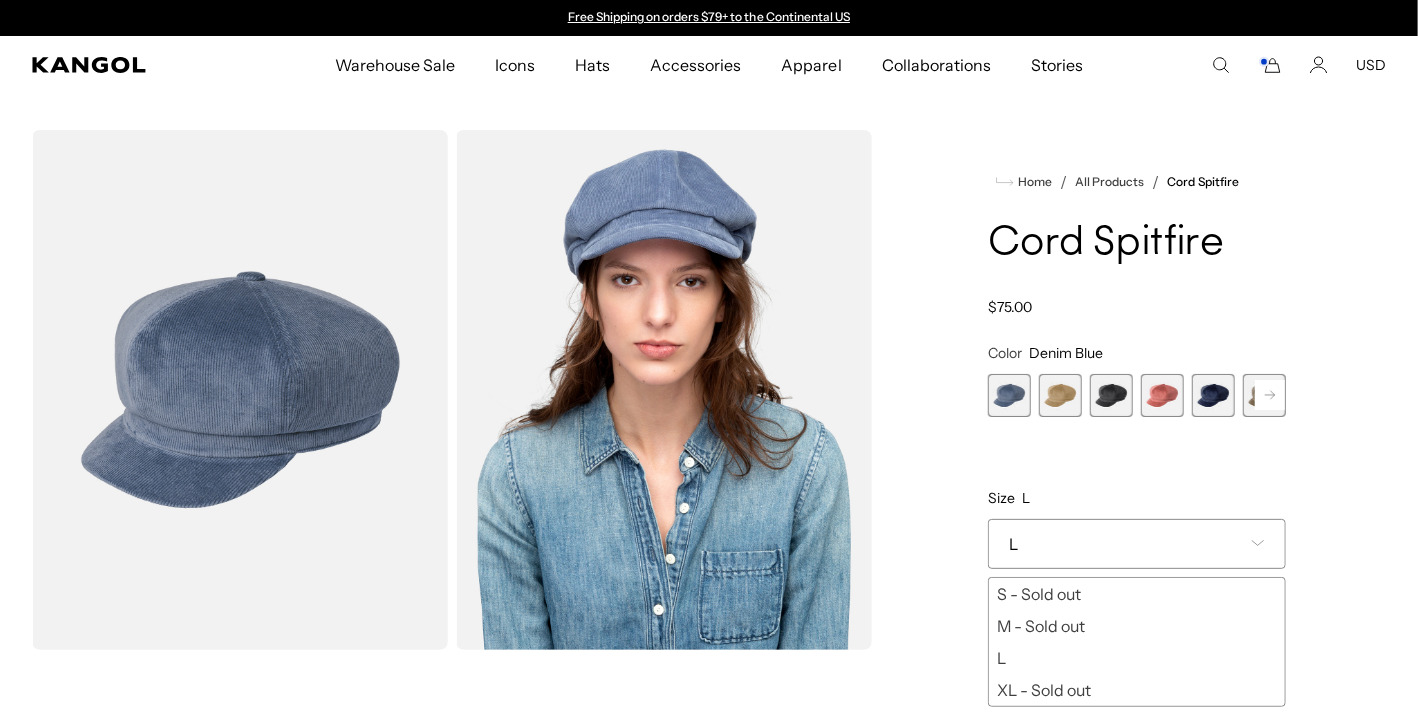 scroll, scrollTop: 0, scrollLeft: 0, axis: both 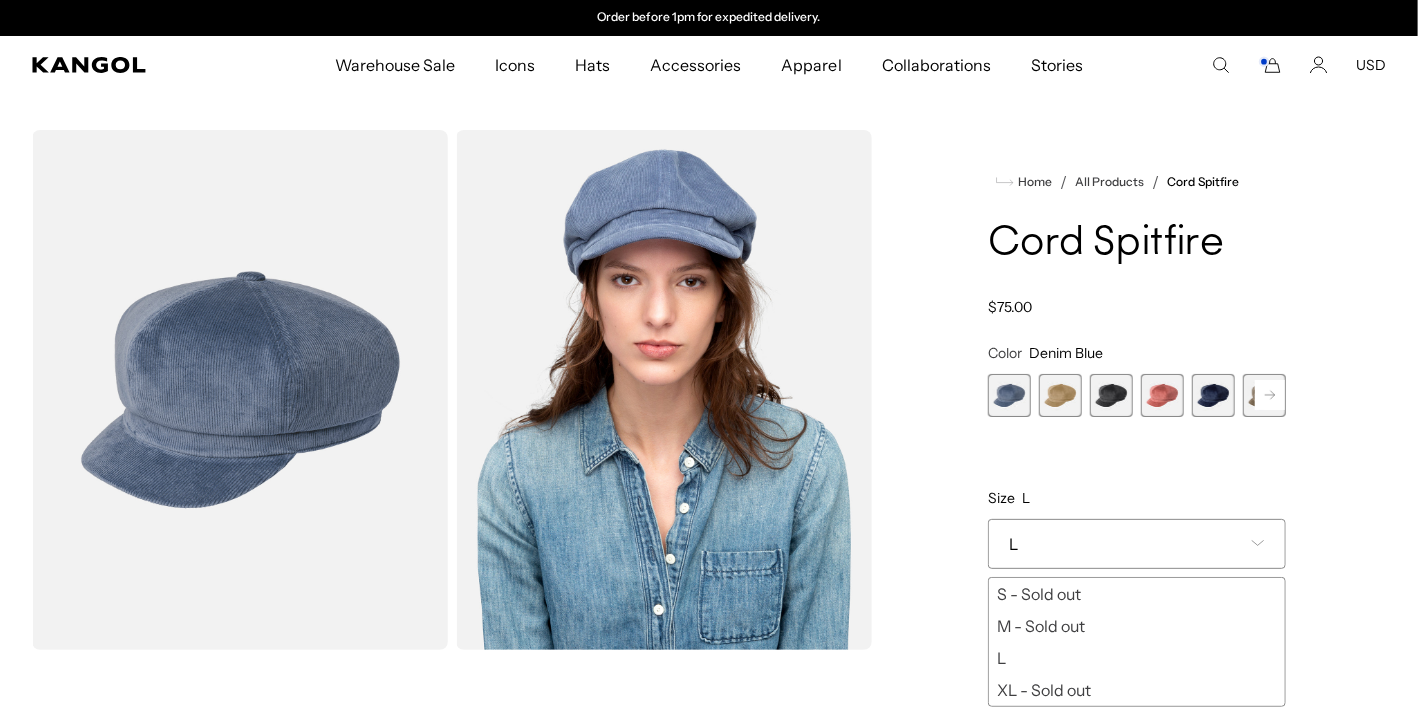 click at bounding box center (1009, 395) 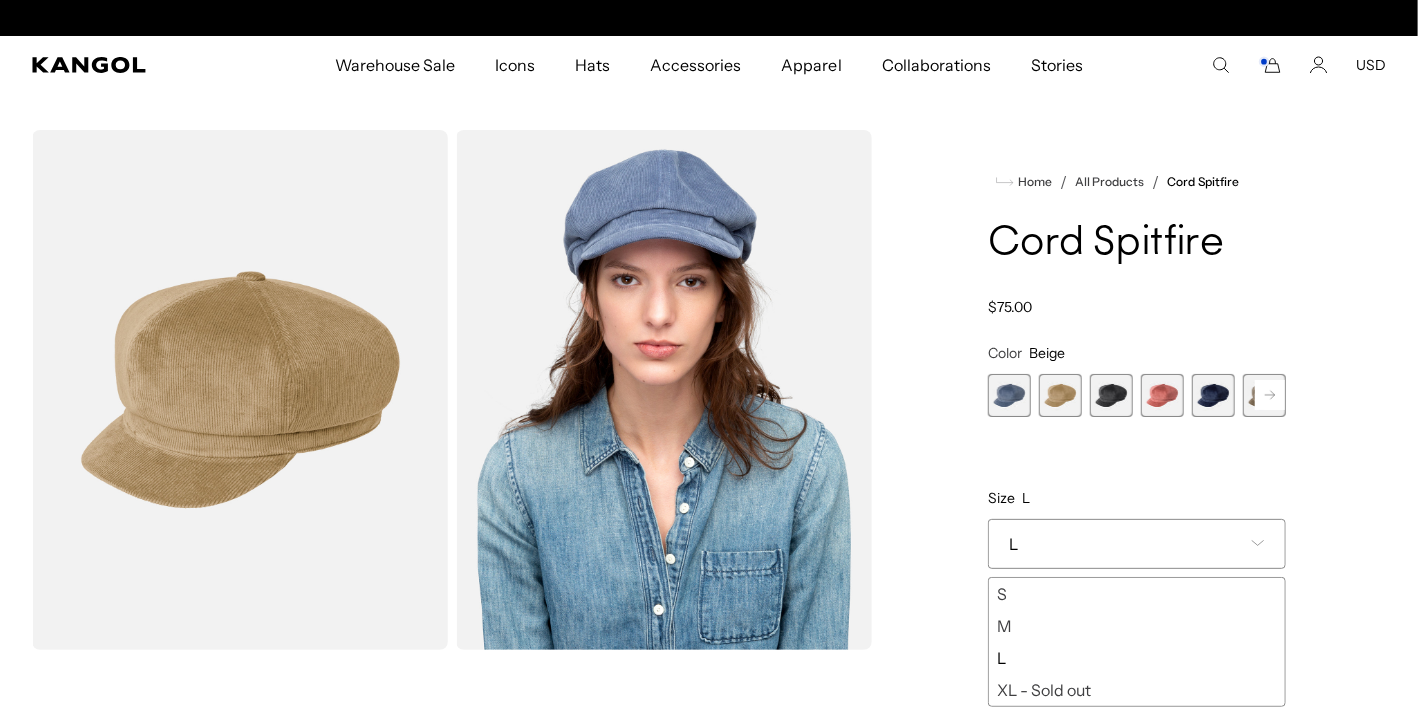 scroll, scrollTop: 0, scrollLeft: 0, axis: both 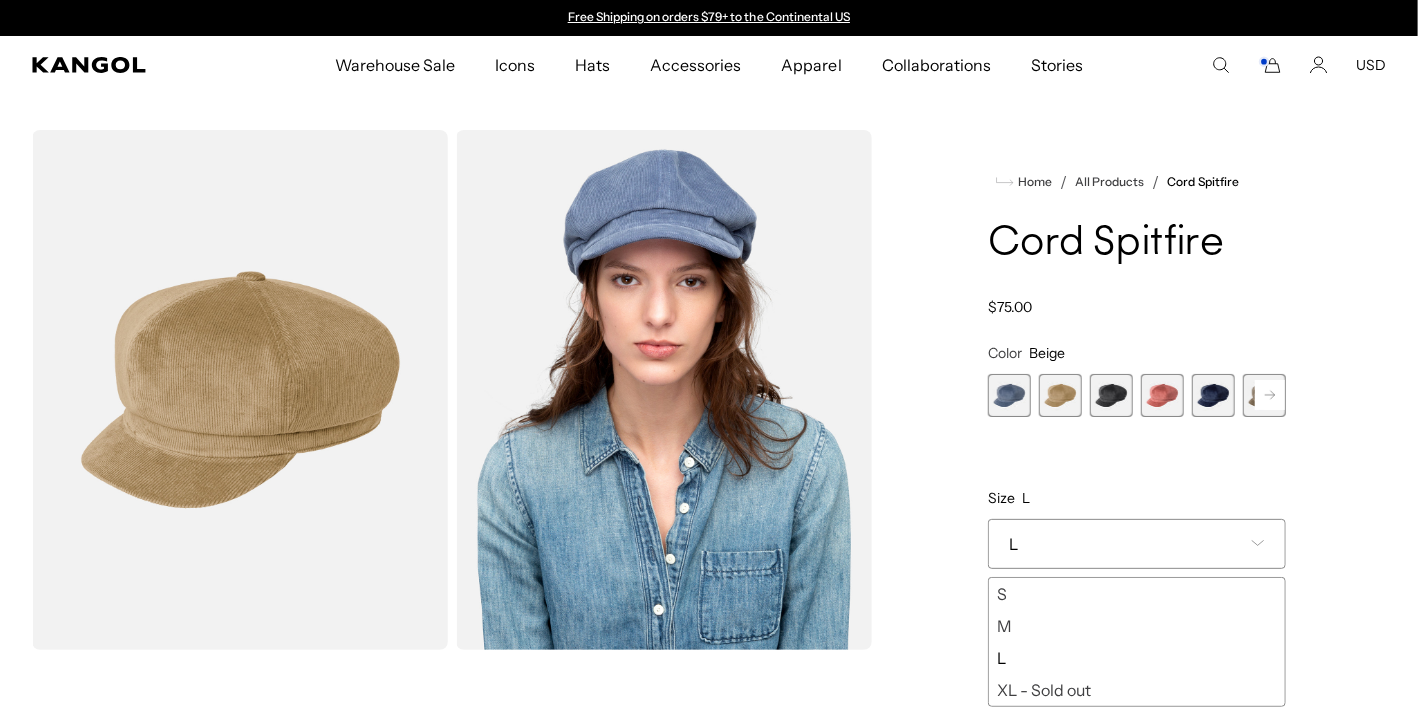 click at bounding box center [1111, 395] 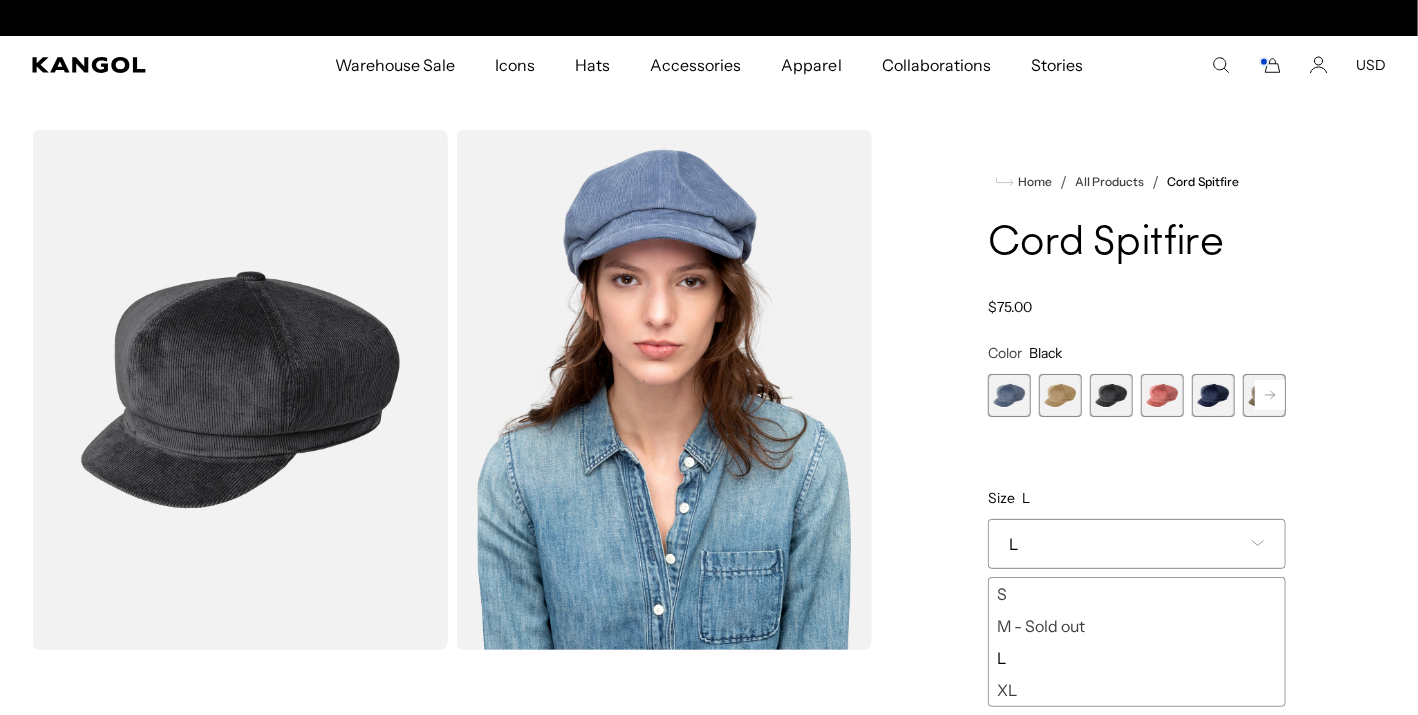 scroll, scrollTop: 0, scrollLeft: 412, axis: horizontal 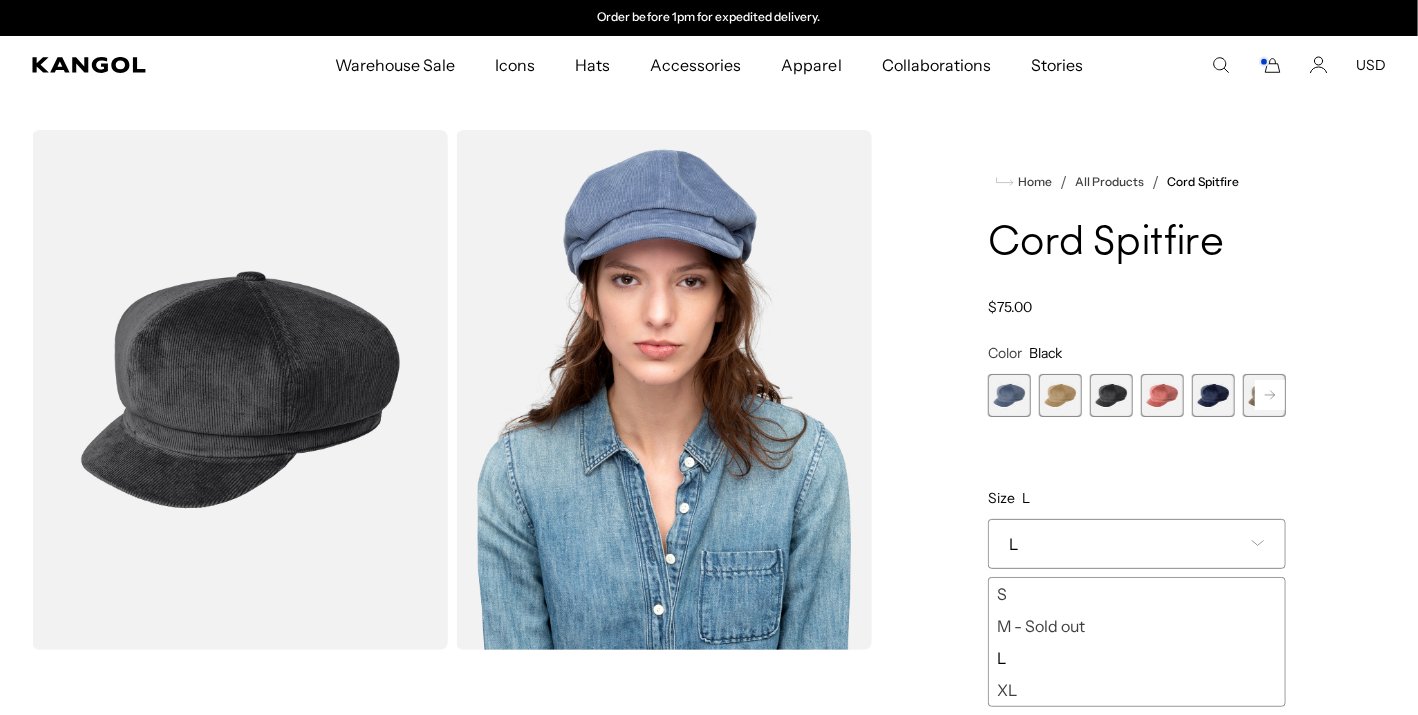 click at bounding box center [1162, 395] 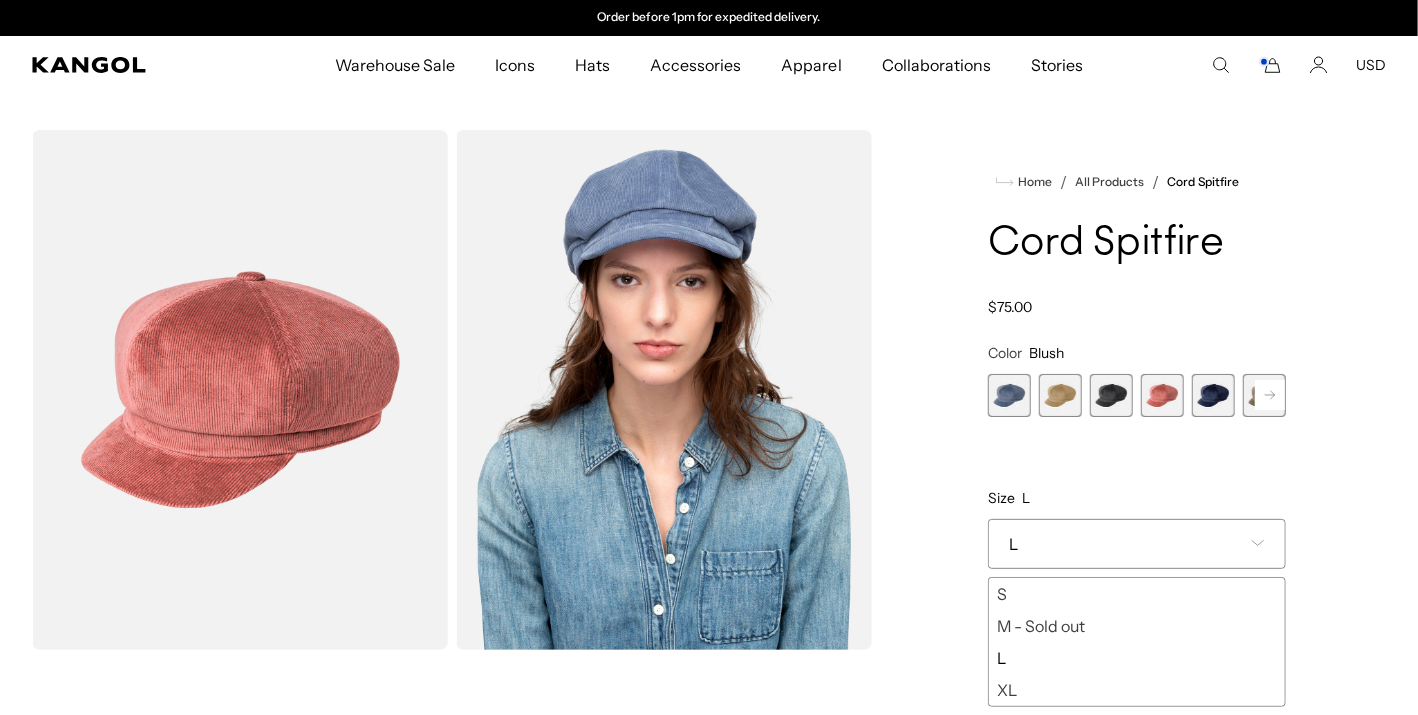 click at bounding box center (1213, 395) 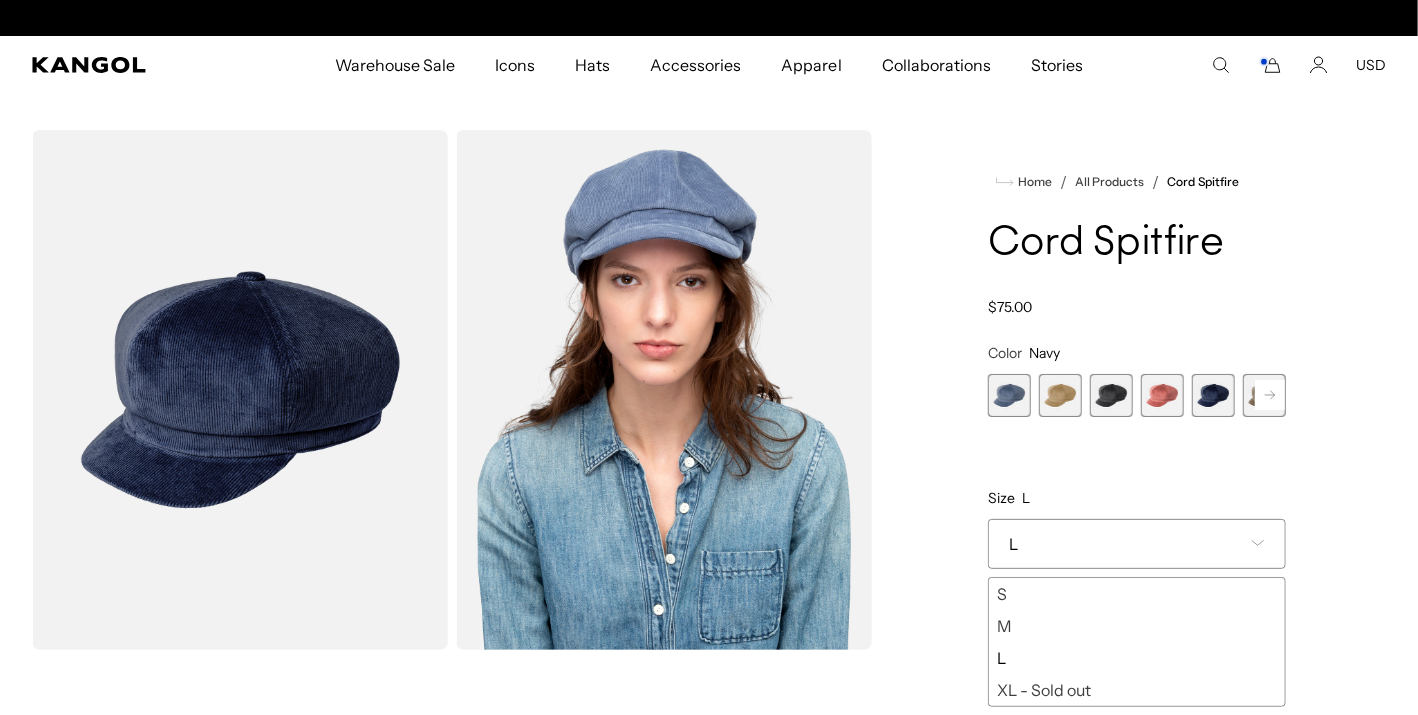 scroll, scrollTop: 0, scrollLeft: 412, axis: horizontal 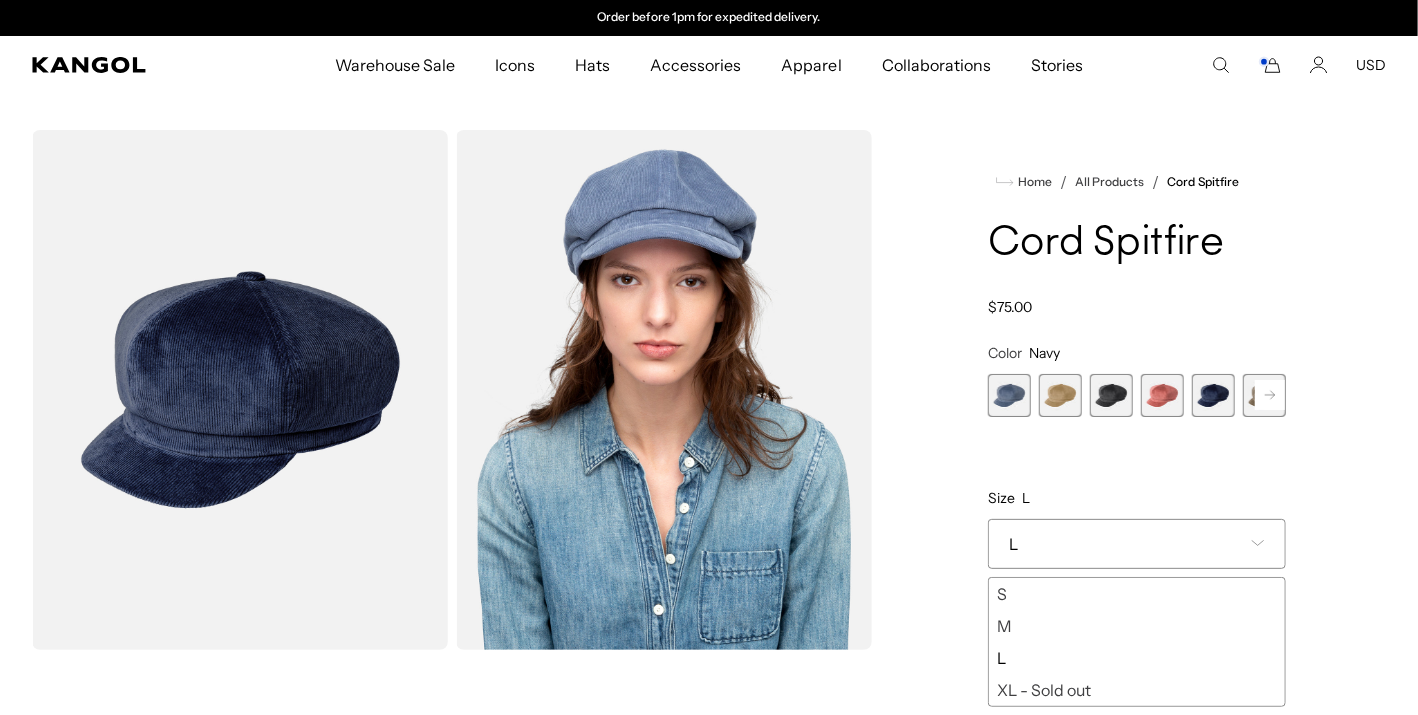click 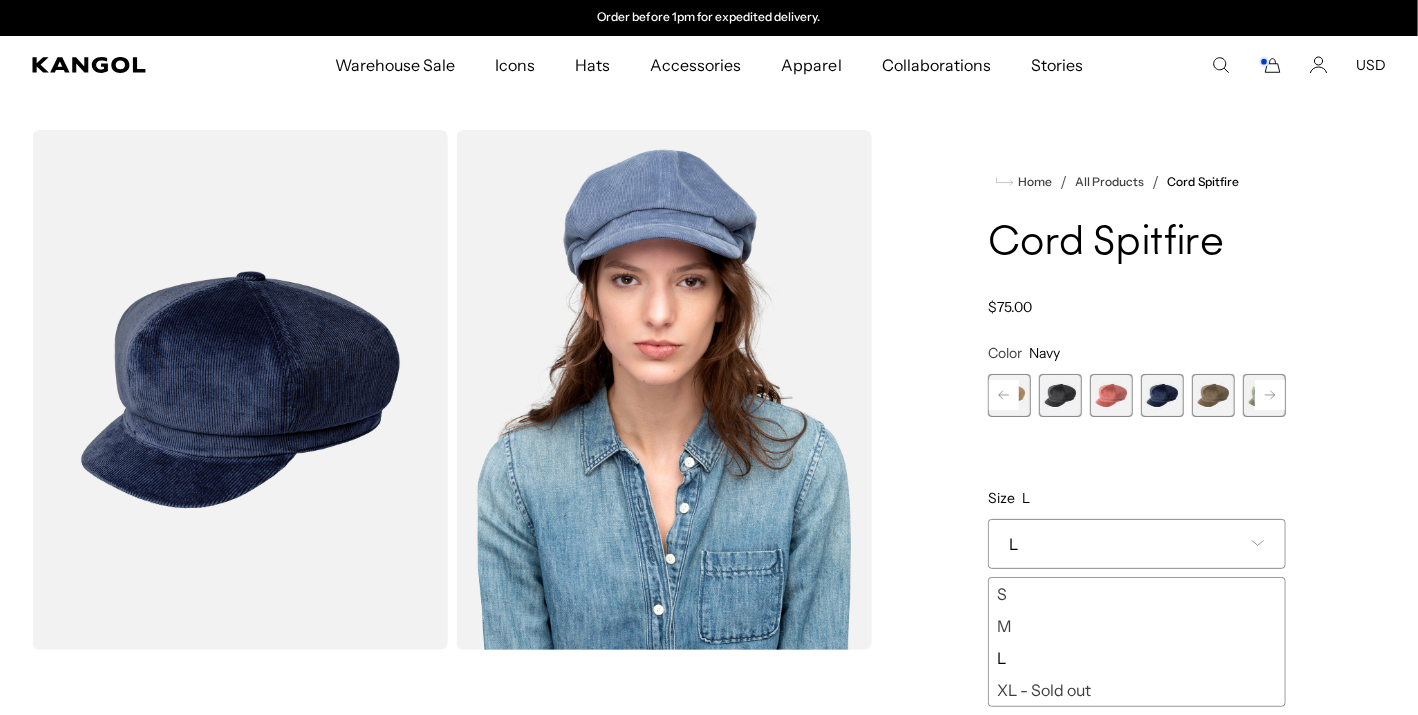 click at bounding box center [1213, 395] 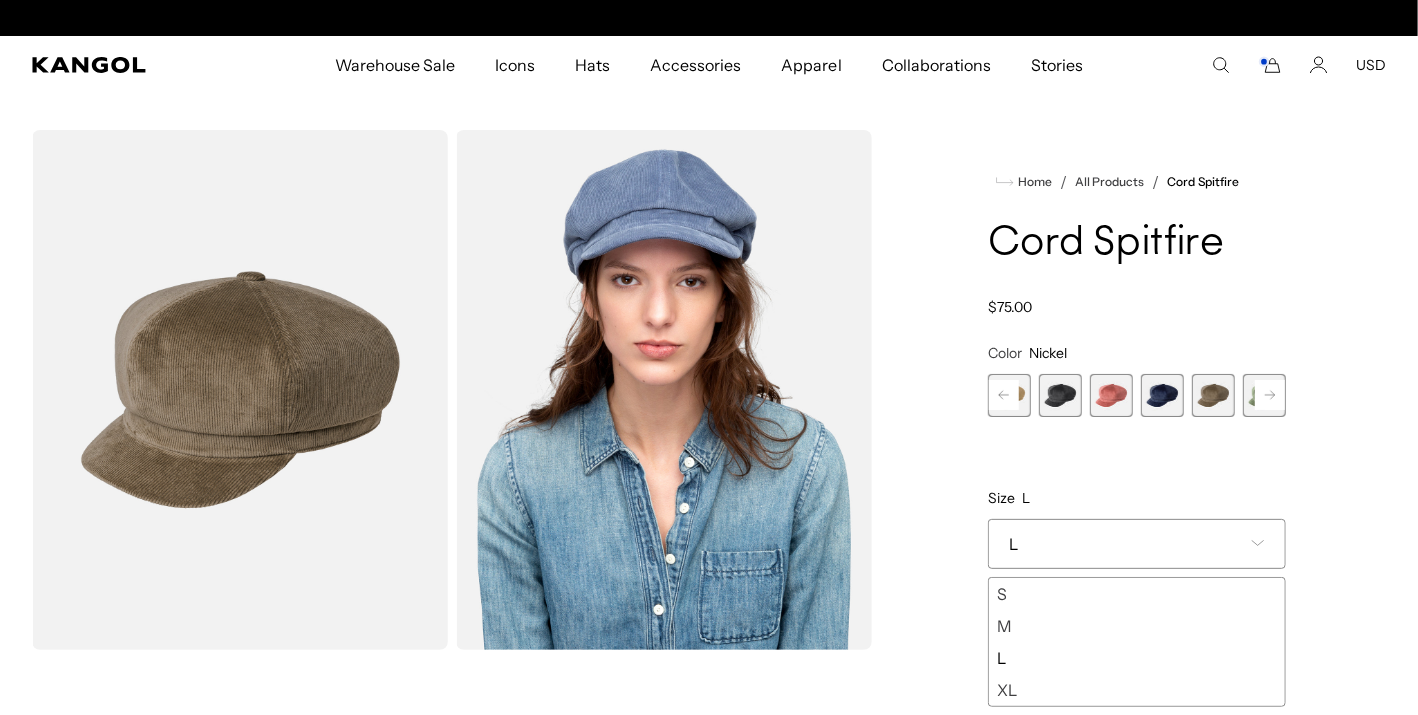 scroll, scrollTop: 0, scrollLeft: 0, axis: both 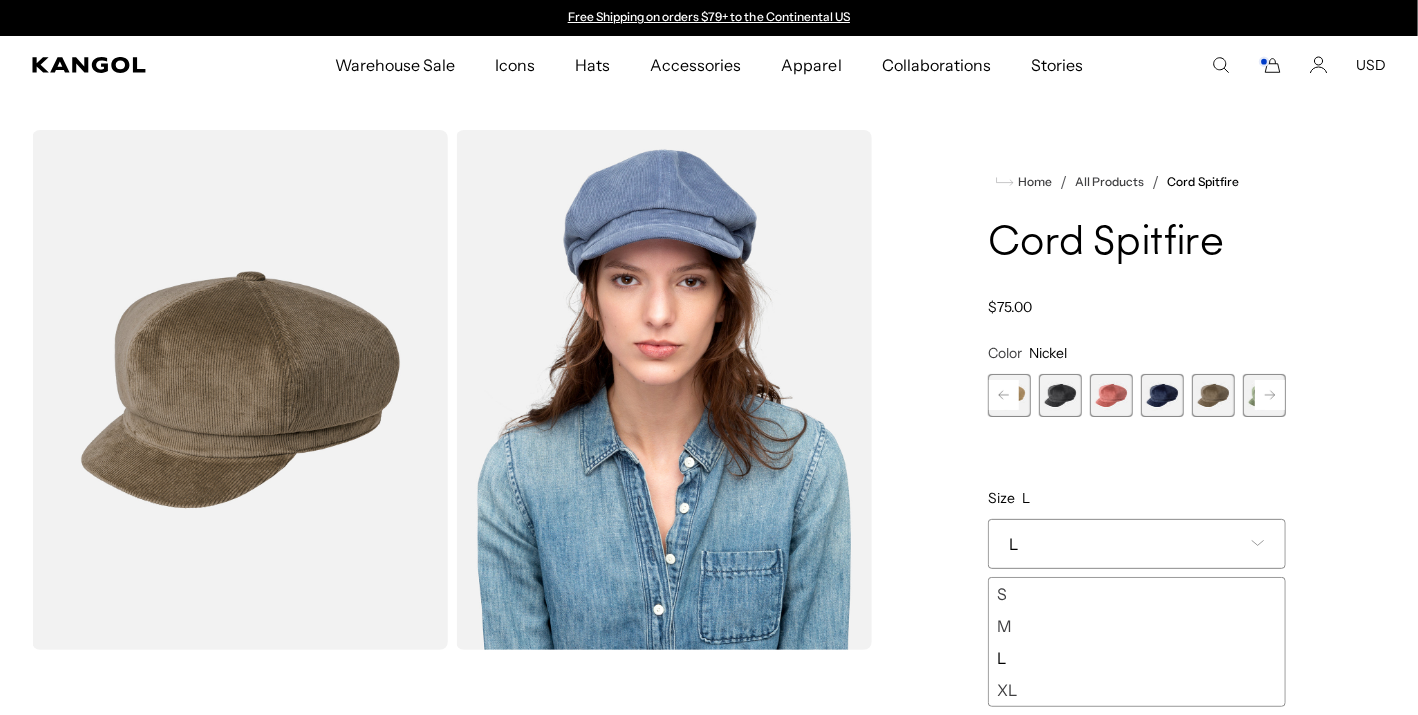 click 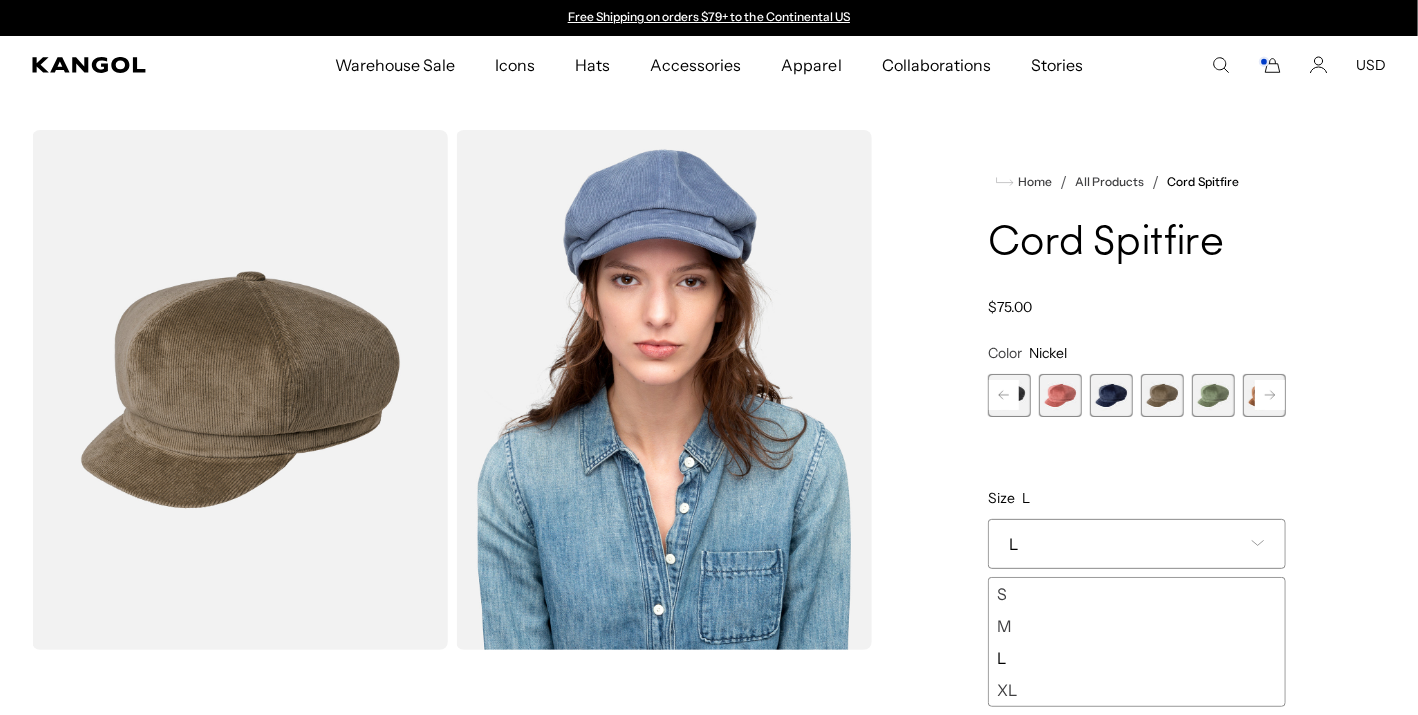 click at bounding box center [1213, 395] 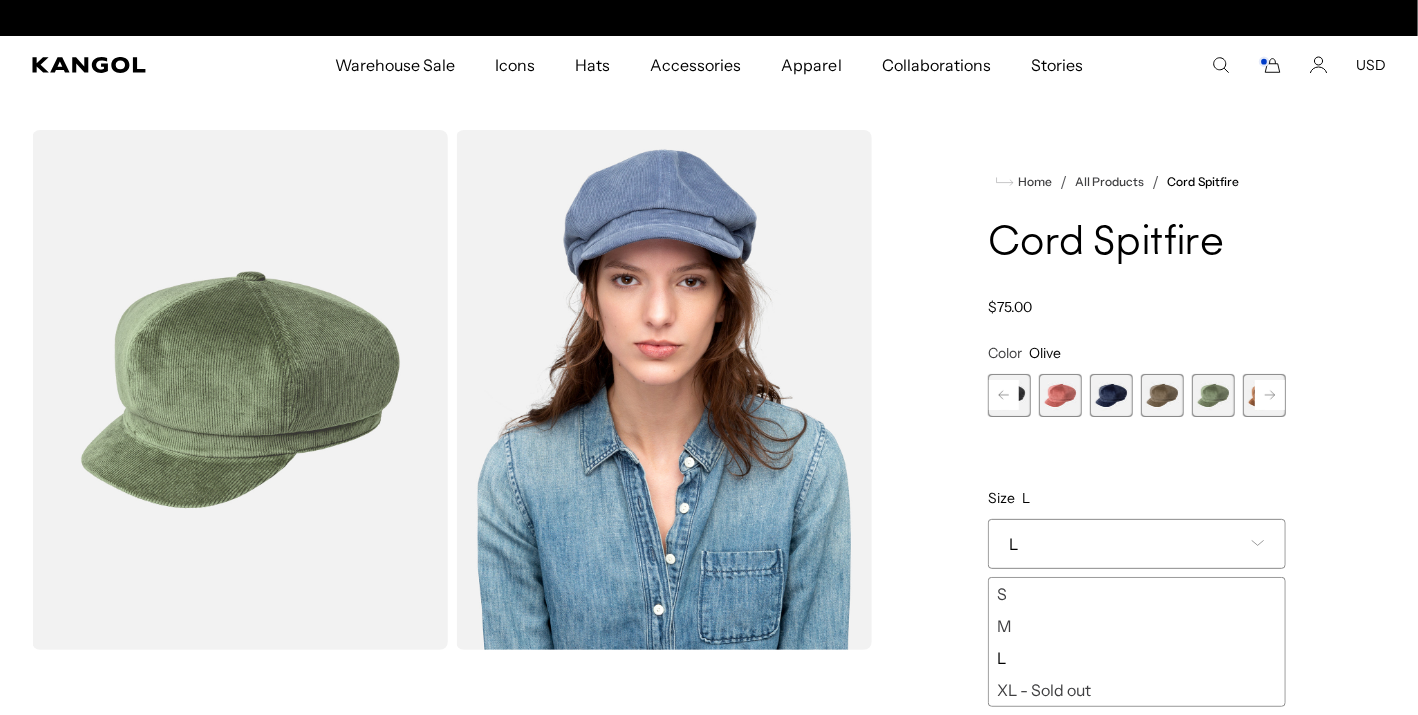 scroll, scrollTop: 0, scrollLeft: 412, axis: horizontal 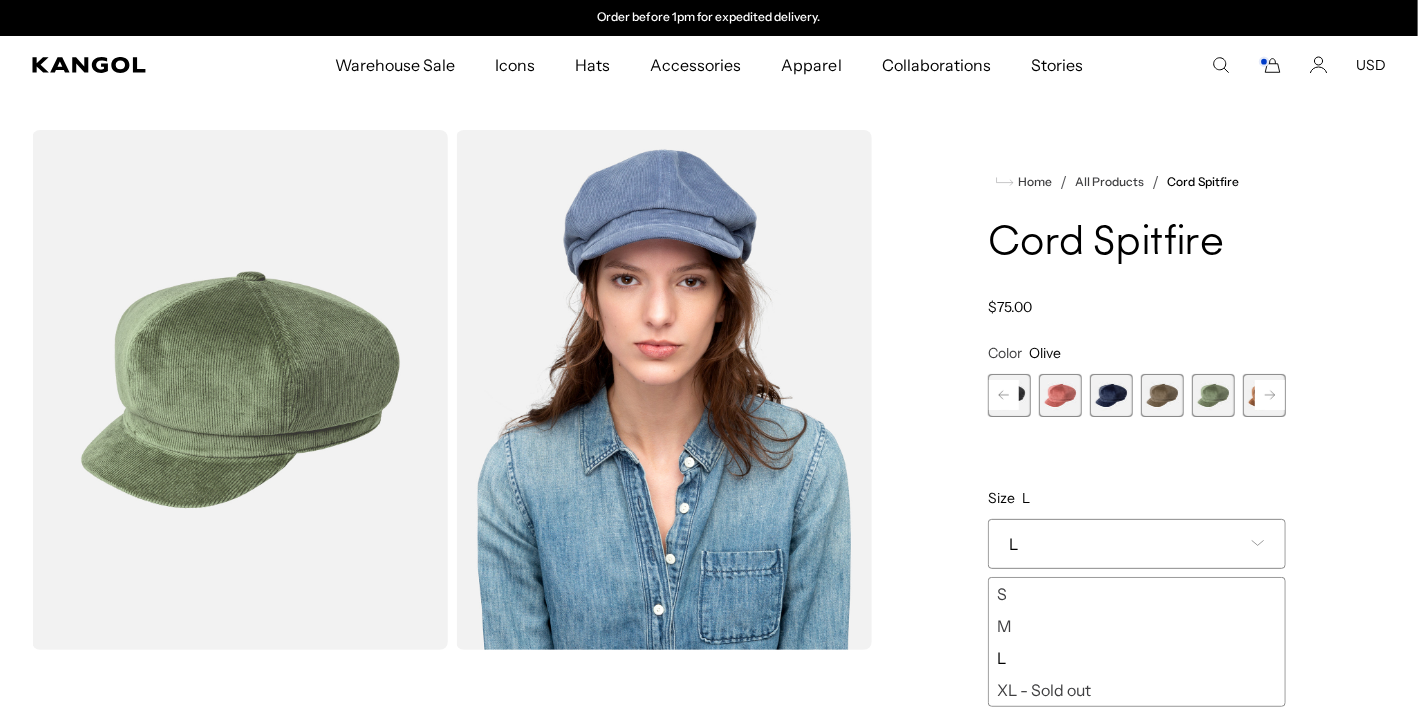 click 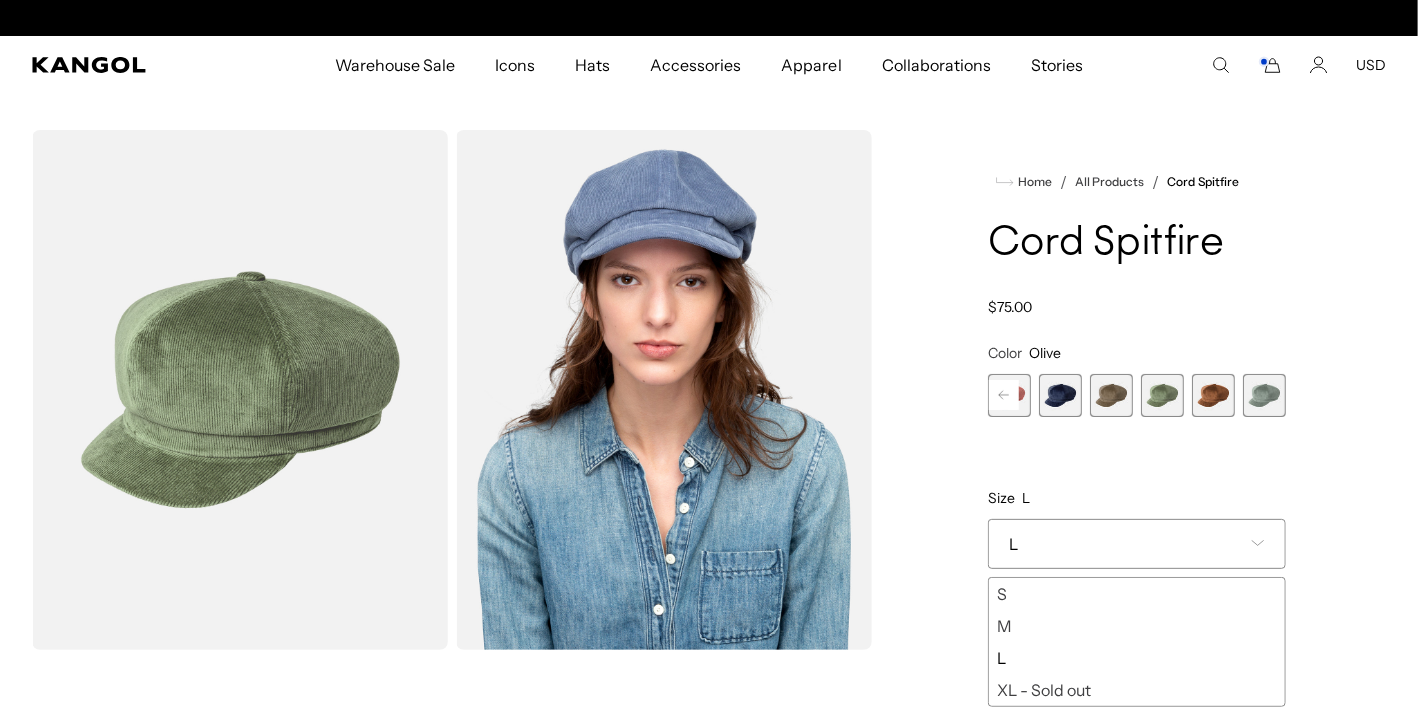 scroll, scrollTop: 0, scrollLeft: 0, axis: both 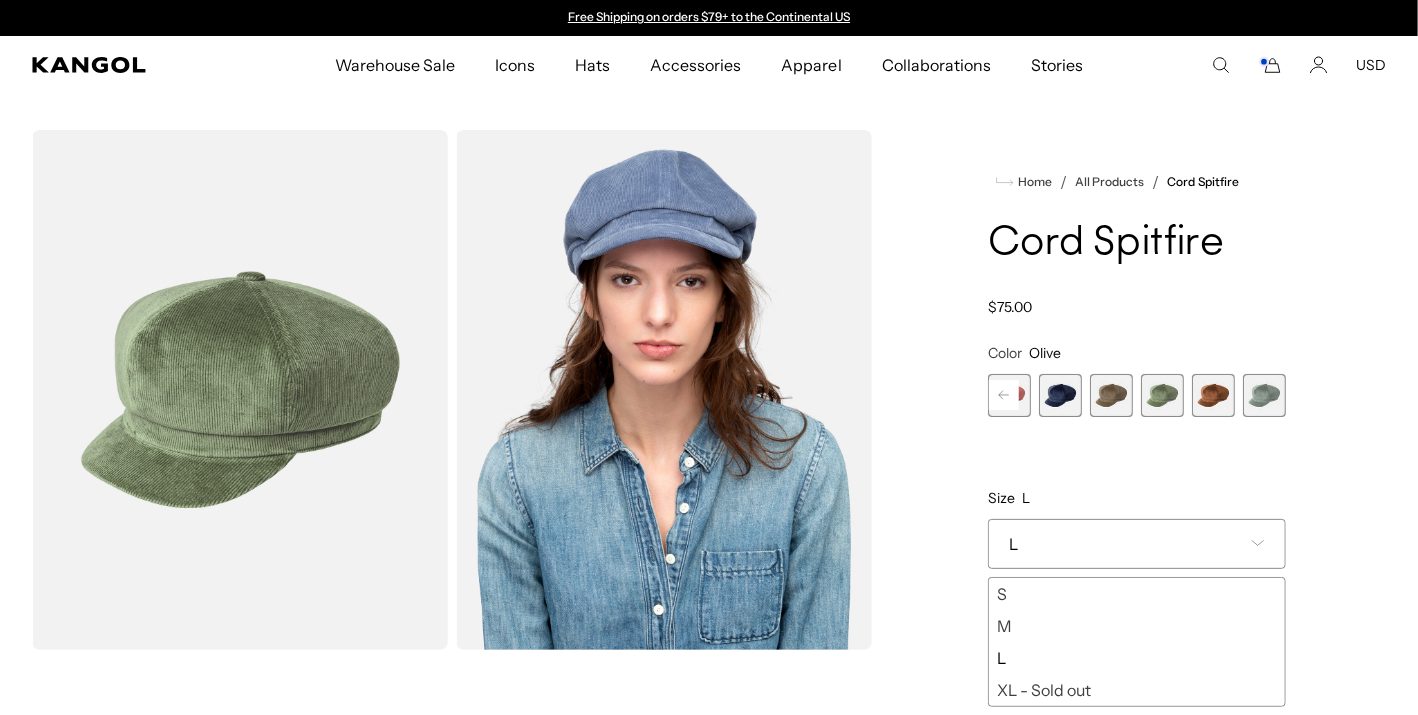click at bounding box center (1213, 395) 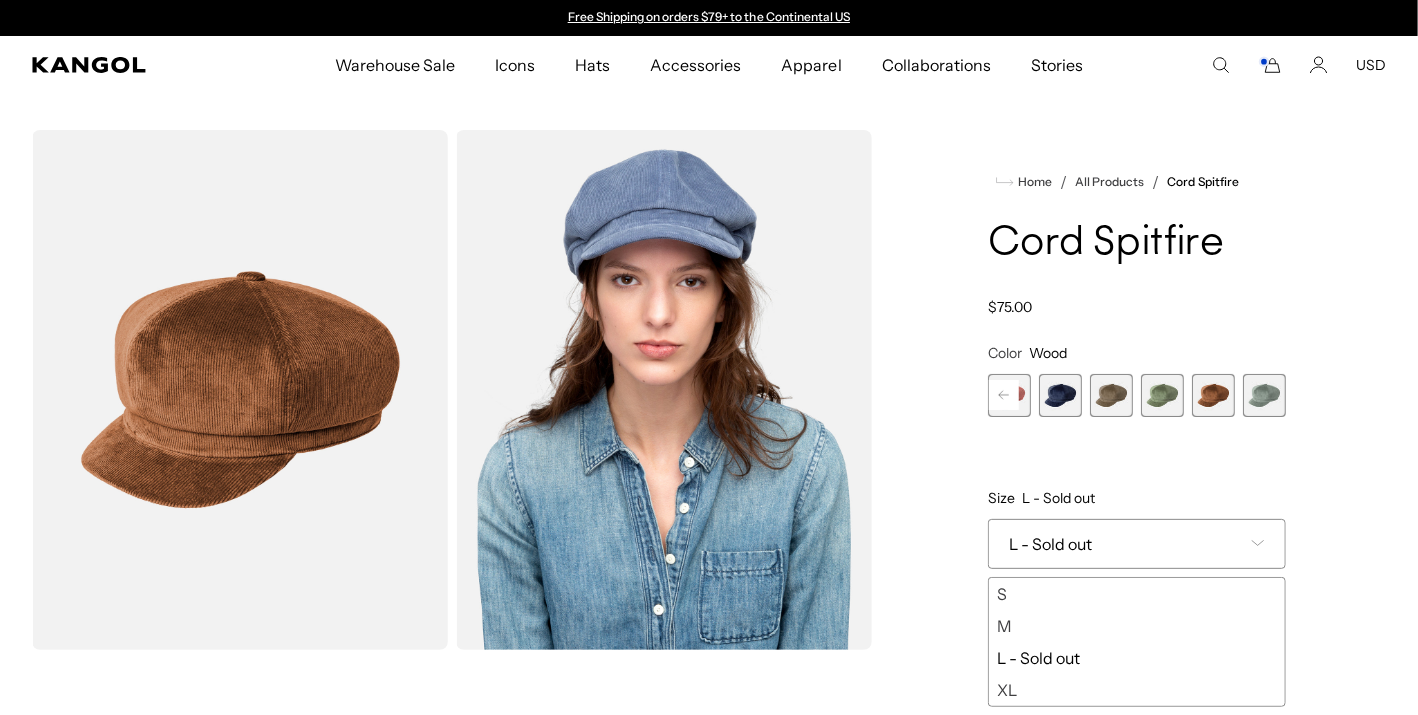 click at bounding box center [1264, 395] 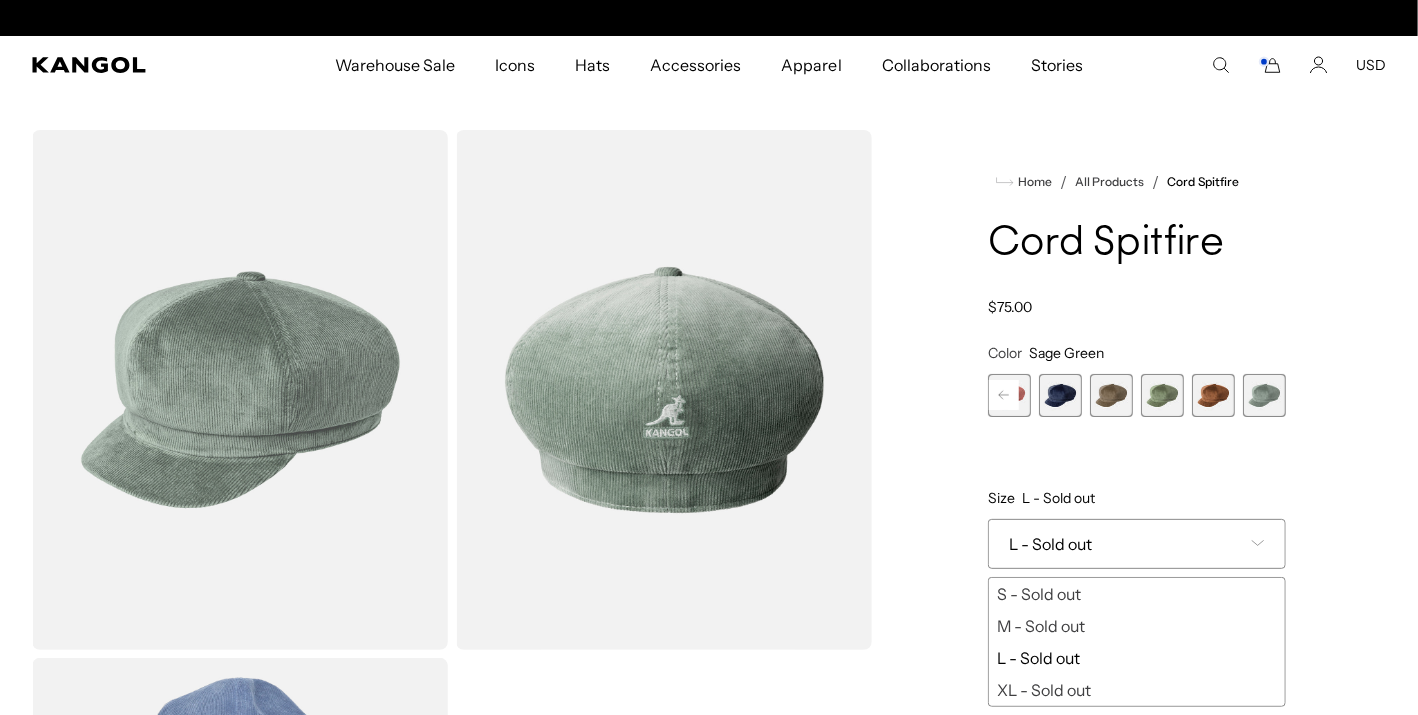 scroll, scrollTop: 0, scrollLeft: 0, axis: both 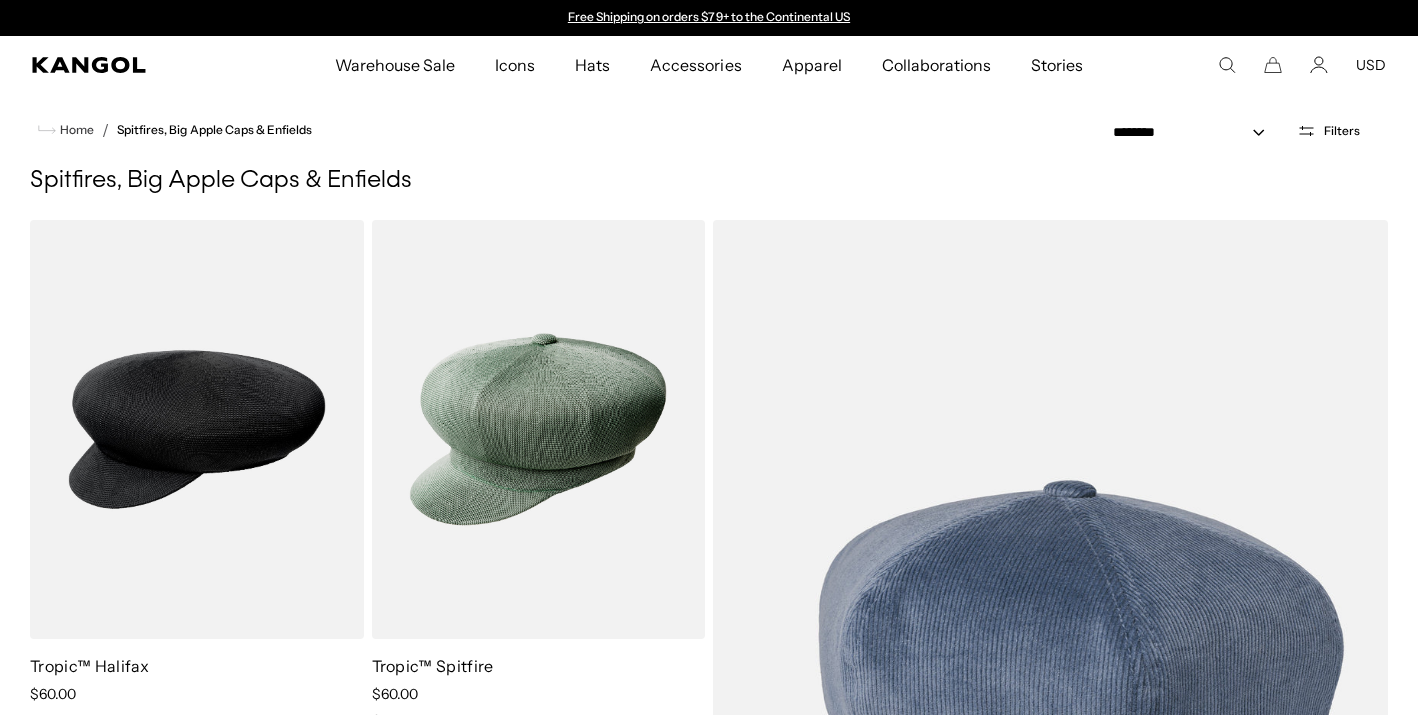 select on "*****" 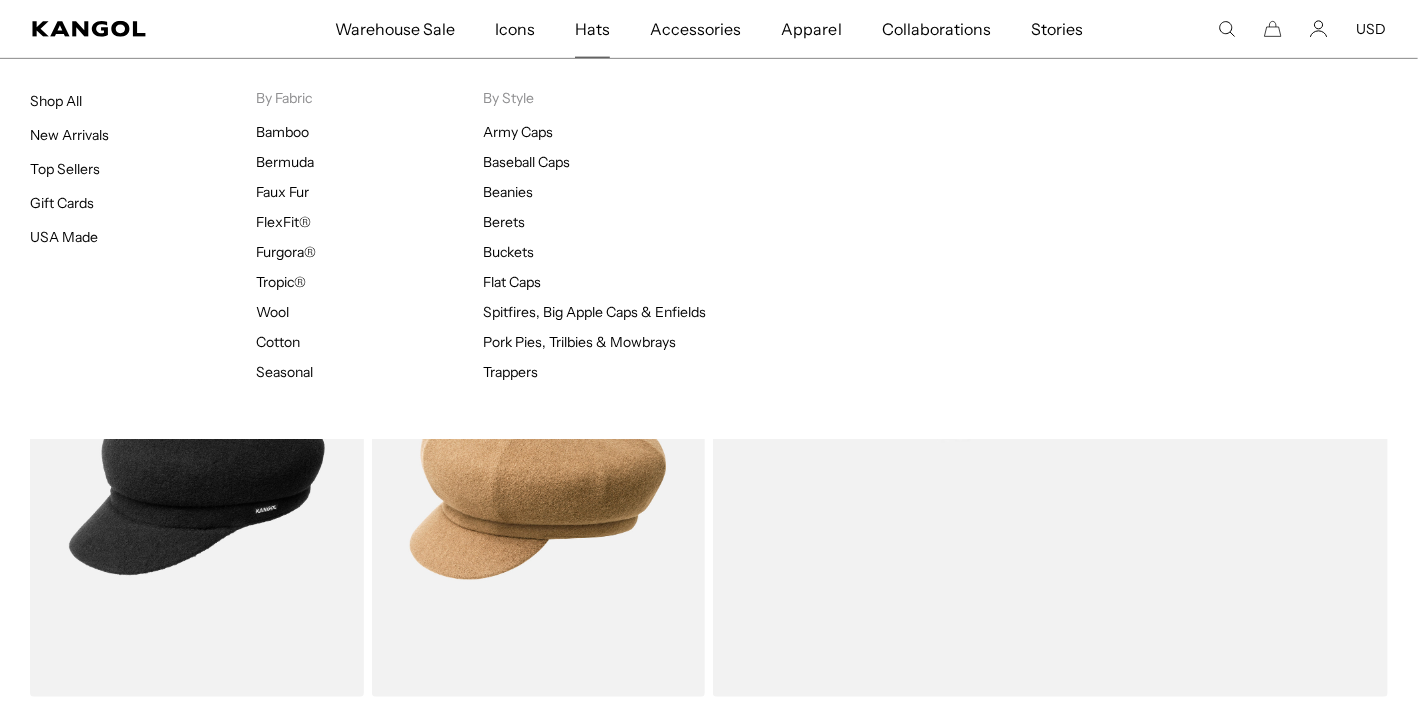 scroll, scrollTop: 0, scrollLeft: 0, axis: both 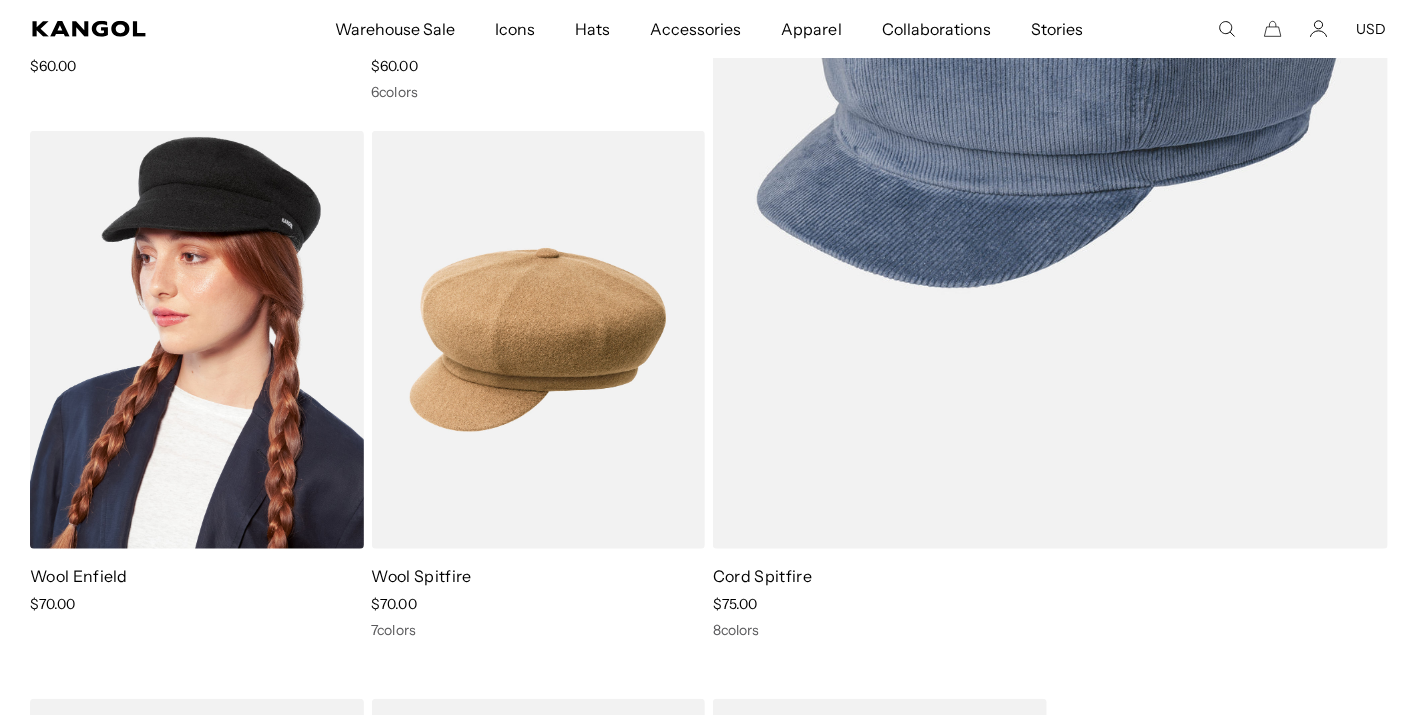 click at bounding box center (197, 340) 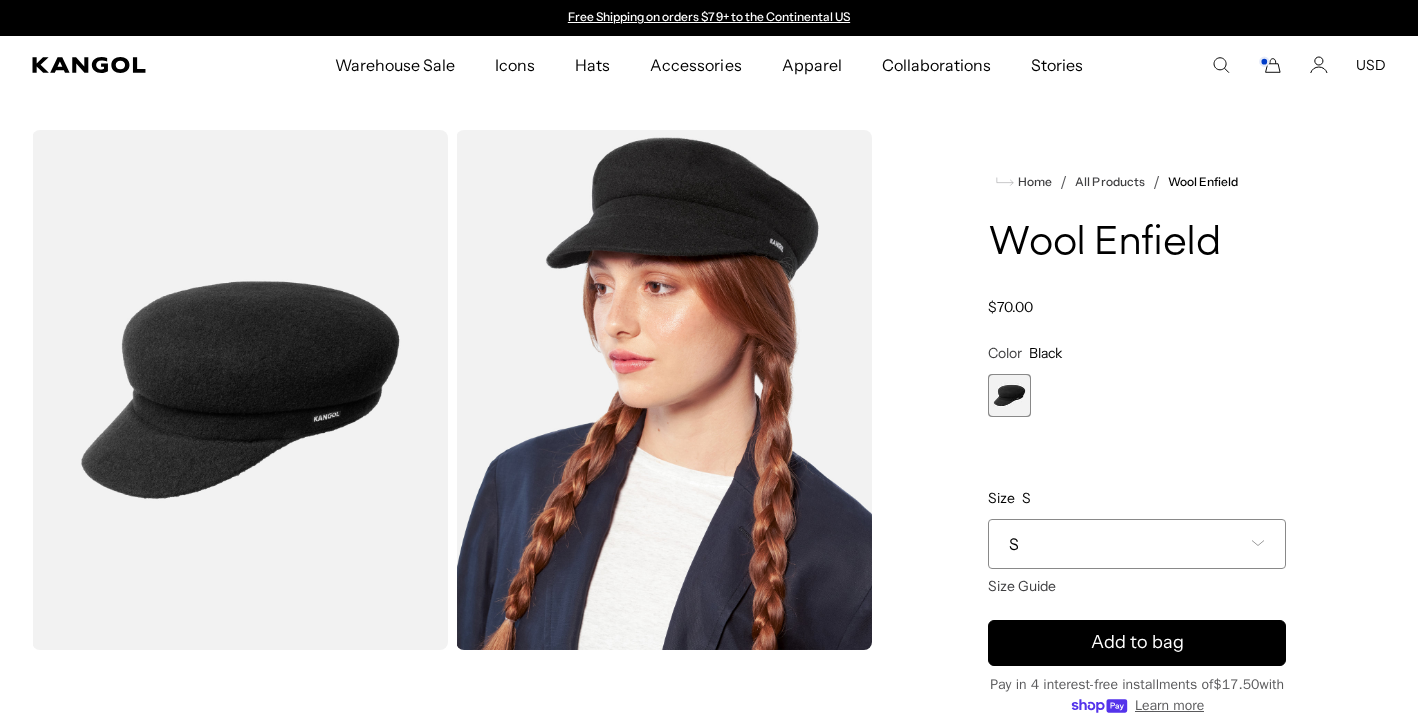 scroll, scrollTop: 0, scrollLeft: 0, axis: both 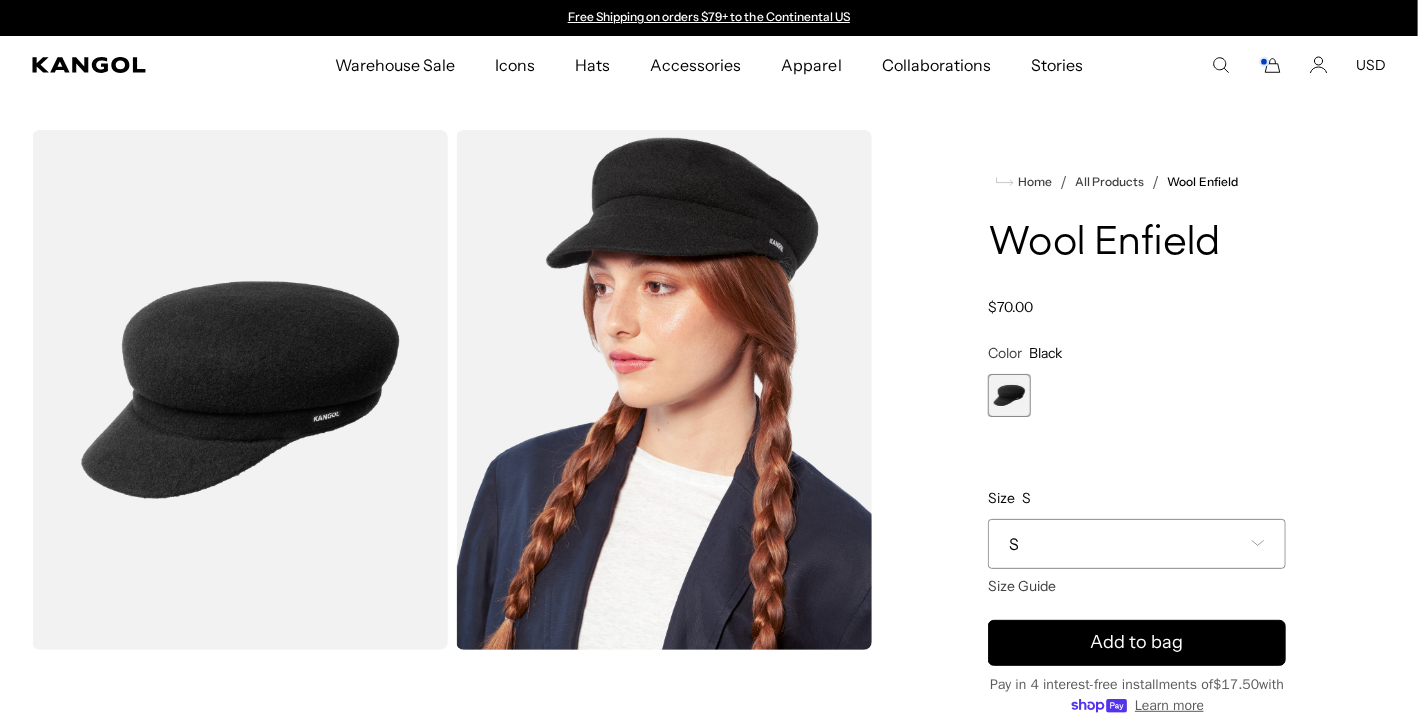 type on "**********" 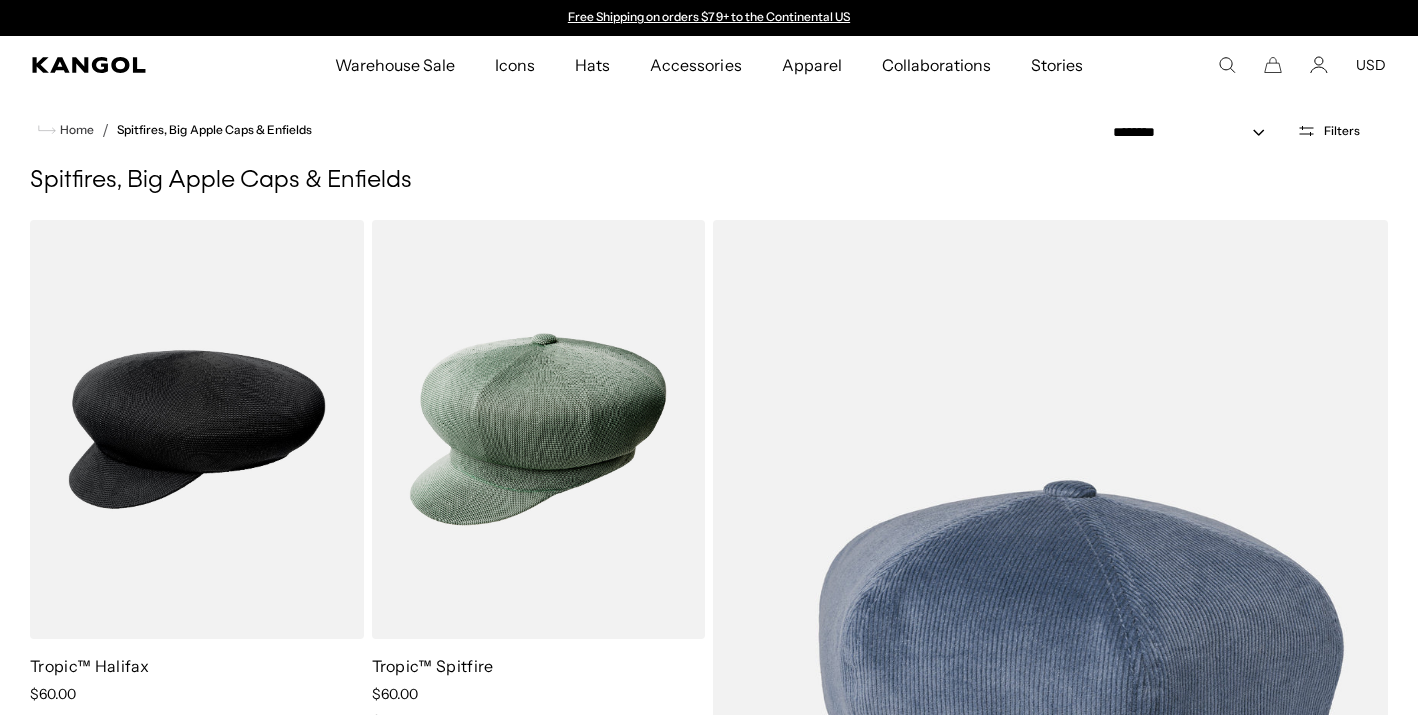 select on "*****" 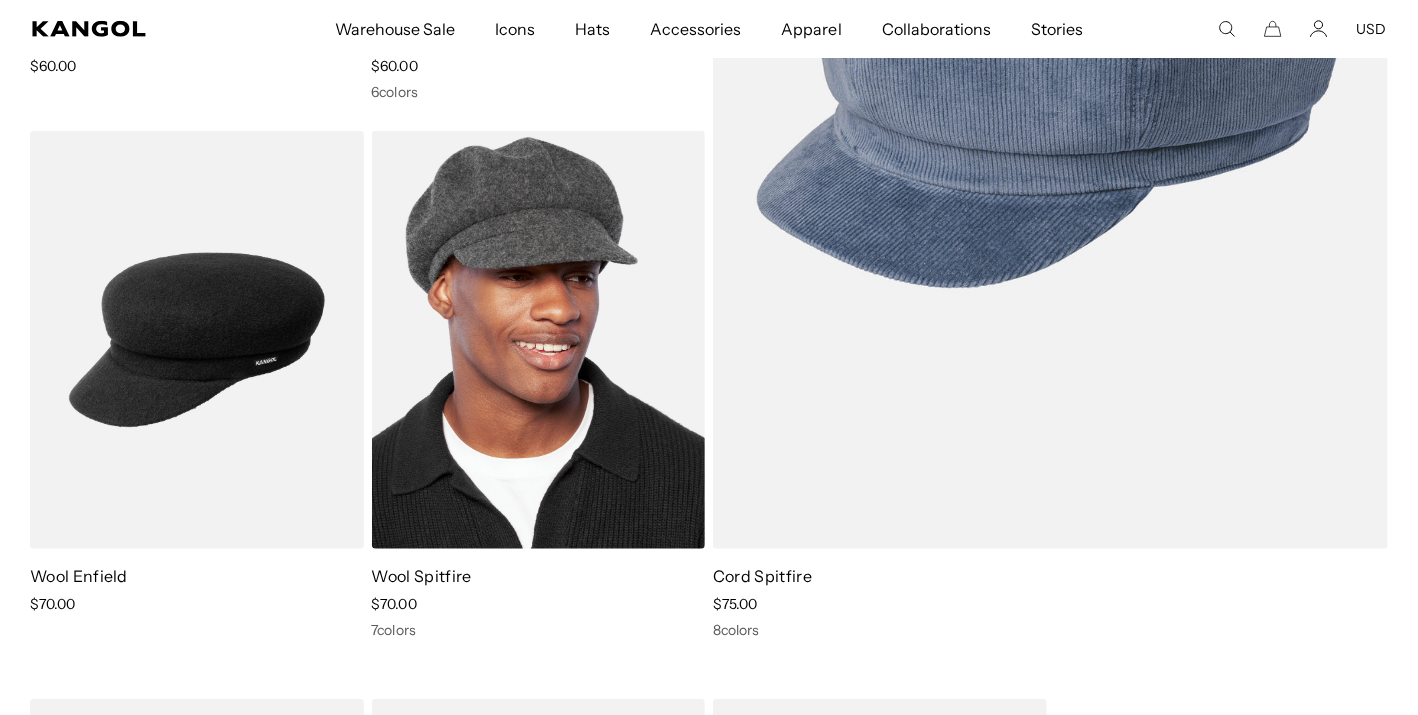 scroll, scrollTop: 0, scrollLeft: 0, axis: both 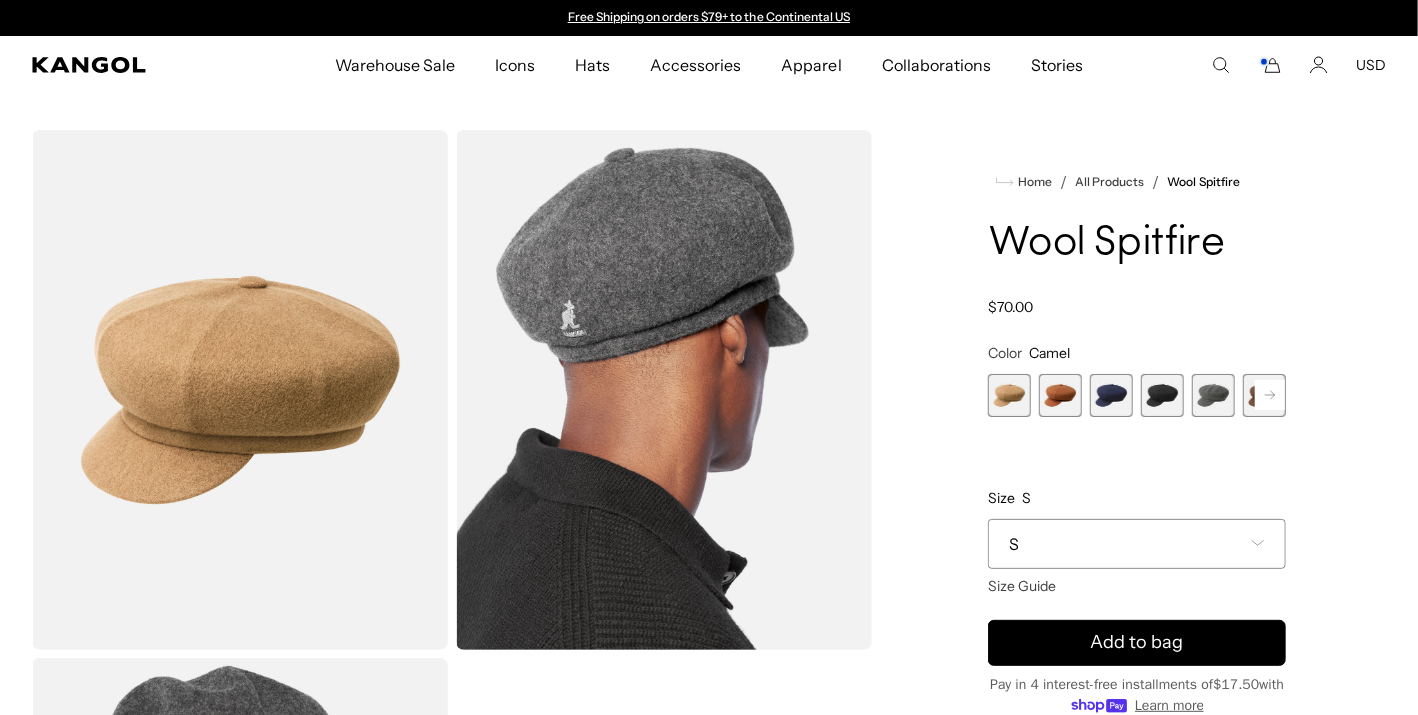 type on "**********" 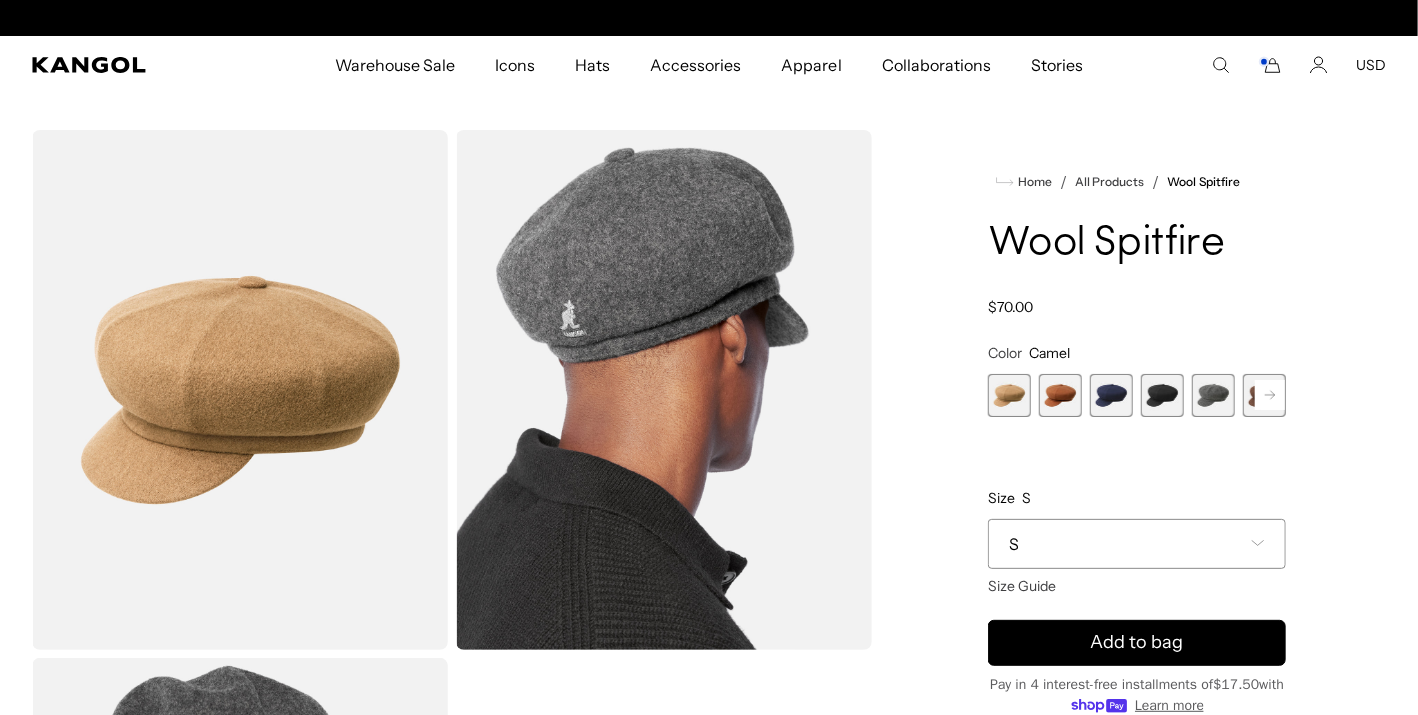 scroll, scrollTop: 0, scrollLeft: 412, axis: horizontal 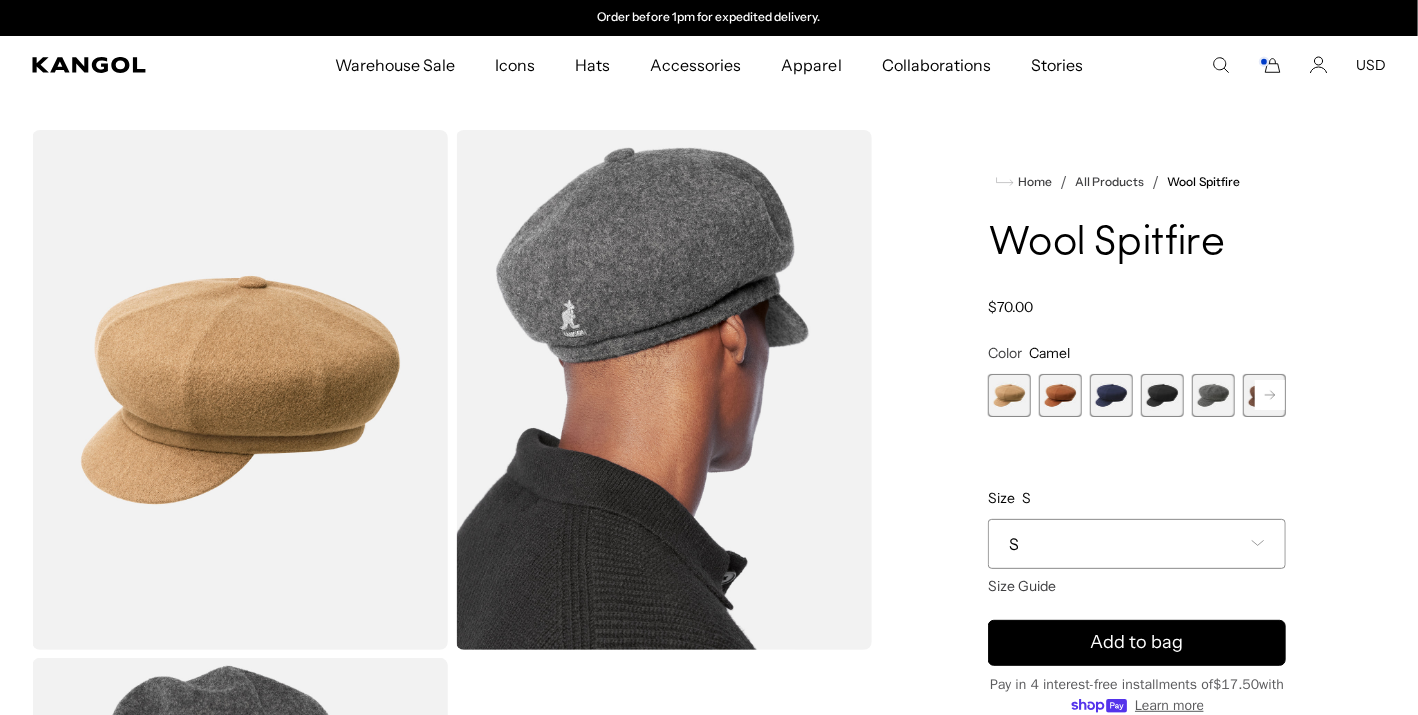 click at bounding box center (1060, 395) 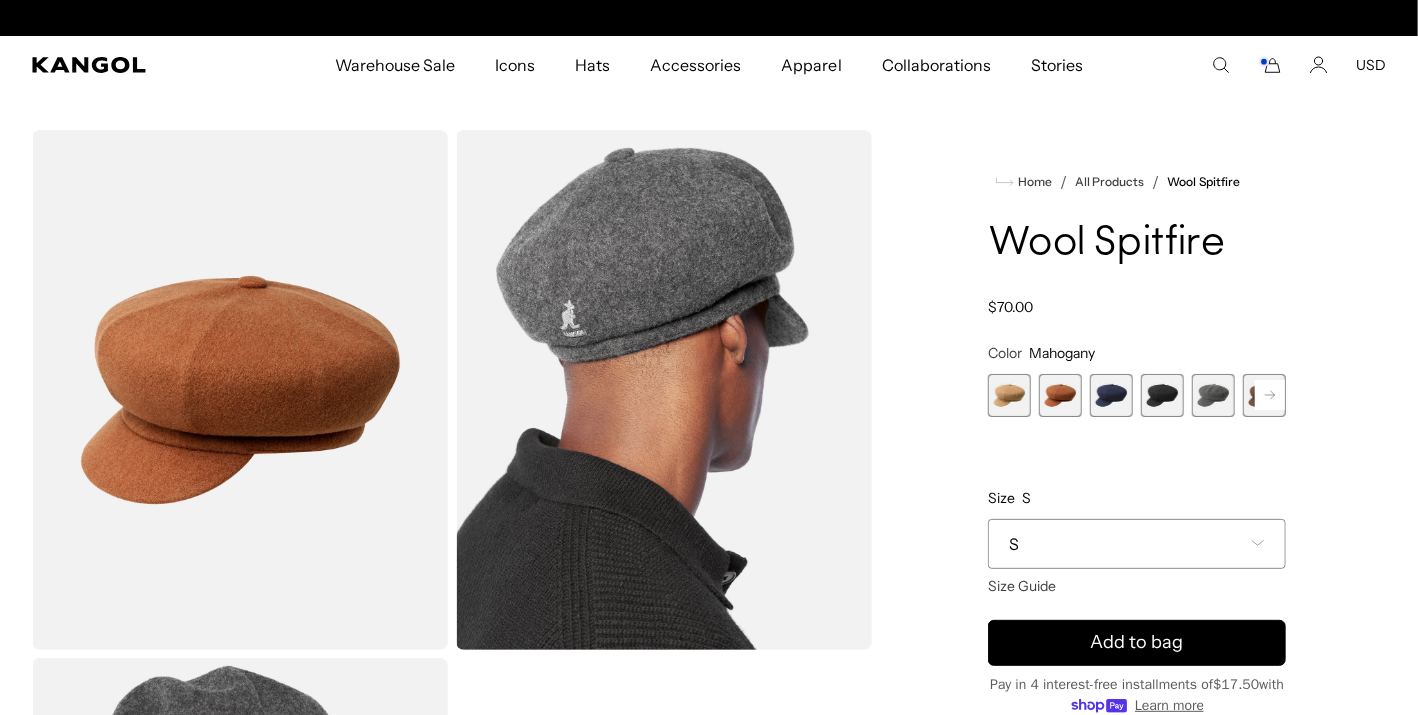 click at bounding box center [1111, 395] 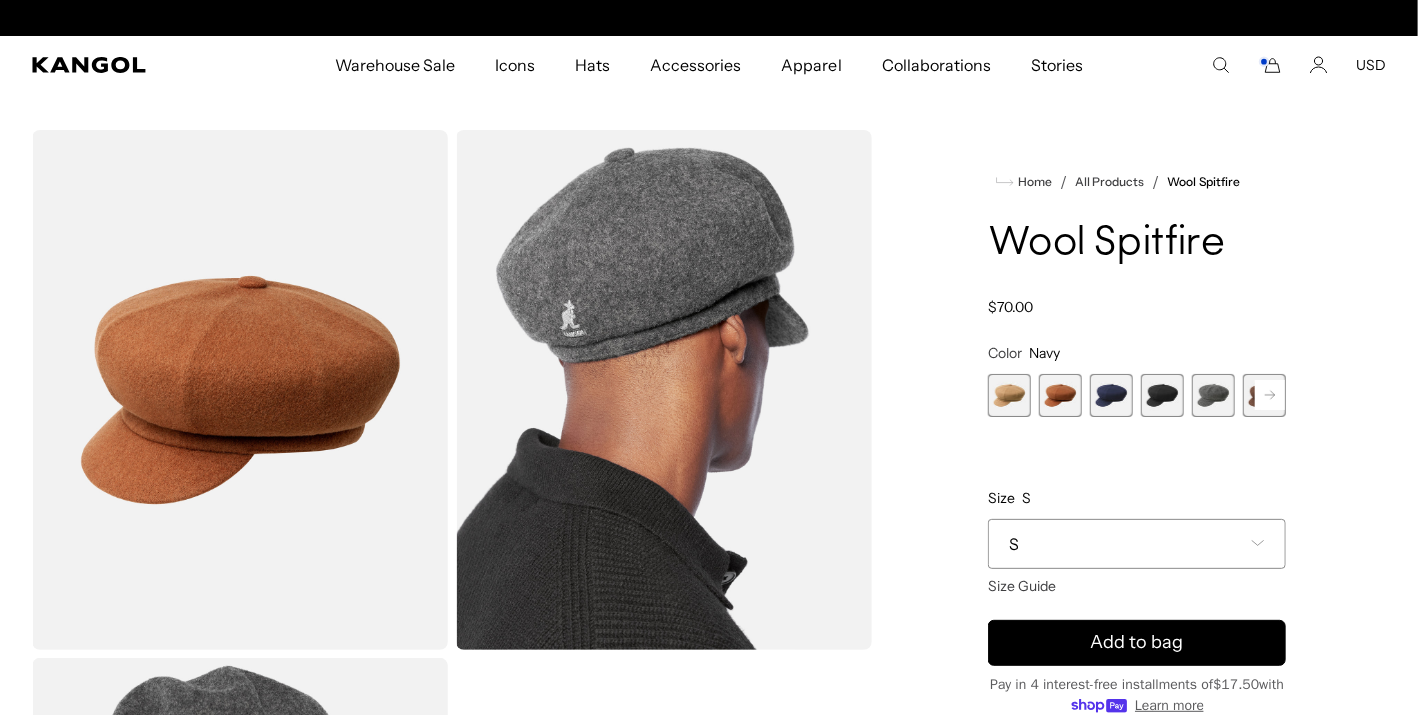 scroll, scrollTop: 0, scrollLeft: 0, axis: both 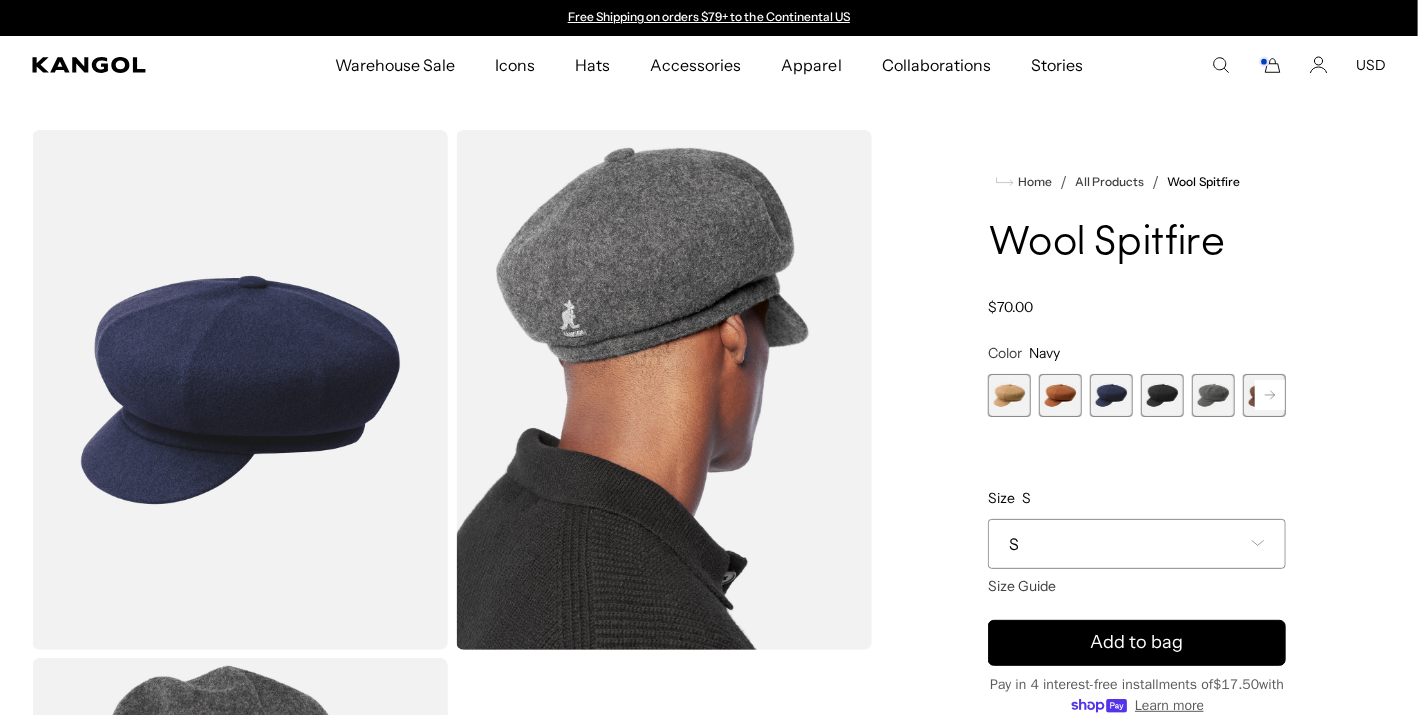 click at bounding box center (1162, 395) 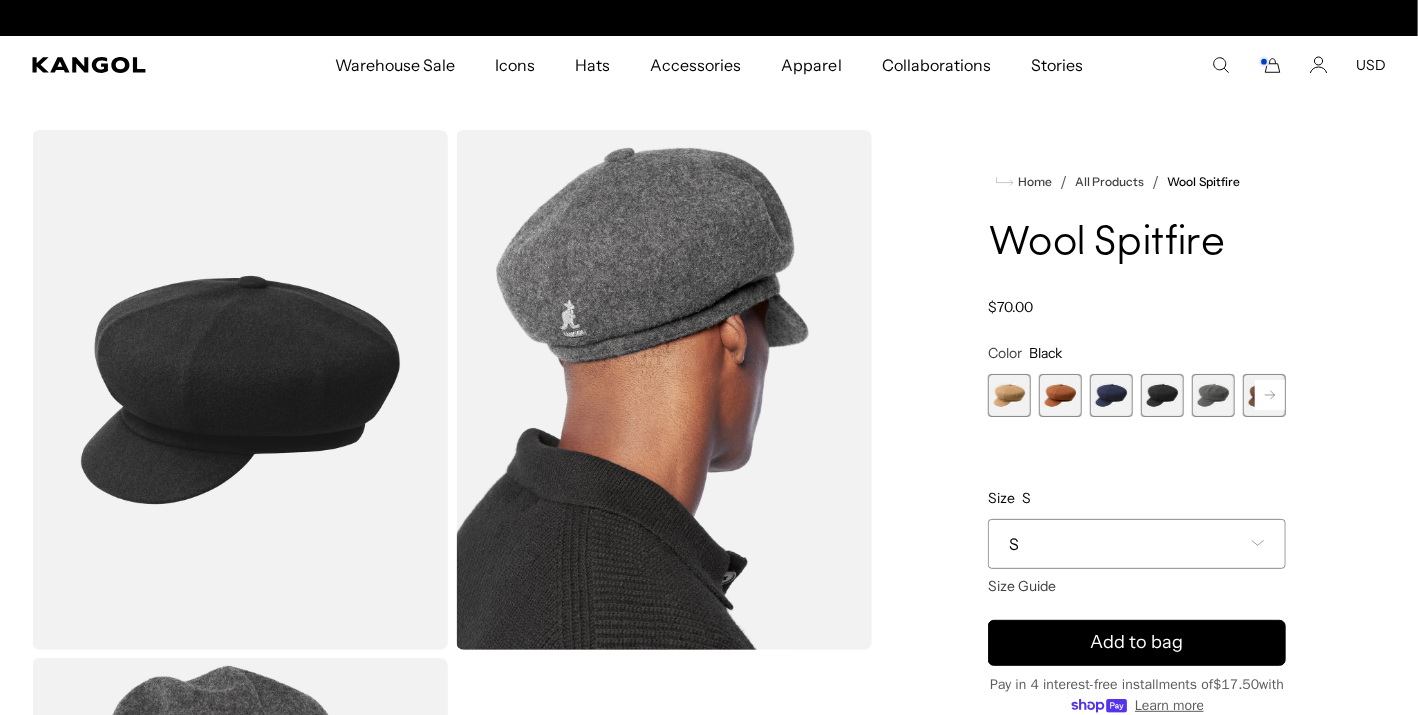 scroll, scrollTop: 0, scrollLeft: 412, axis: horizontal 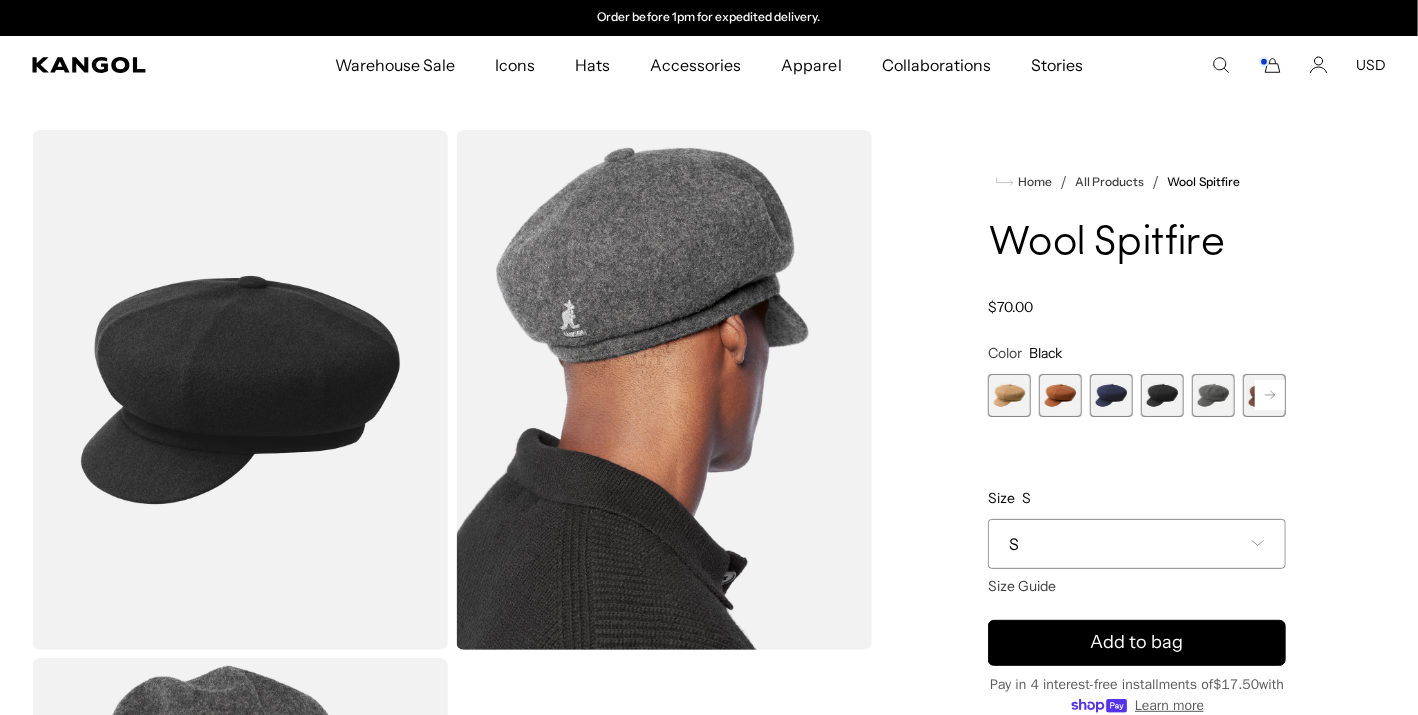 click at bounding box center [1213, 395] 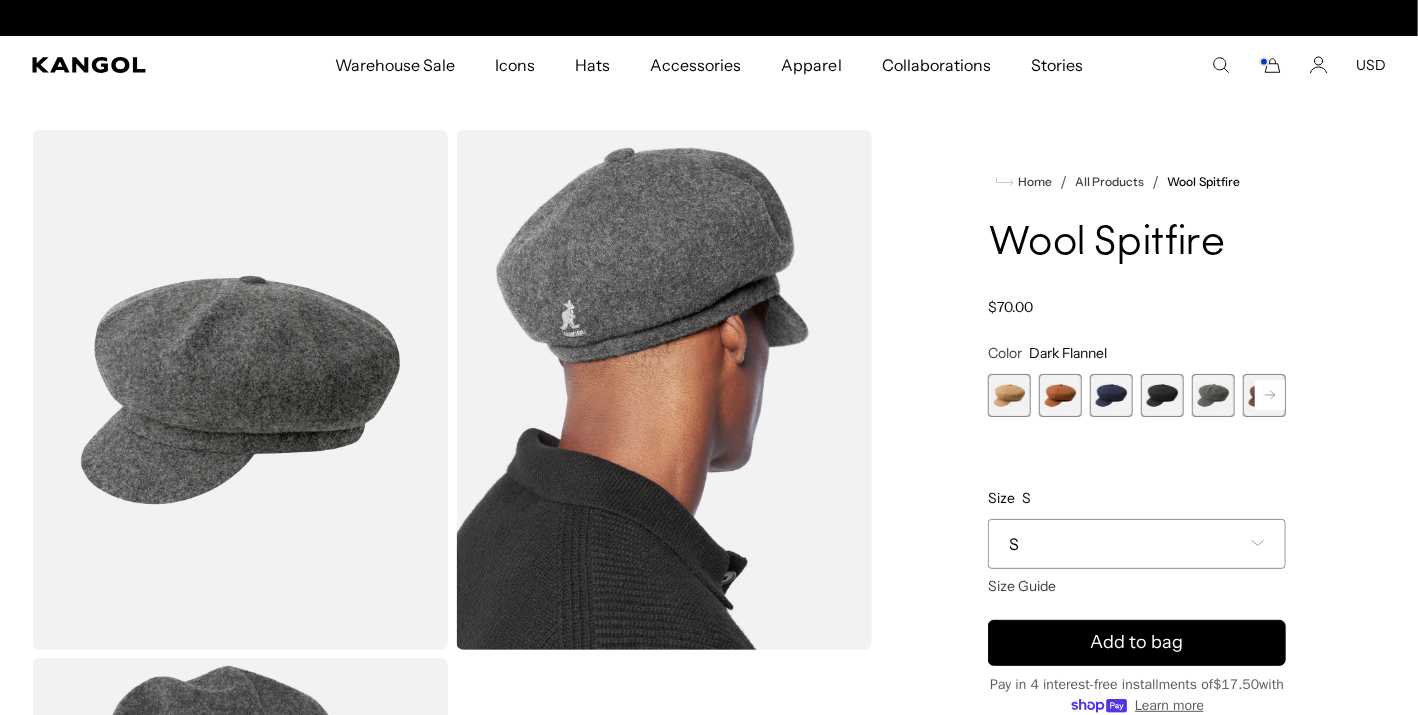 scroll, scrollTop: 0, scrollLeft: 0, axis: both 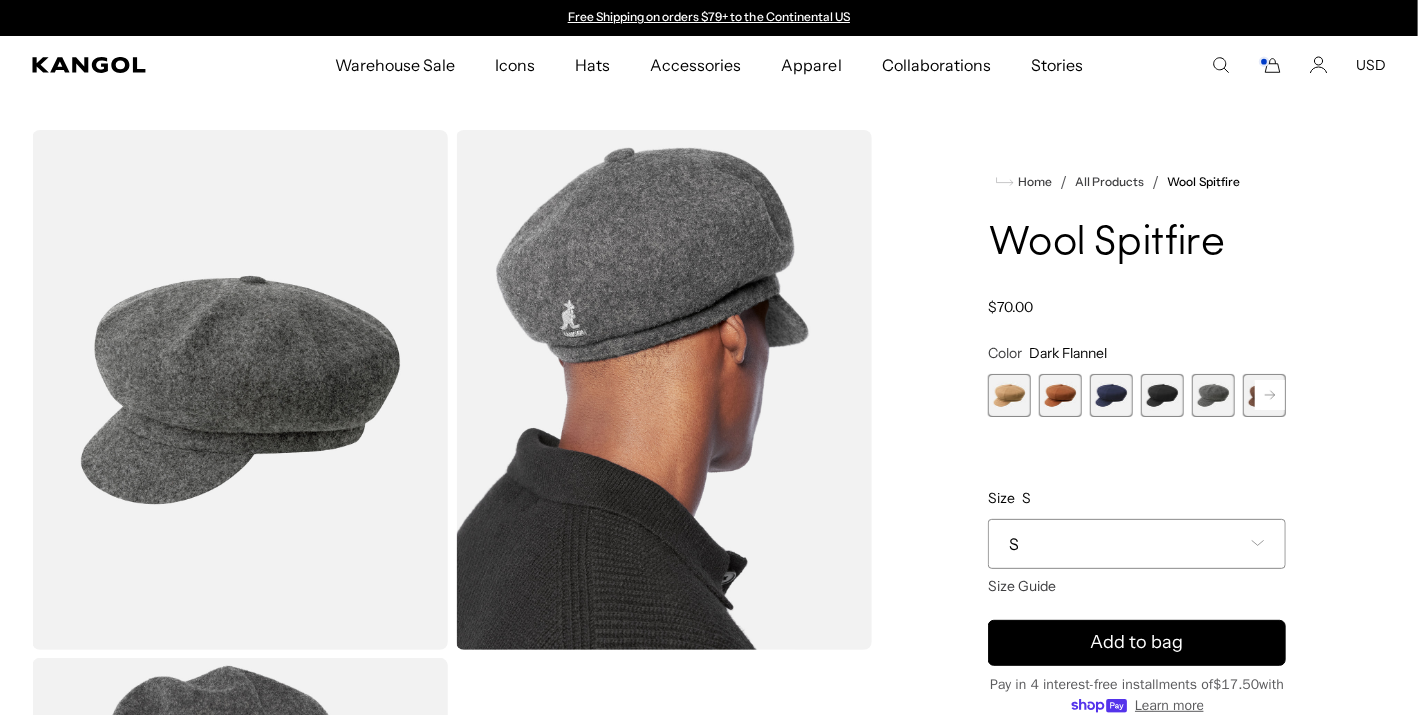 click 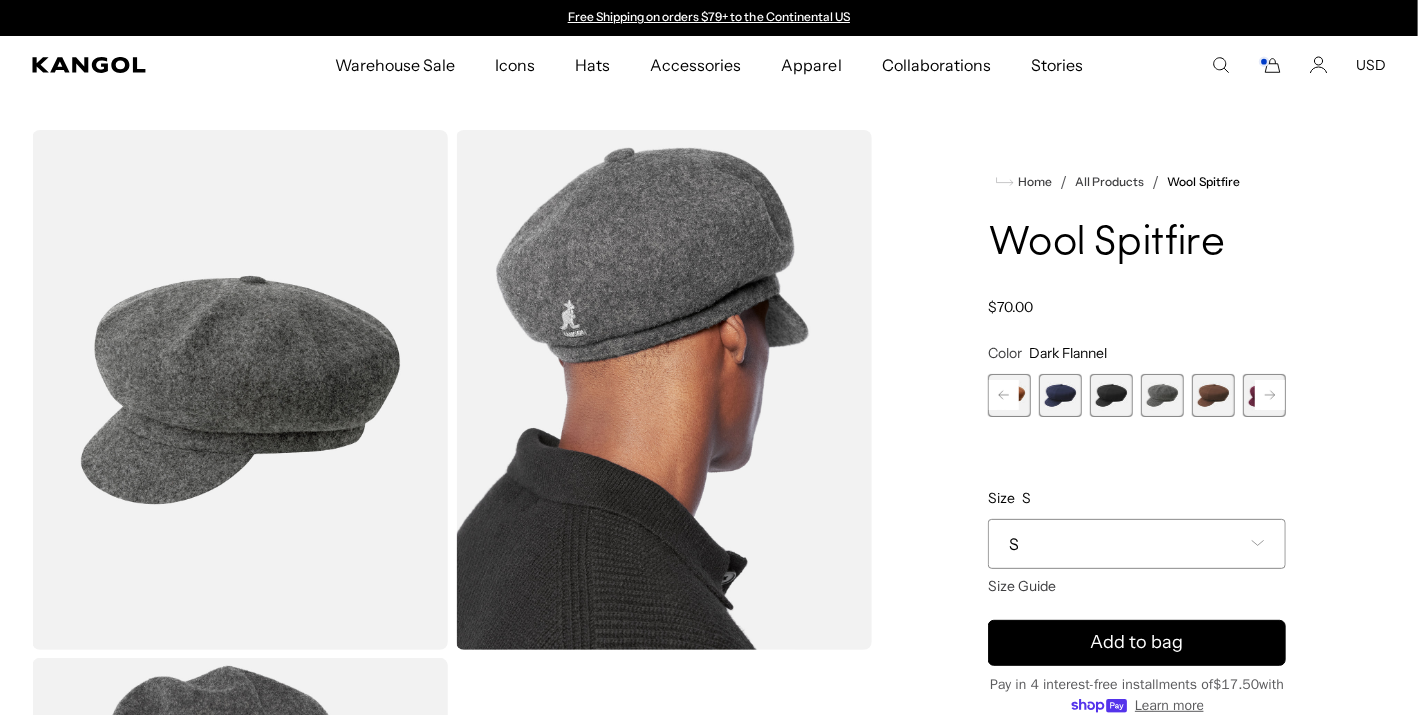 click at bounding box center [1213, 395] 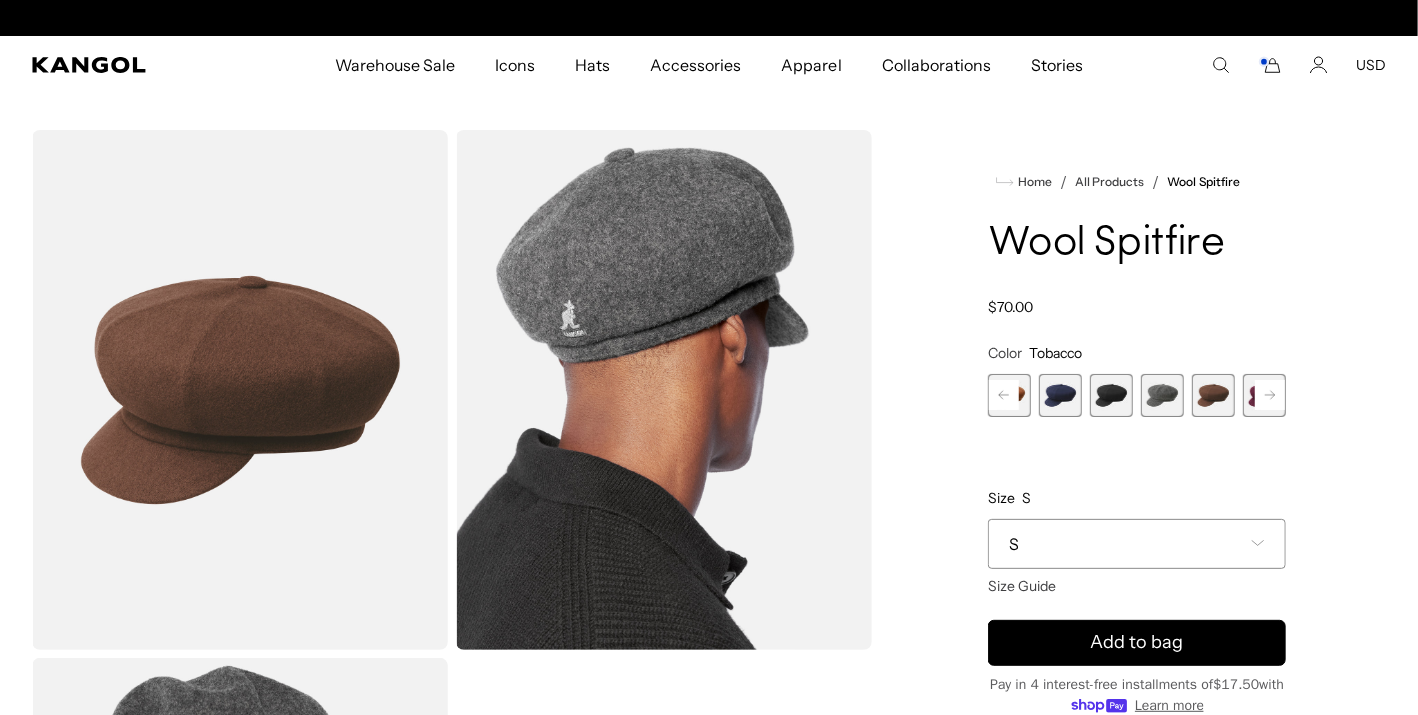 scroll, scrollTop: 0, scrollLeft: 412, axis: horizontal 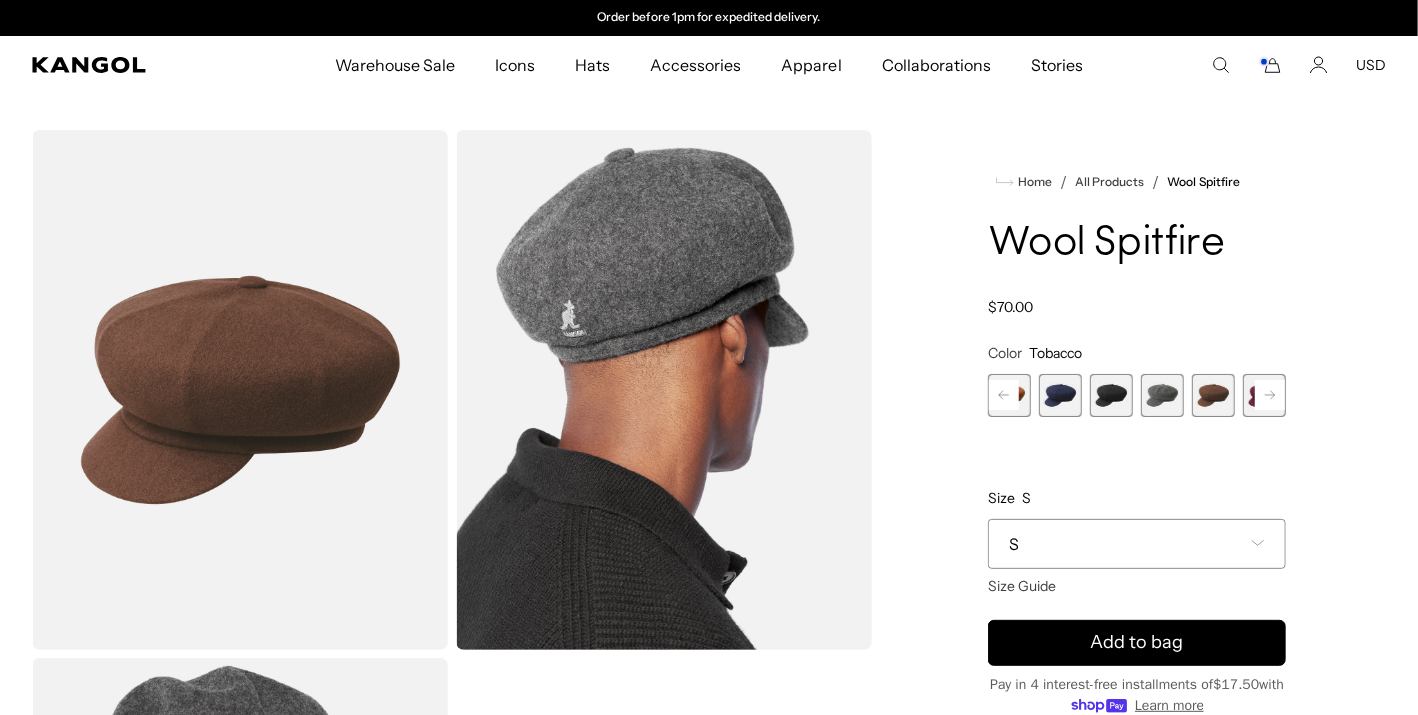 click 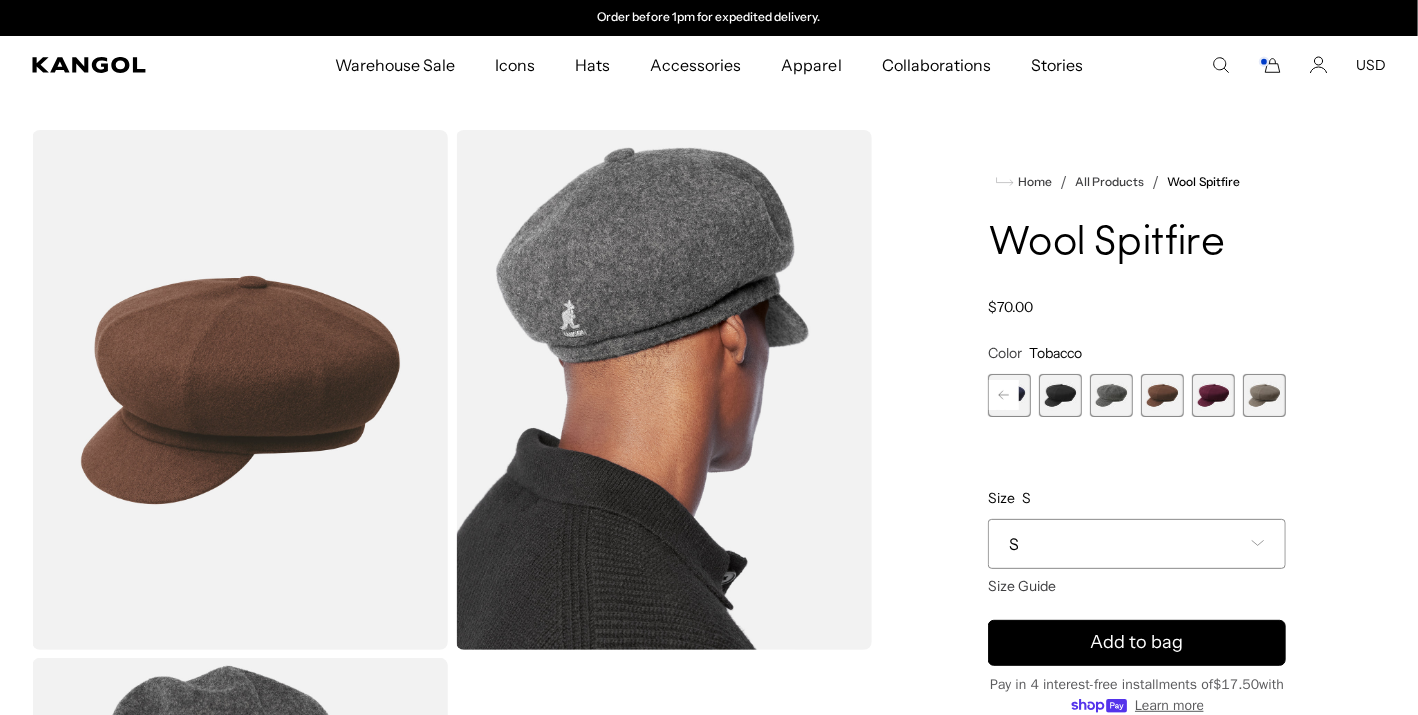 click at bounding box center (1213, 395) 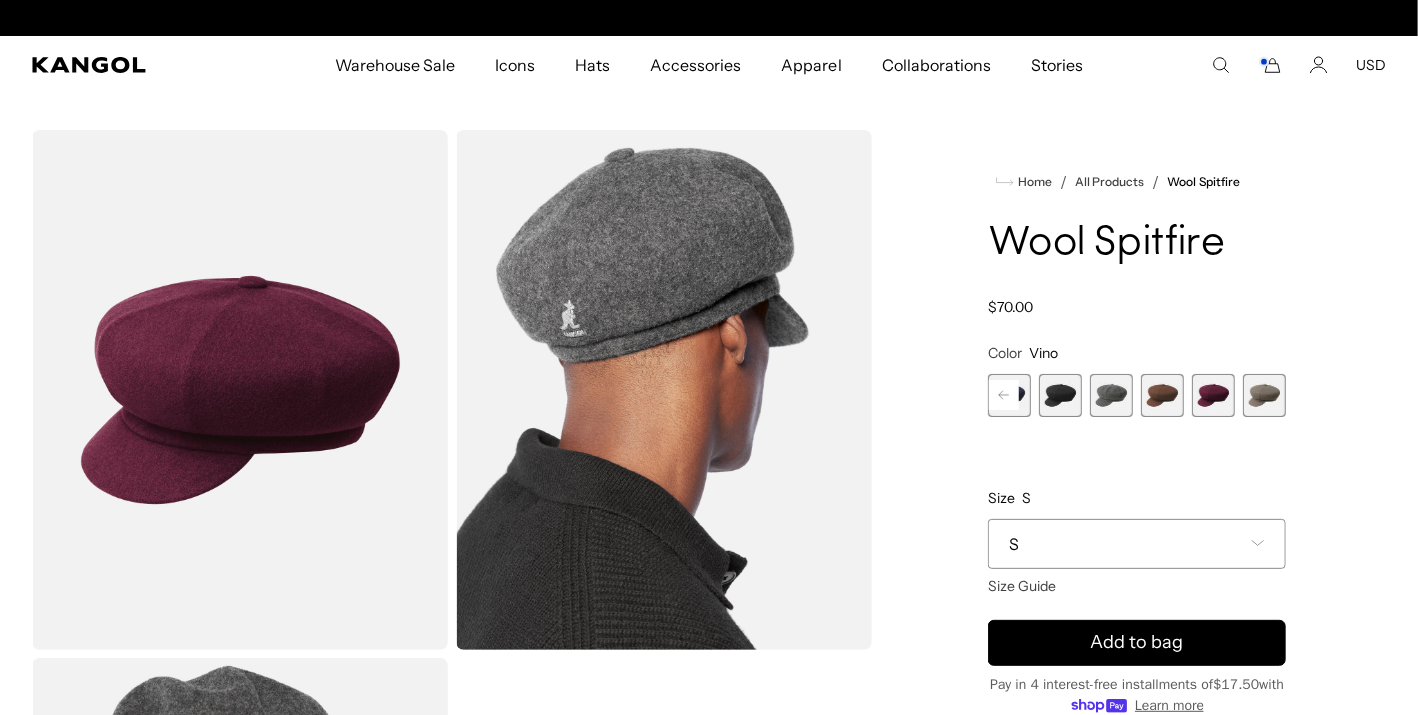scroll, scrollTop: 0, scrollLeft: 0, axis: both 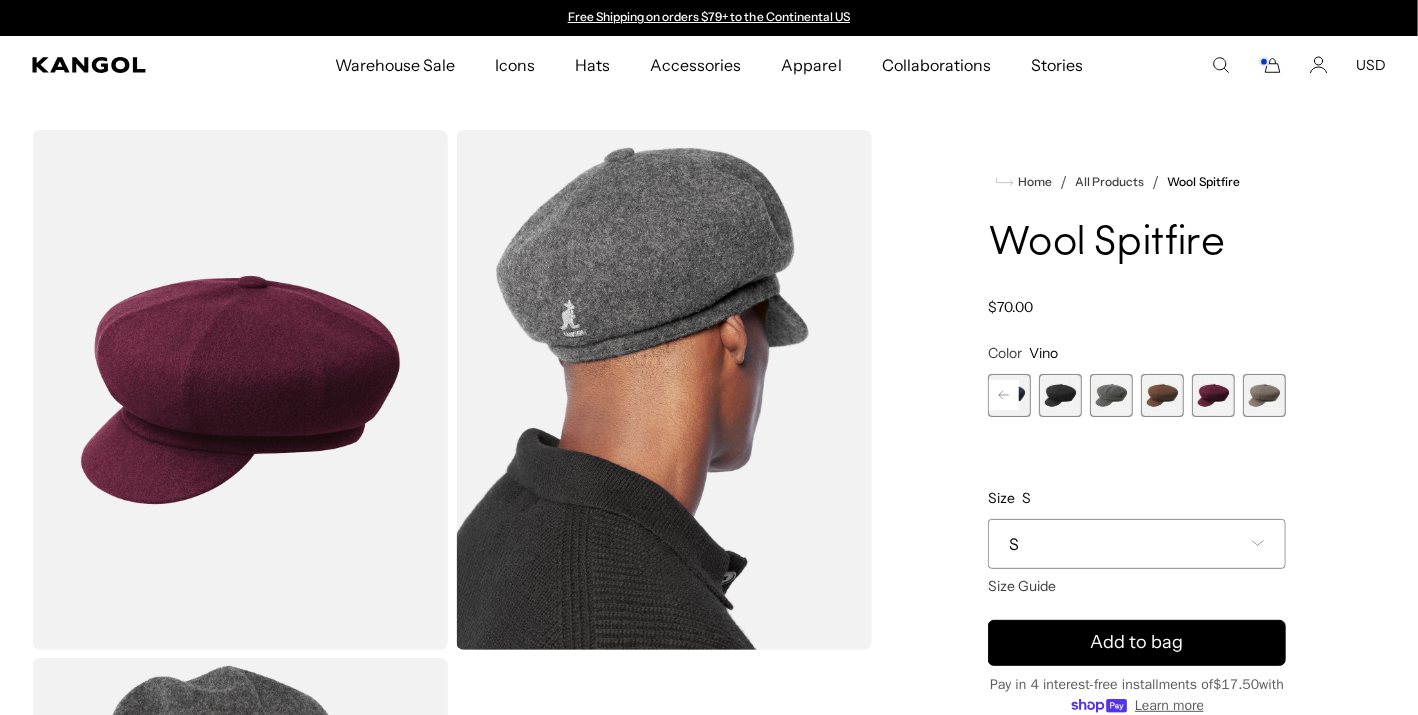 click at bounding box center (1264, 395) 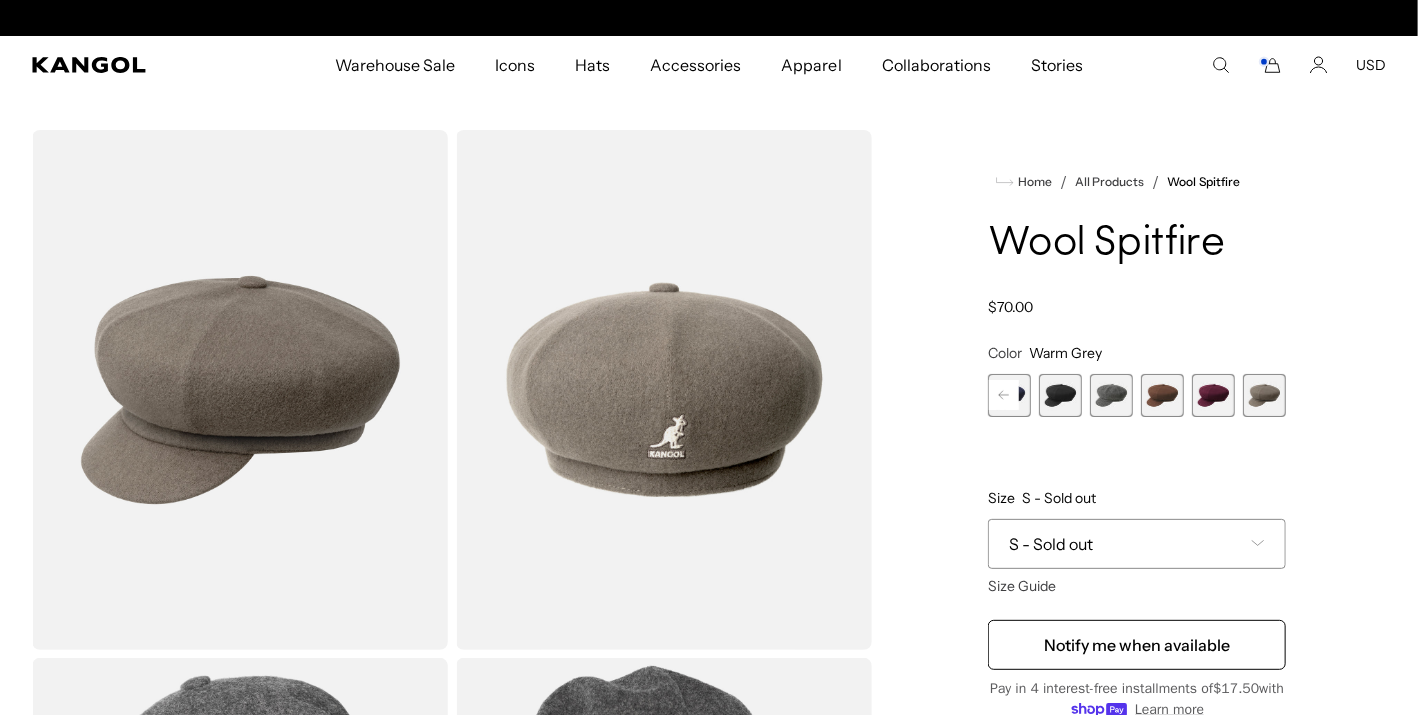 scroll, scrollTop: 0, scrollLeft: 412, axis: horizontal 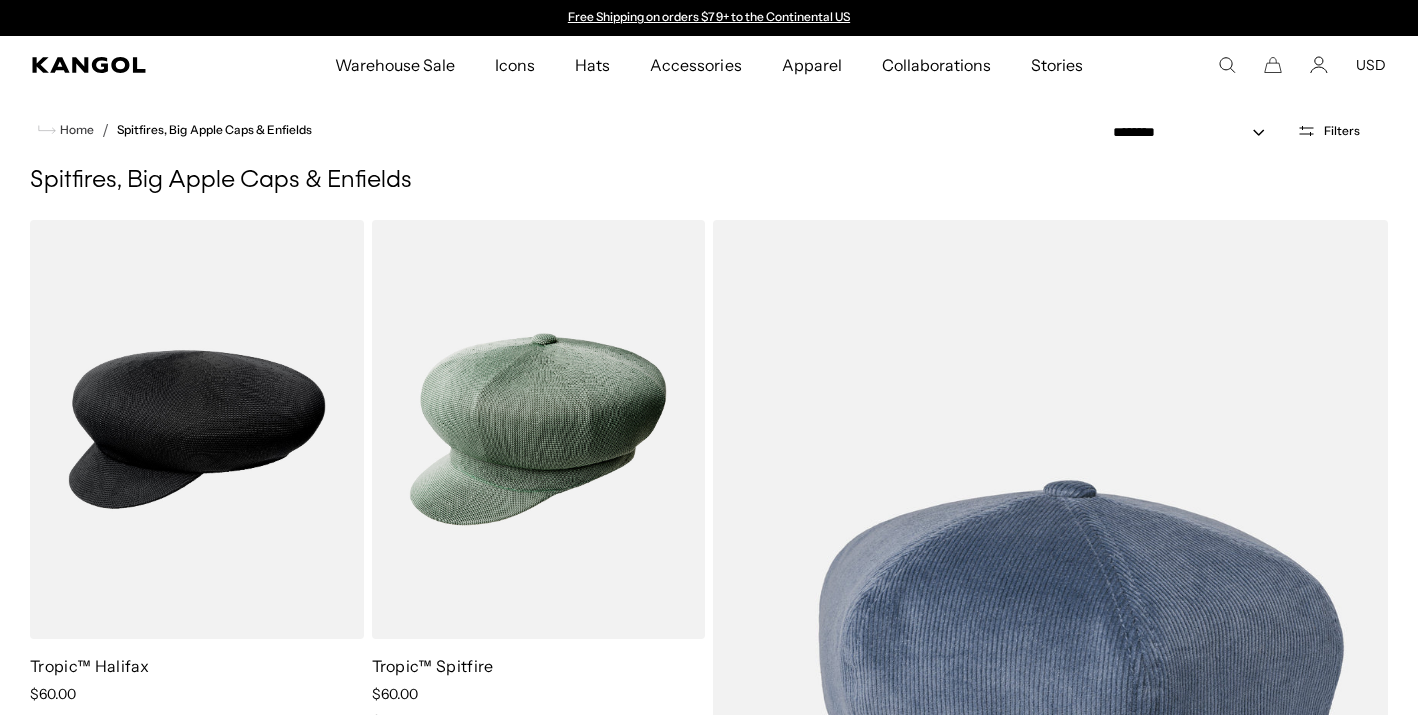 select on "*****" 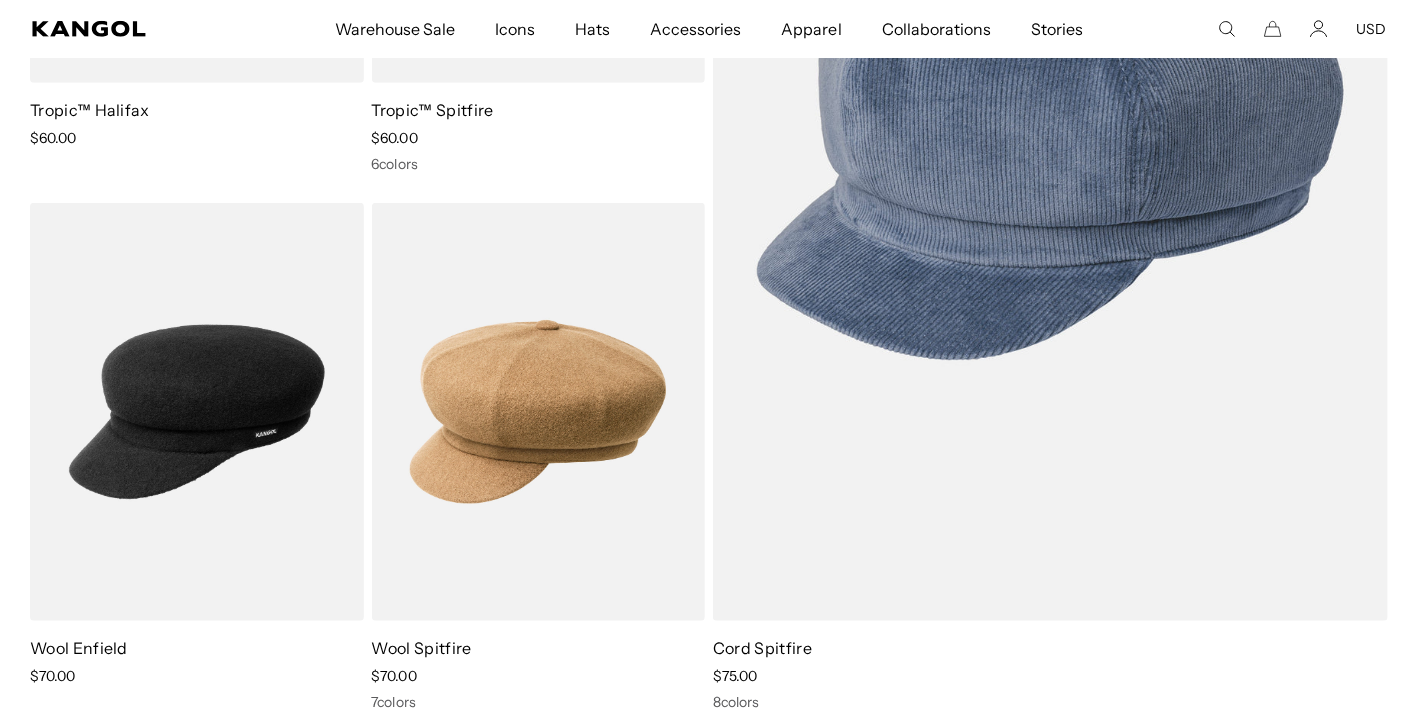 scroll, scrollTop: 628, scrollLeft: 0, axis: vertical 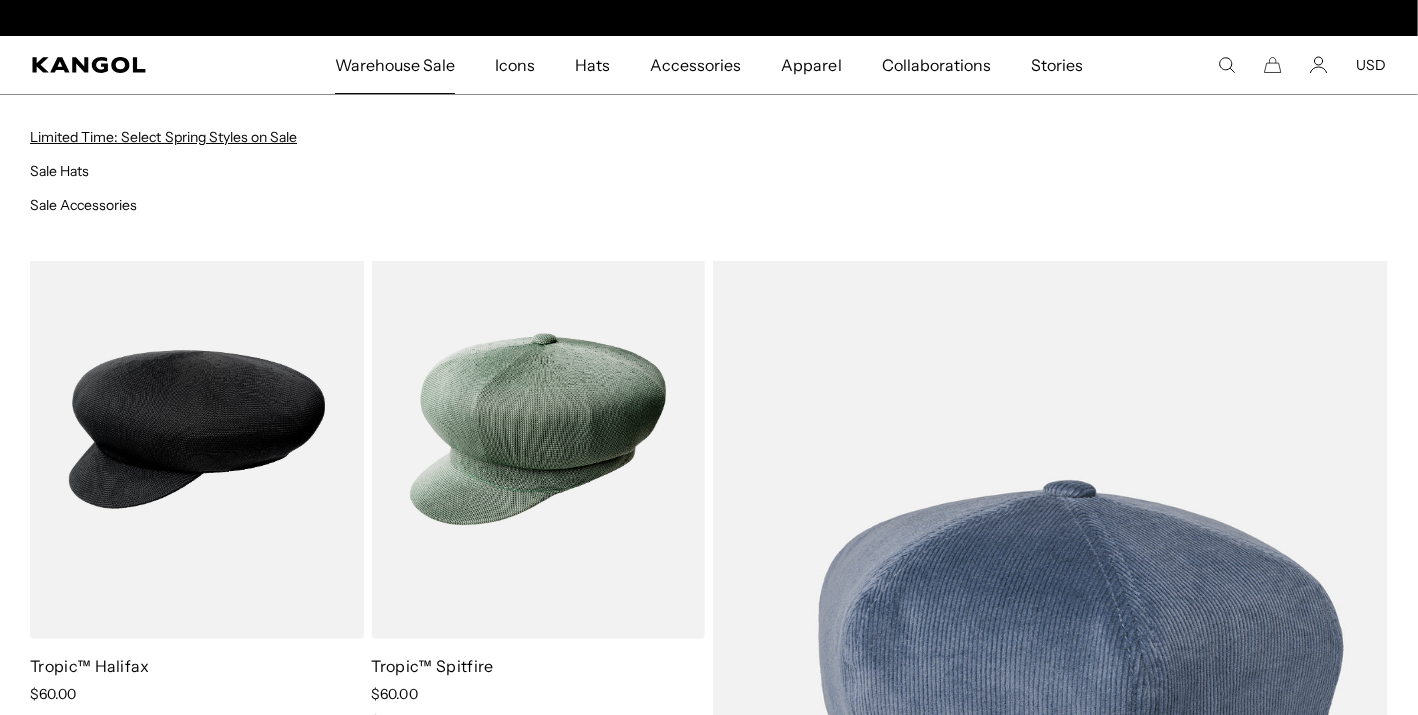 click on "Limited Time: Select Spring Styles on Sale" at bounding box center (163, 137) 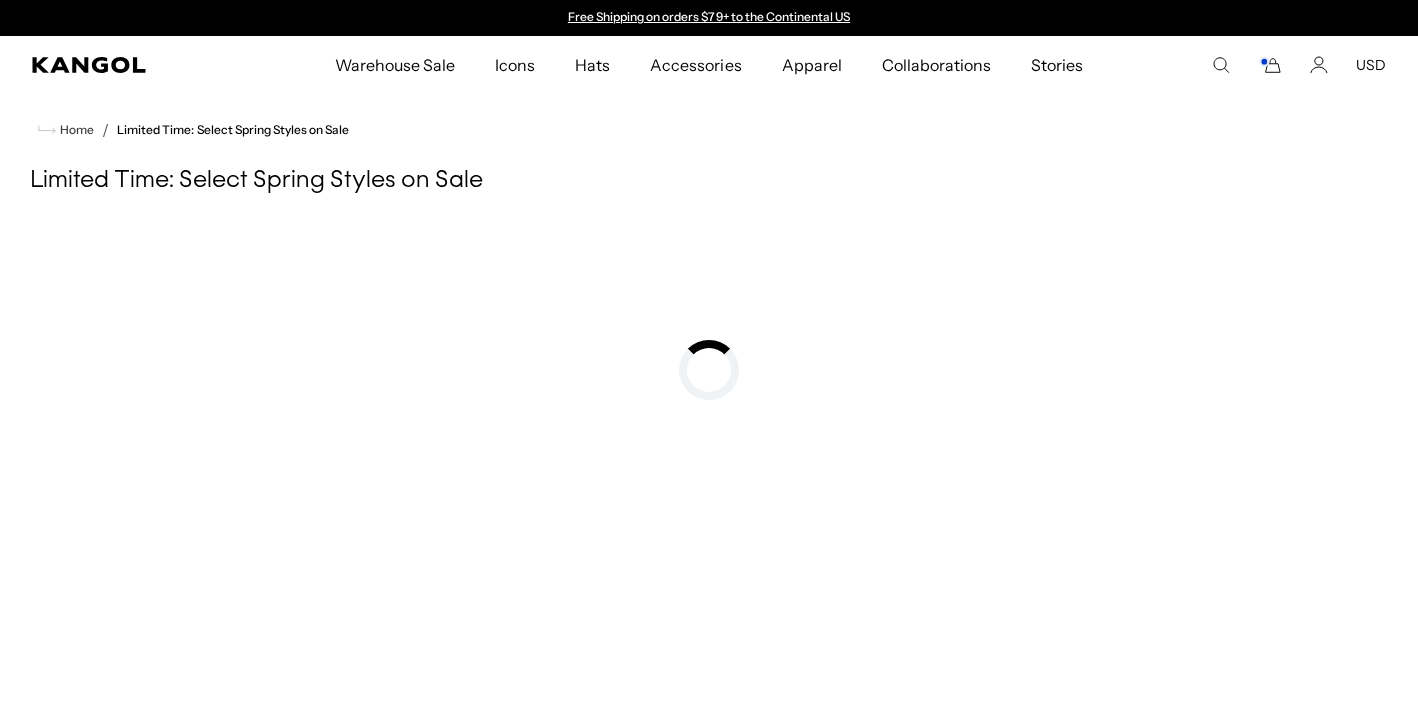 scroll, scrollTop: 0, scrollLeft: 0, axis: both 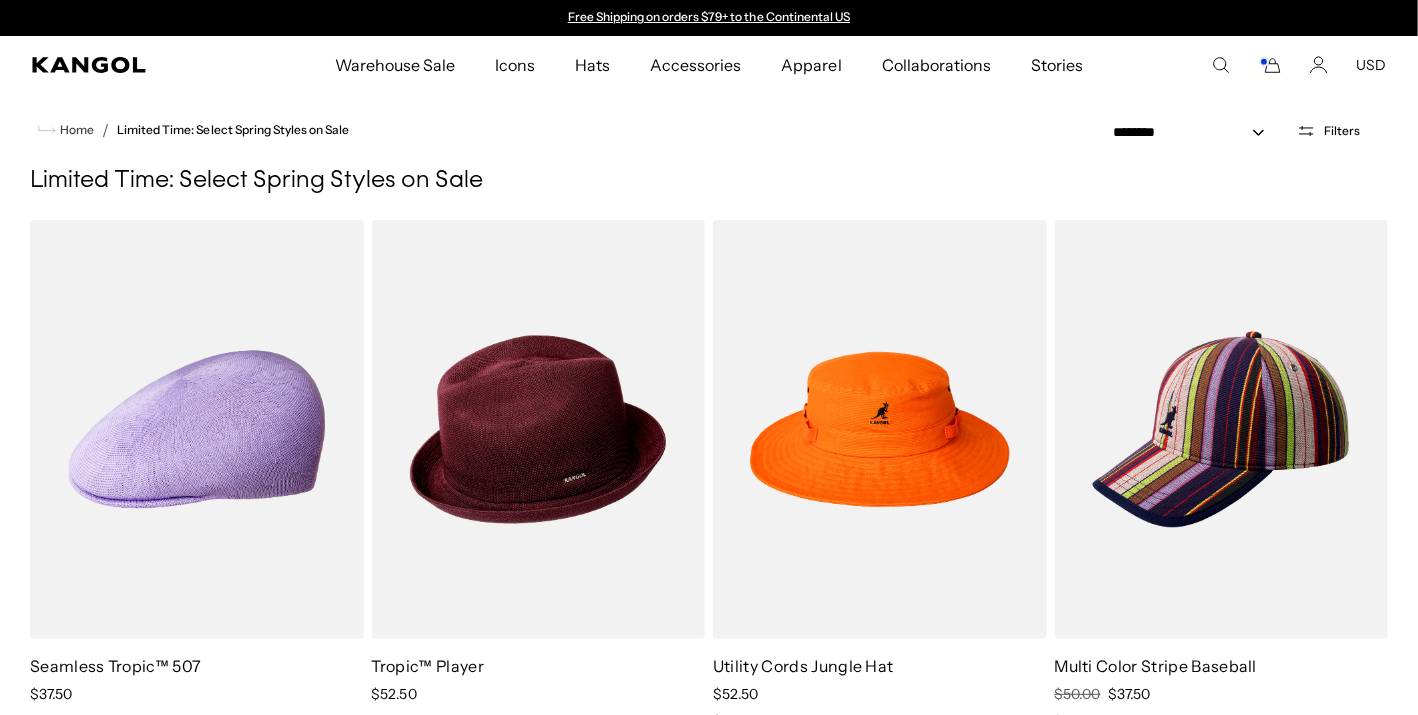 type on "**********" 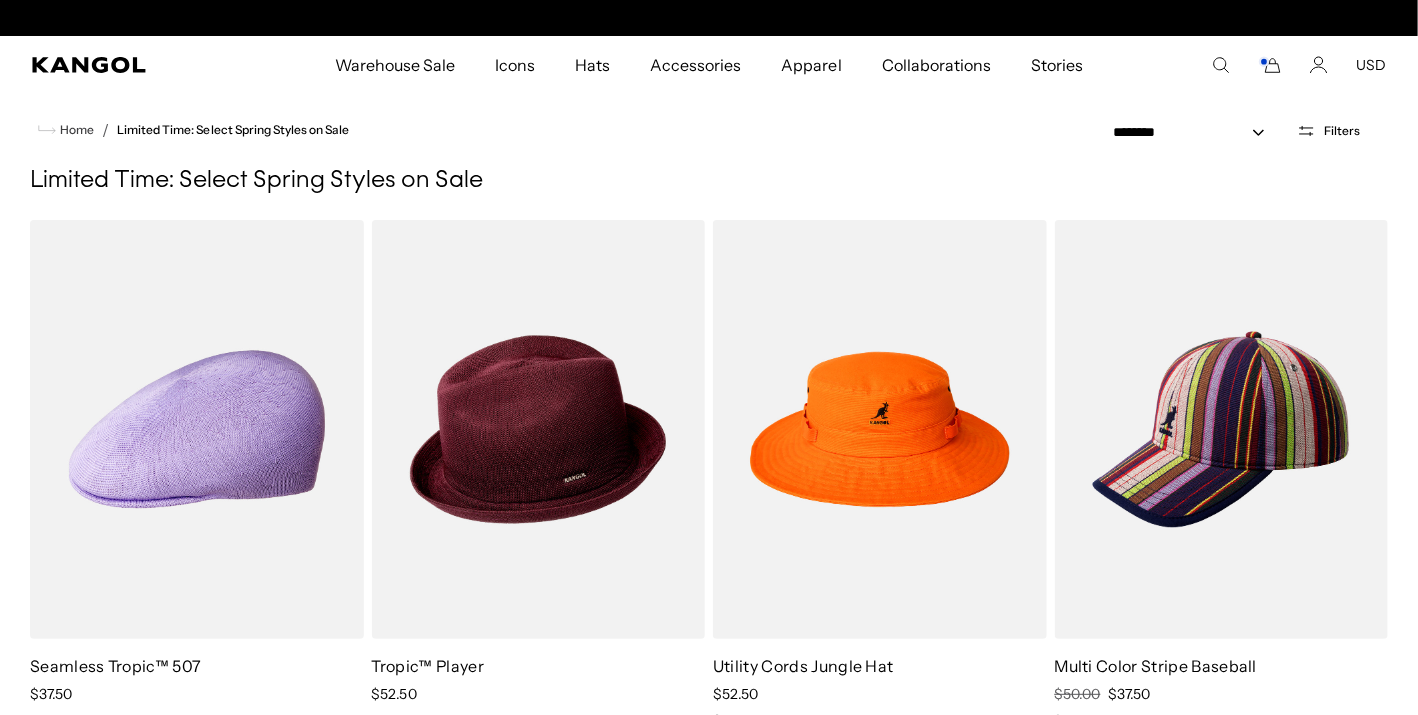 scroll, scrollTop: 0, scrollLeft: 0, axis: both 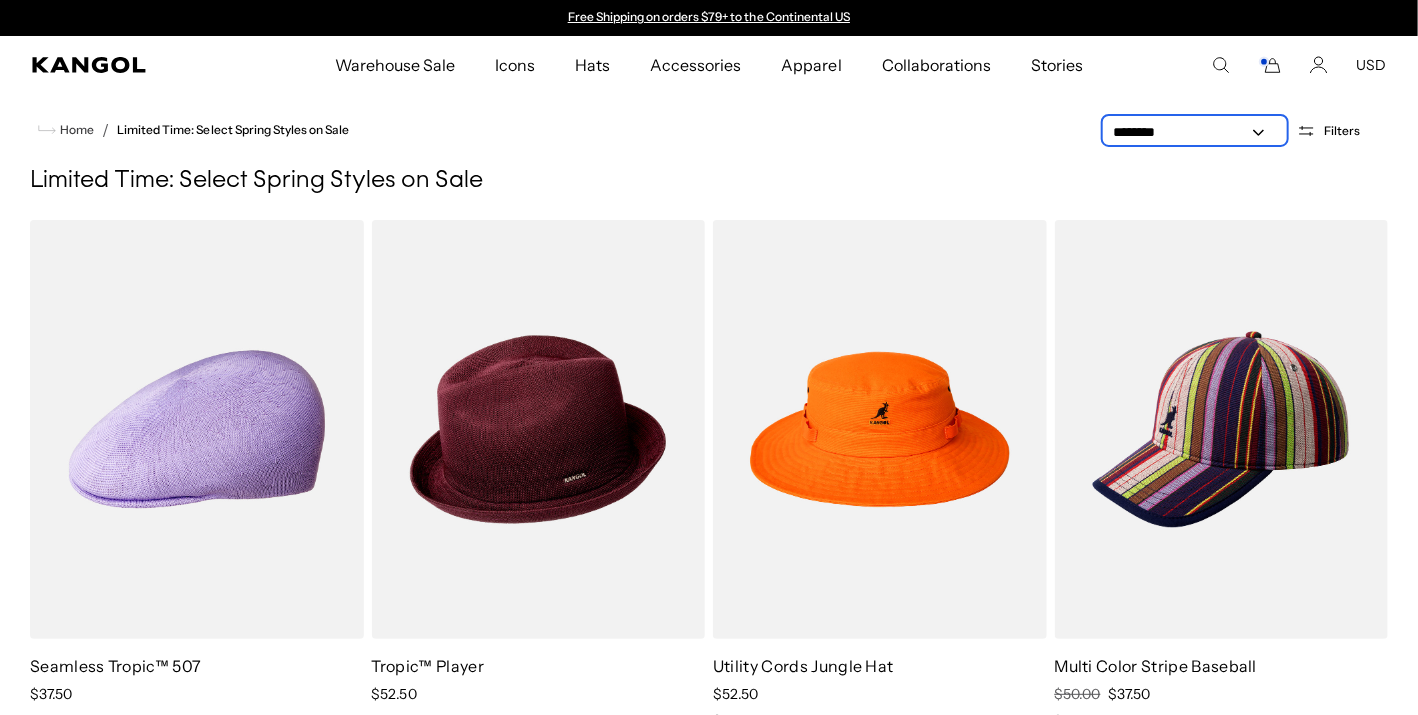 click on "**********" at bounding box center [1195, 132] 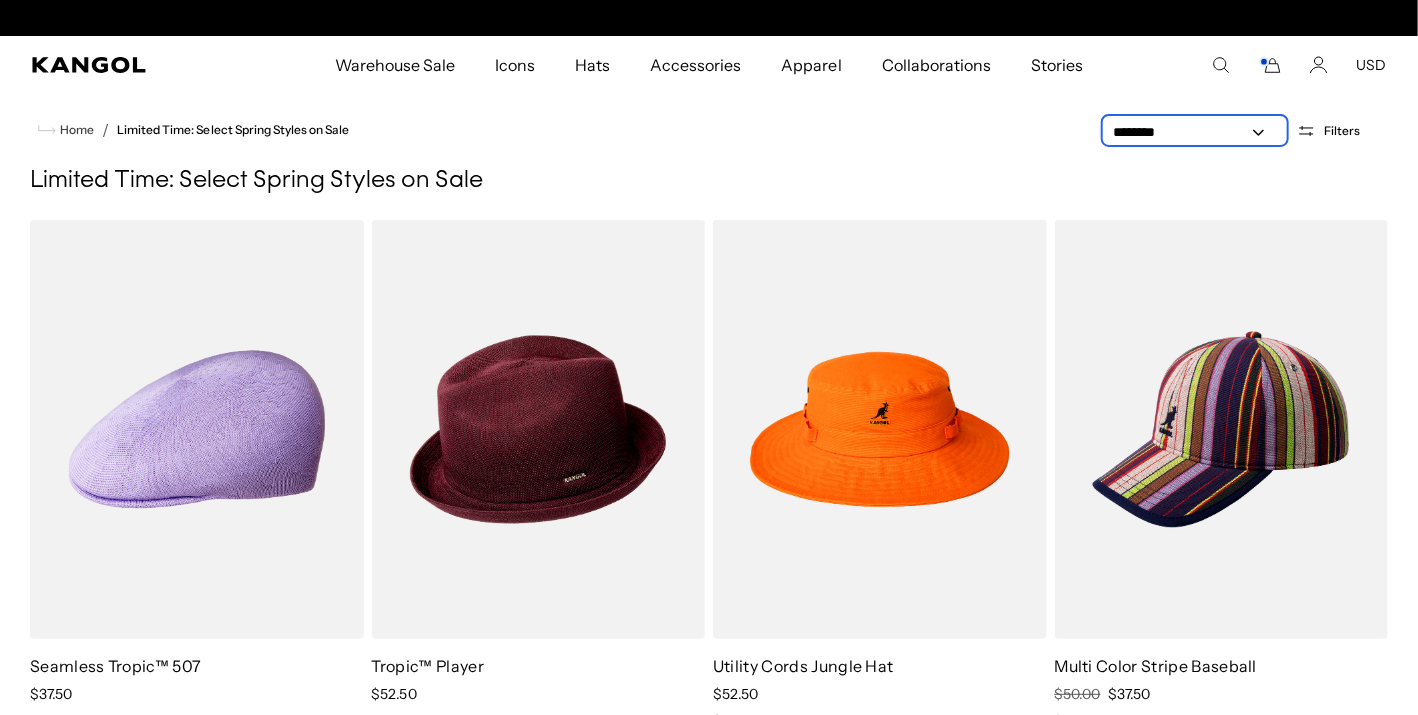 scroll, scrollTop: 0, scrollLeft: 412, axis: horizontal 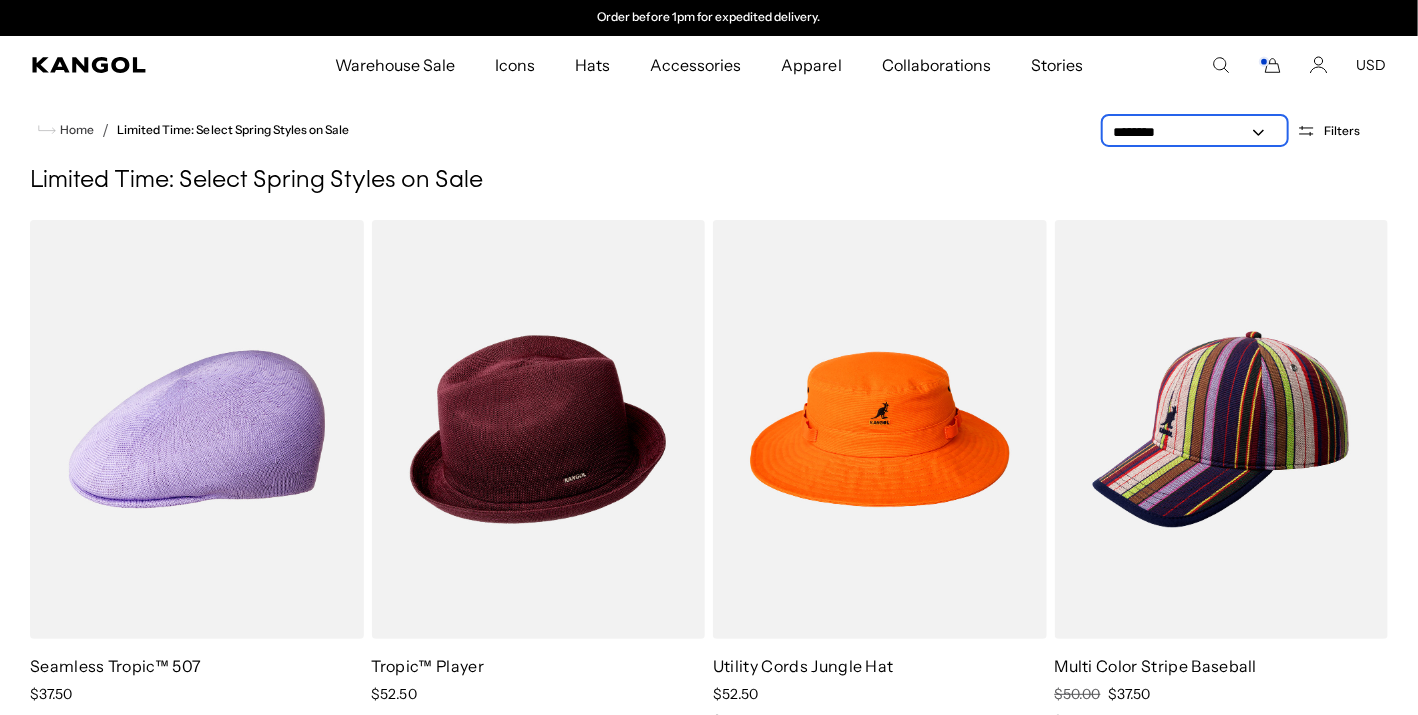 select on "*****" 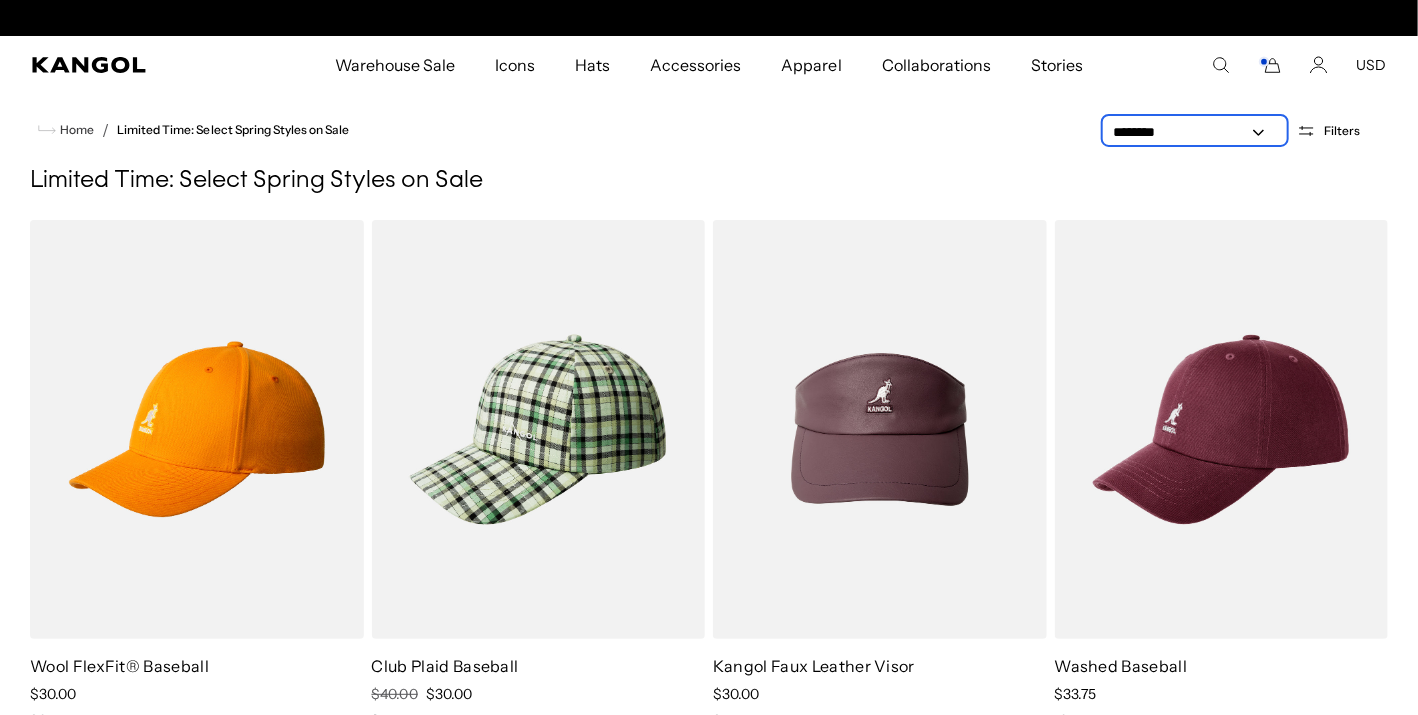 scroll, scrollTop: 0, scrollLeft: 0, axis: both 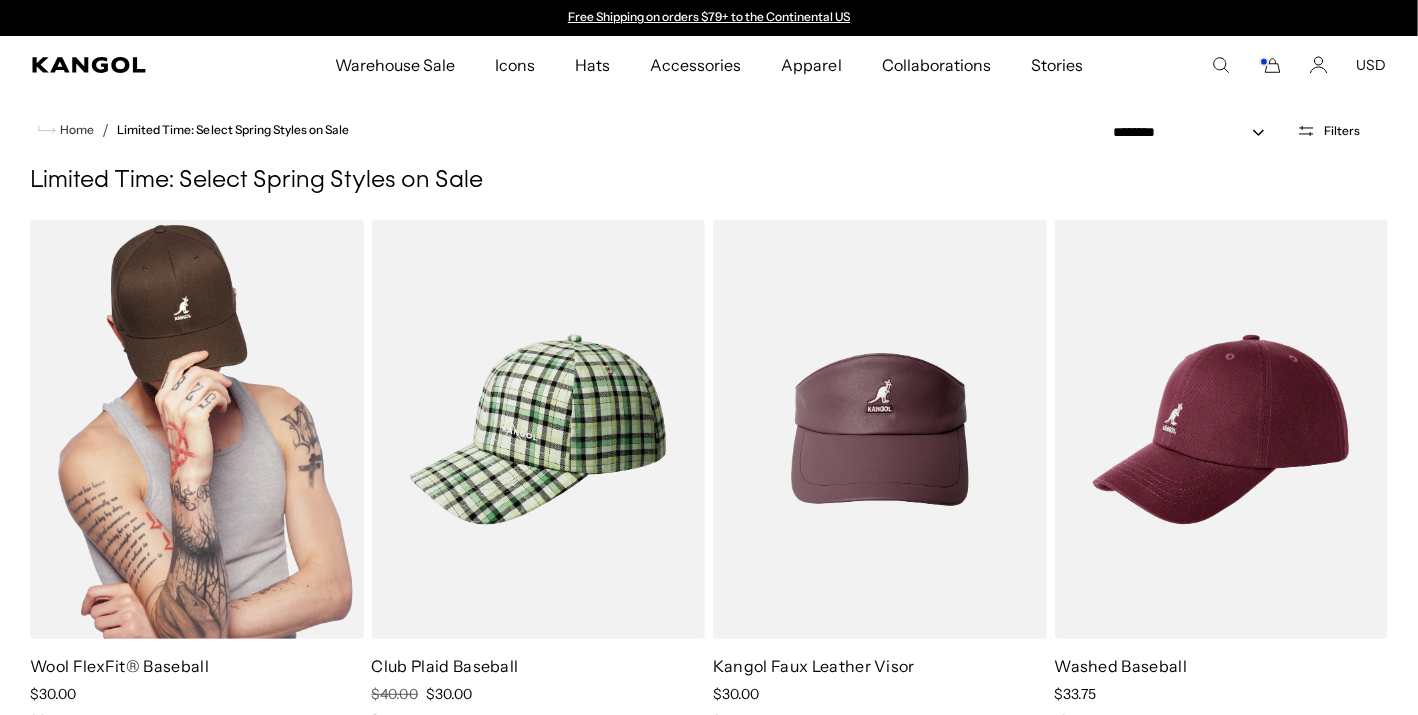 click at bounding box center (197, 429) 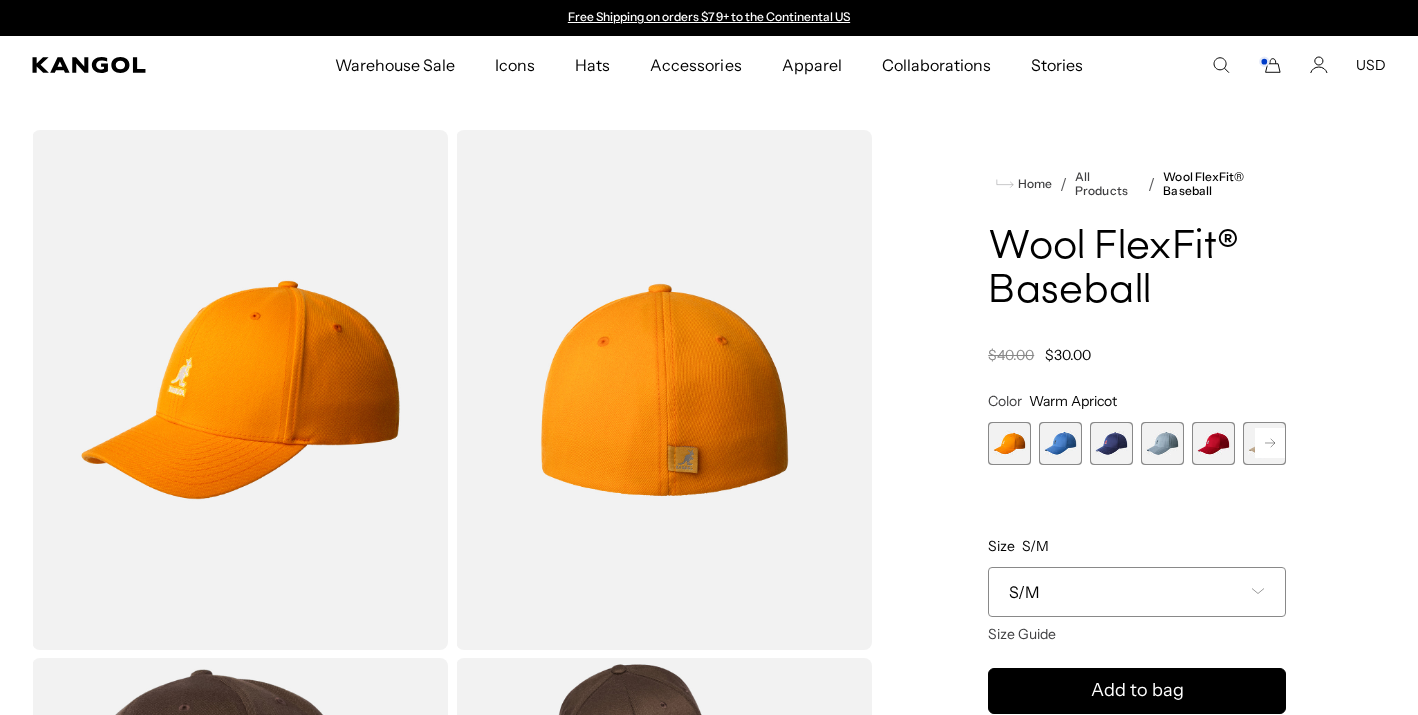 scroll, scrollTop: 0, scrollLeft: 0, axis: both 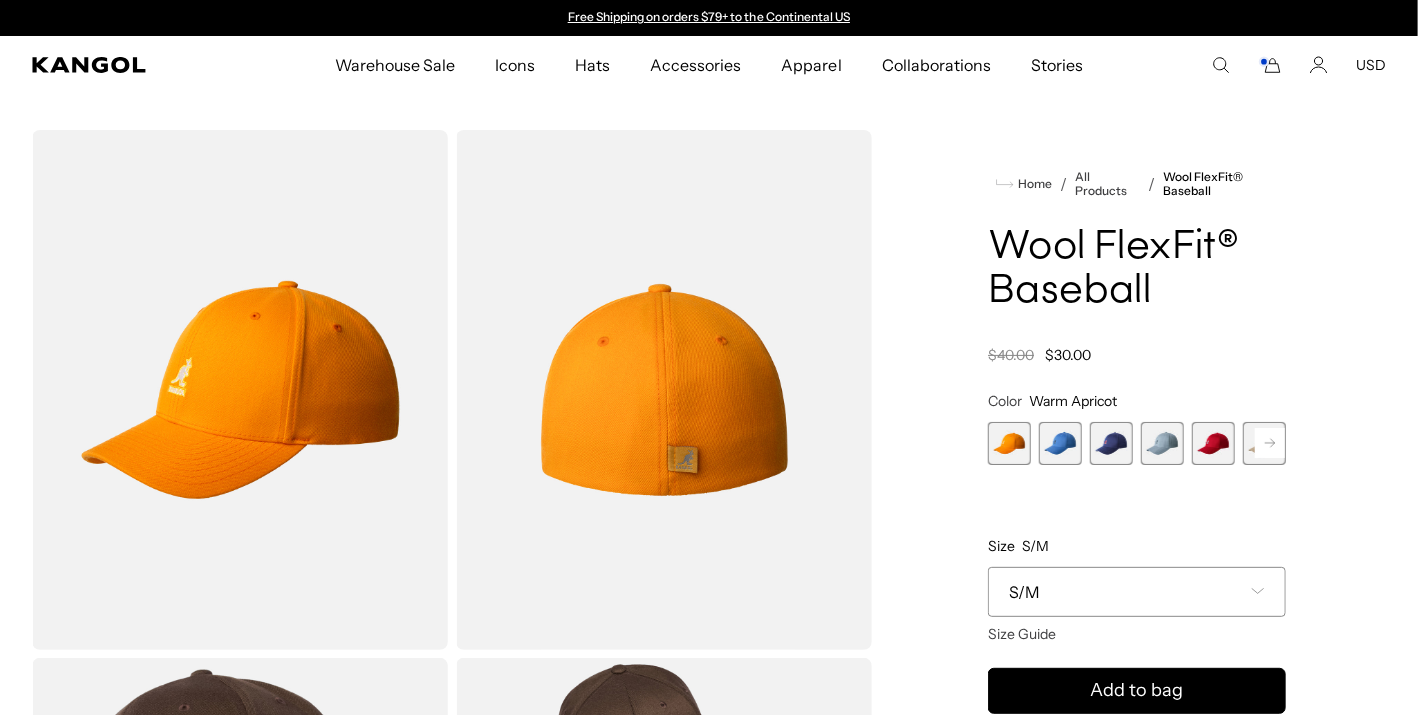 type on "**********" 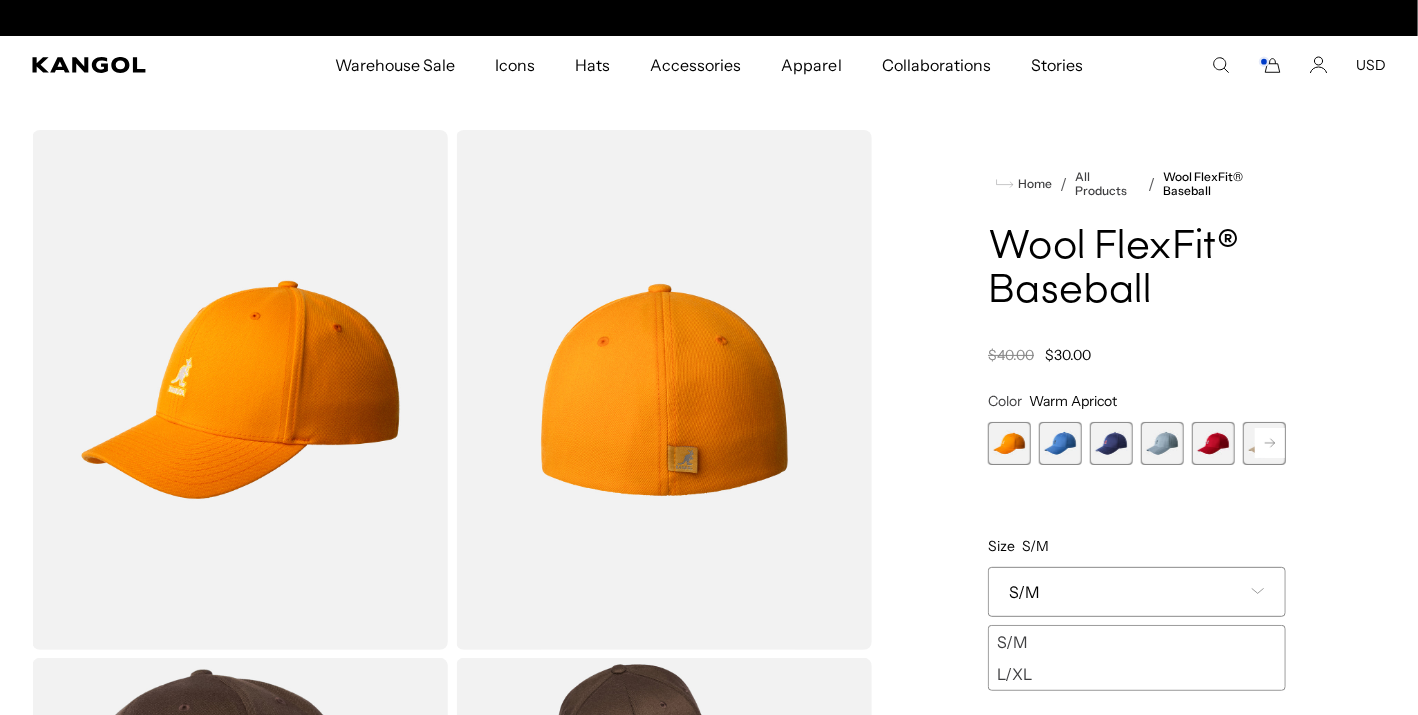 scroll, scrollTop: 0, scrollLeft: 0, axis: both 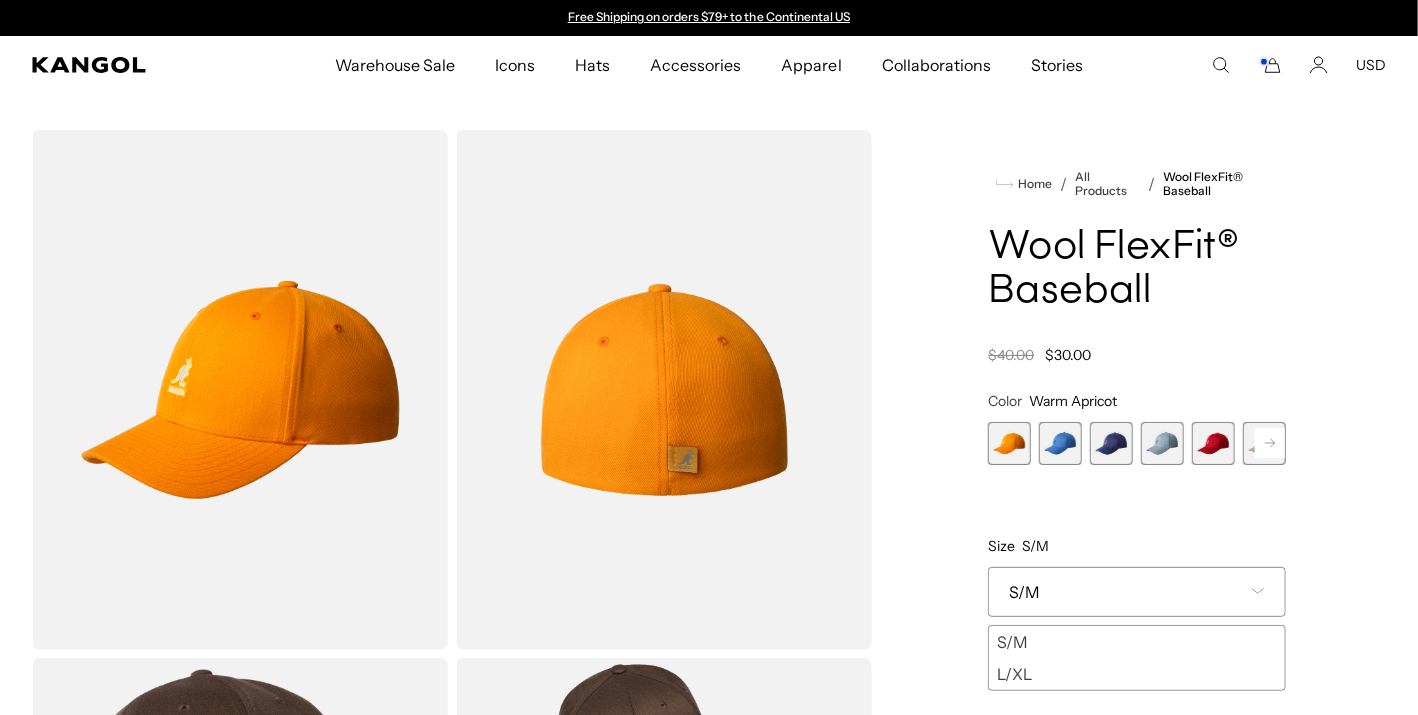 click on "L/XL" at bounding box center [1137, 674] 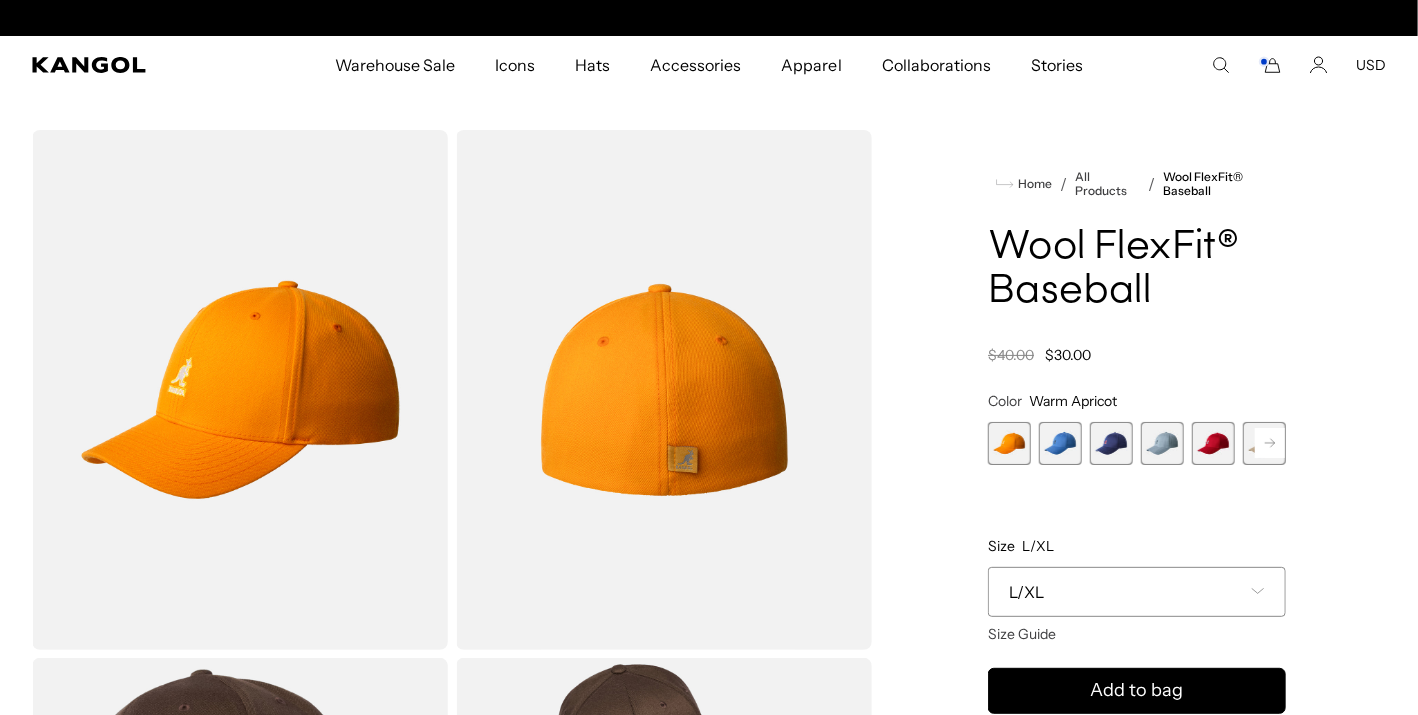 scroll, scrollTop: 0, scrollLeft: 412, axis: horizontal 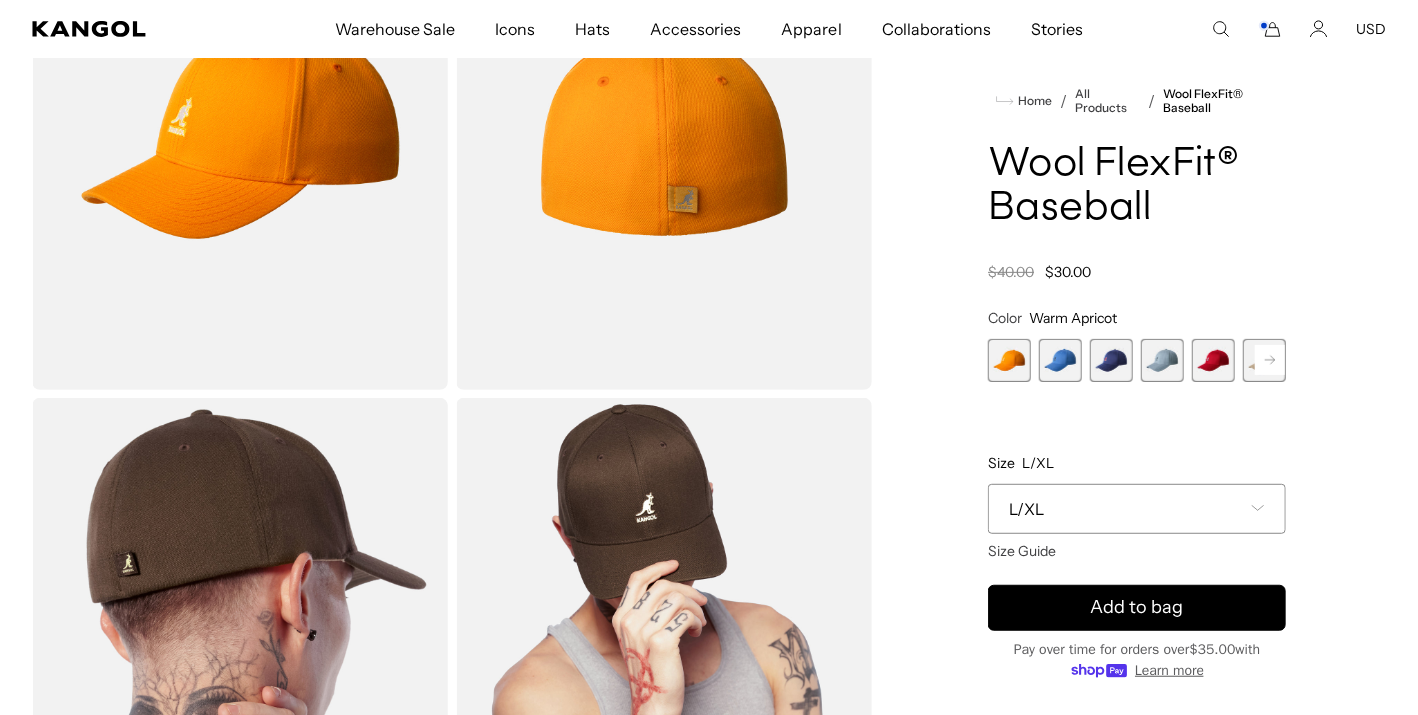 click at bounding box center [1009, 360] 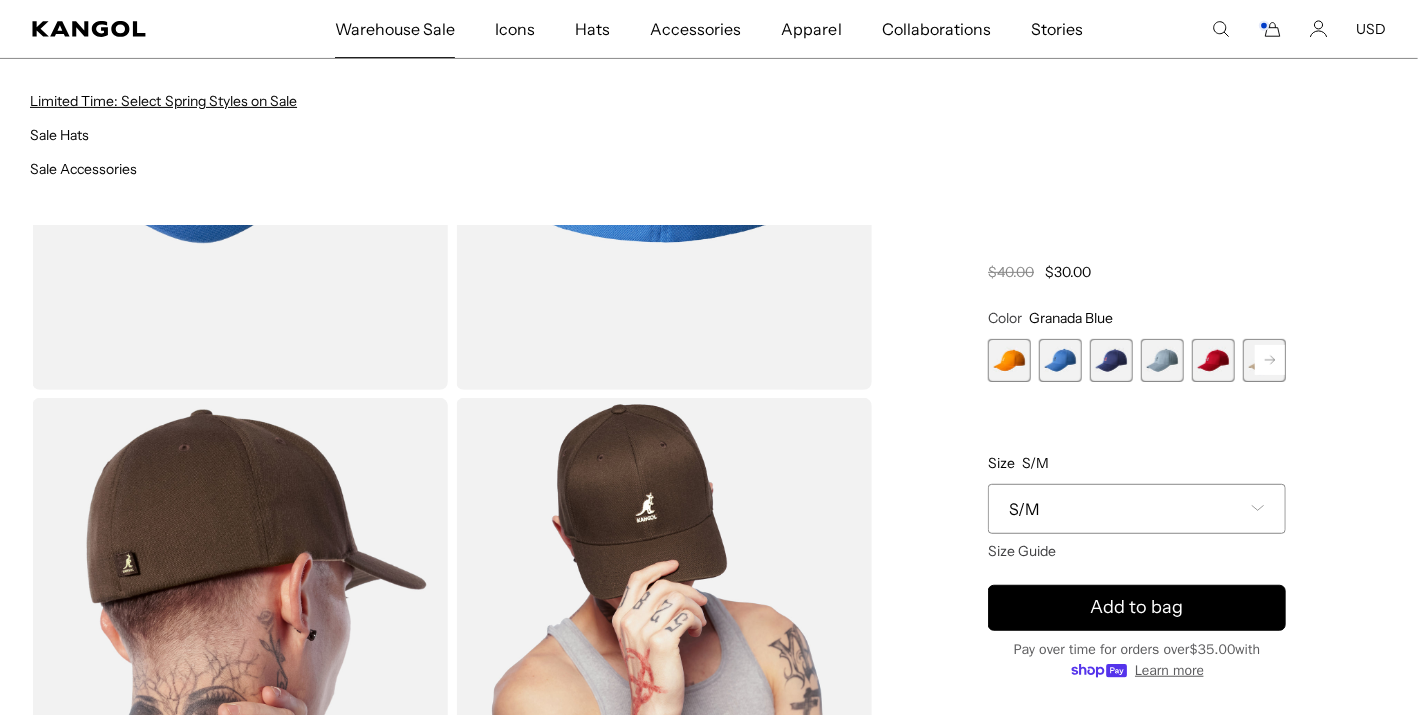 scroll, scrollTop: 0, scrollLeft: 0, axis: both 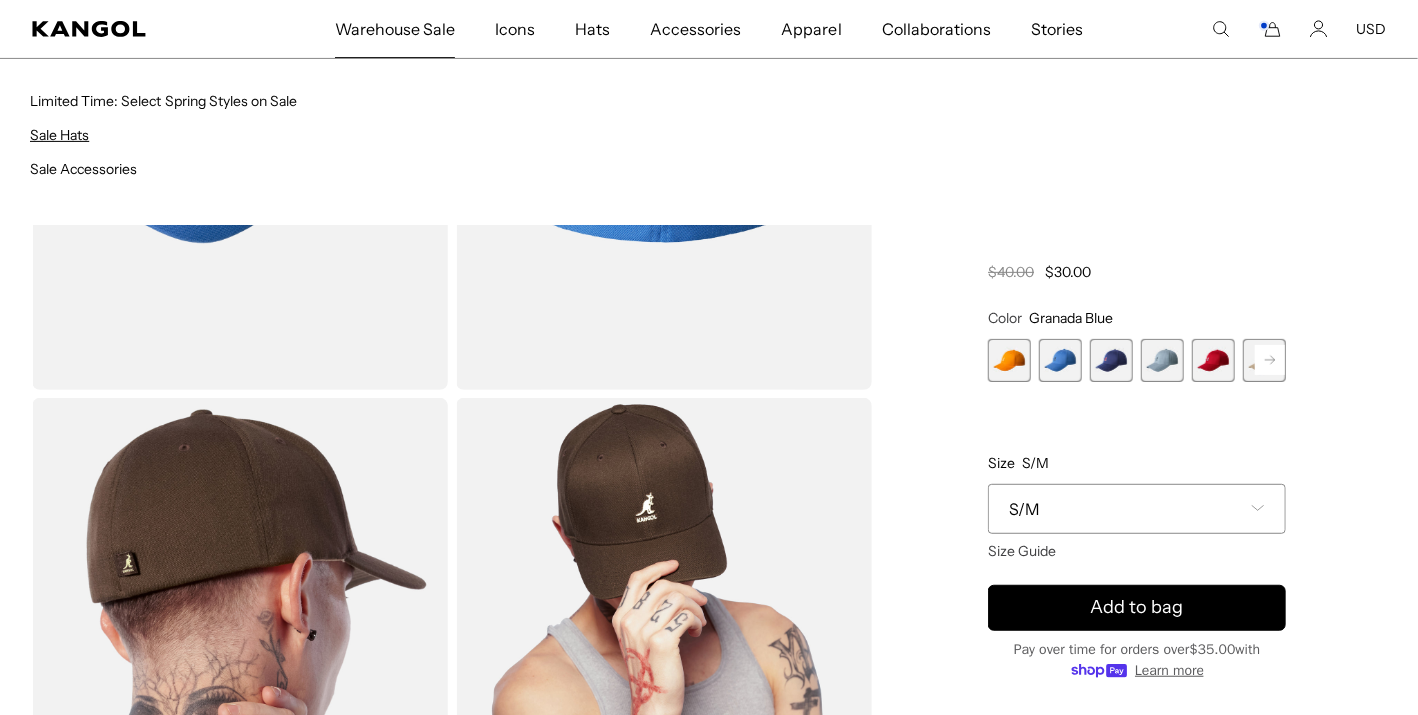 click on "Sale Hats" at bounding box center [59, 135] 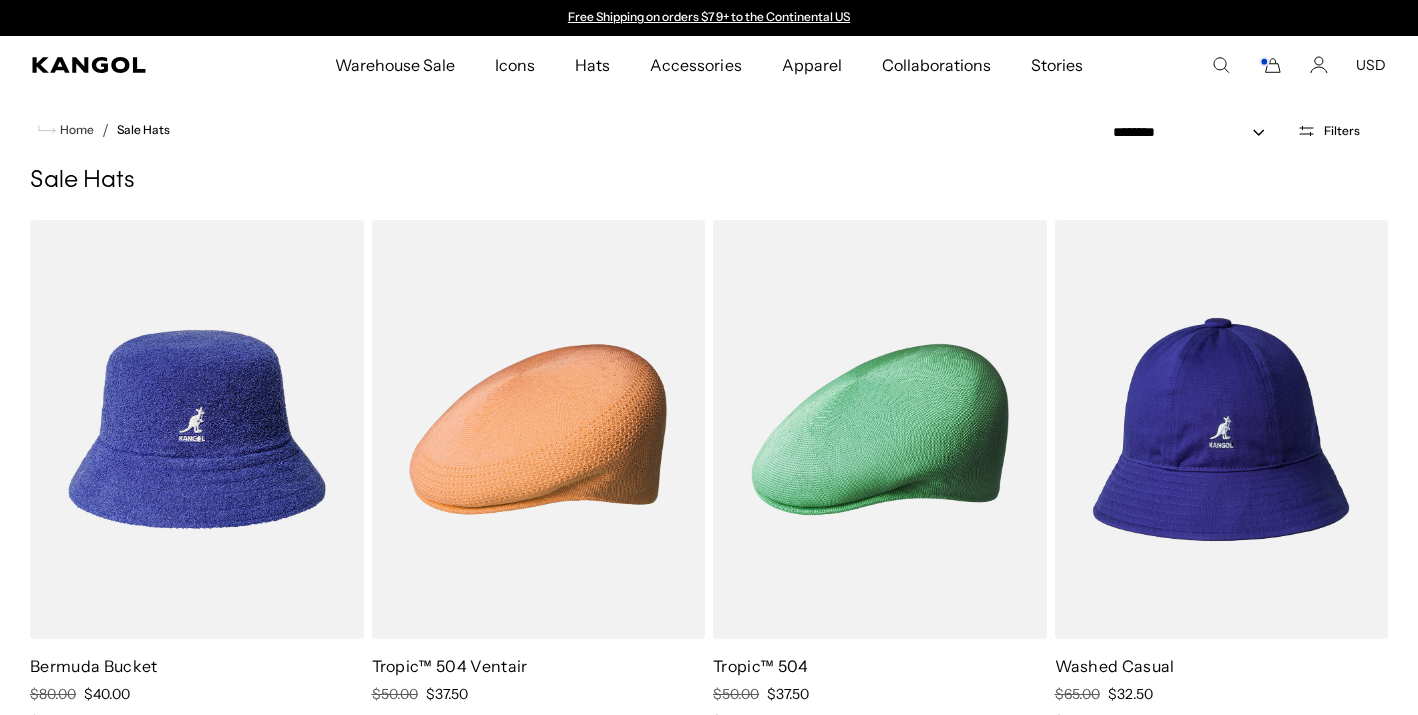scroll, scrollTop: 0, scrollLeft: 0, axis: both 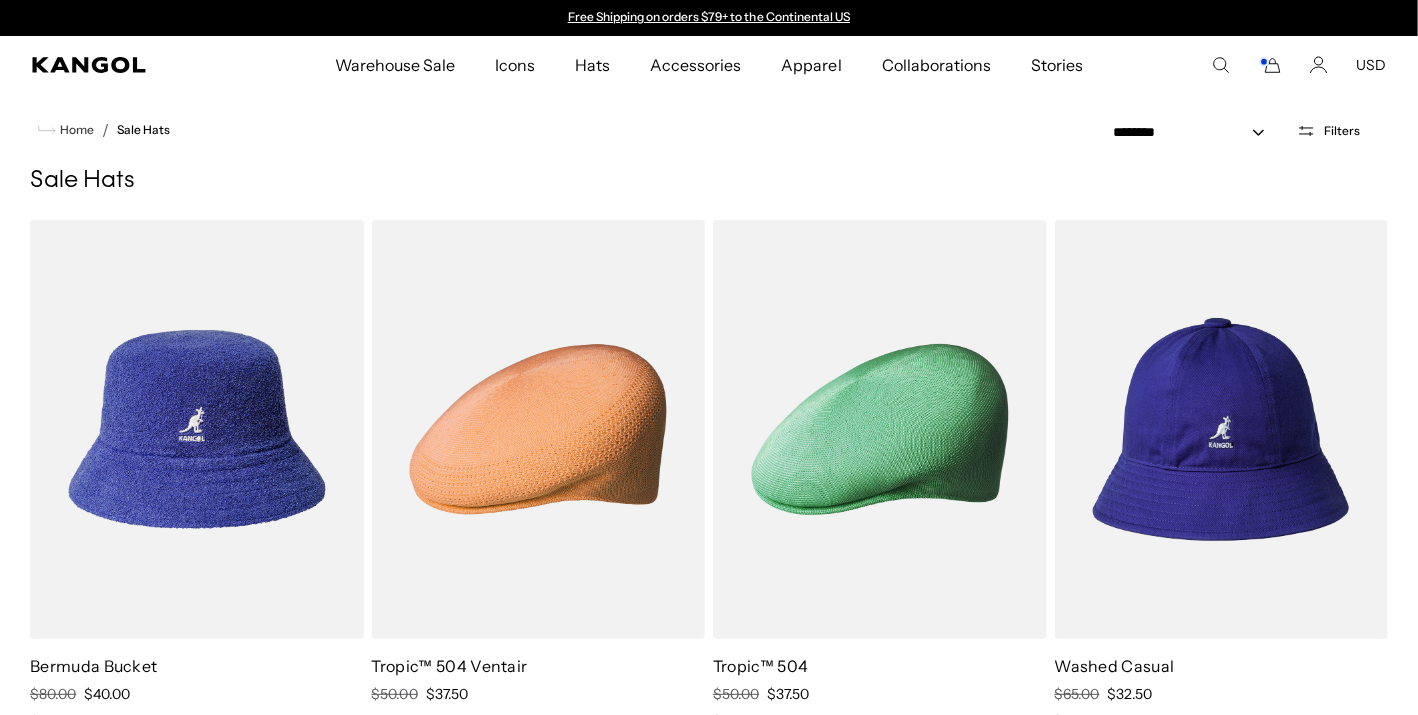 type on "**********" 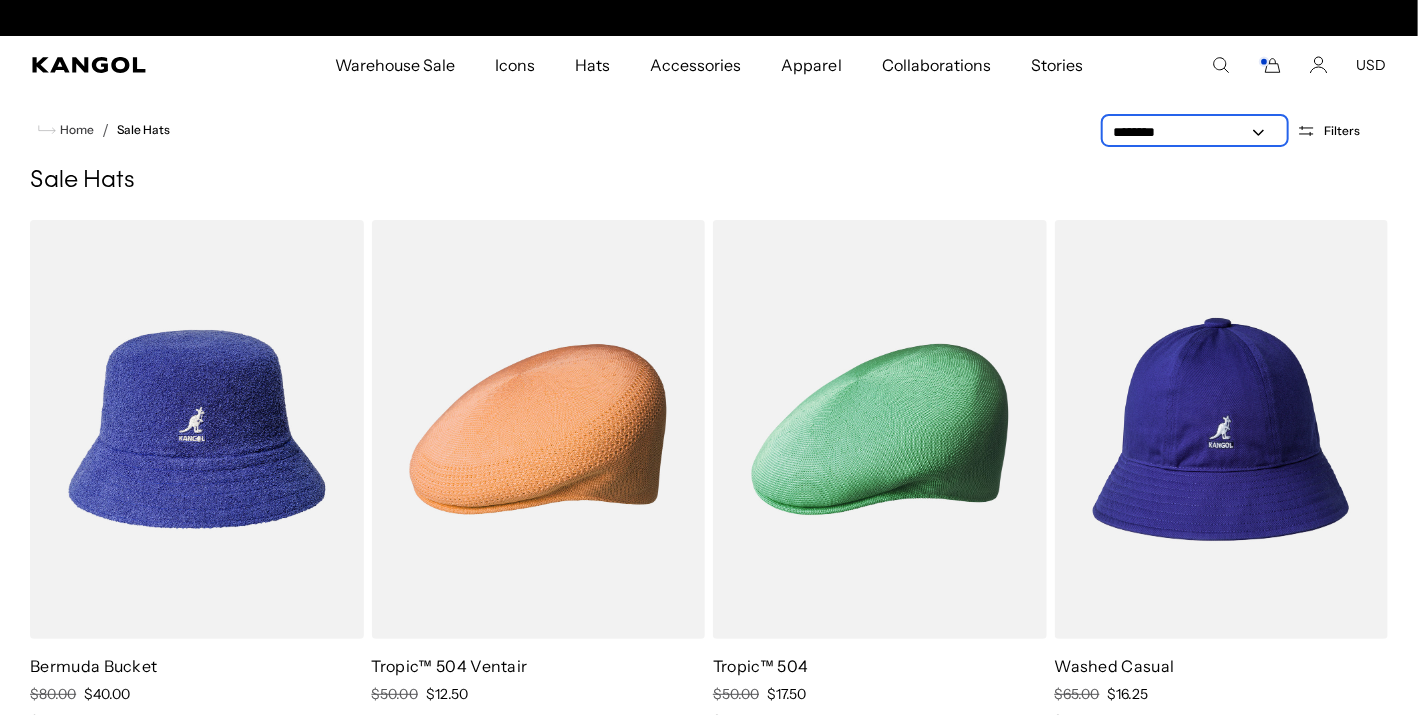 click on "**********" at bounding box center [1195, 132] 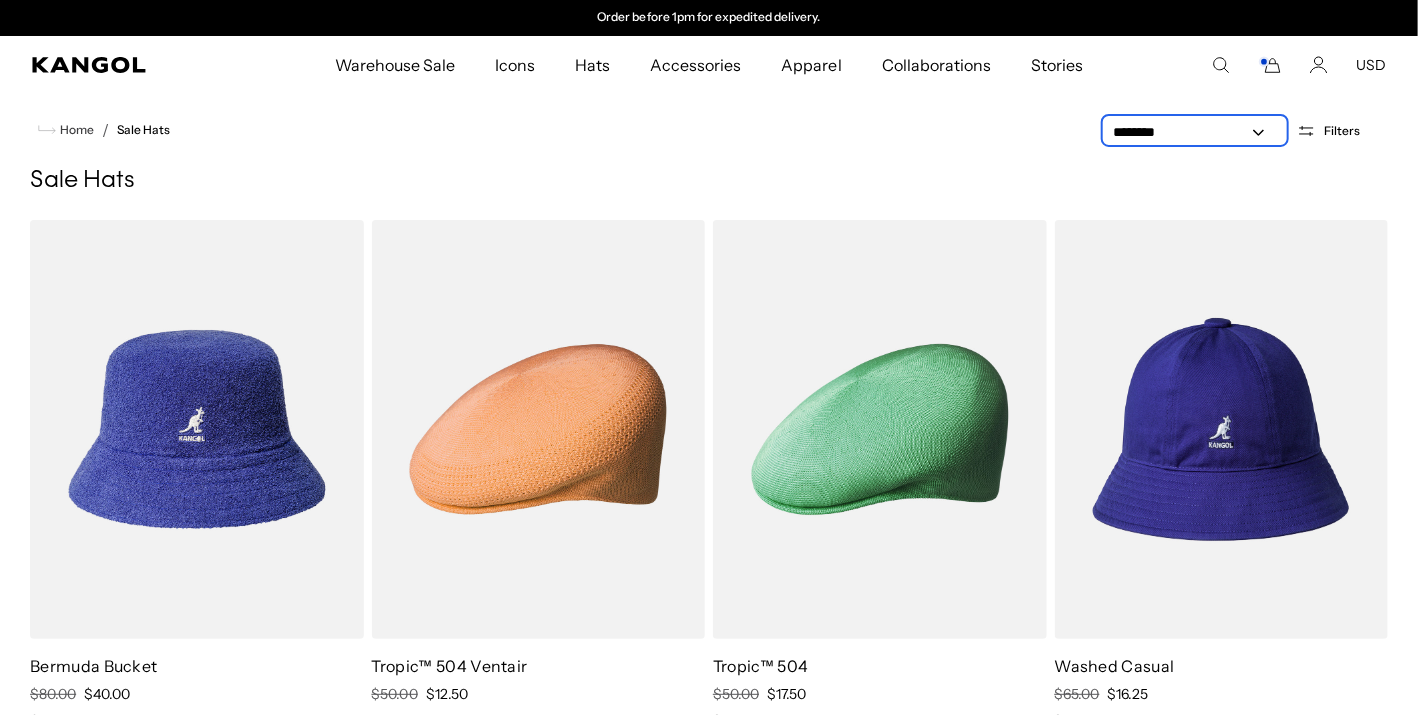 scroll, scrollTop: 0, scrollLeft: 0, axis: both 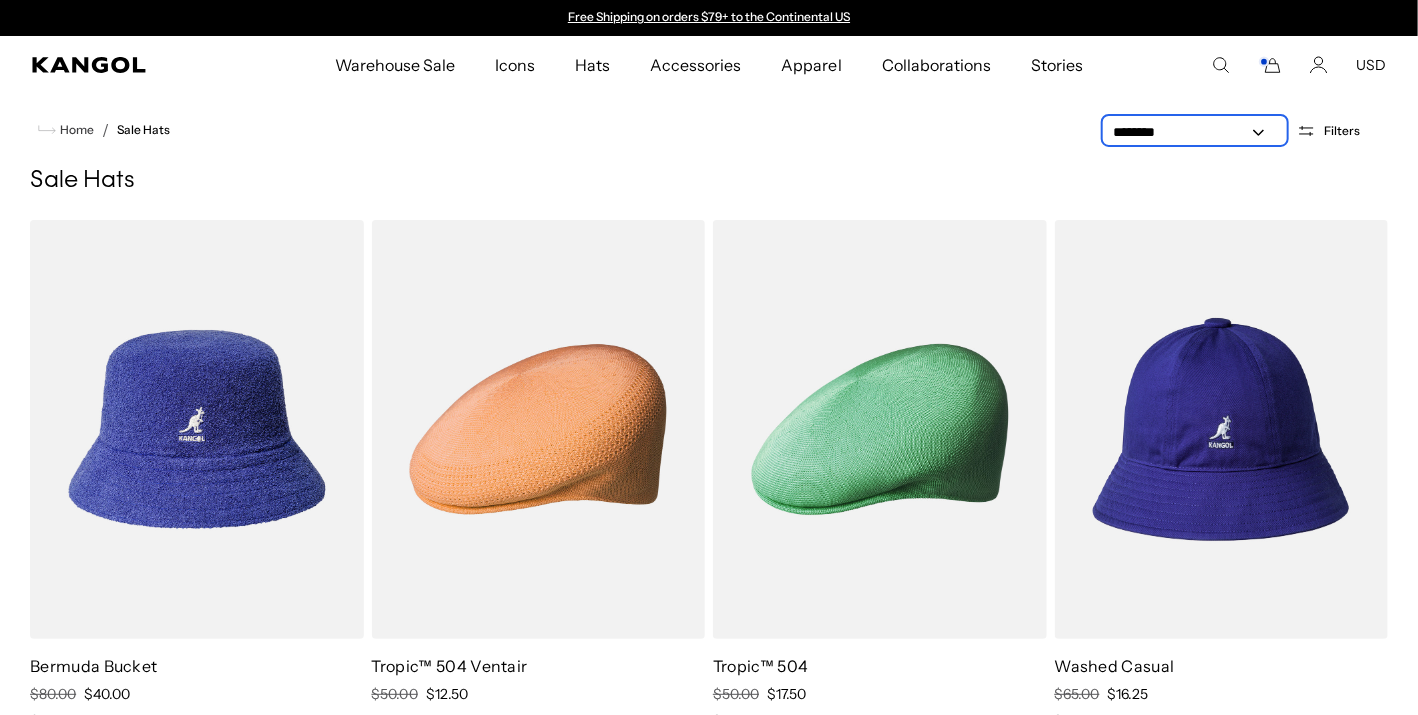 select on "*****" 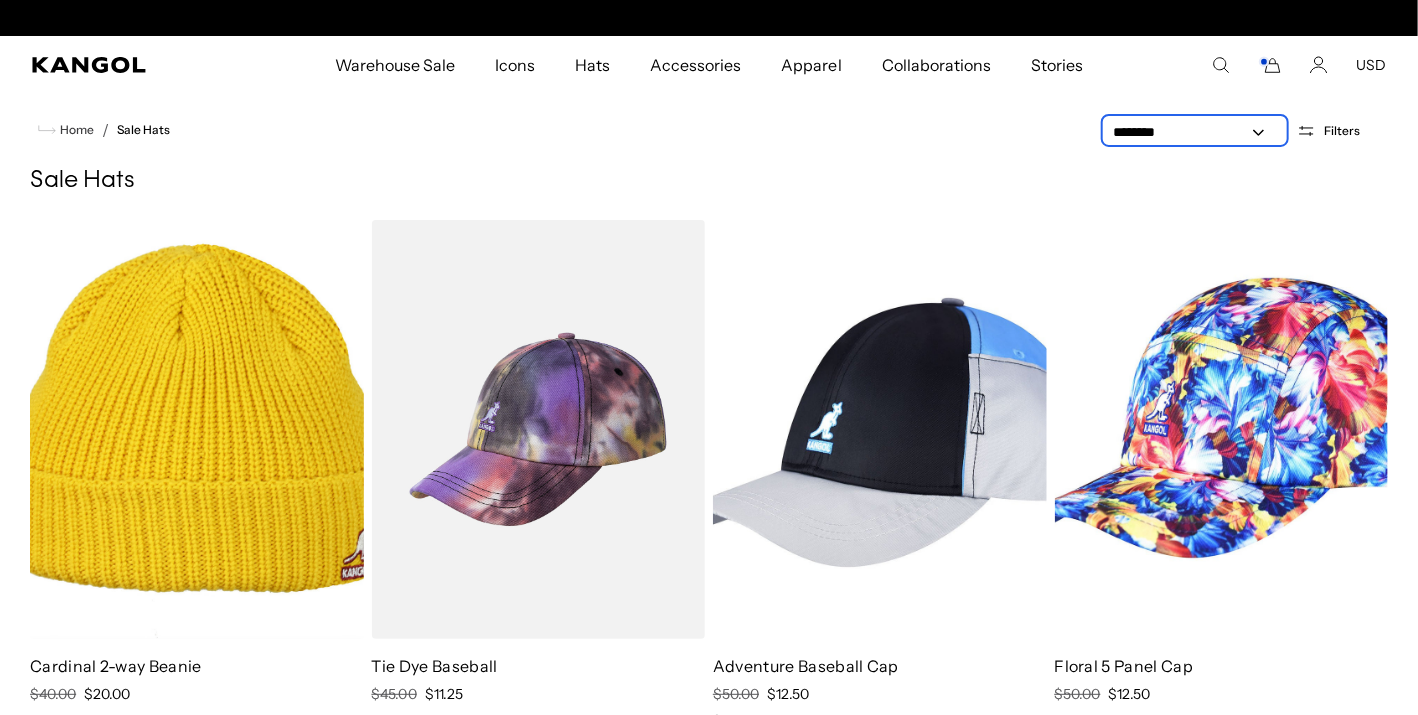 scroll, scrollTop: 0, scrollLeft: 412, axis: horizontal 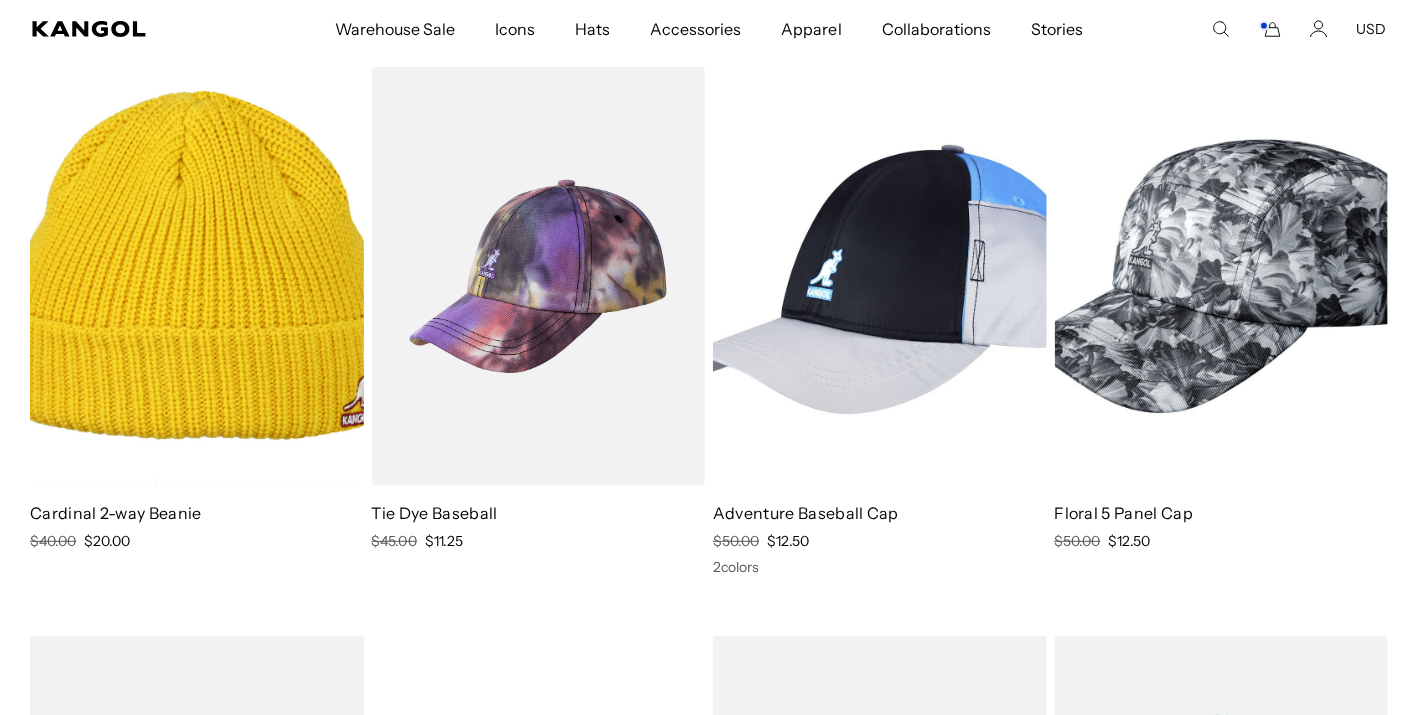 click at bounding box center (1222, 276) 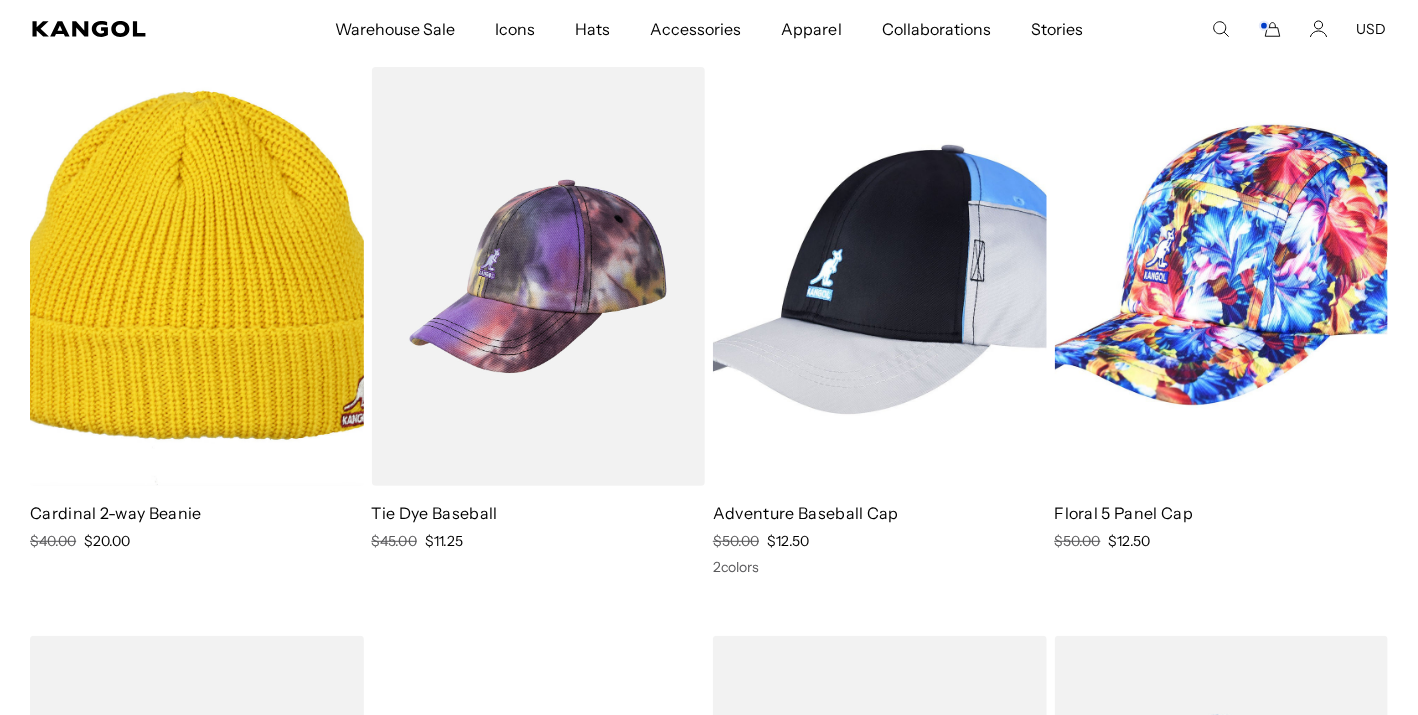 scroll, scrollTop: 0, scrollLeft: 412, axis: horizontal 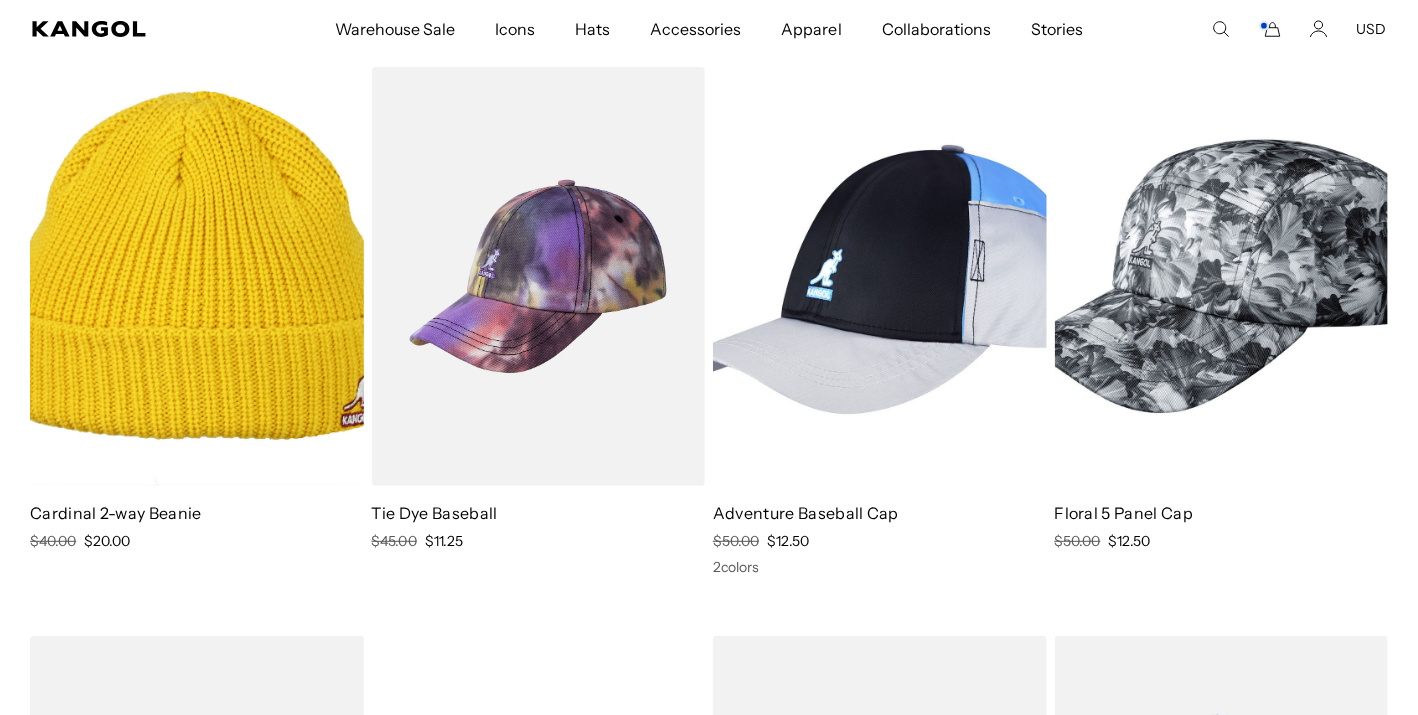 click at bounding box center (1222, 276) 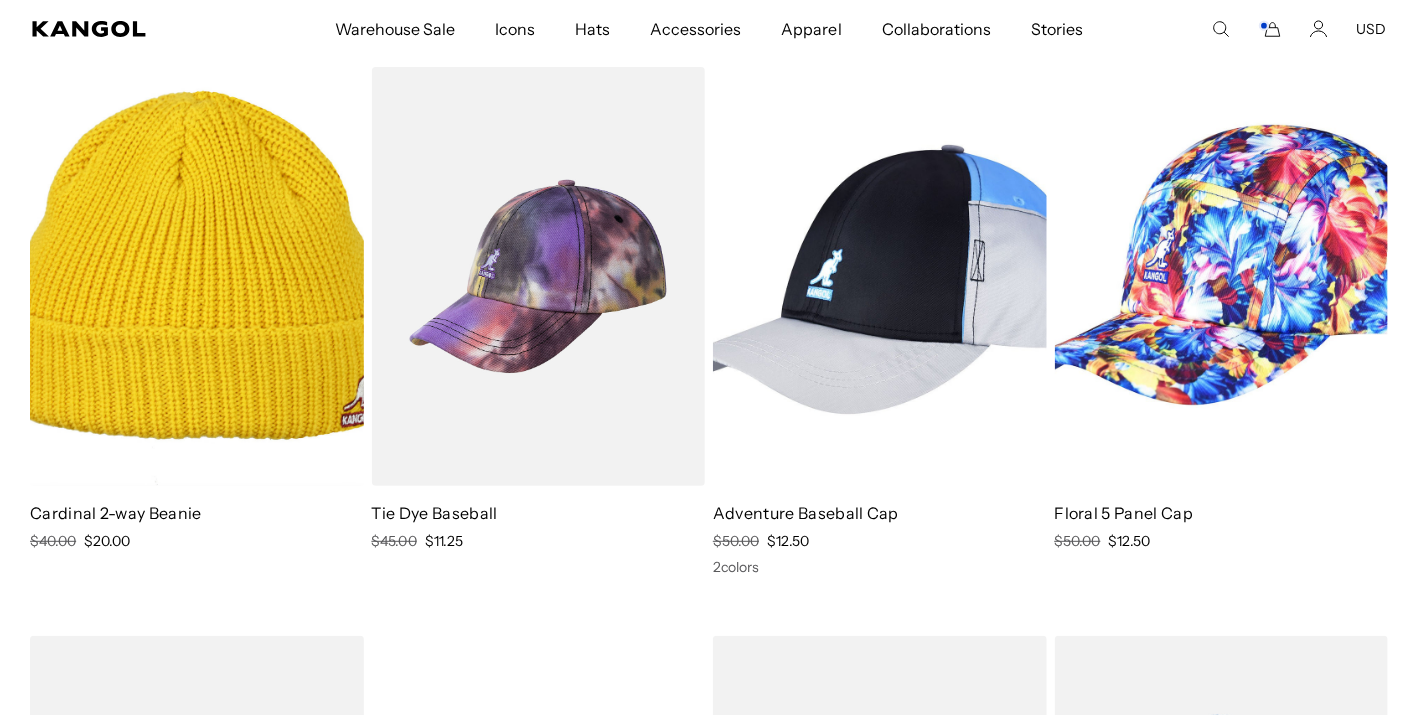 scroll, scrollTop: 420, scrollLeft: 0, axis: vertical 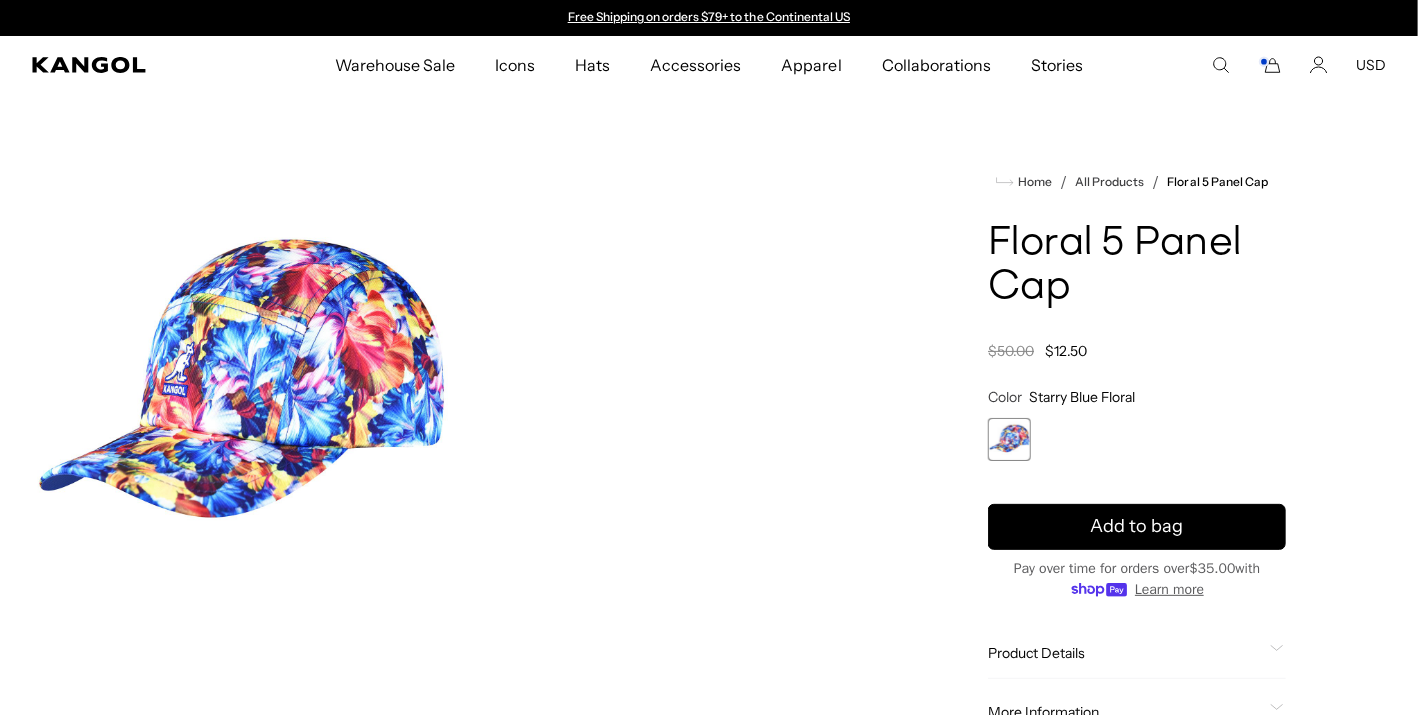 type on "**********" 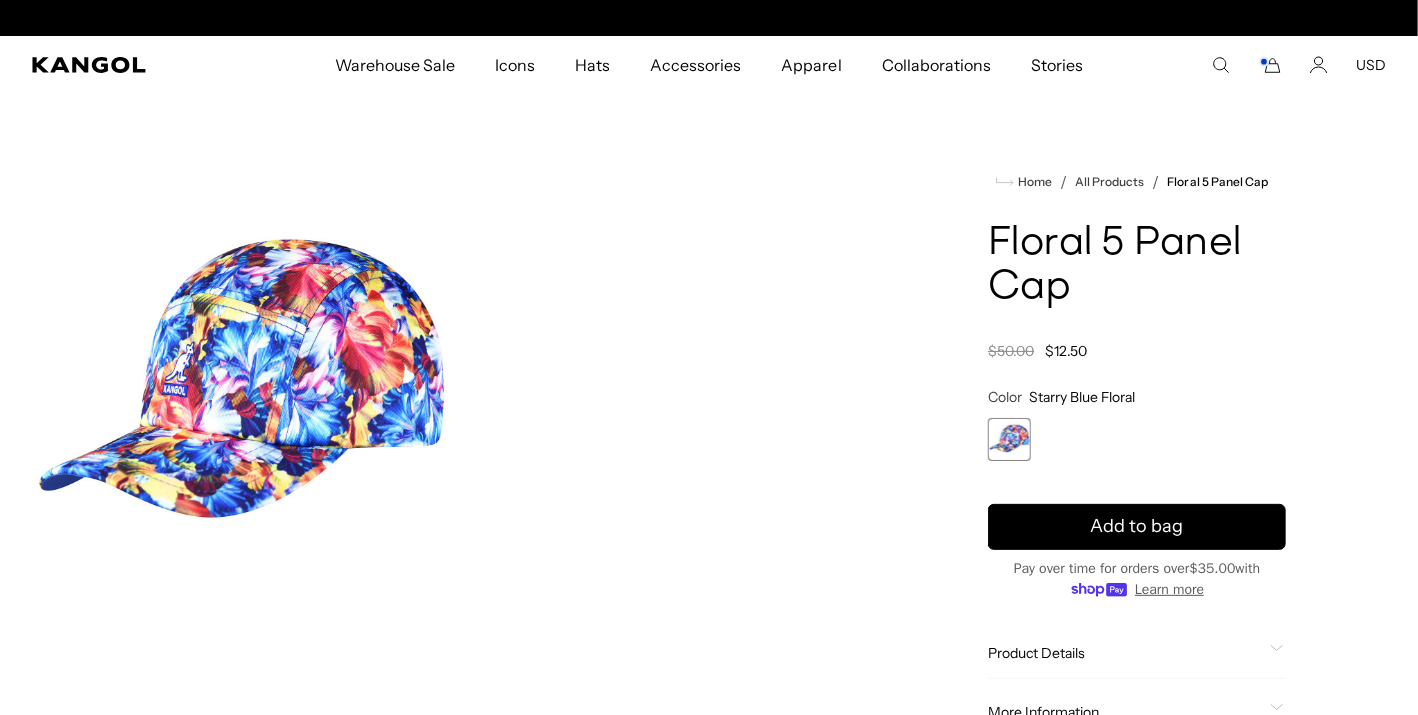 scroll, scrollTop: 0, scrollLeft: 412, axis: horizontal 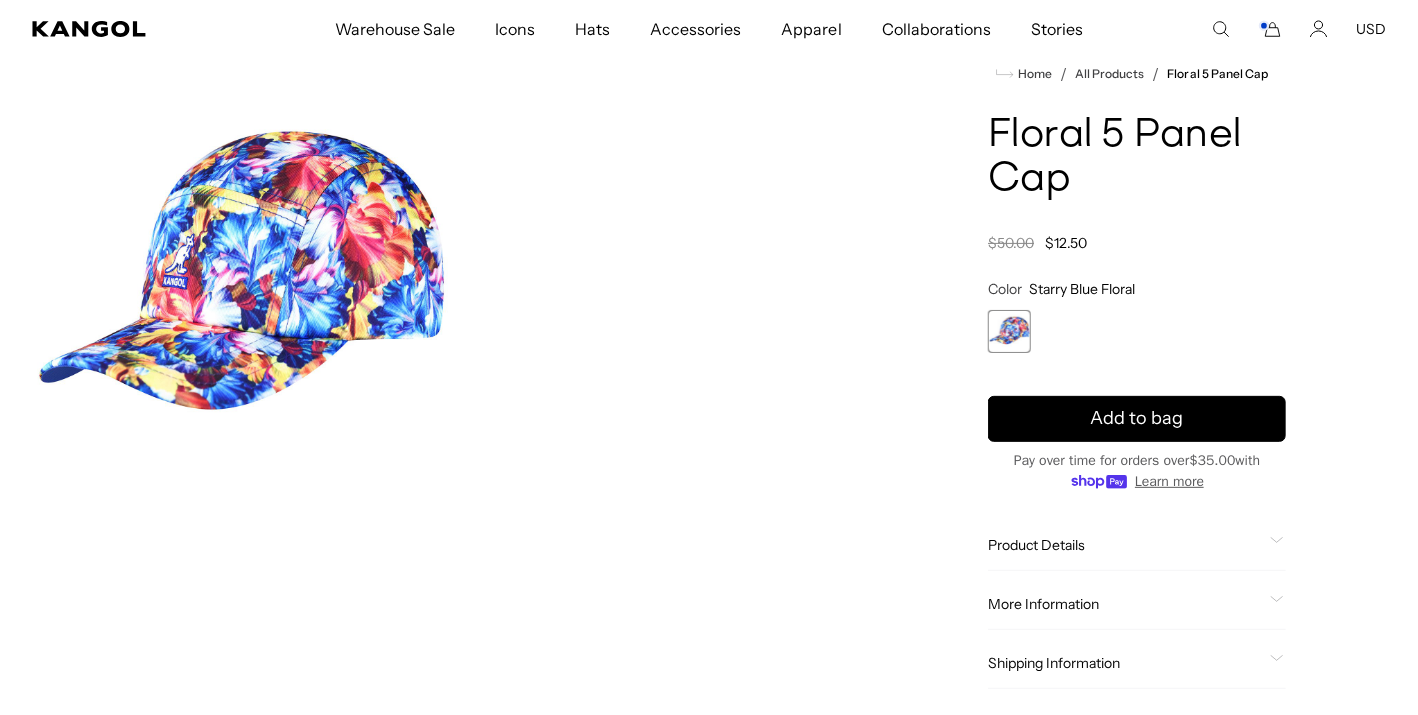 click at bounding box center (240, 282) 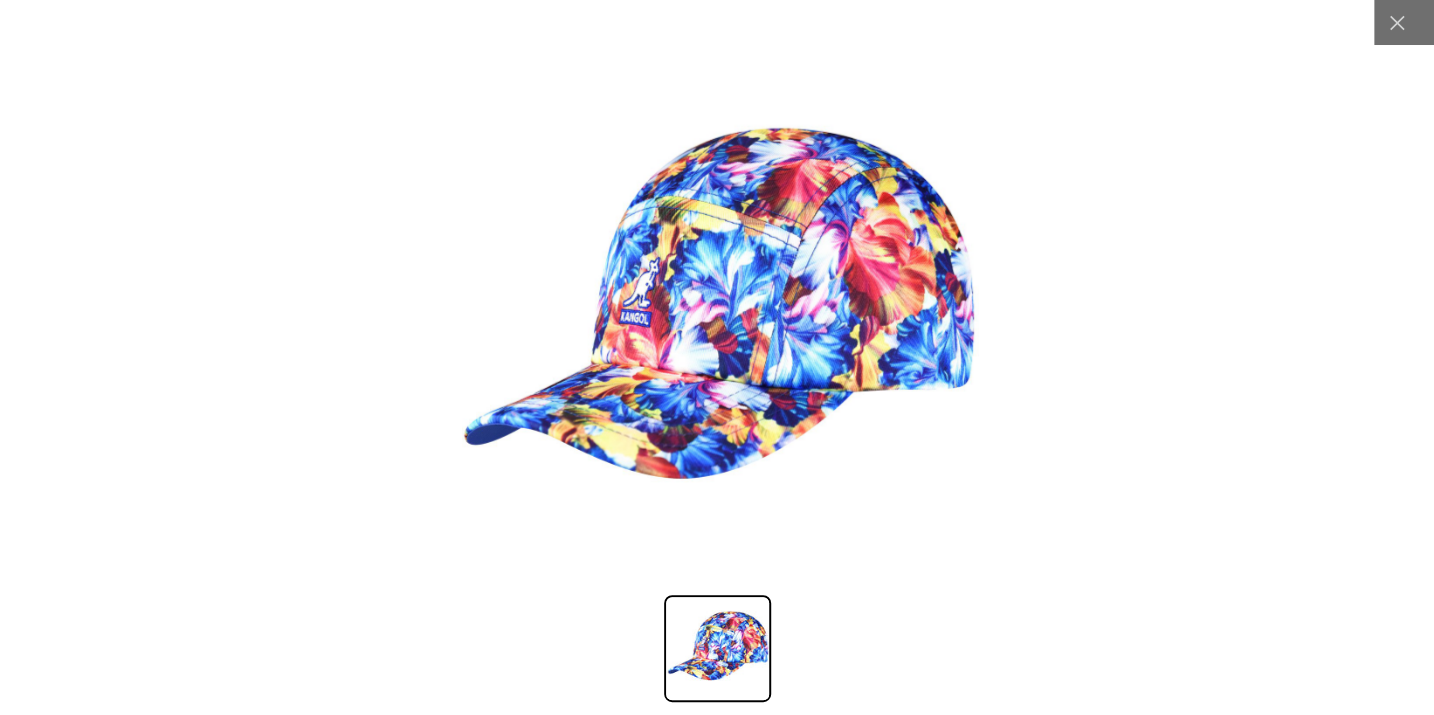 scroll, scrollTop: 0, scrollLeft: 412, axis: horizontal 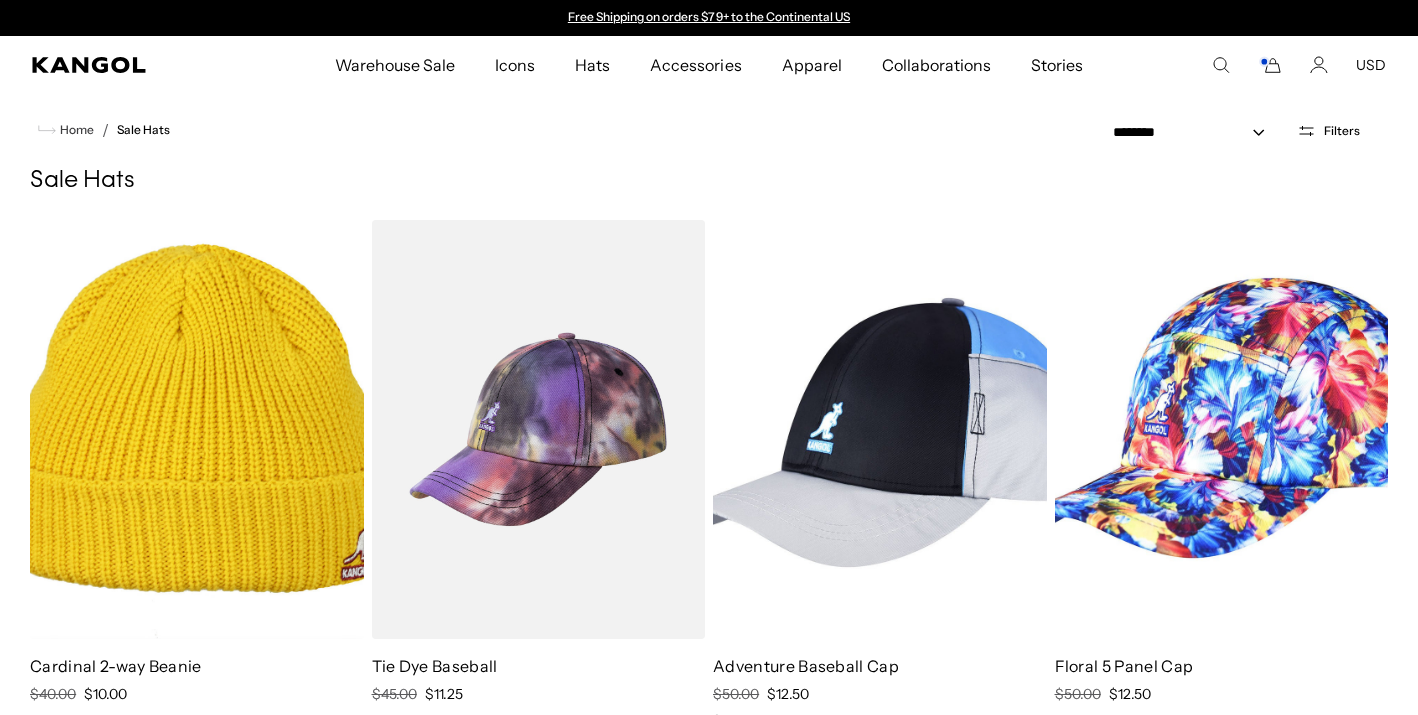 select on "*****" 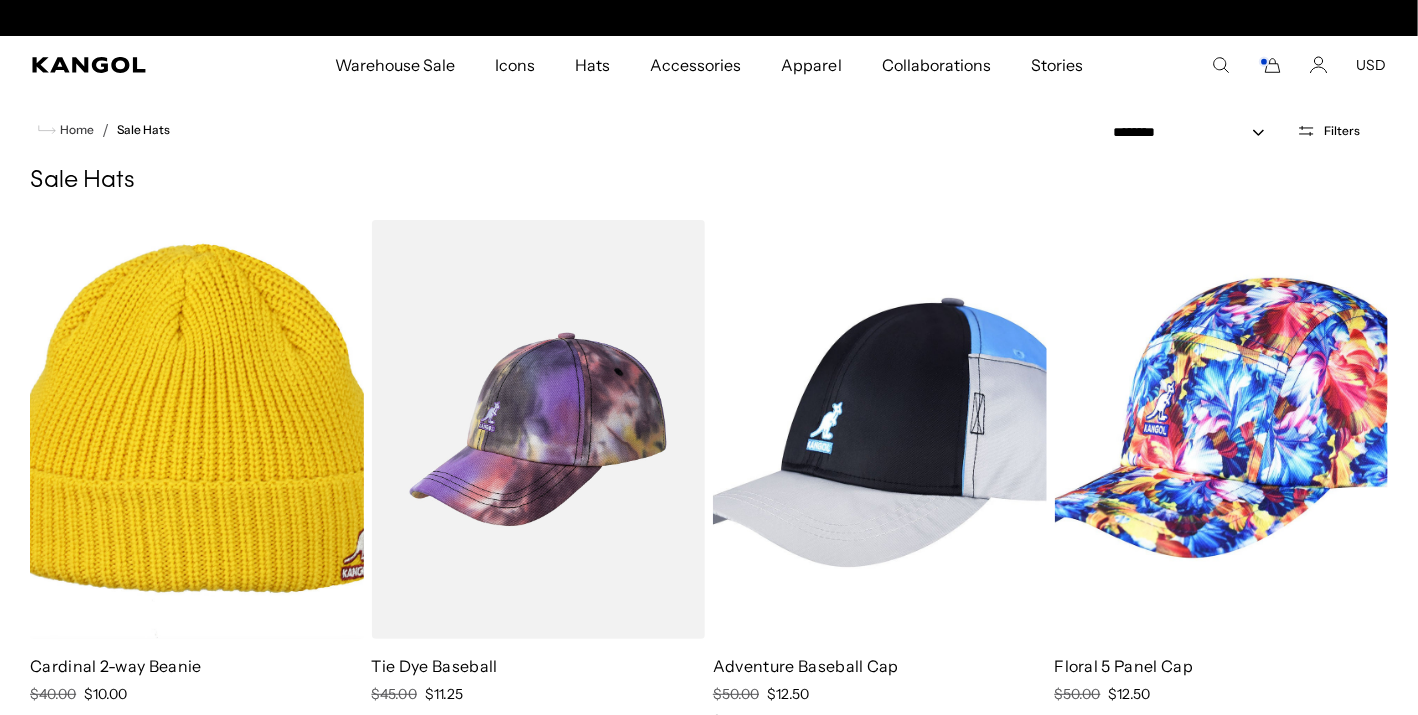 scroll, scrollTop: 0, scrollLeft: 412, axis: horizontal 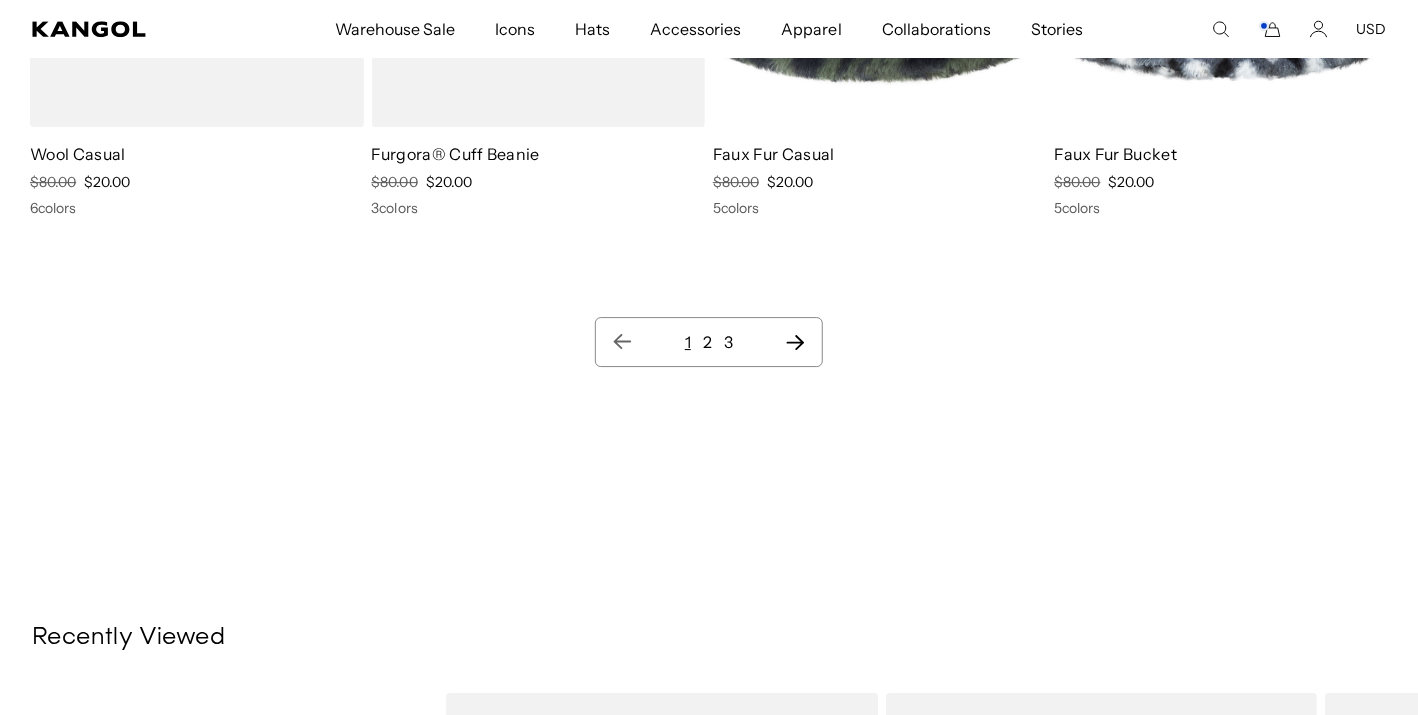 click on "2" at bounding box center (707, 342) 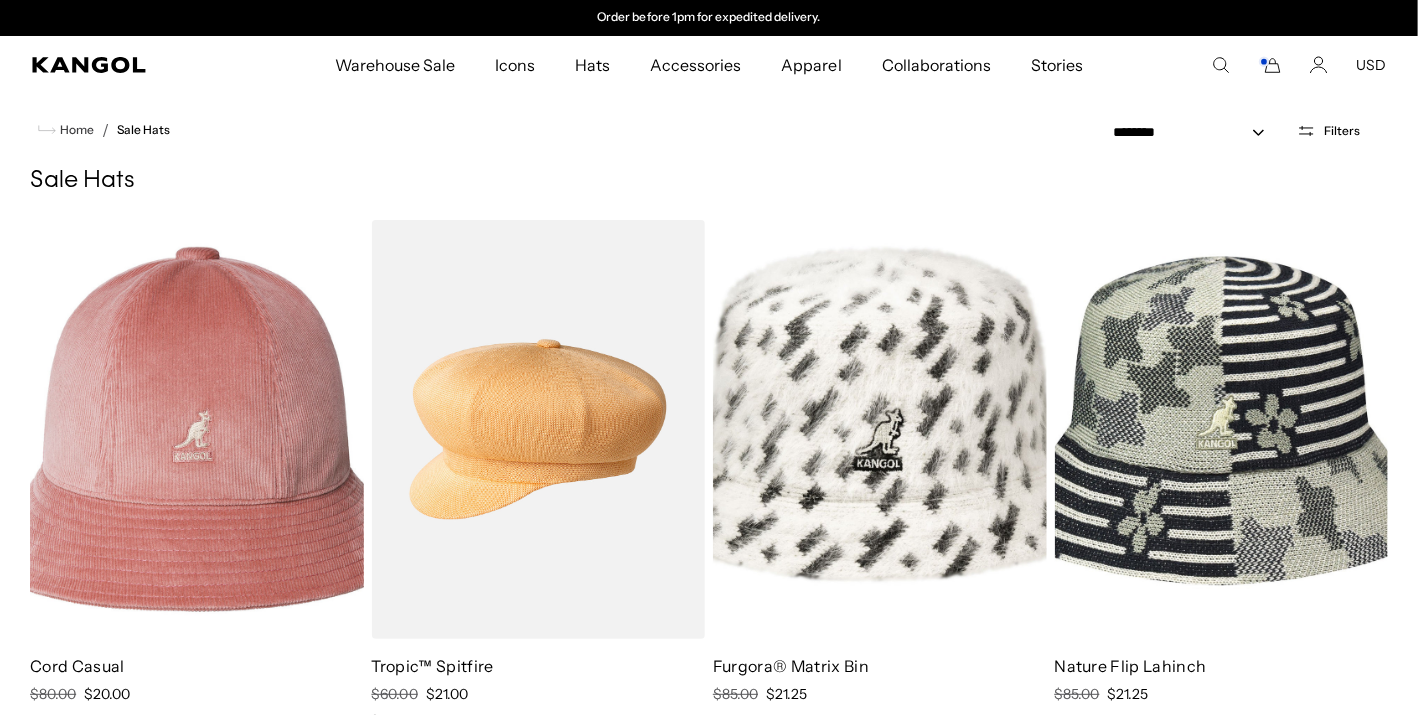 drag, startPoint x: 1428, startPoint y: 56, endPoint x: 566, endPoint y: 491, distance: 965.5408 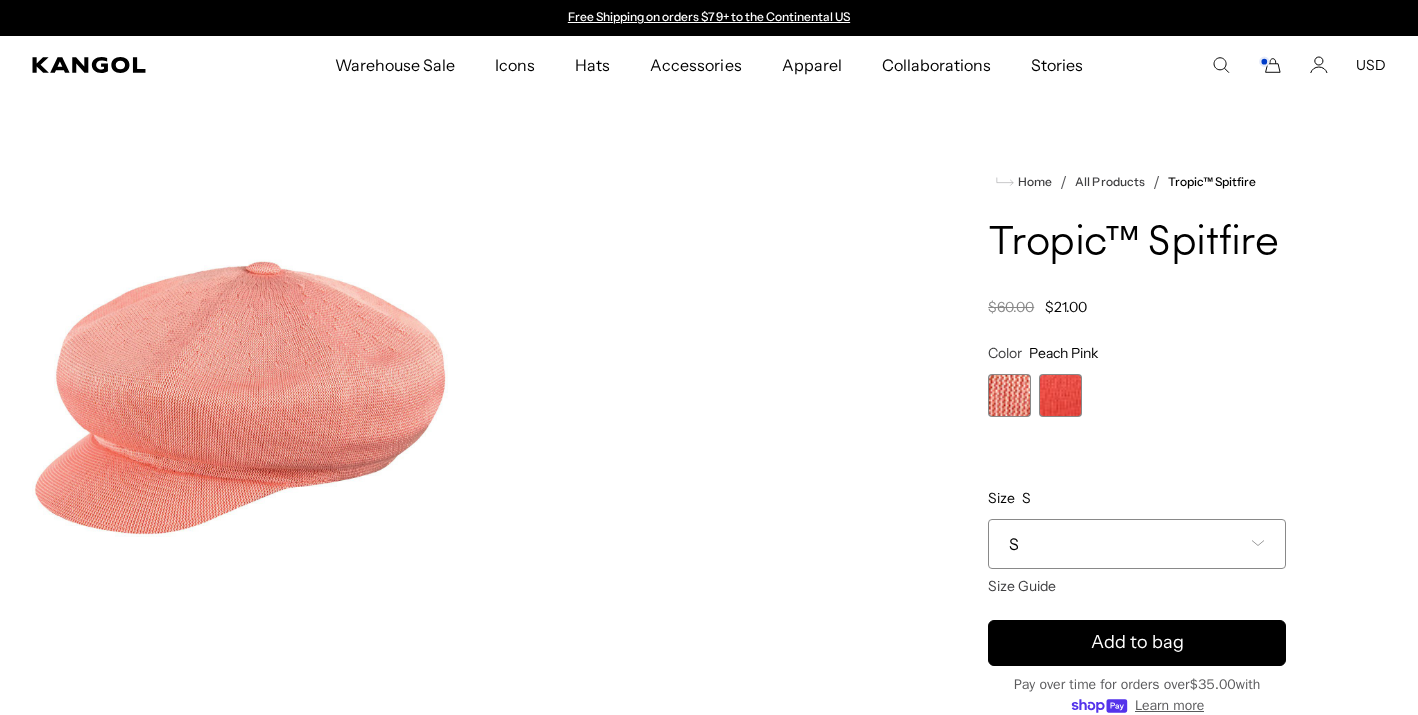 scroll, scrollTop: 0, scrollLeft: 0, axis: both 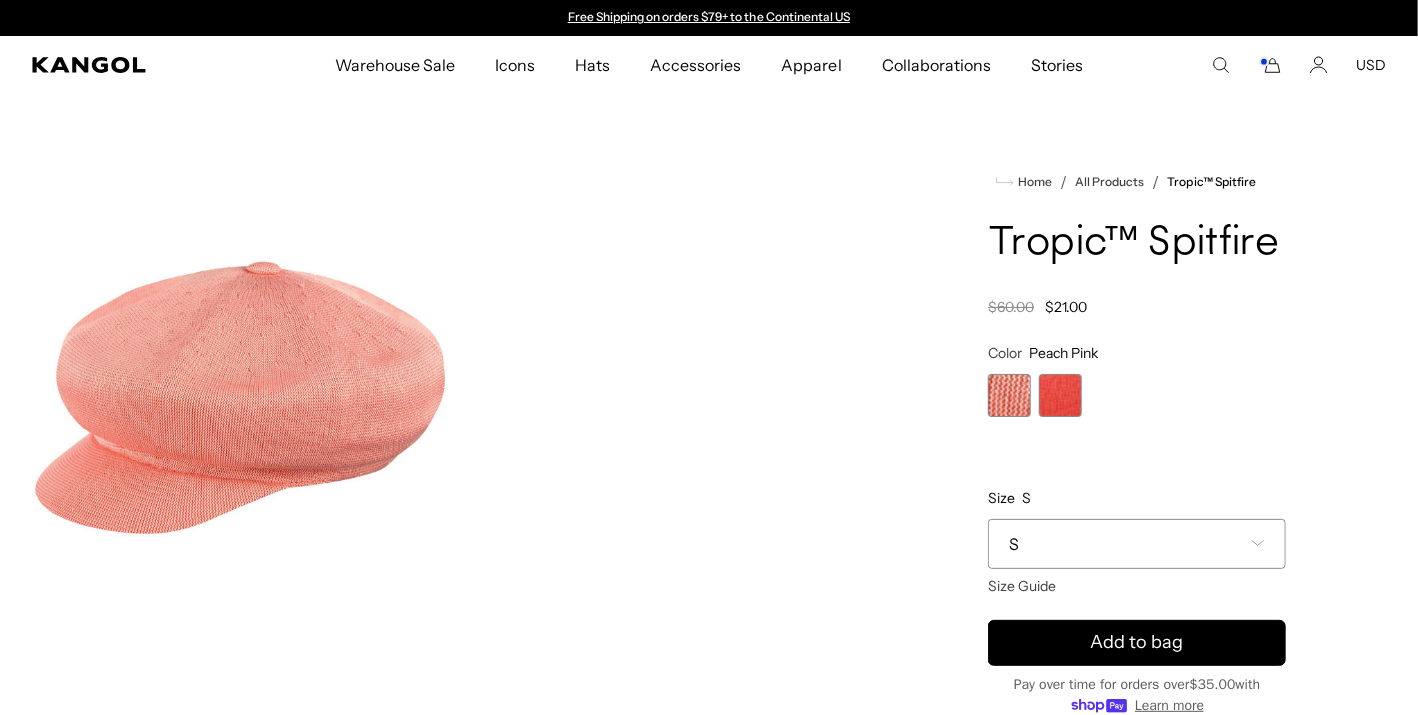 type on "**********" 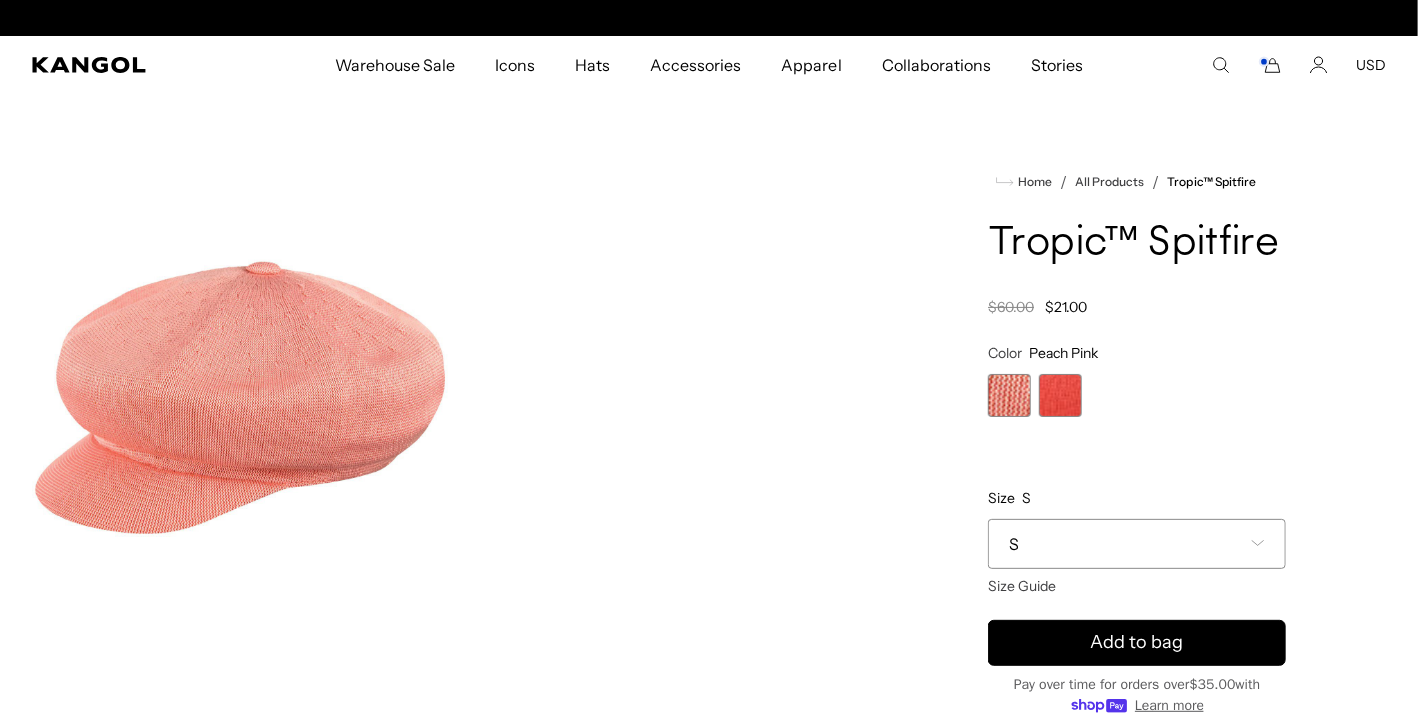 scroll, scrollTop: 0, scrollLeft: 412, axis: horizontal 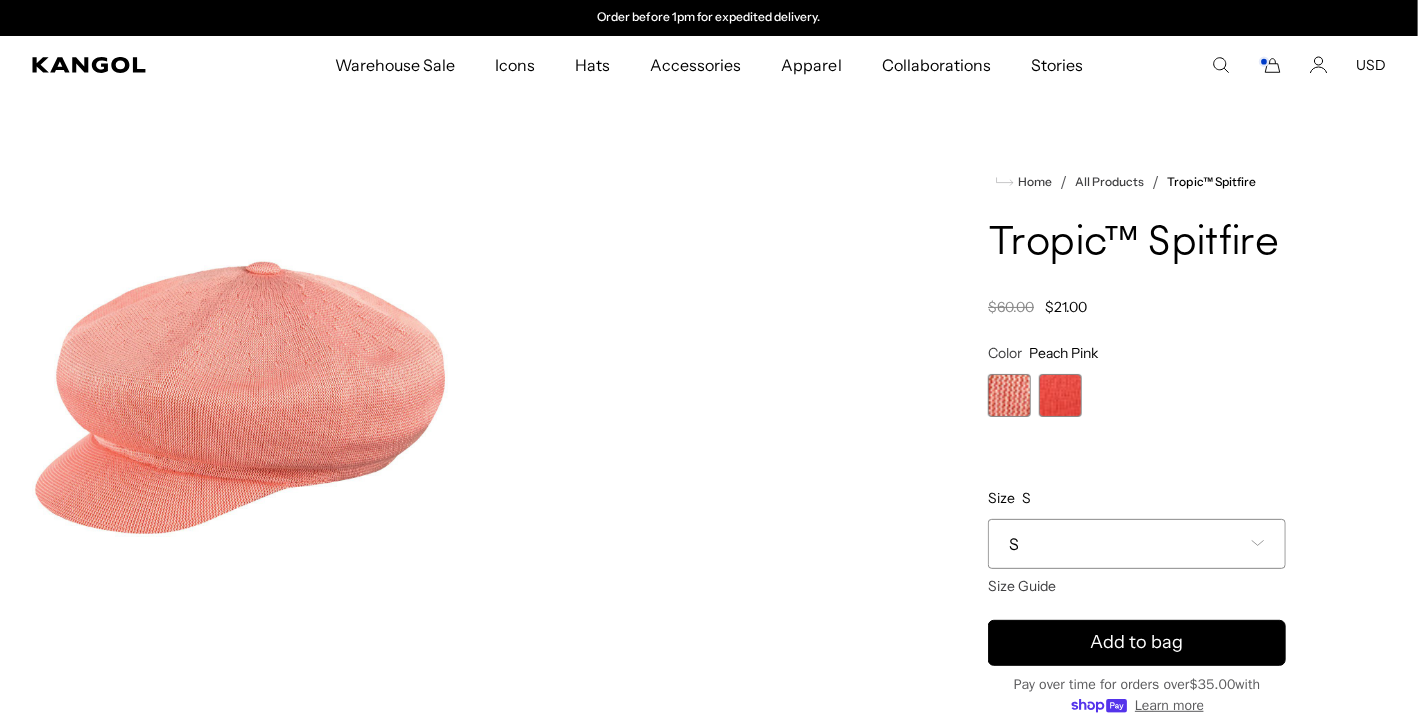 click at bounding box center [1009, 395] 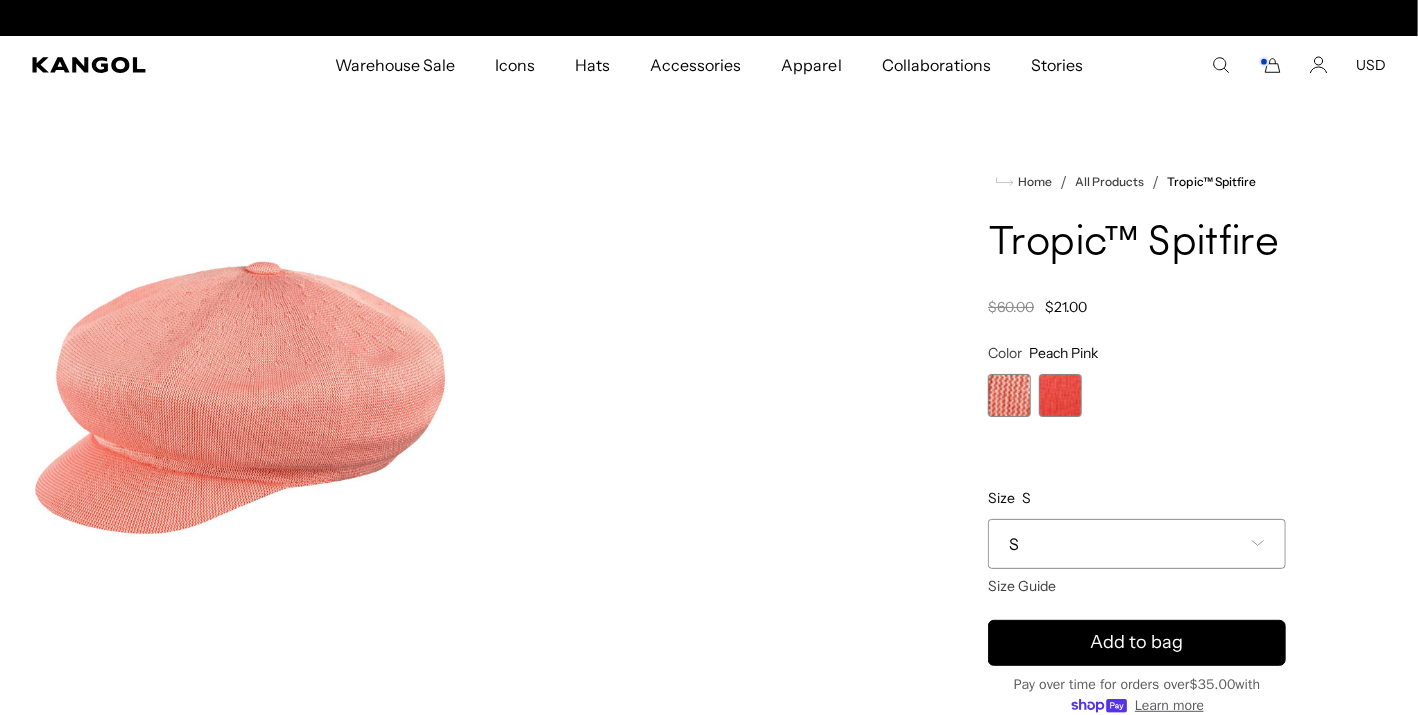 scroll, scrollTop: 0, scrollLeft: 0, axis: both 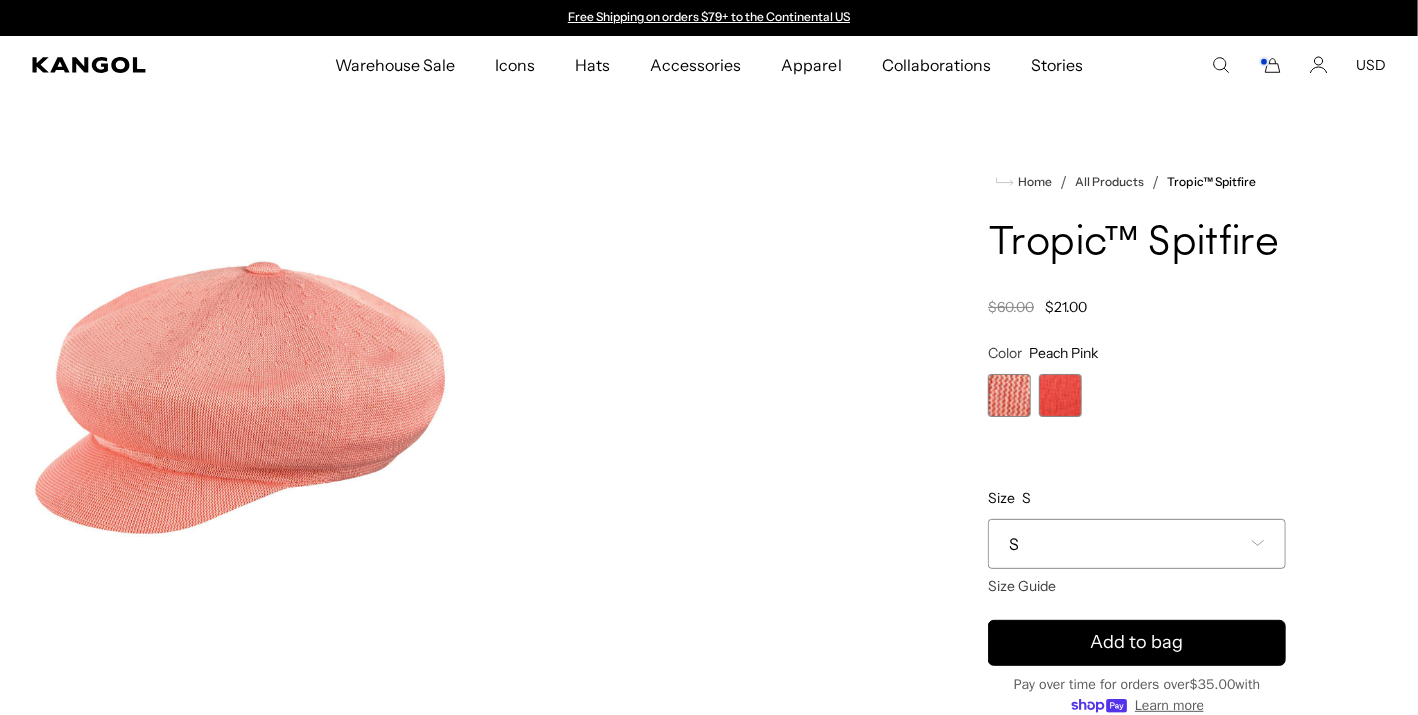 click at bounding box center [1009, 395] 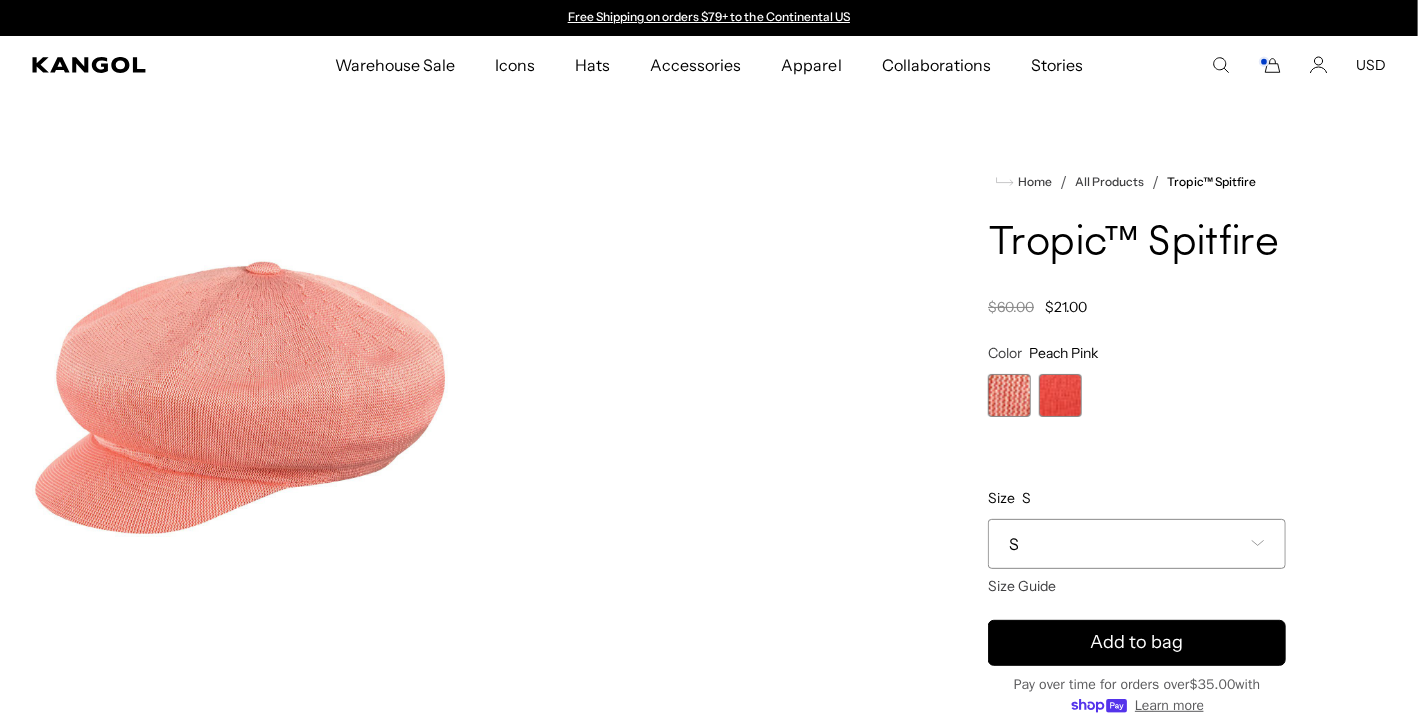 click at bounding box center [1060, 395] 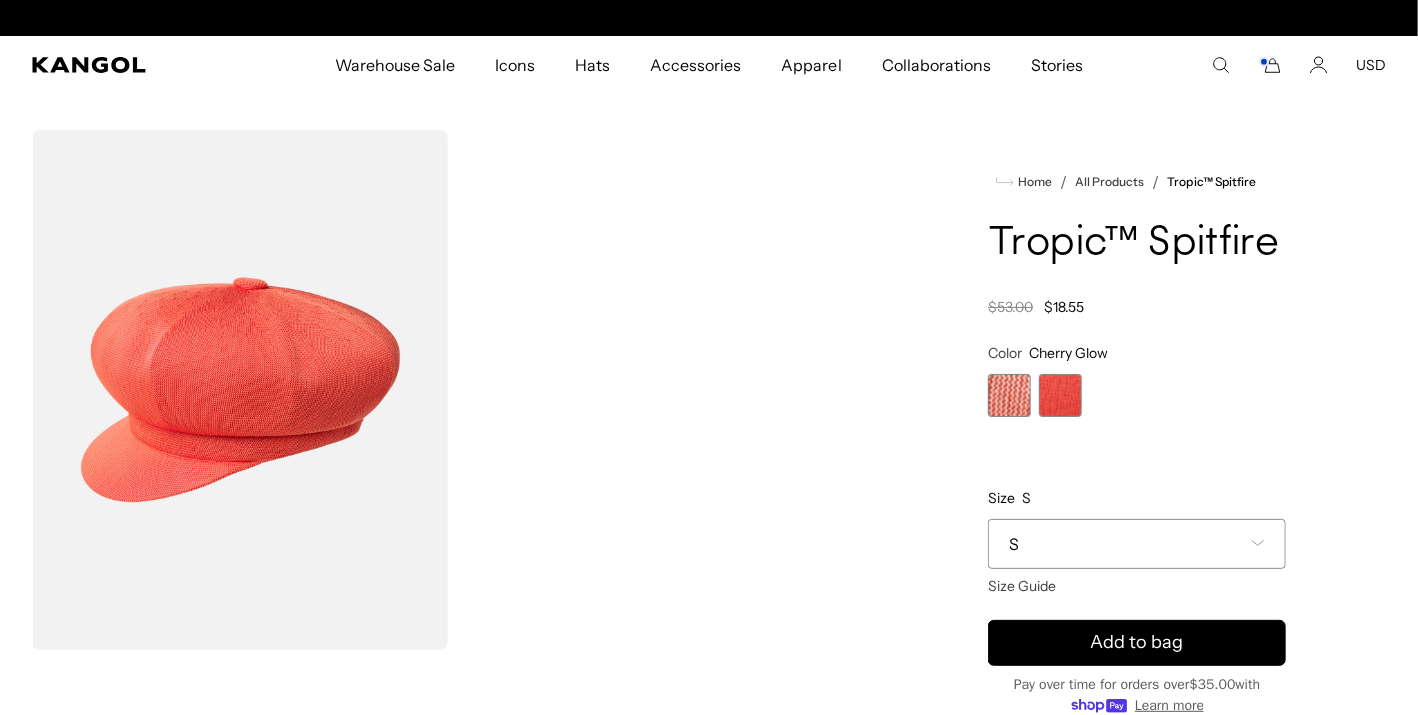 scroll, scrollTop: 0, scrollLeft: 0, axis: both 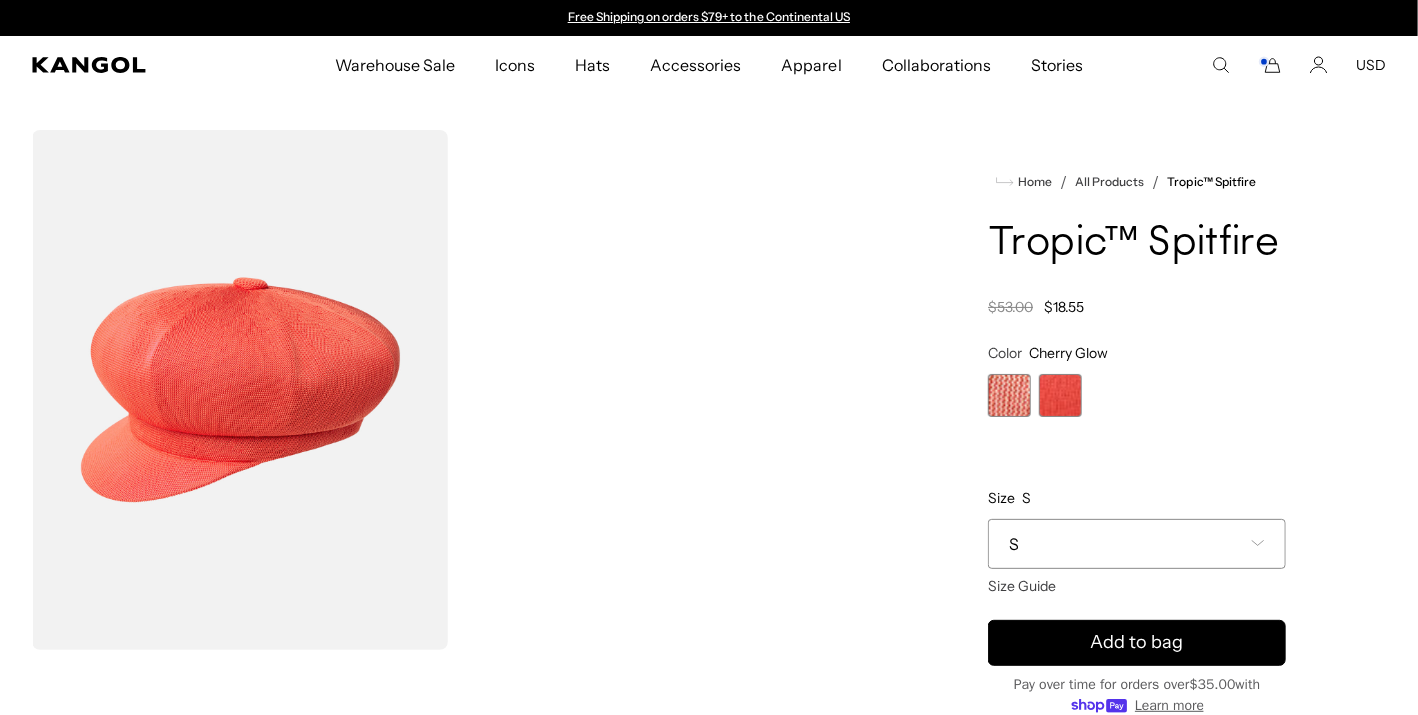 click at bounding box center [1009, 395] 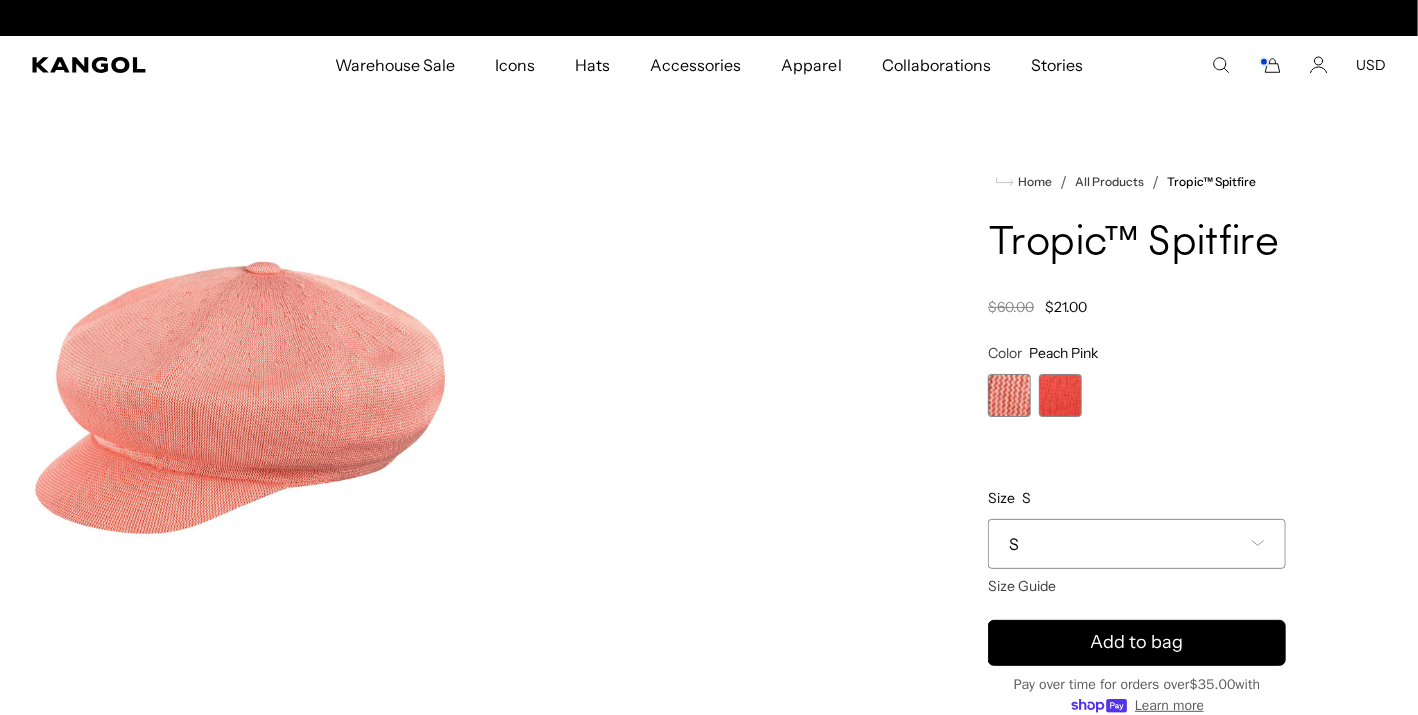 scroll, scrollTop: 0, scrollLeft: 412, axis: horizontal 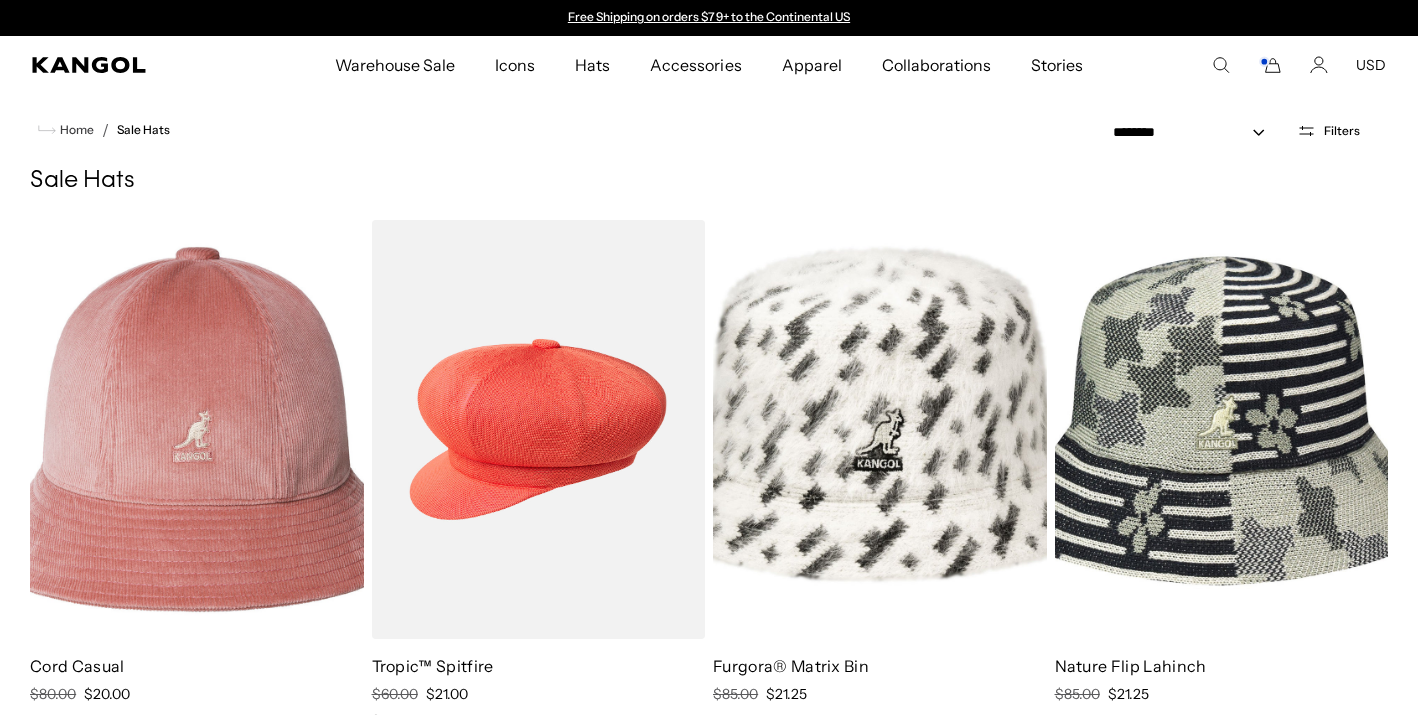 select on "*****" 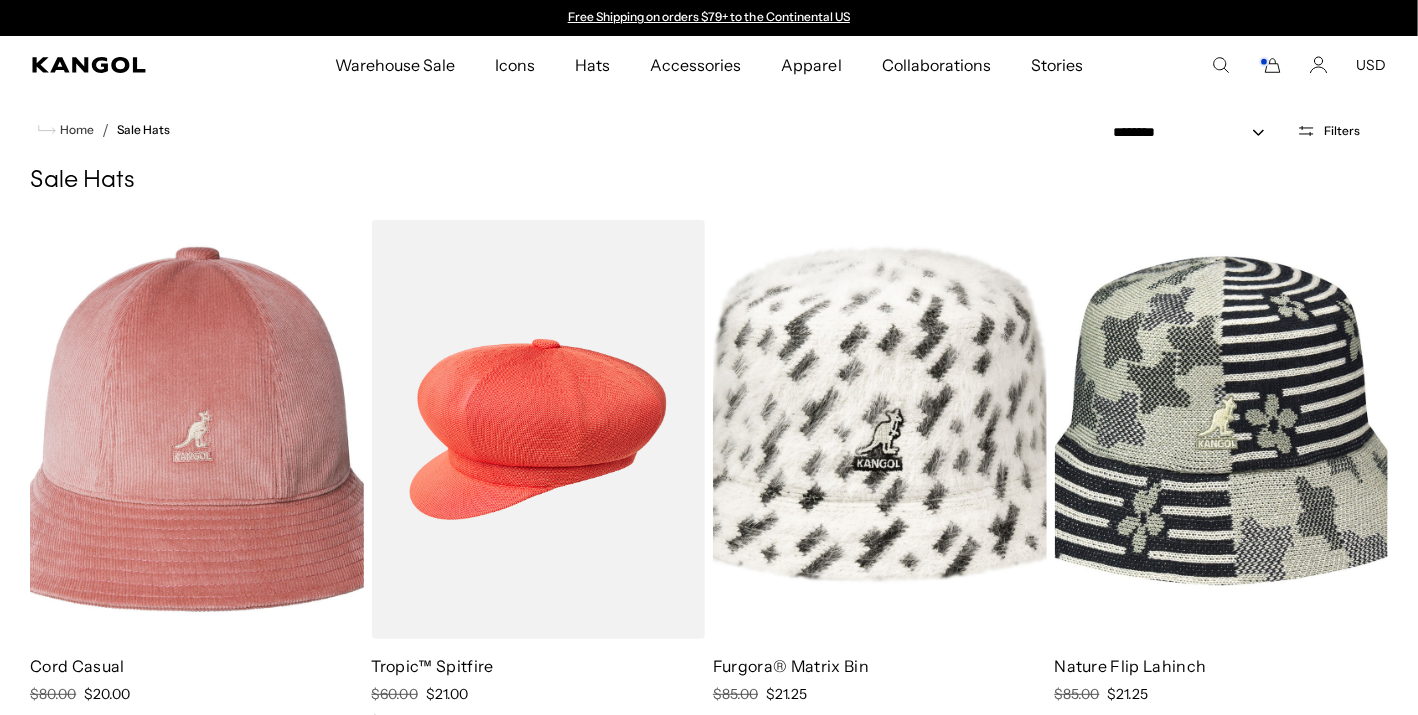 scroll, scrollTop: 0, scrollLeft: 0, axis: both 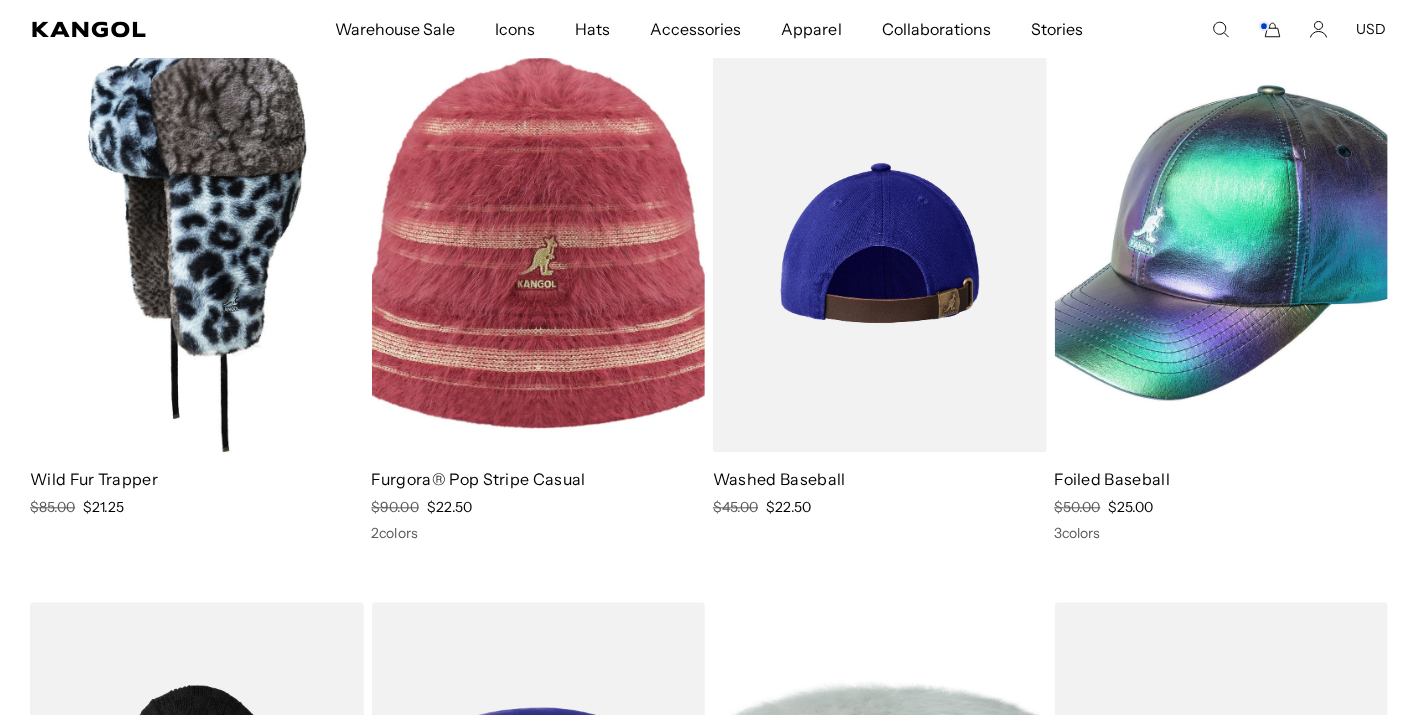 click at bounding box center [880, 242] 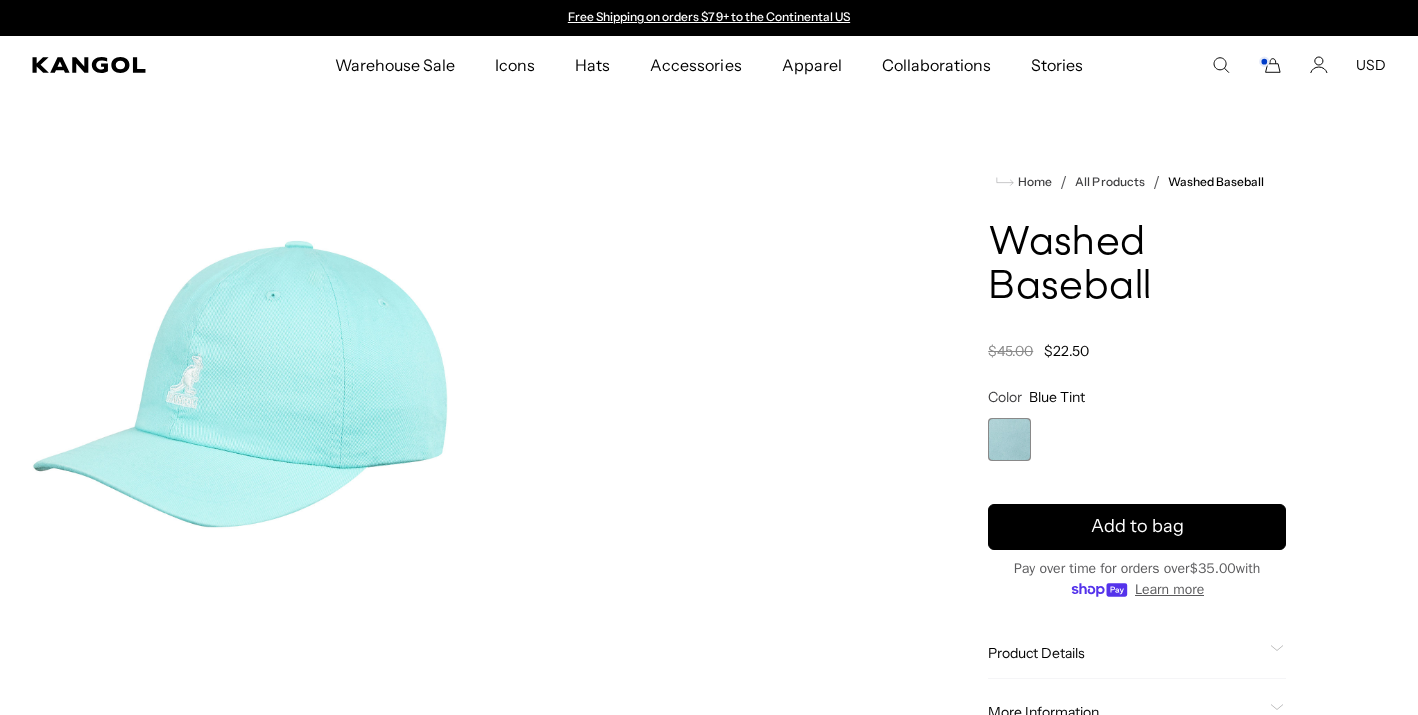 scroll, scrollTop: 0, scrollLeft: 0, axis: both 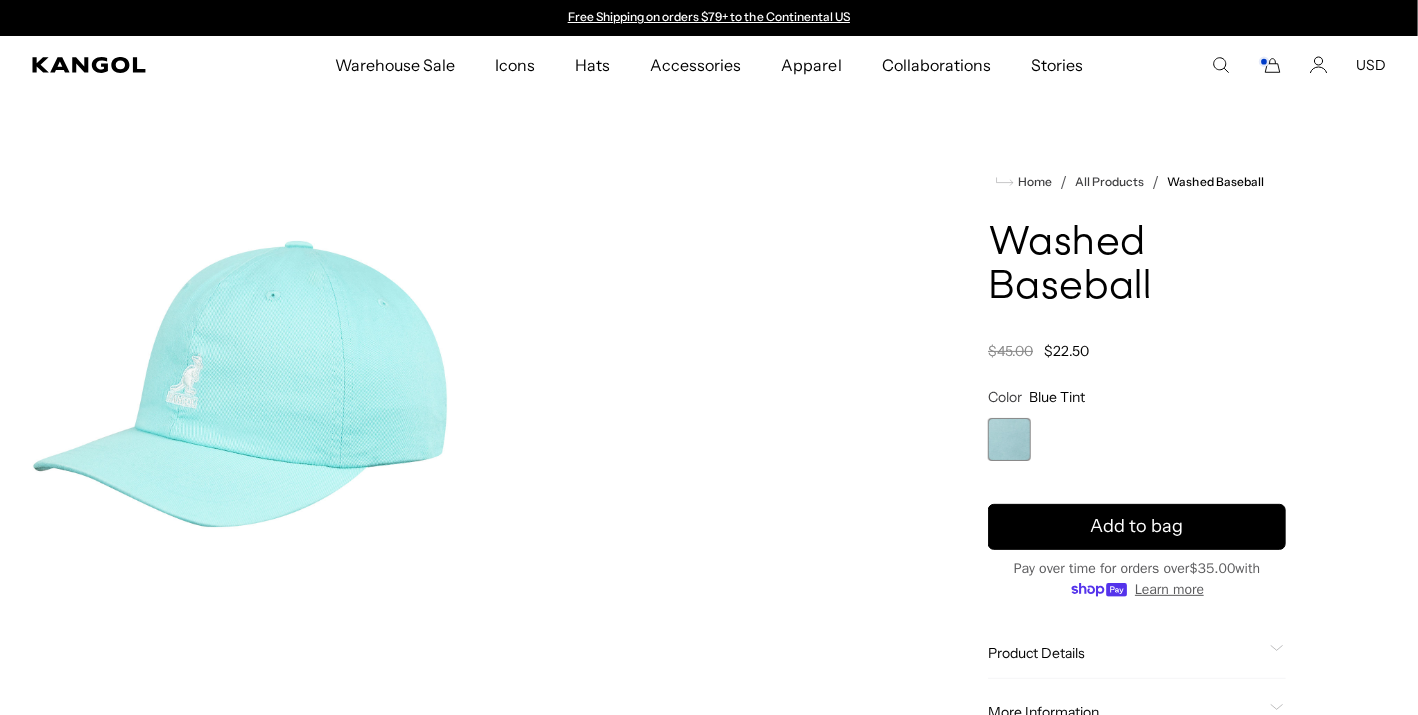 type on "**********" 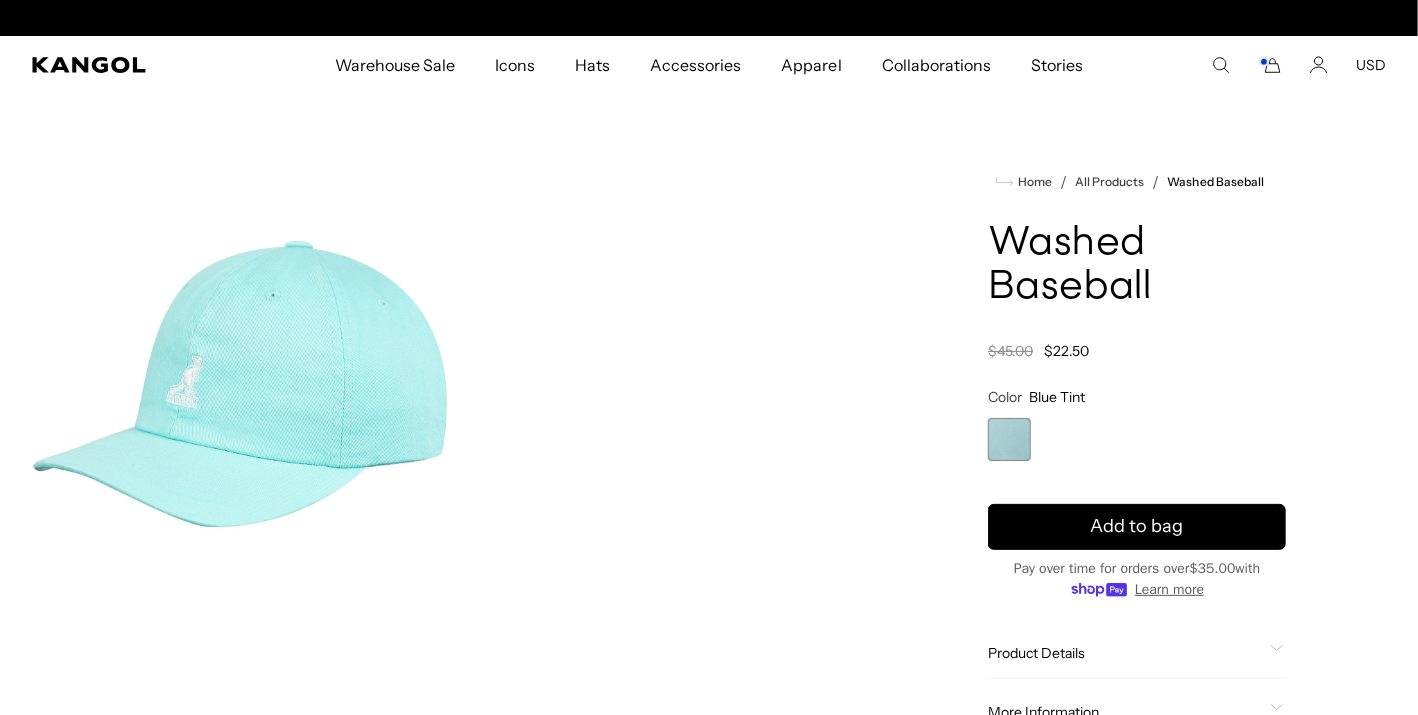 scroll, scrollTop: 0, scrollLeft: 0, axis: both 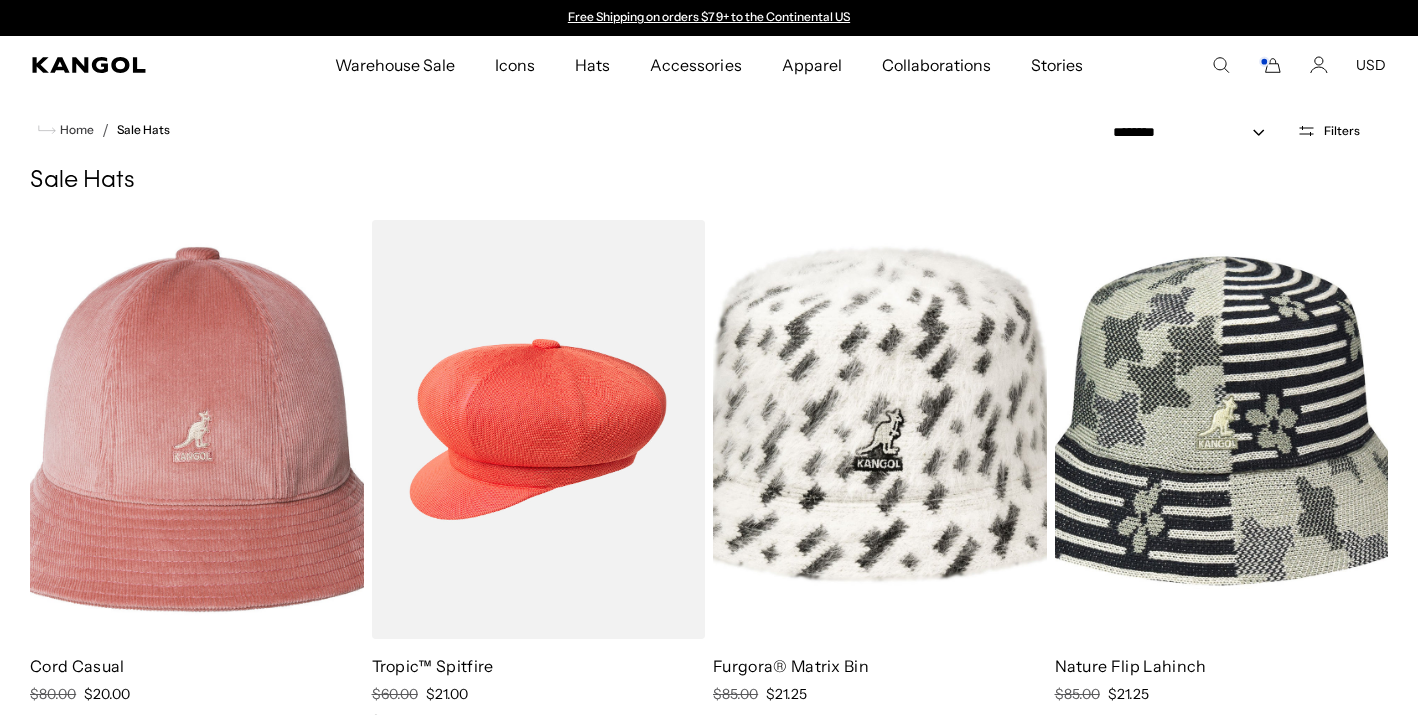select on "*****" 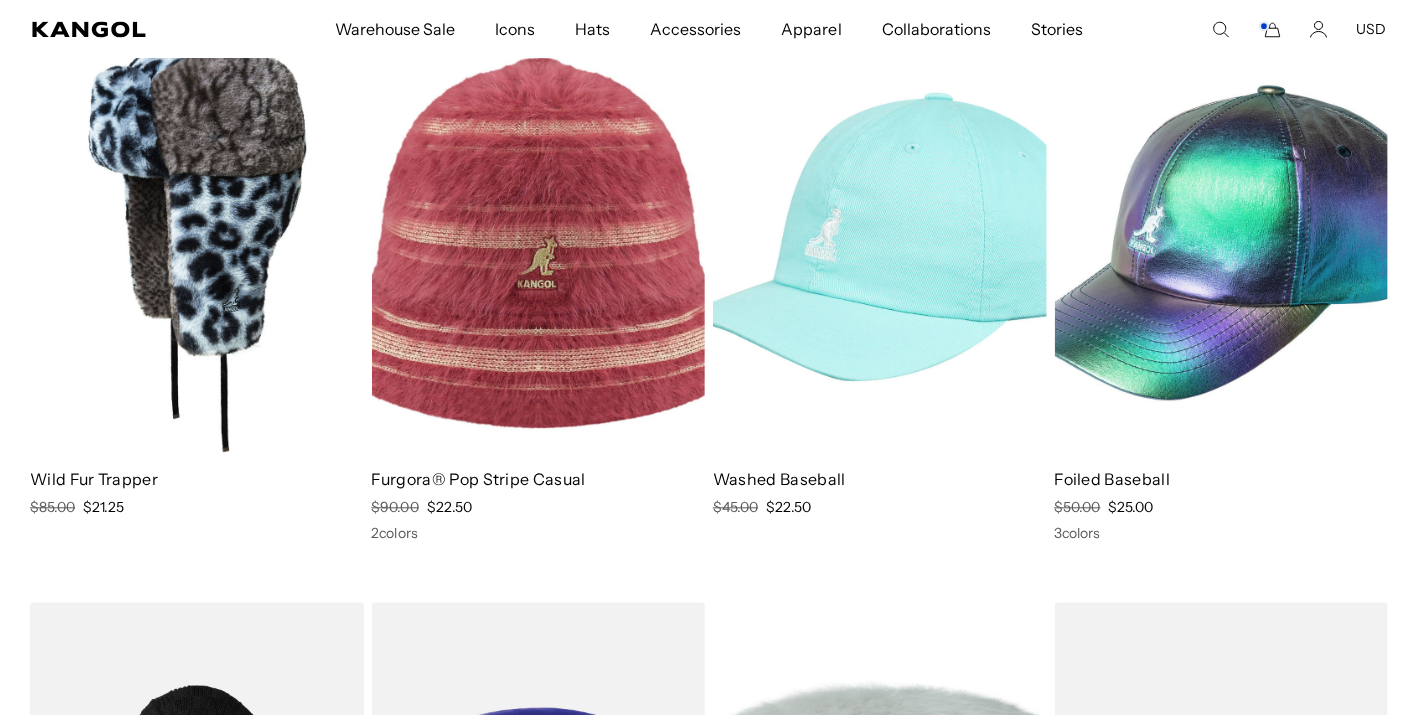 scroll, scrollTop: 0, scrollLeft: 0, axis: both 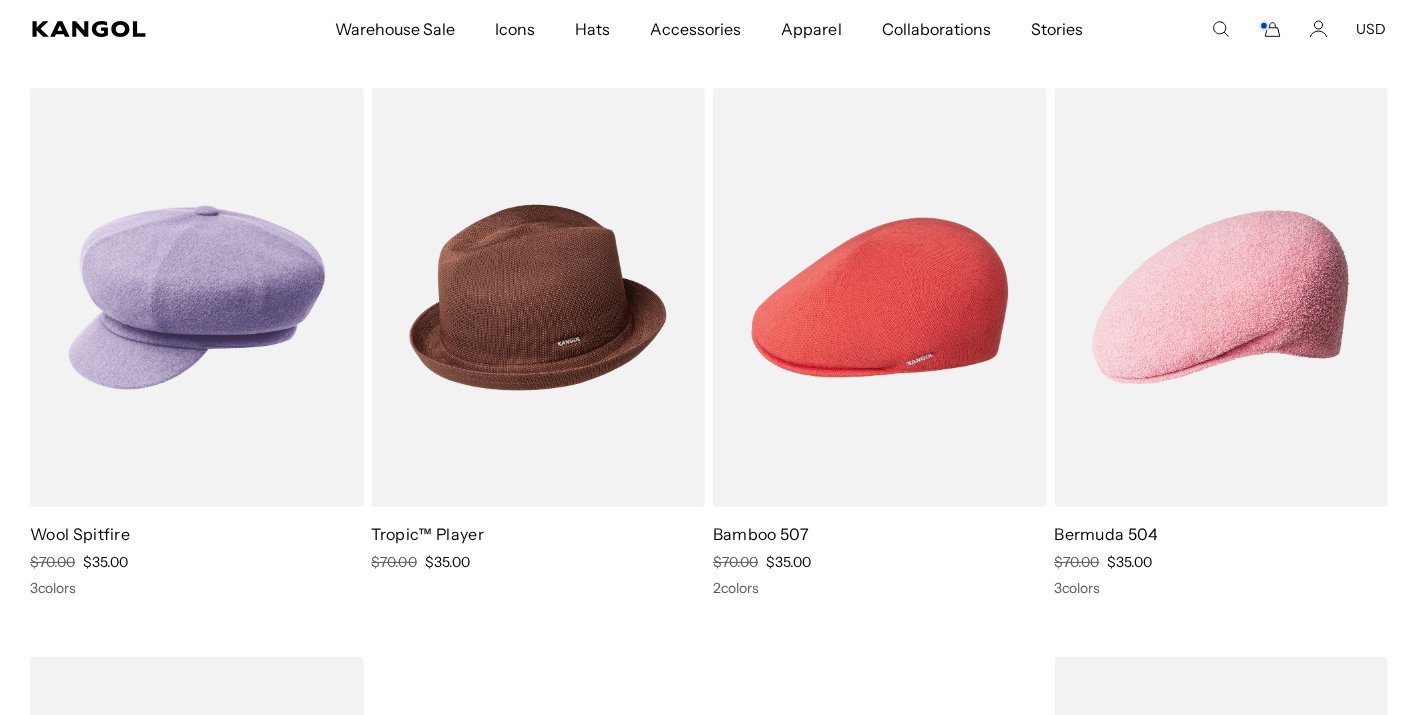 click at bounding box center [197, 297] 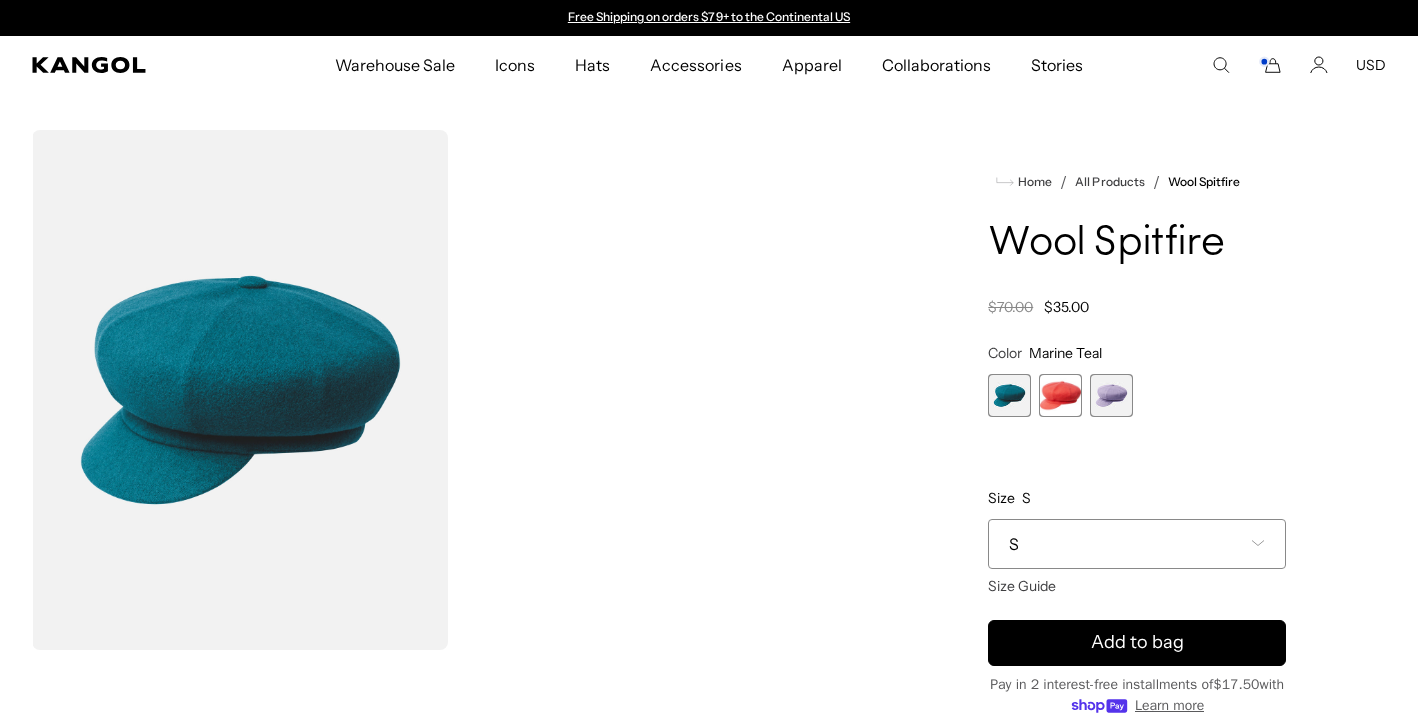 scroll, scrollTop: 0, scrollLeft: 0, axis: both 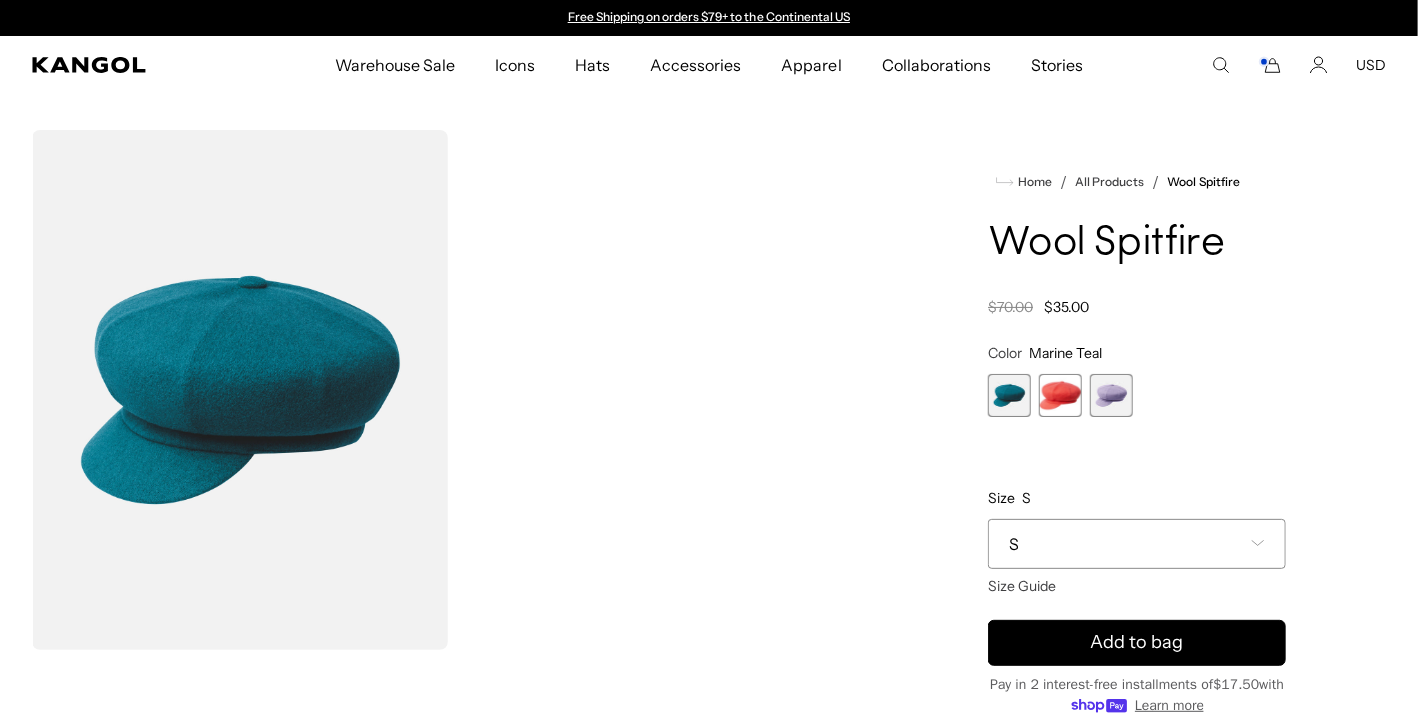 type on "**********" 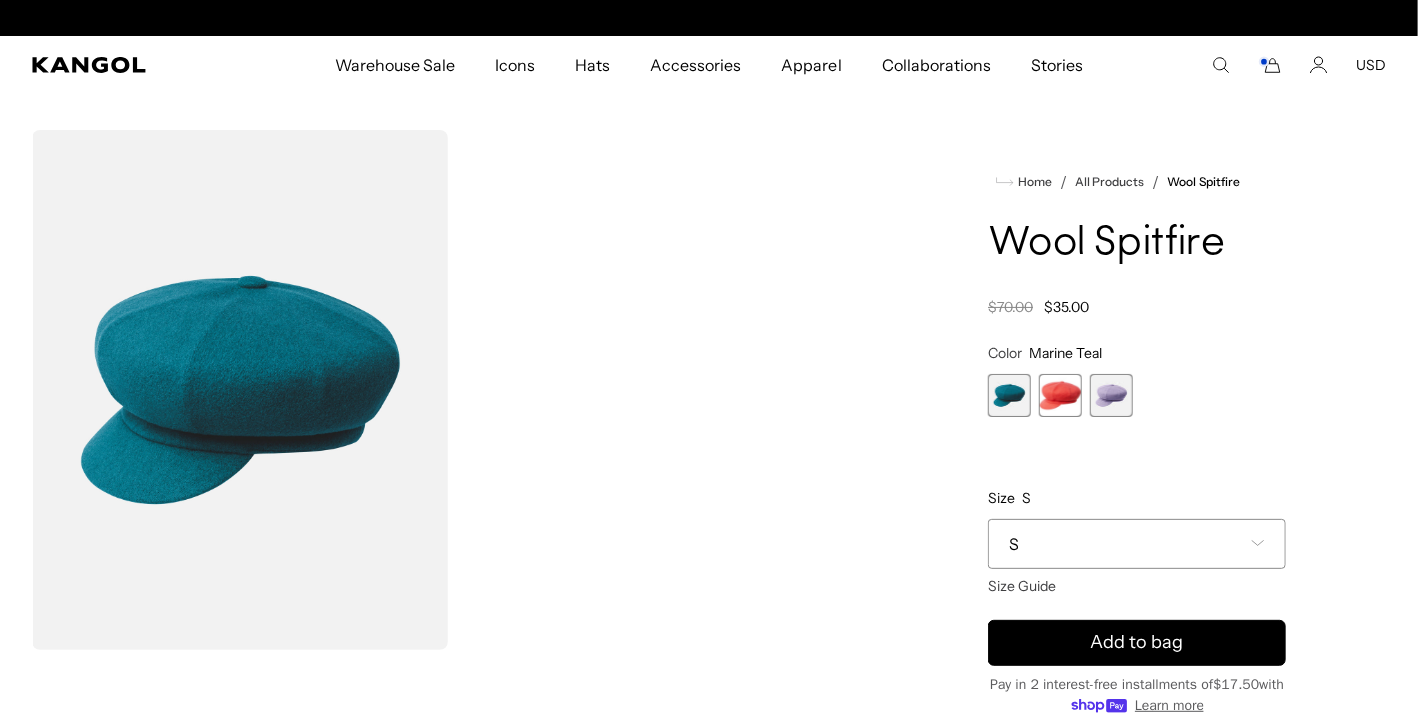 scroll, scrollTop: 0, scrollLeft: 412, axis: horizontal 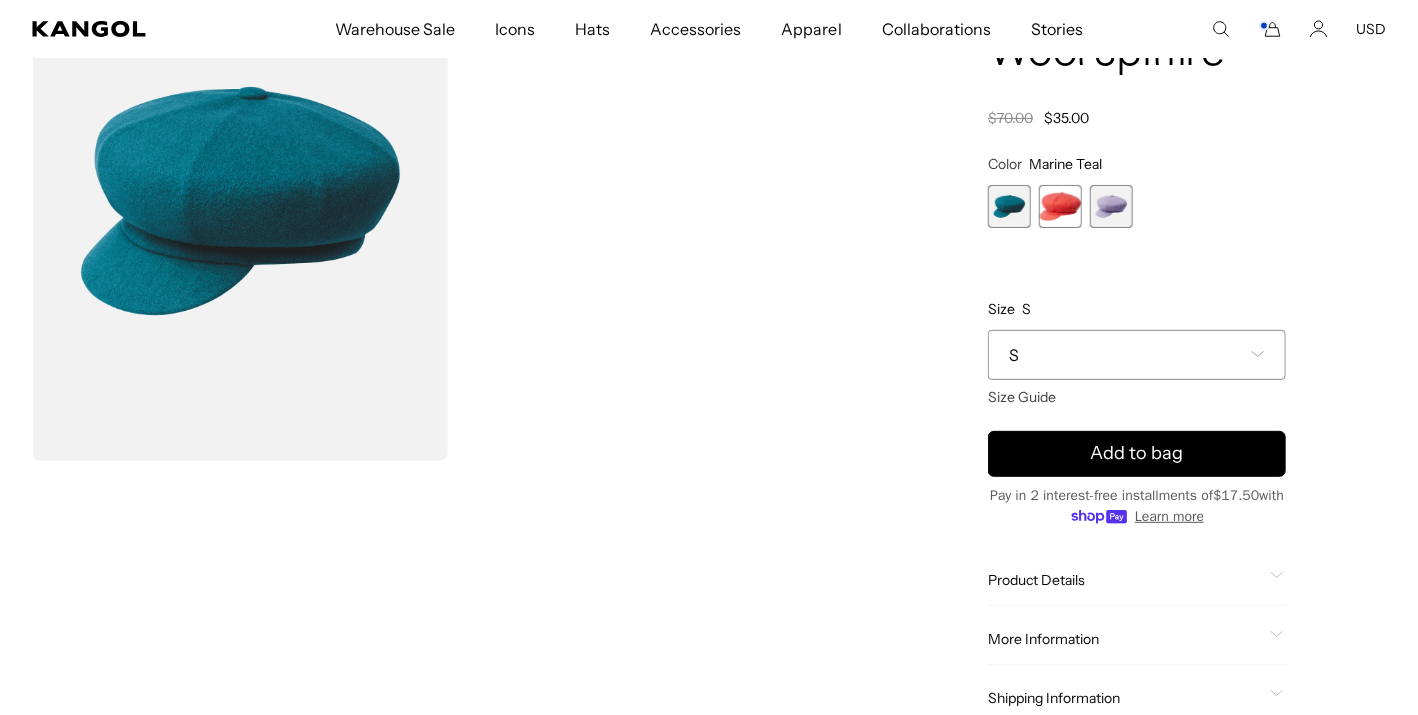click at bounding box center (1060, 206) 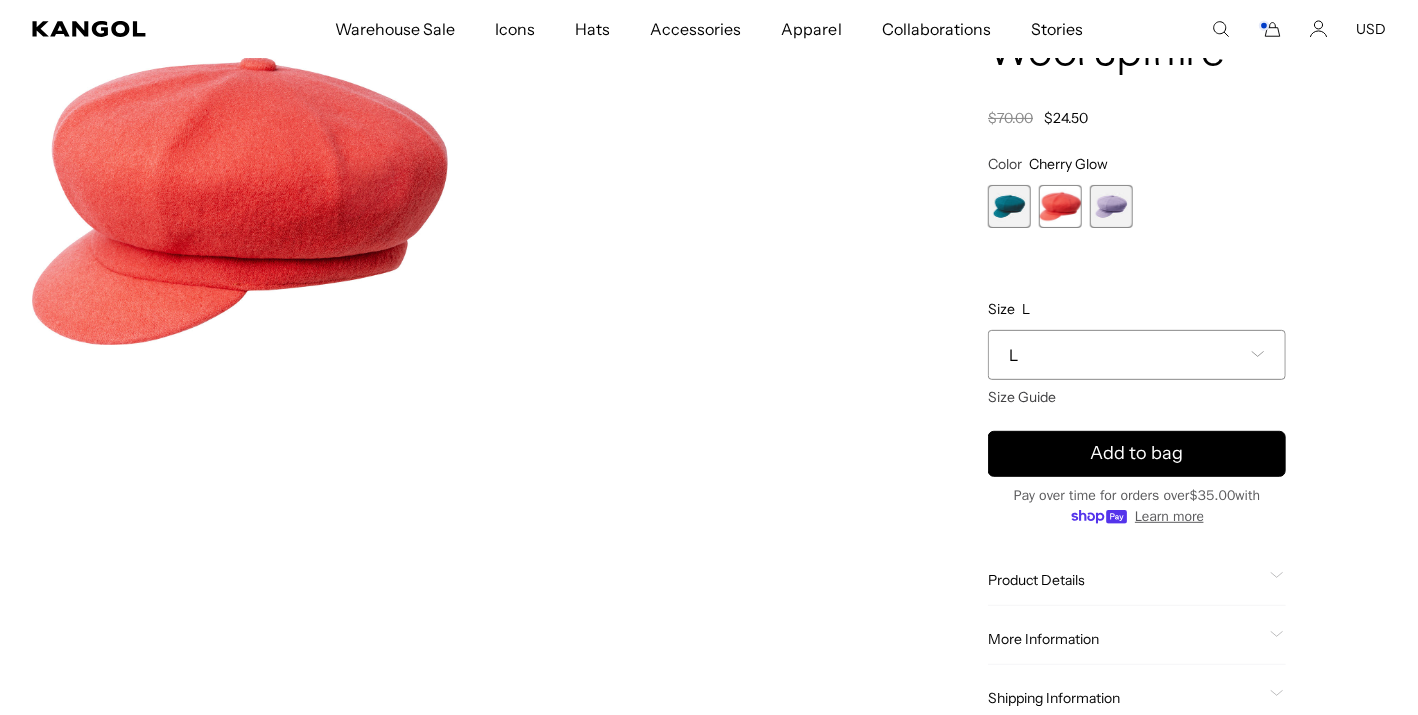 scroll, scrollTop: 0, scrollLeft: 412, axis: horizontal 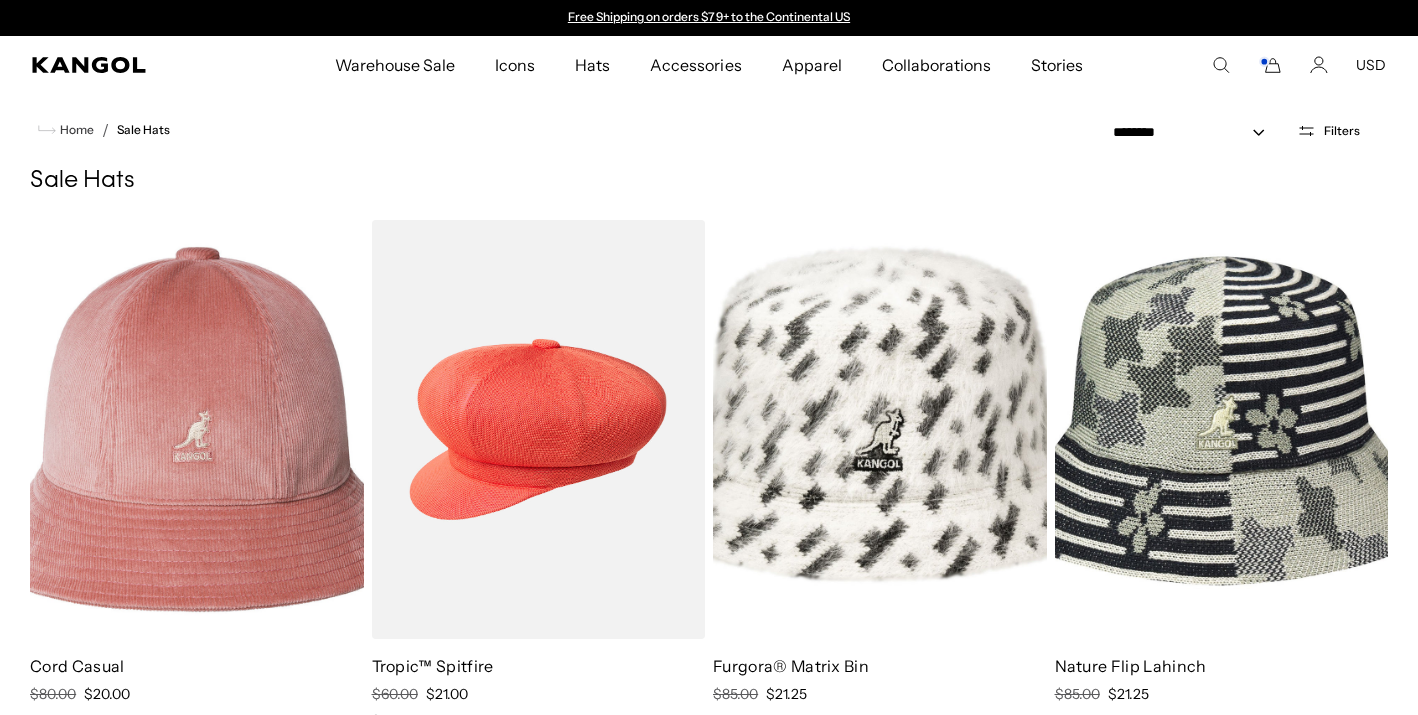 select on "*****" 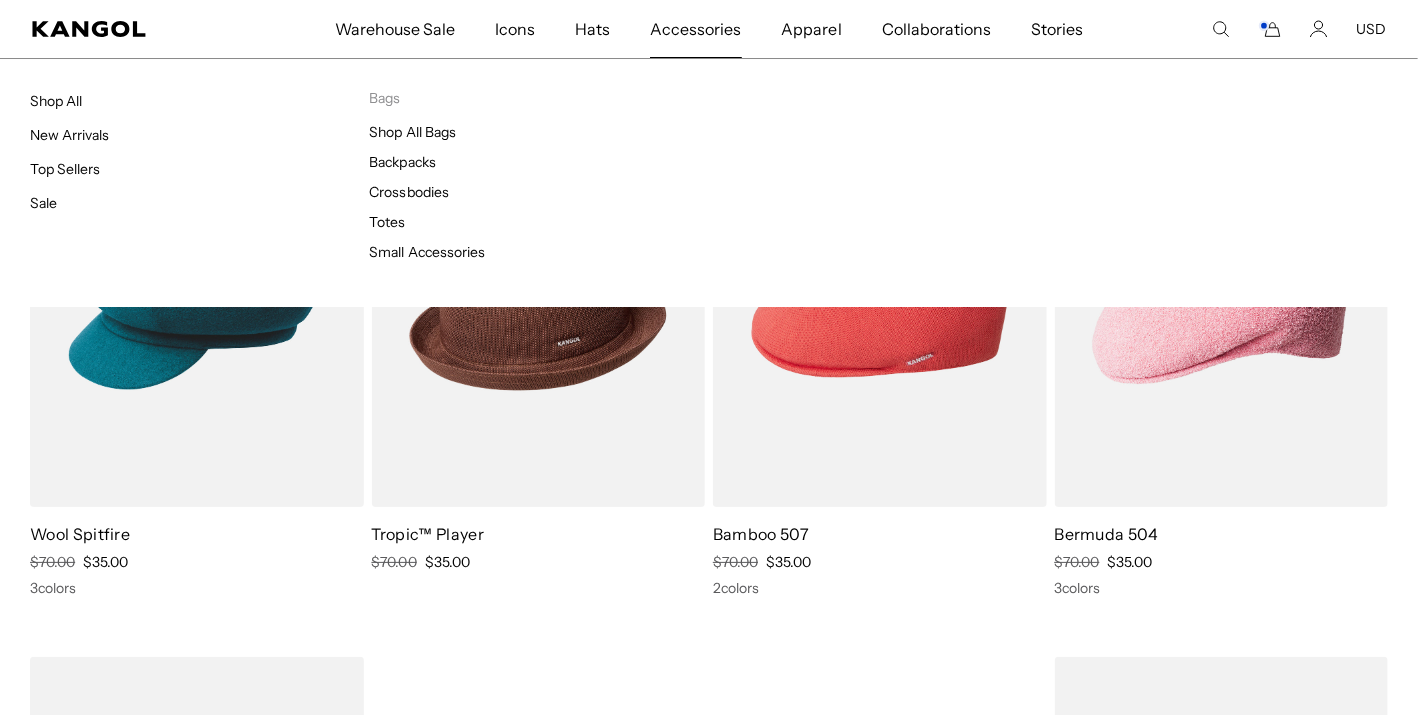 scroll, scrollTop: 0, scrollLeft: 0, axis: both 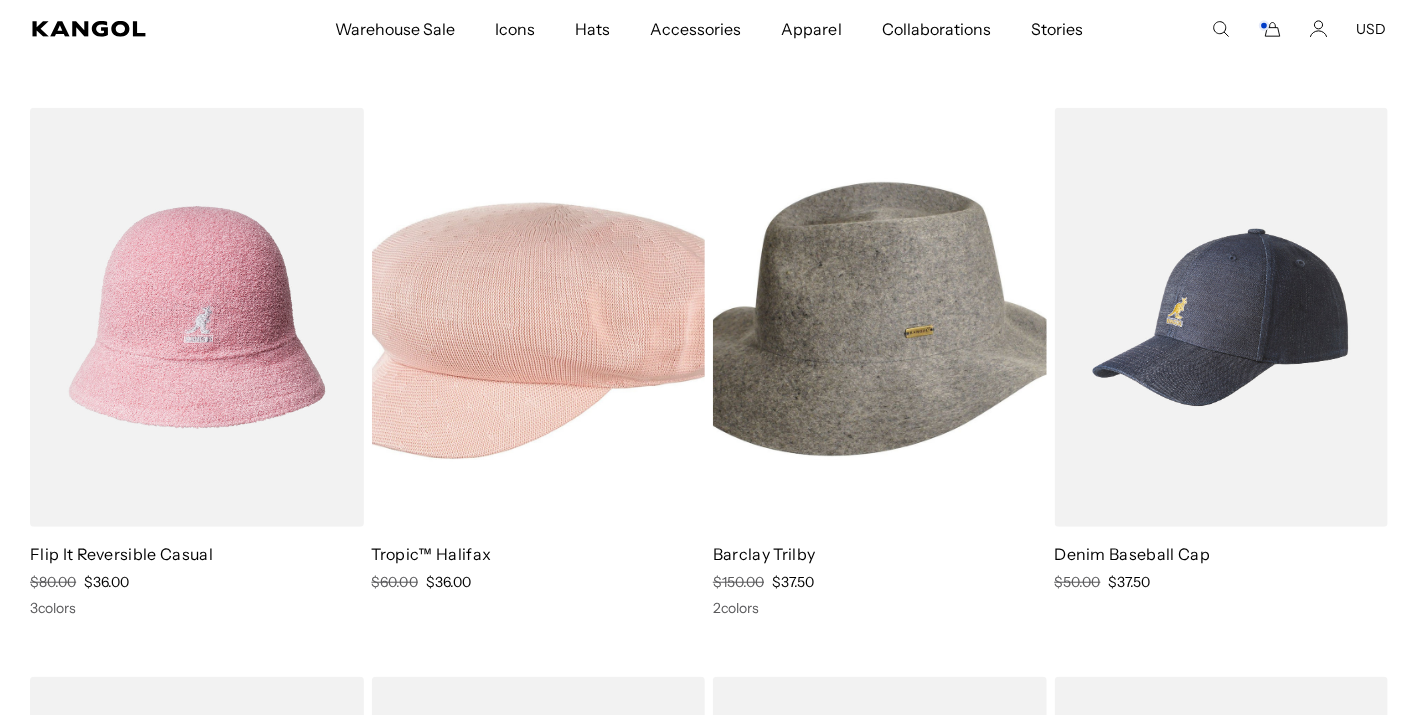click at bounding box center [539, 317] 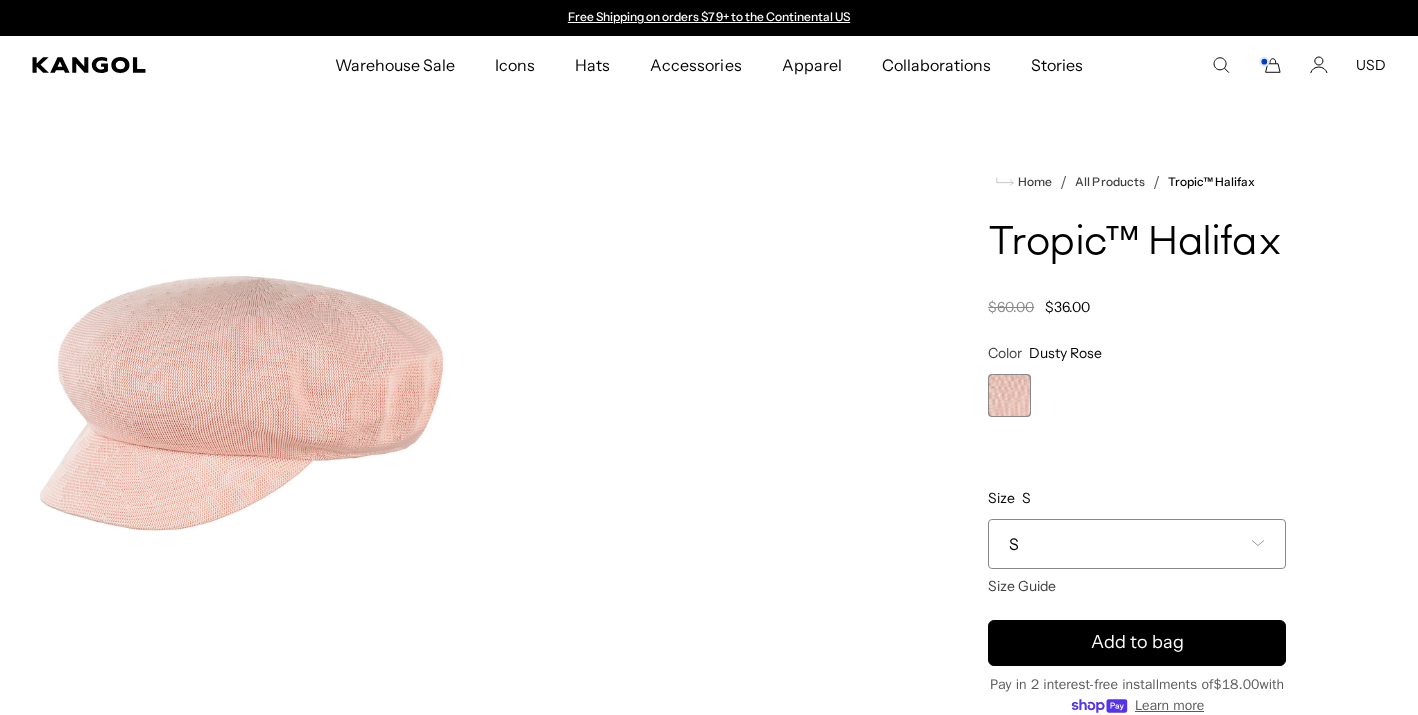 scroll, scrollTop: 0, scrollLeft: 0, axis: both 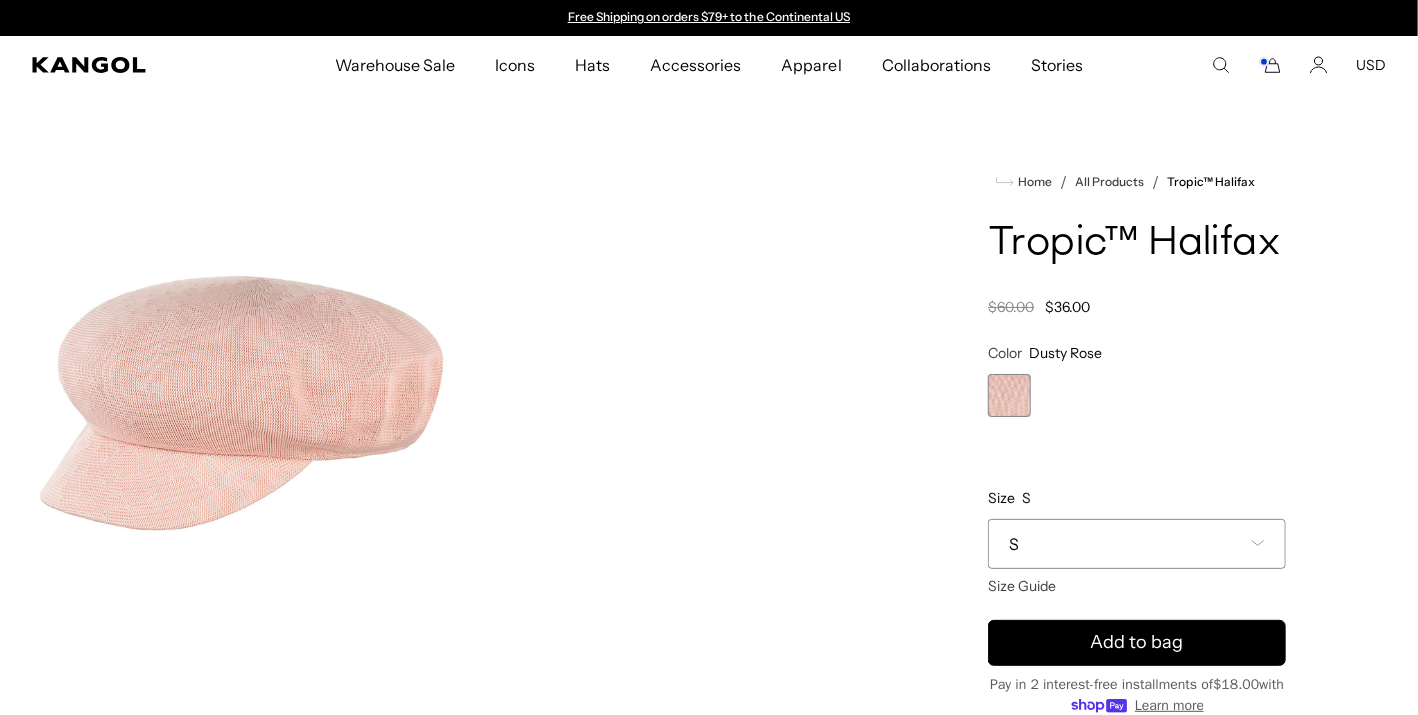 type on "**********" 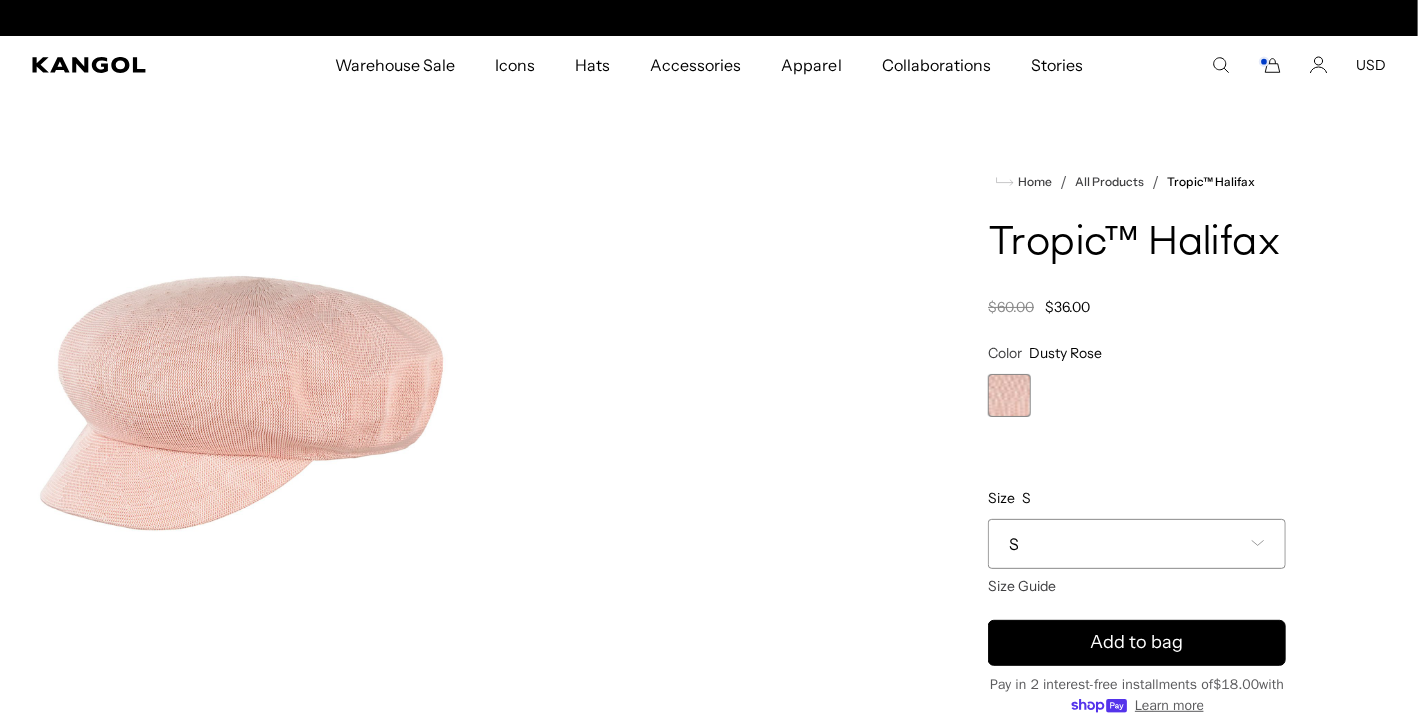 scroll, scrollTop: 0, scrollLeft: 0, axis: both 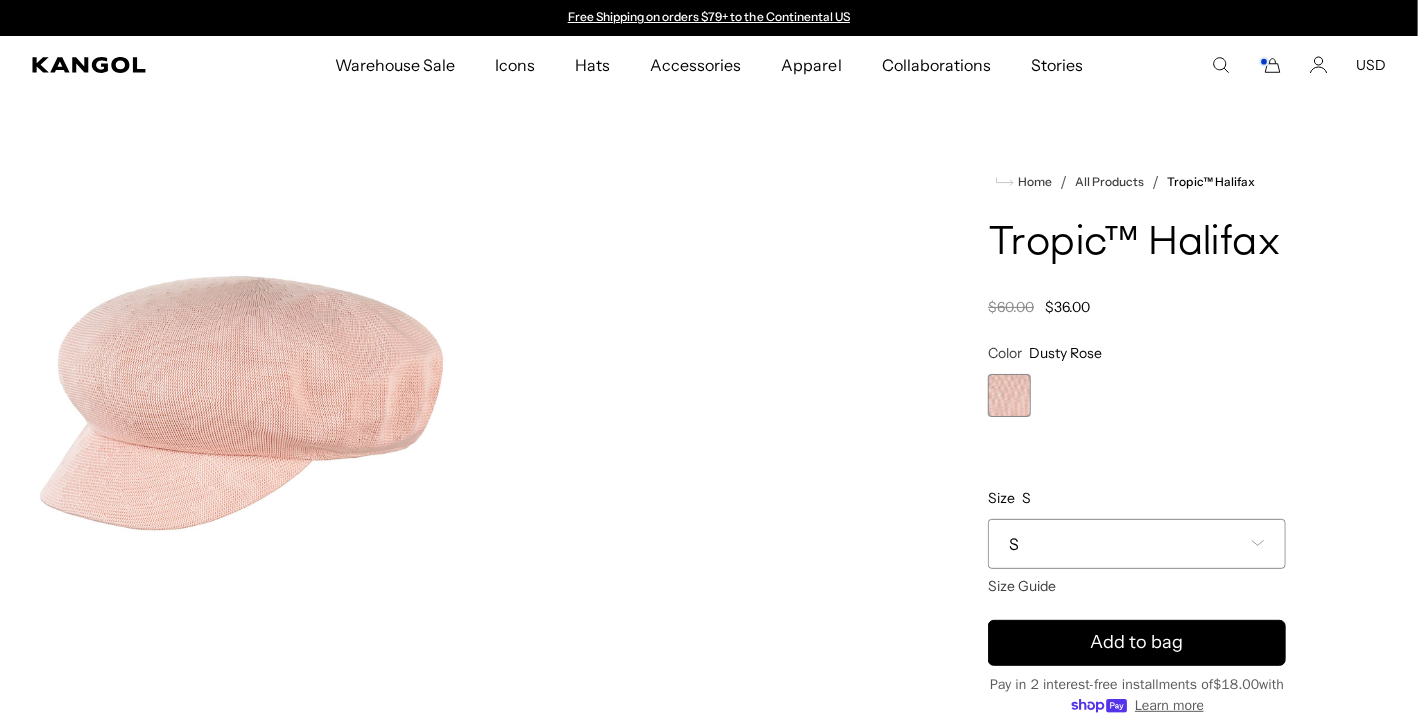 click 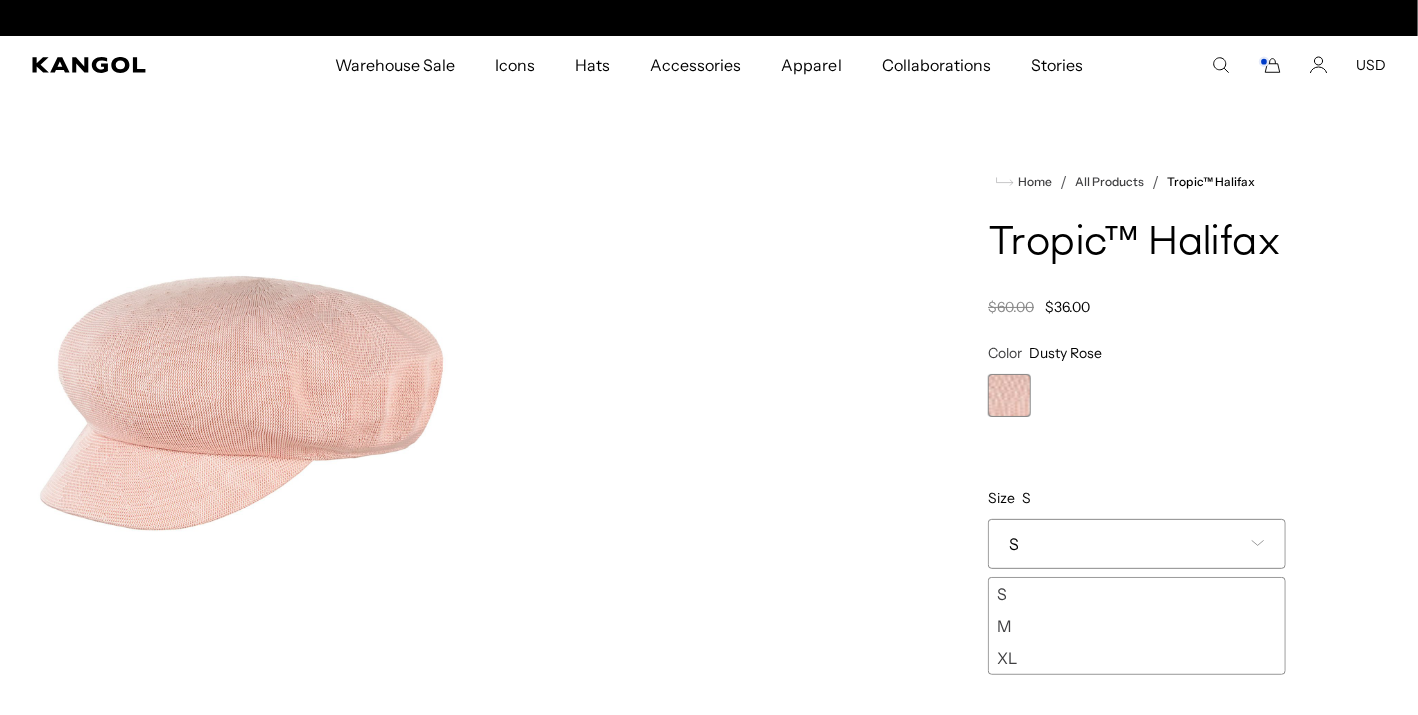 scroll, scrollTop: 0, scrollLeft: 412, axis: horizontal 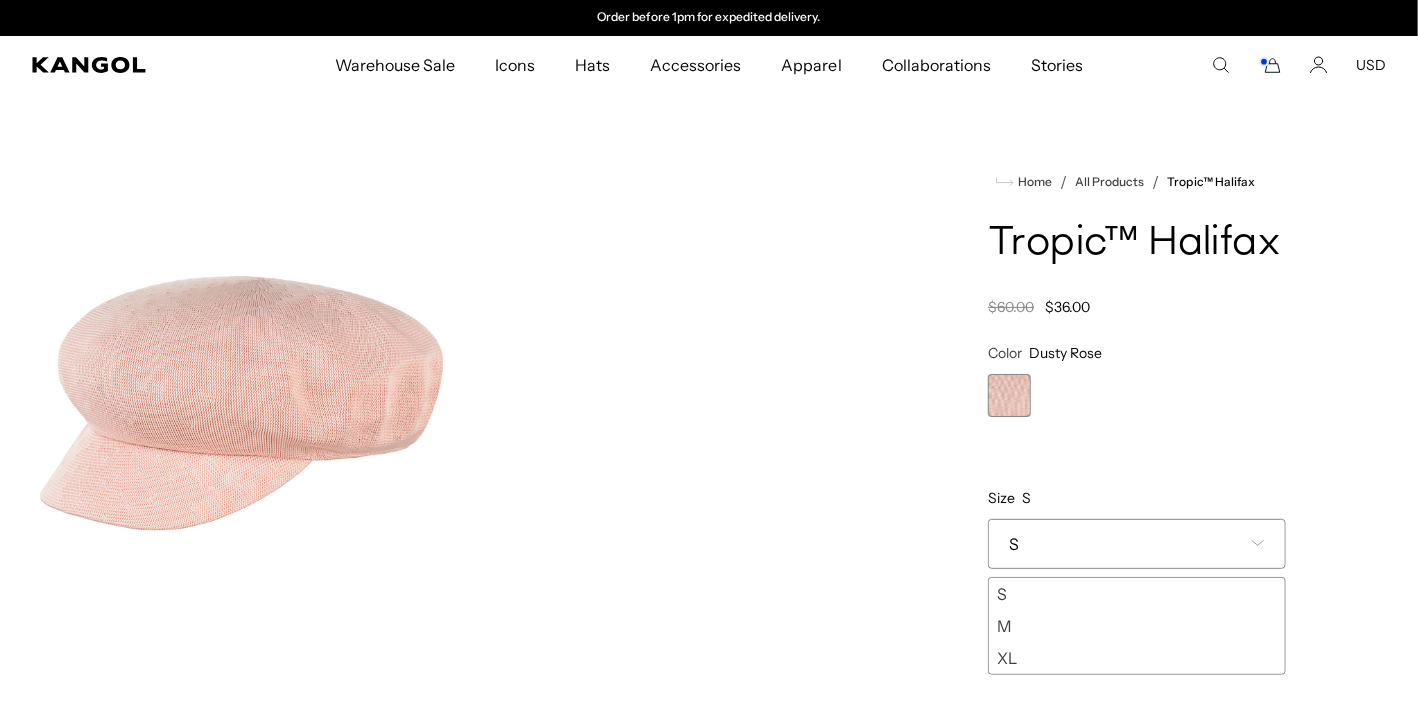 click on "XL" at bounding box center [1137, 658] 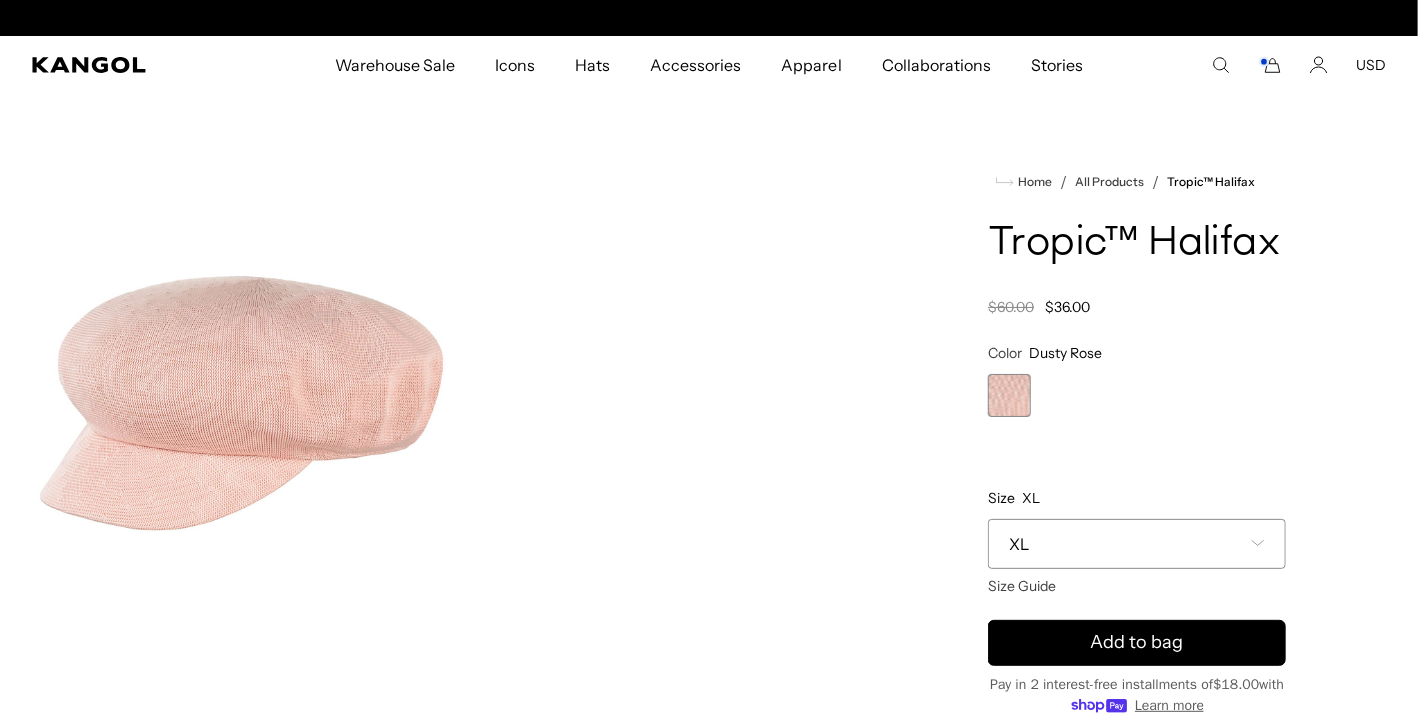 scroll, scrollTop: 0, scrollLeft: 0, axis: both 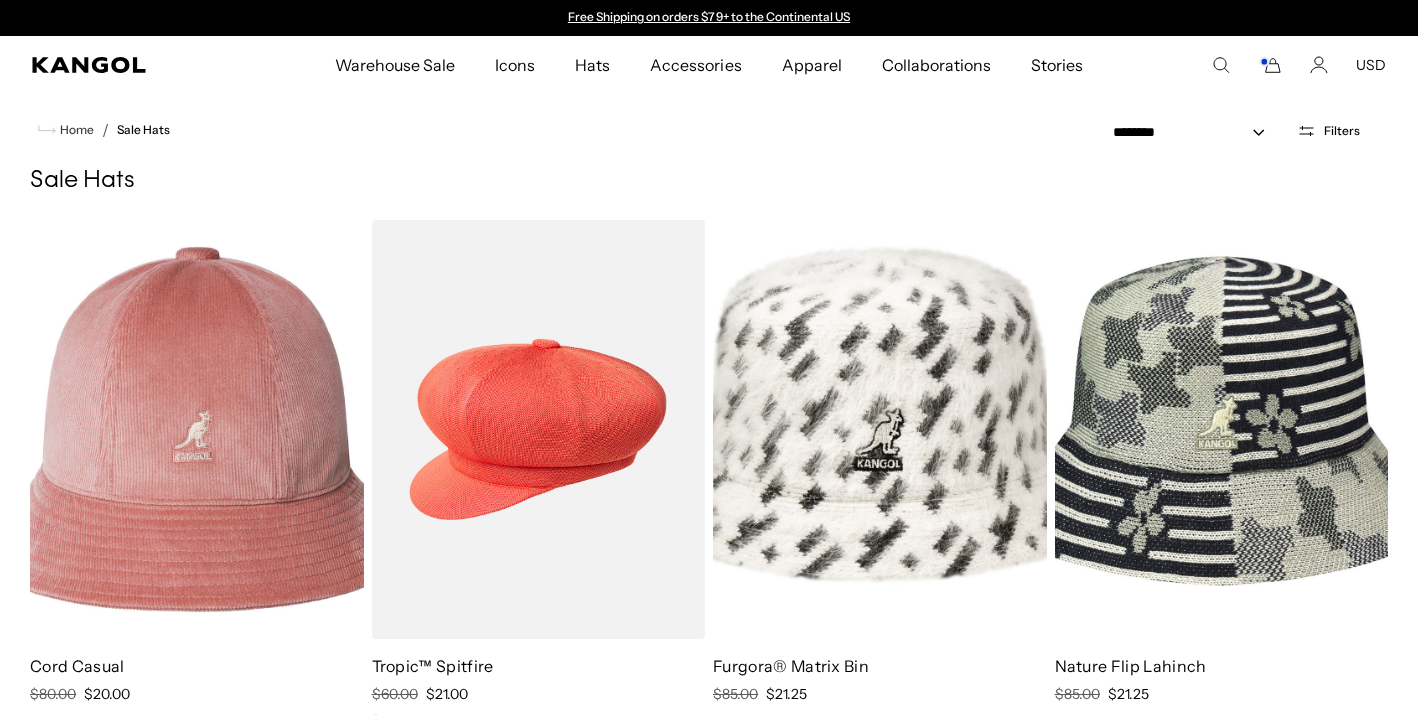 select on "*****" 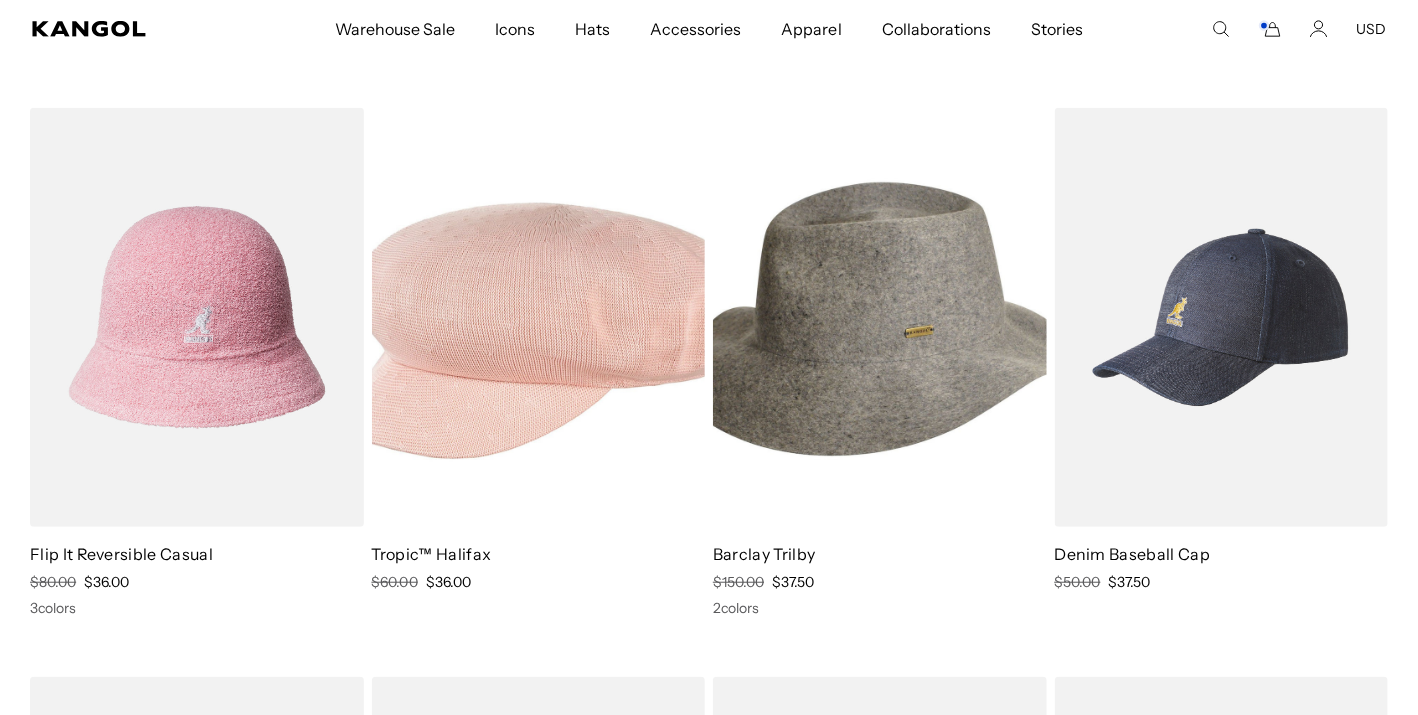 scroll, scrollTop: 7505, scrollLeft: 0, axis: vertical 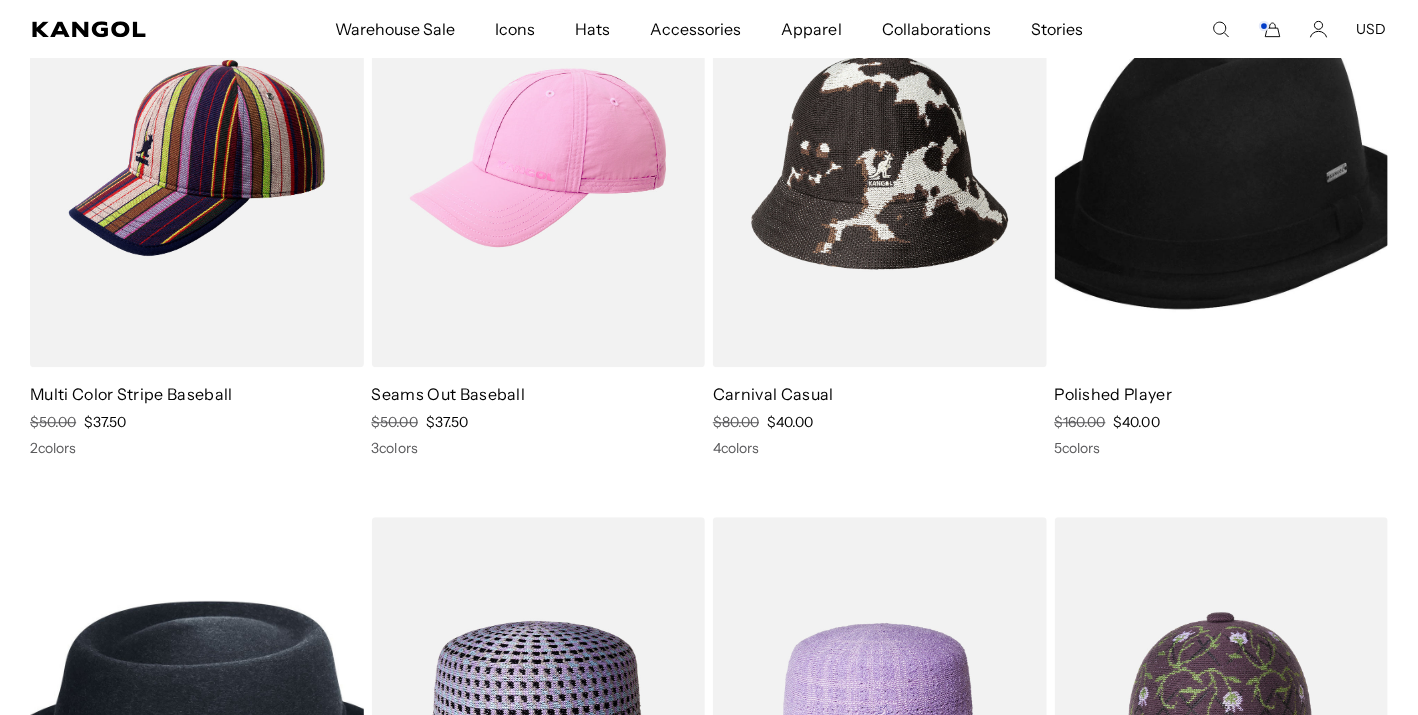 drag, startPoint x: 1407, startPoint y: 434, endPoint x: 1406, endPoint y: 460, distance: 26.019224 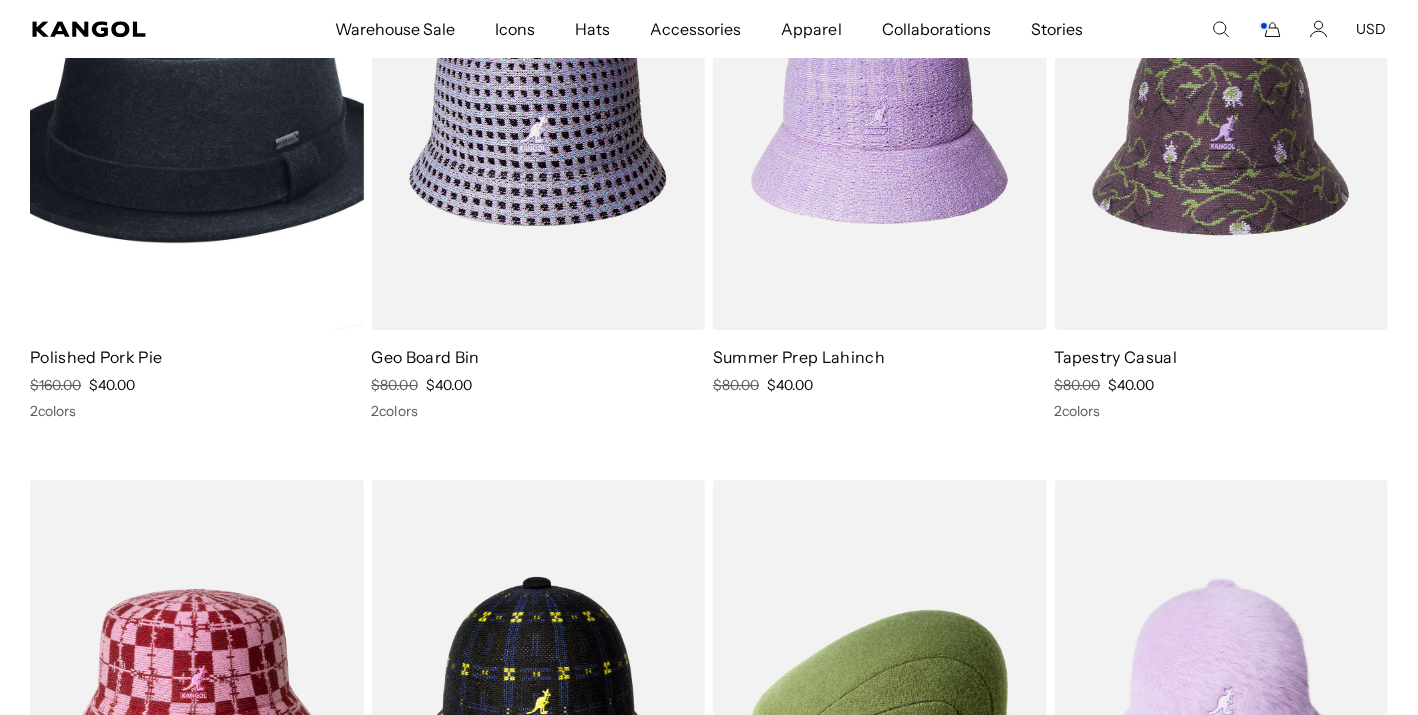scroll, scrollTop: 10033, scrollLeft: 0, axis: vertical 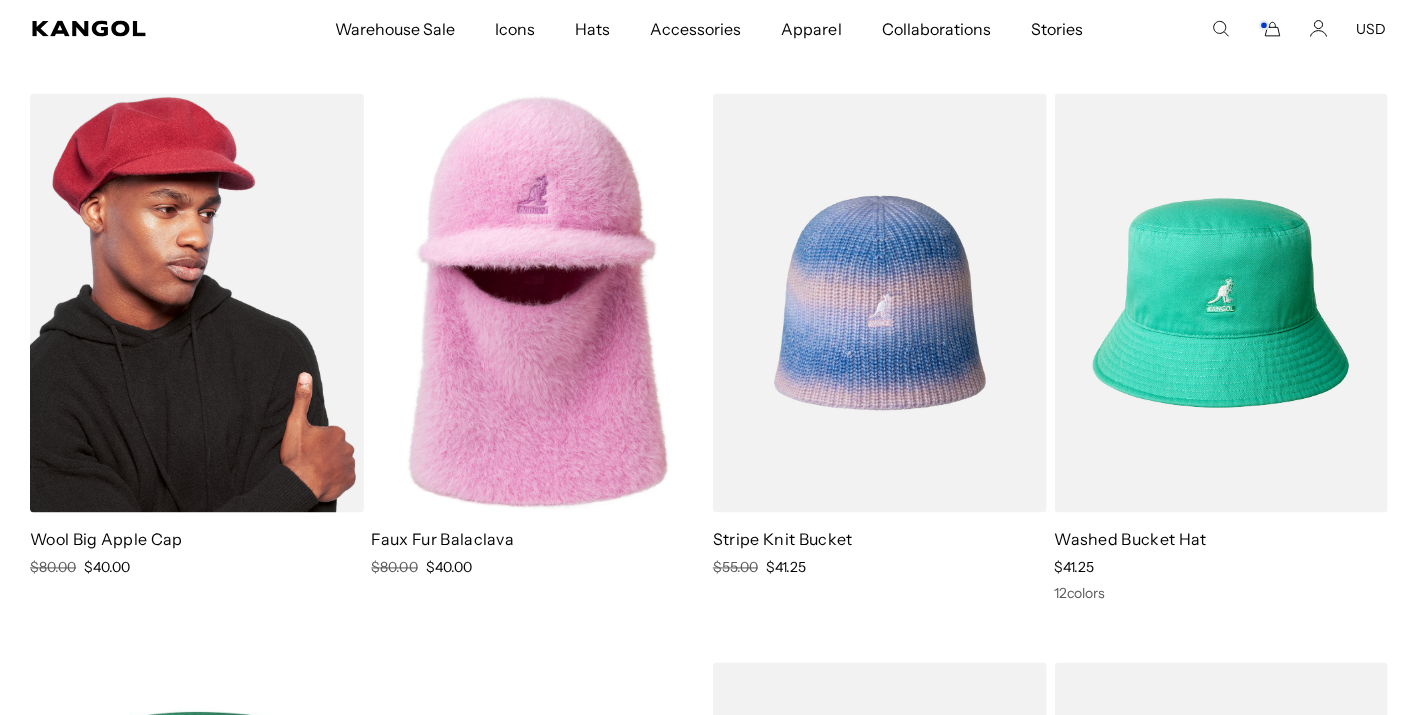 click at bounding box center (197, 303) 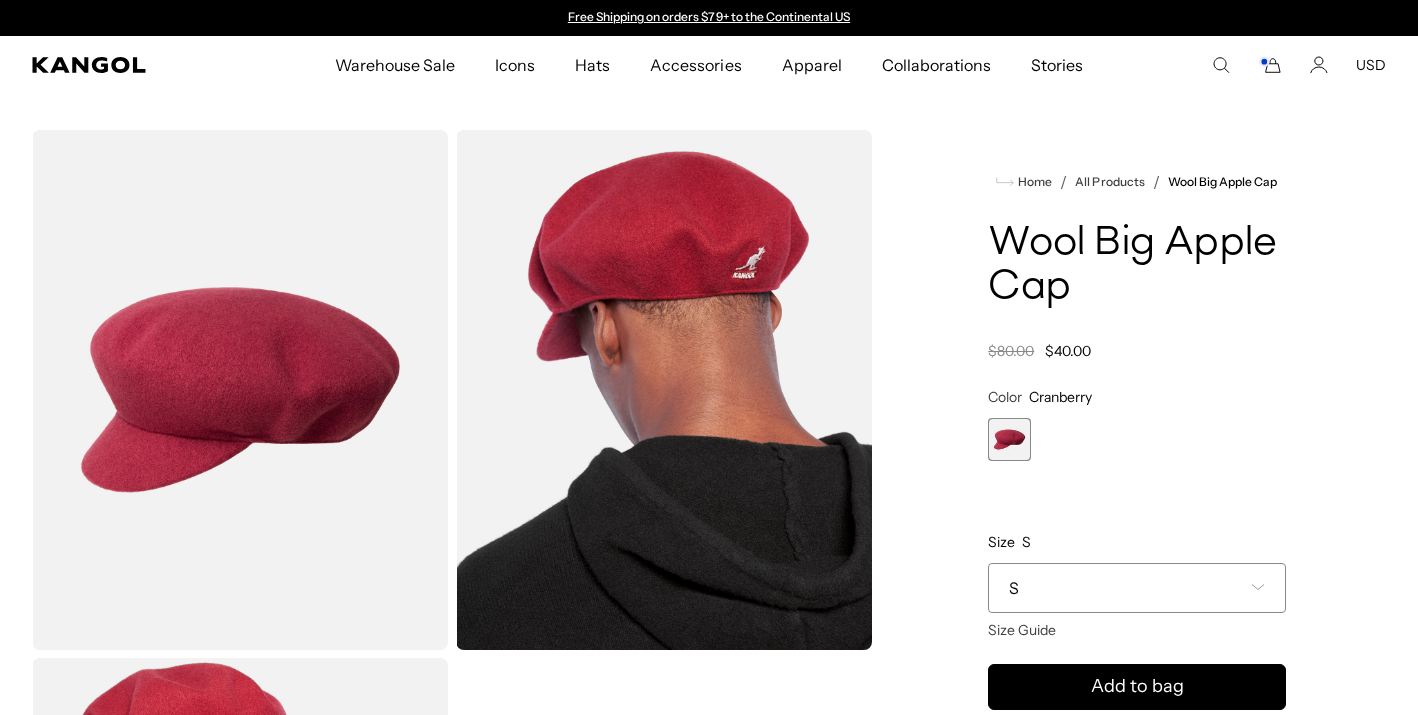 scroll, scrollTop: 0, scrollLeft: 0, axis: both 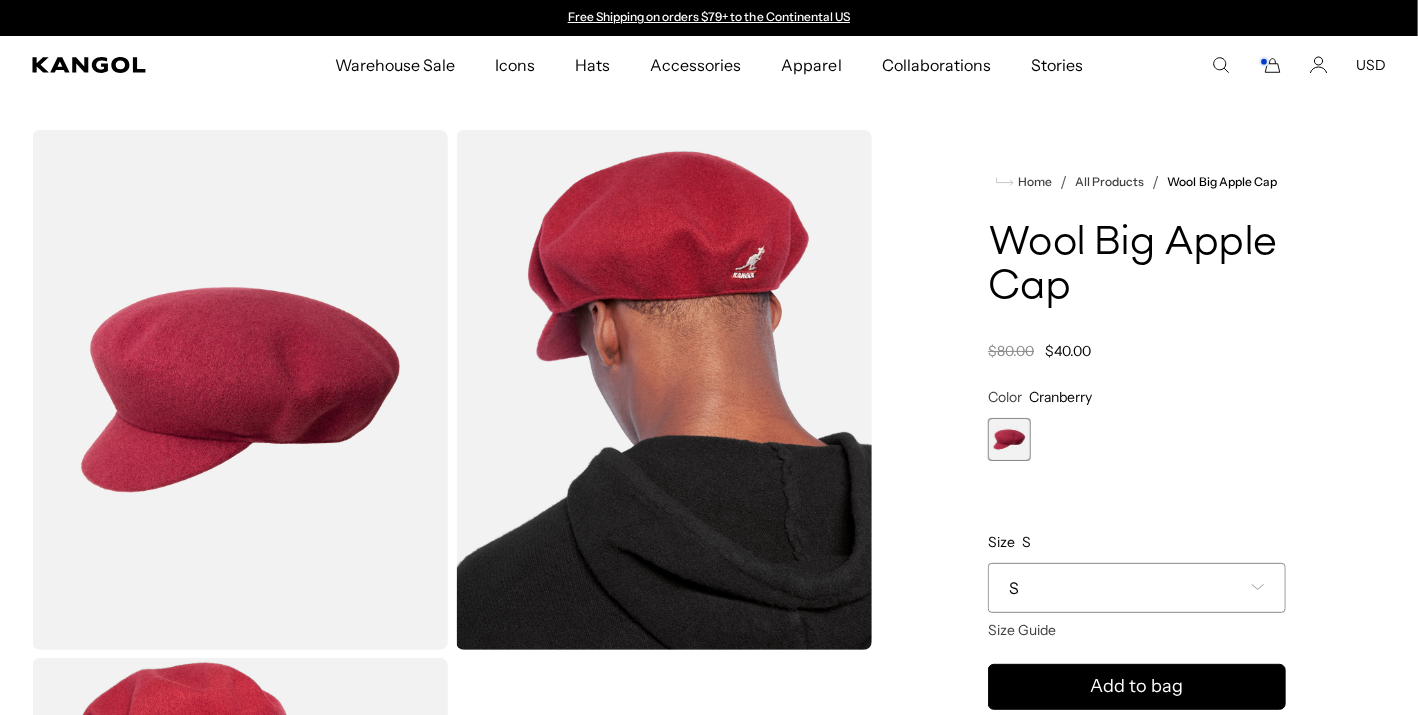 type on "**********" 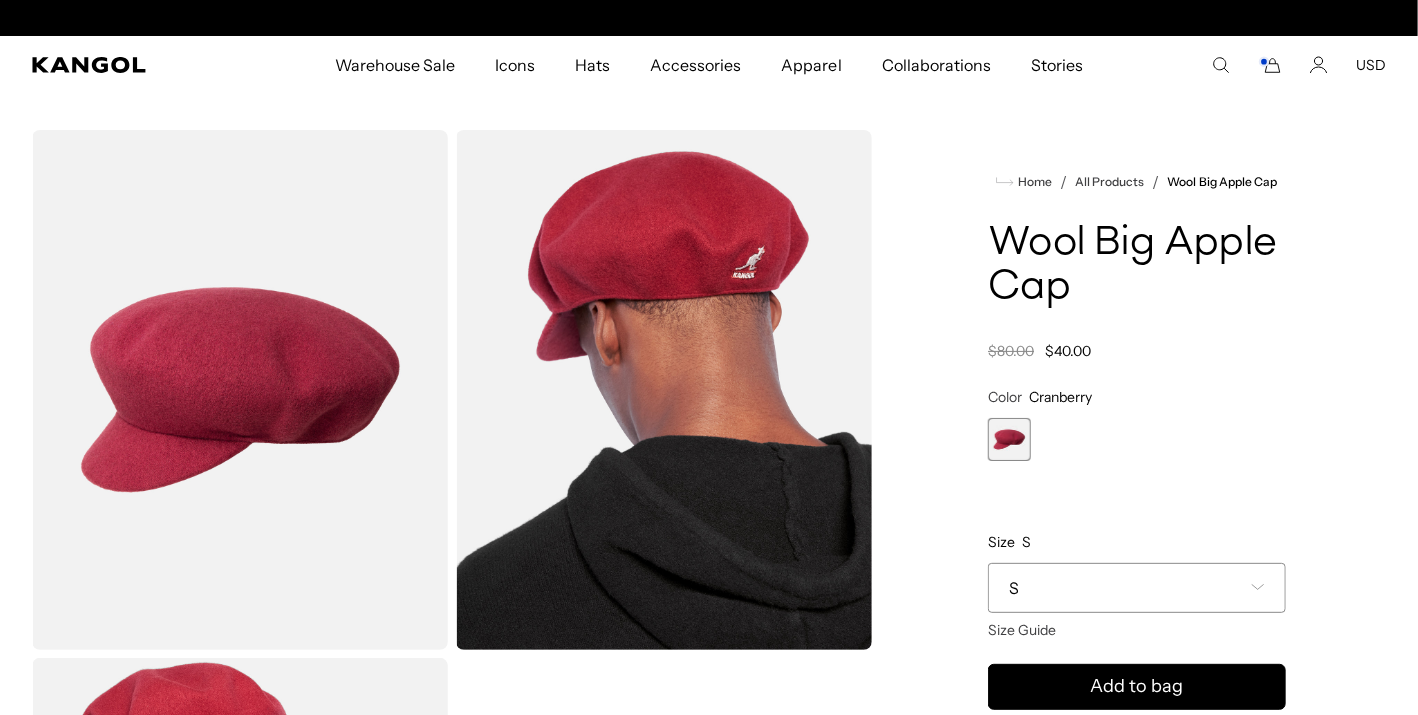 scroll, scrollTop: 0, scrollLeft: 412, axis: horizontal 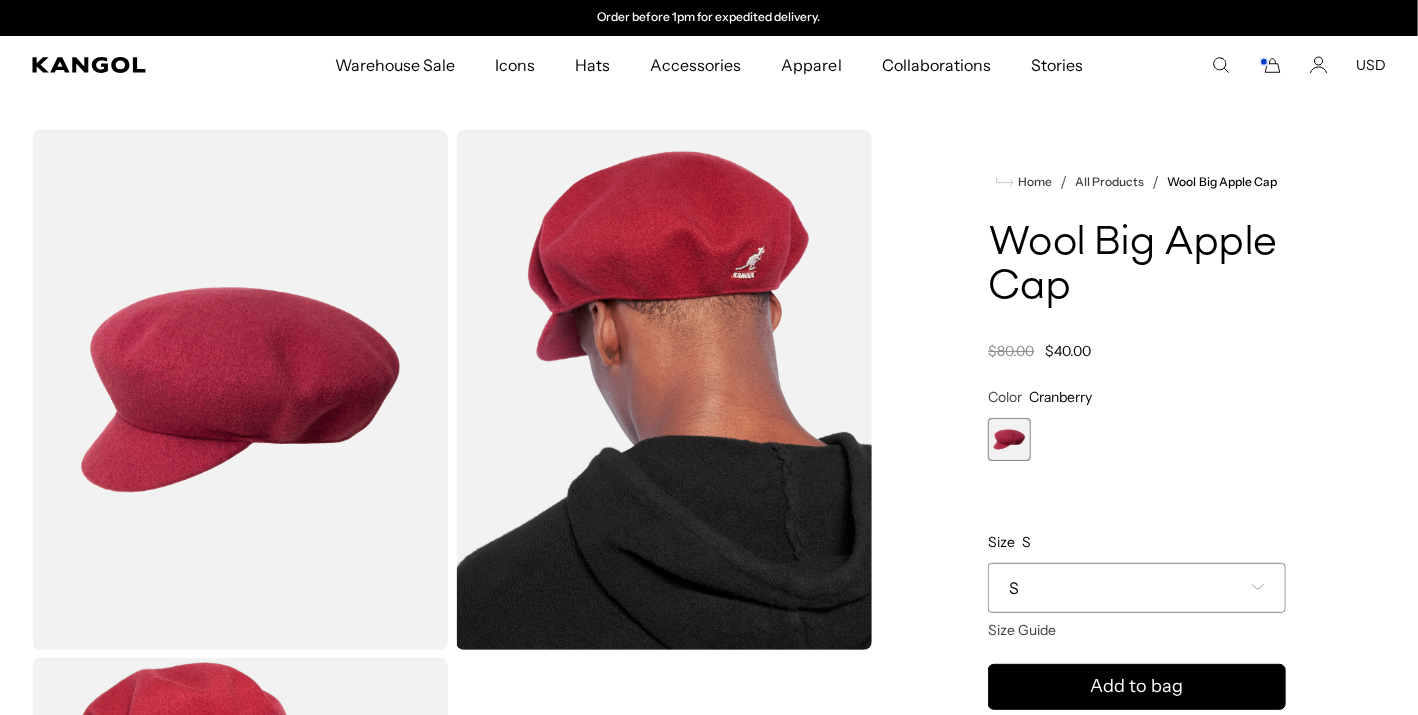 click on "S" at bounding box center (1137, 588) 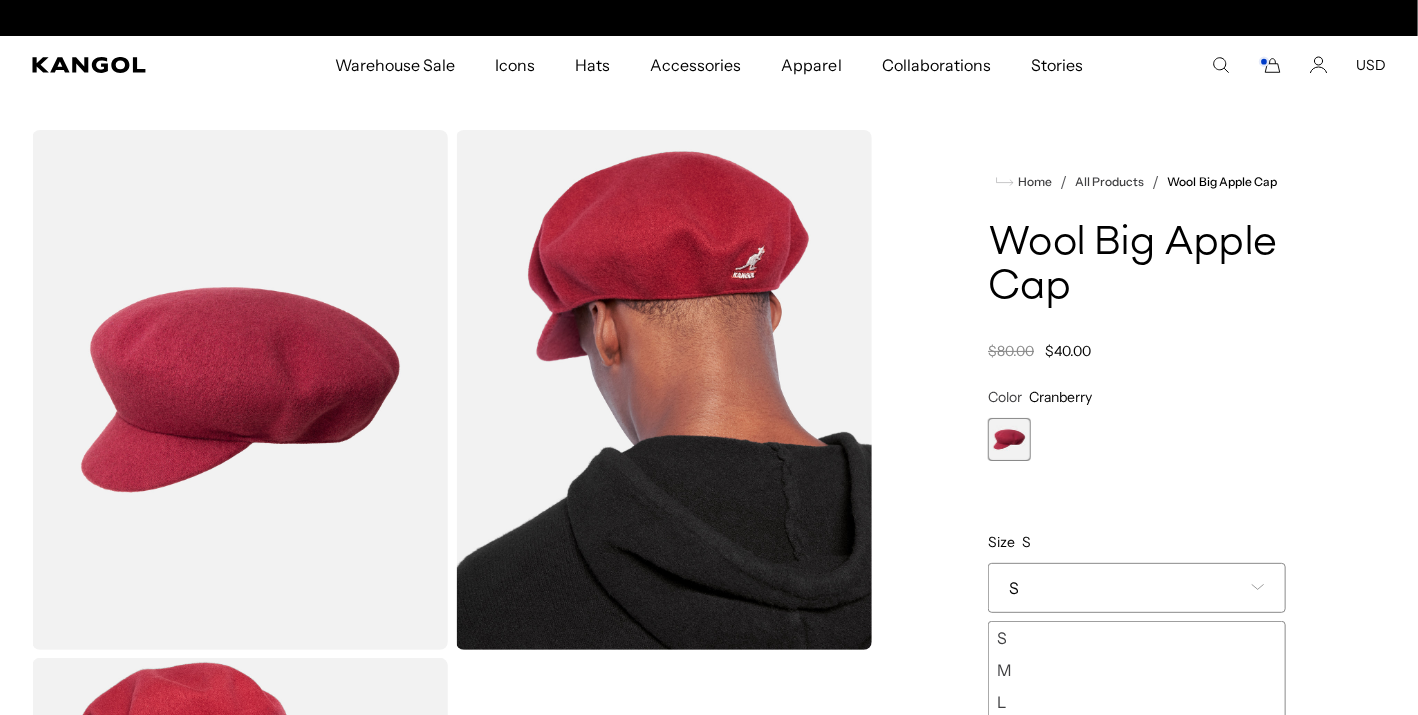 scroll, scrollTop: 0, scrollLeft: 0, axis: both 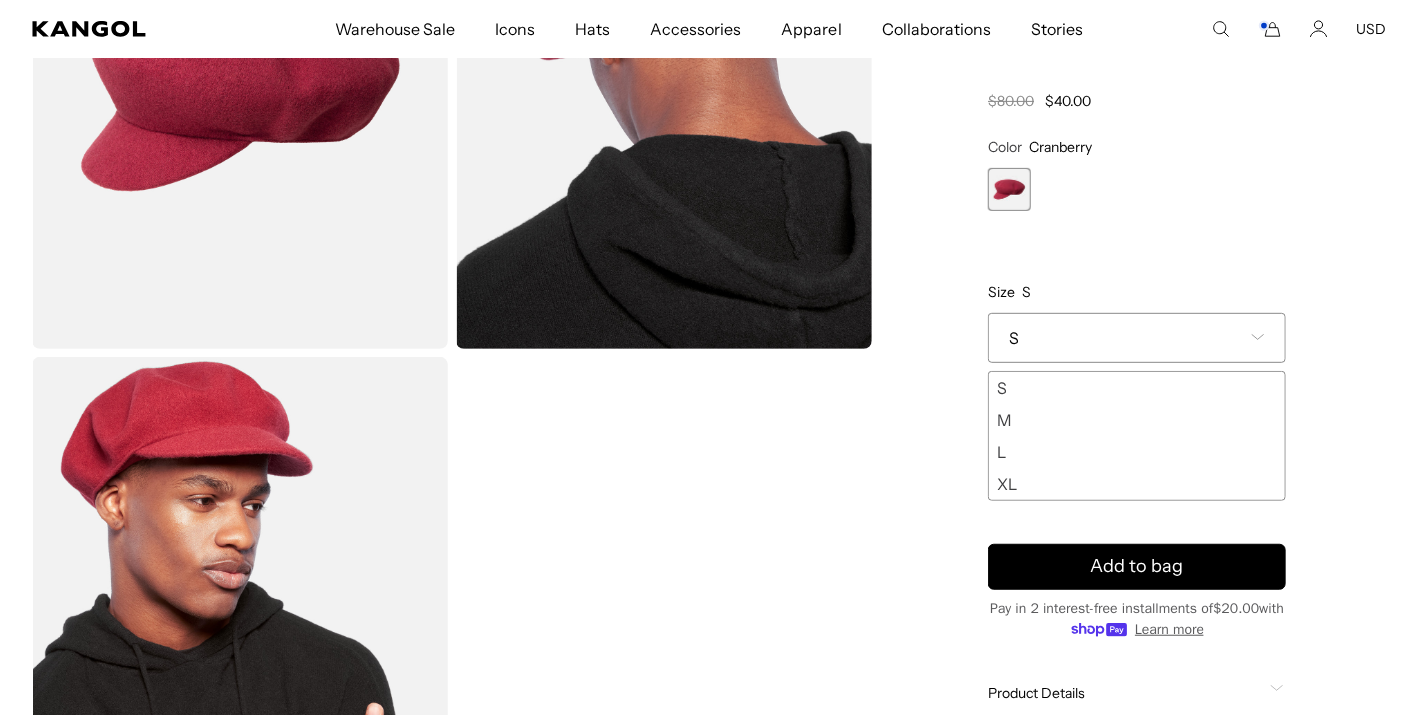 click on "XL" at bounding box center [1137, 484] 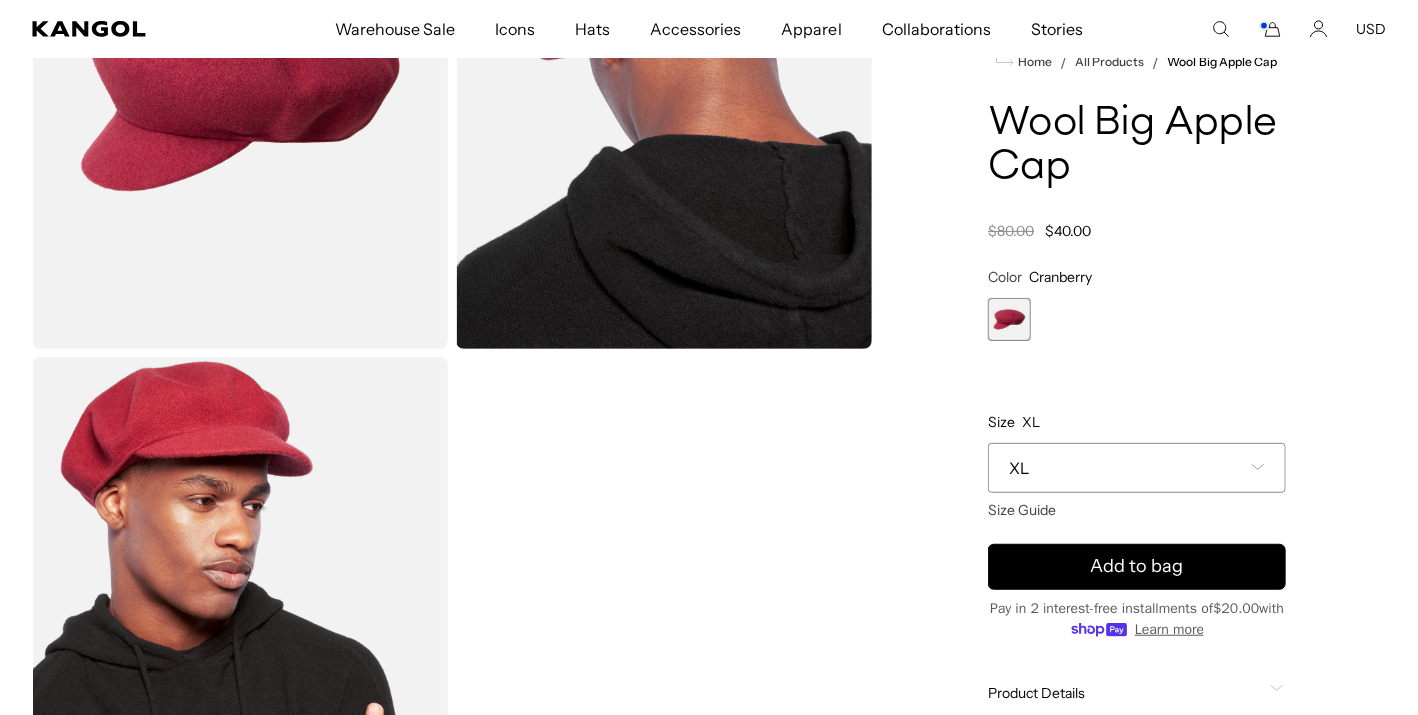 scroll, scrollTop: 0, scrollLeft: 0, axis: both 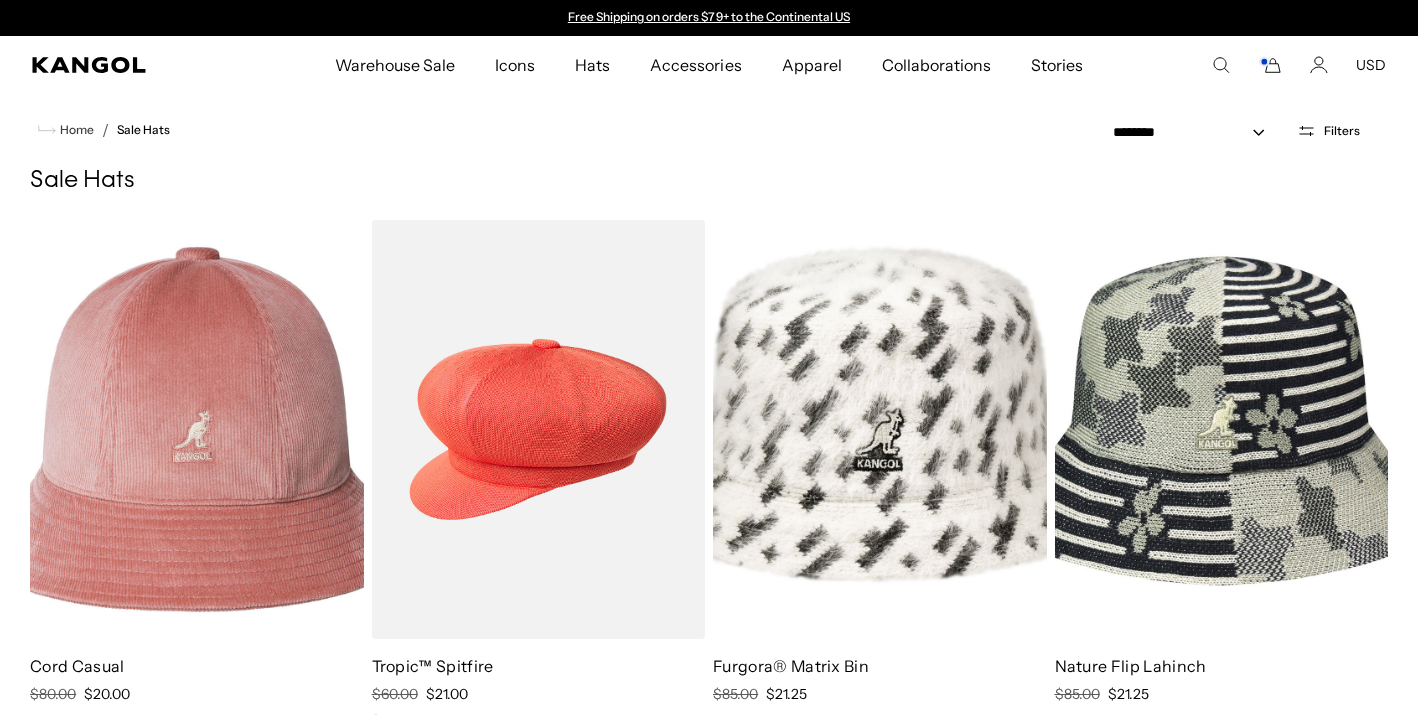 select on "*****" 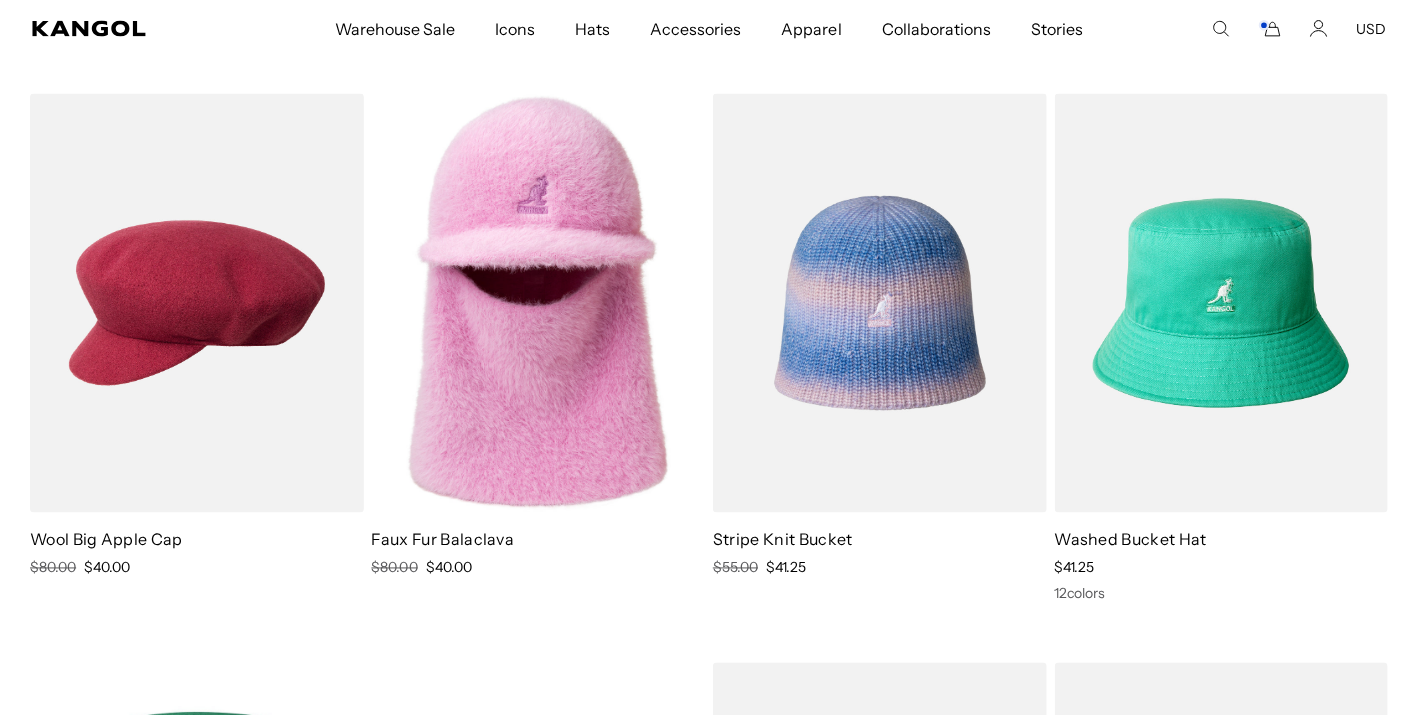 scroll, scrollTop: 12100, scrollLeft: 0, axis: vertical 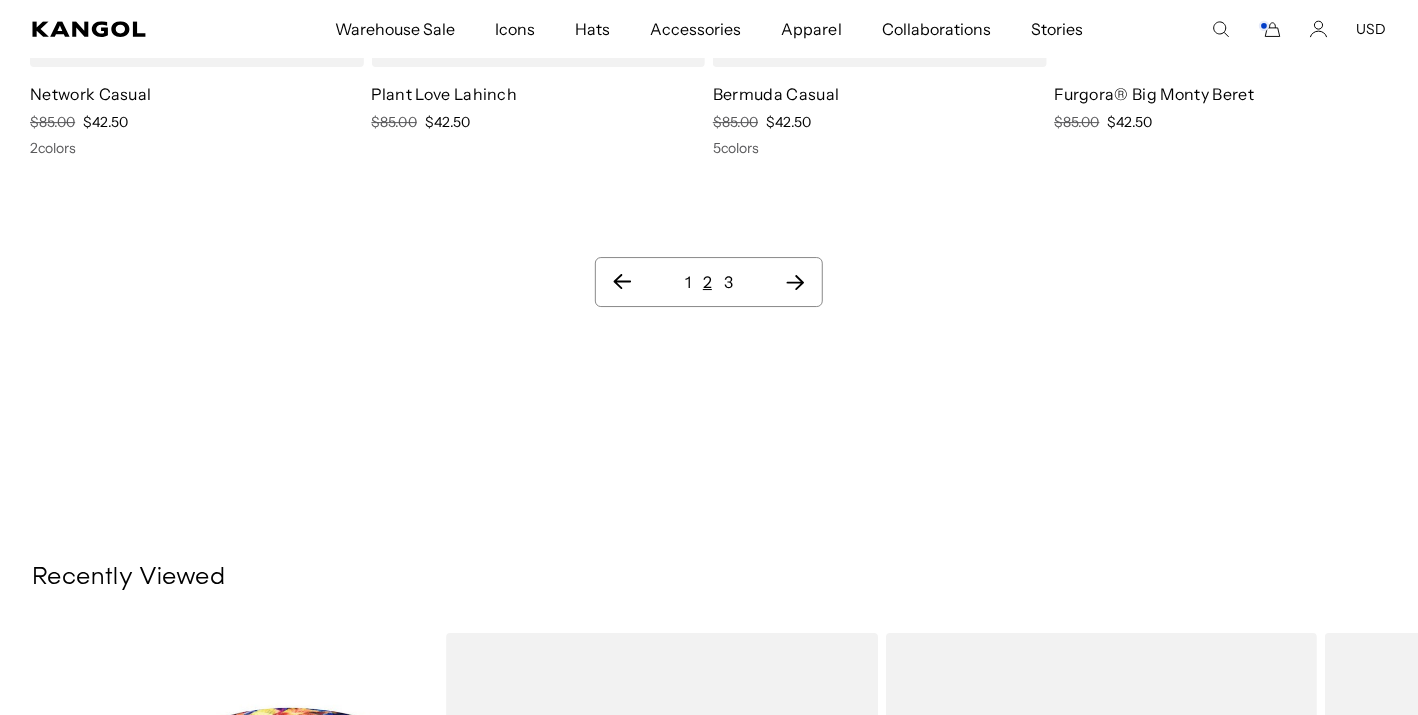click on "3" at bounding box center (728, 282) 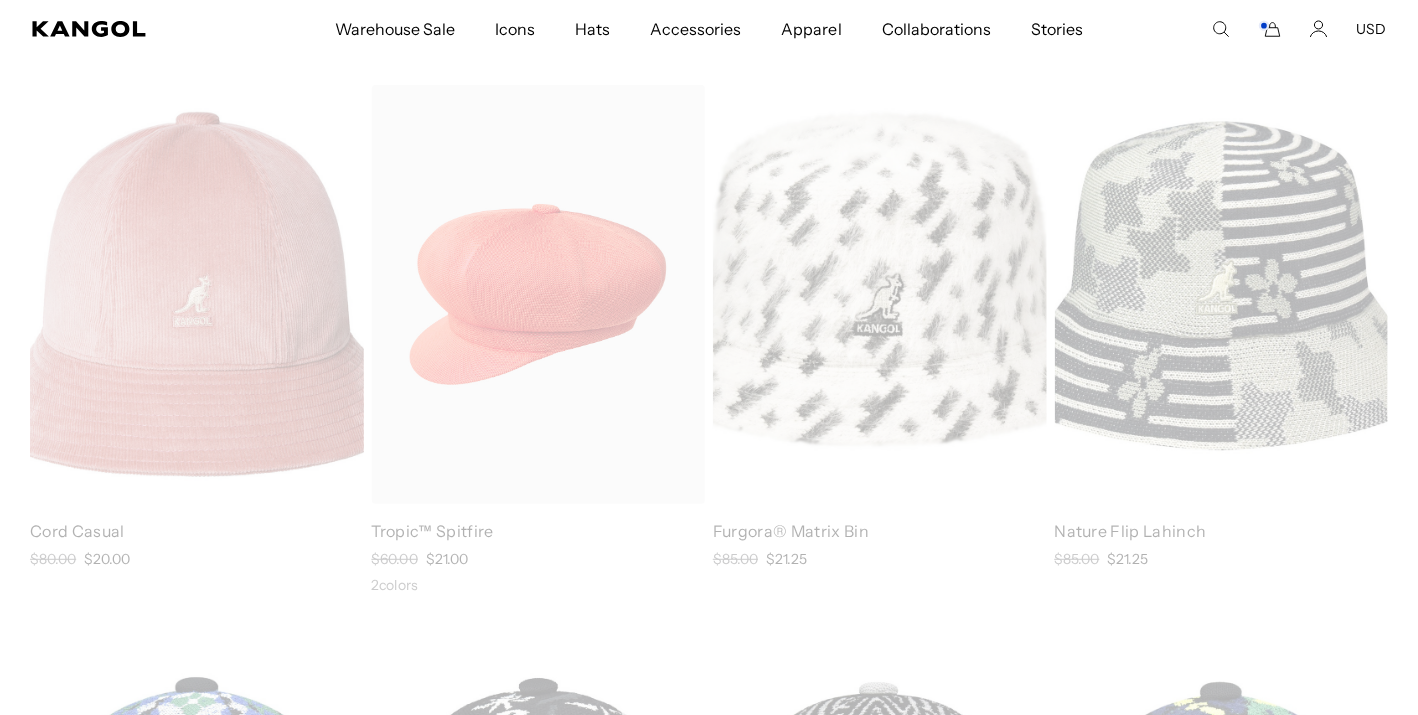 scroll, scrollTop: 0, scrollLeft: 0, axis: both 